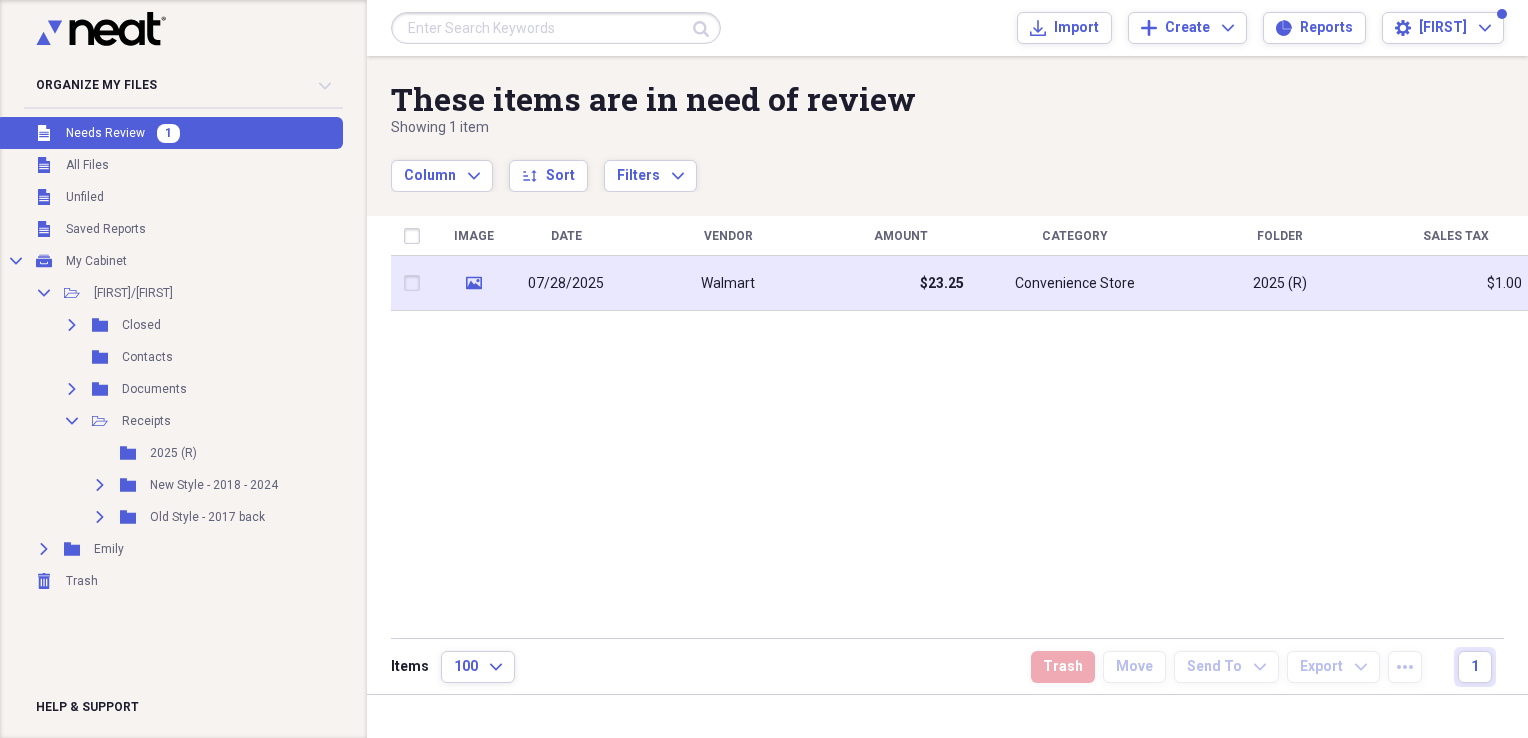 scroll, scrollTop: 0, scrollLeft: 0, axis: both 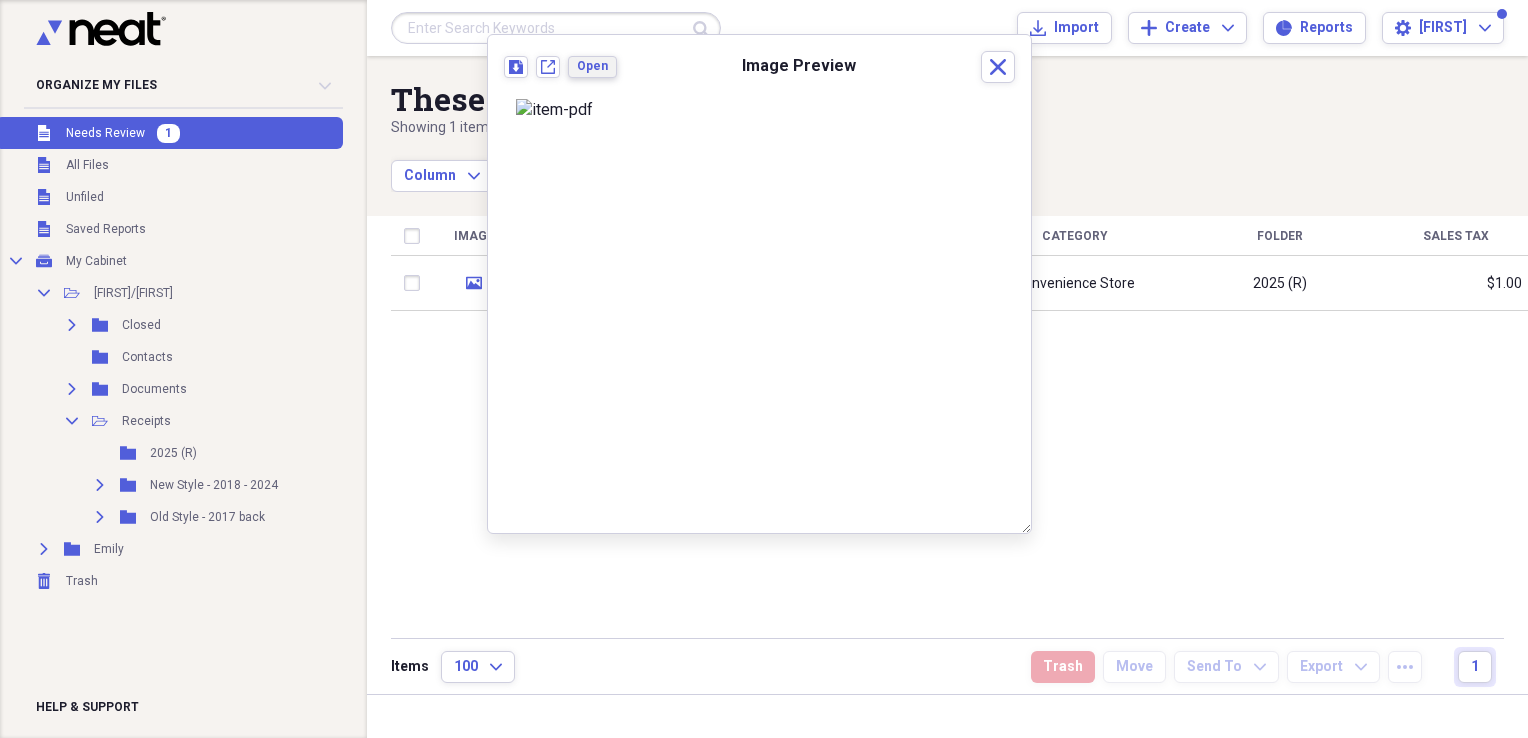 click on "Open" at bounding box center [592, 66] 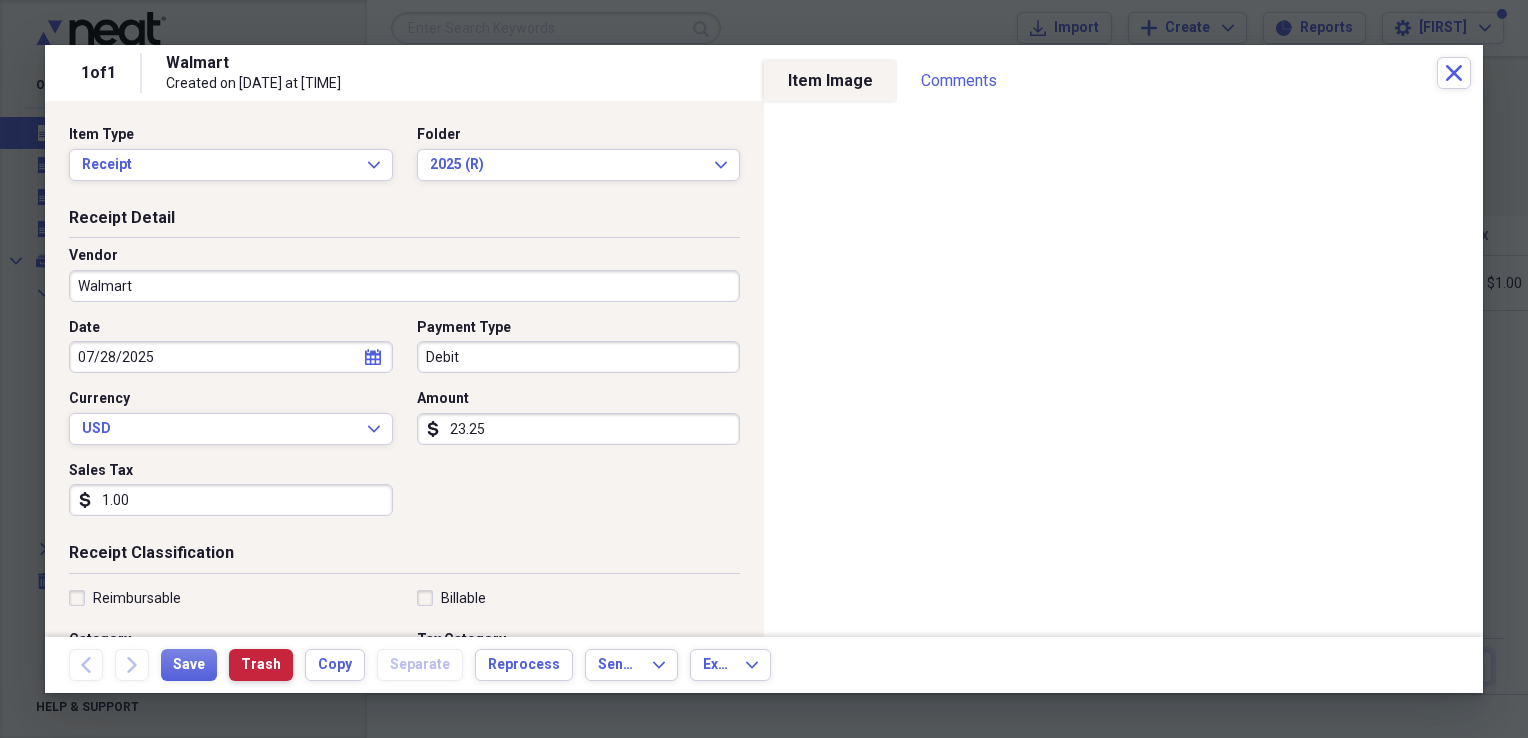 click on "Trash" at bounding box center [261, 665] 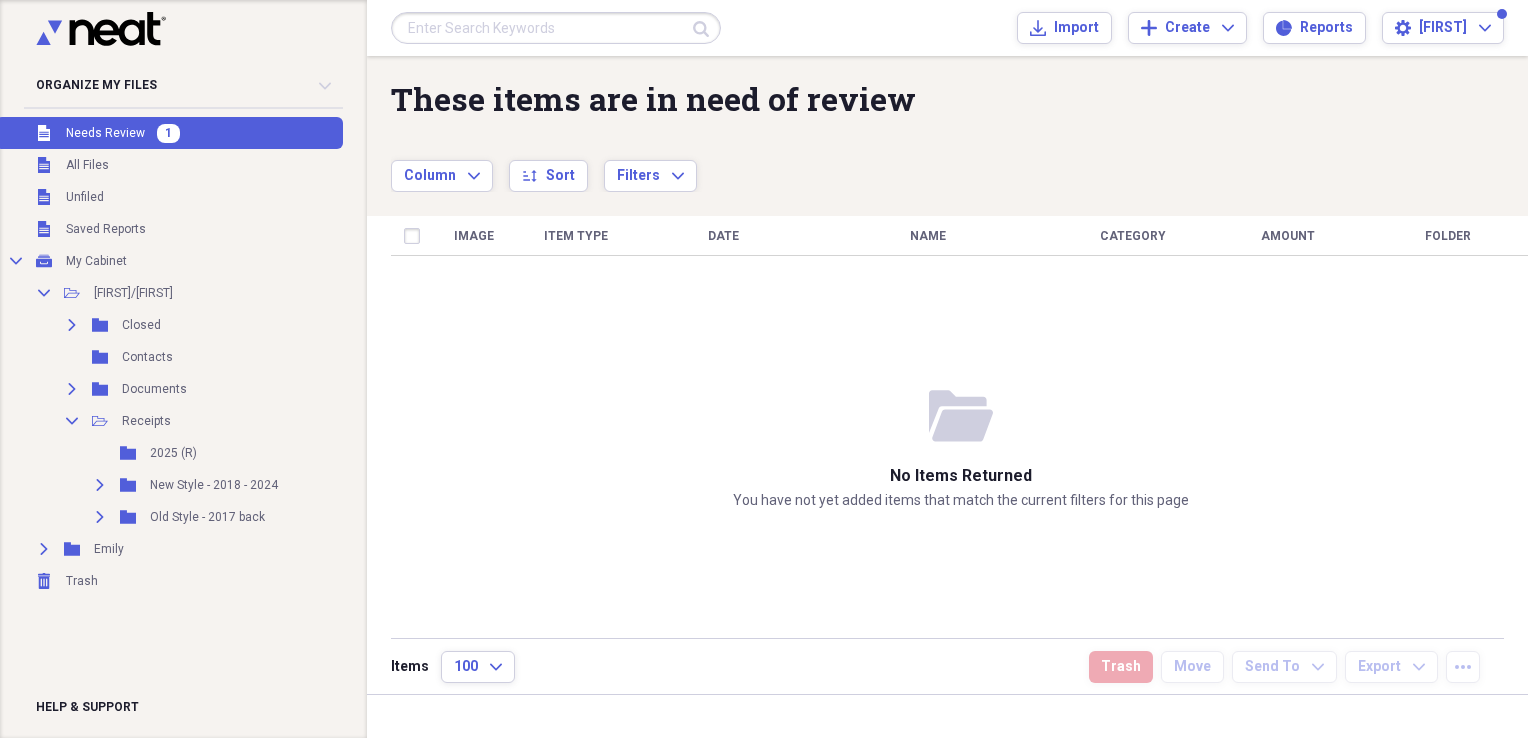 click on "Needs Review" at bounding box center (105, 133) 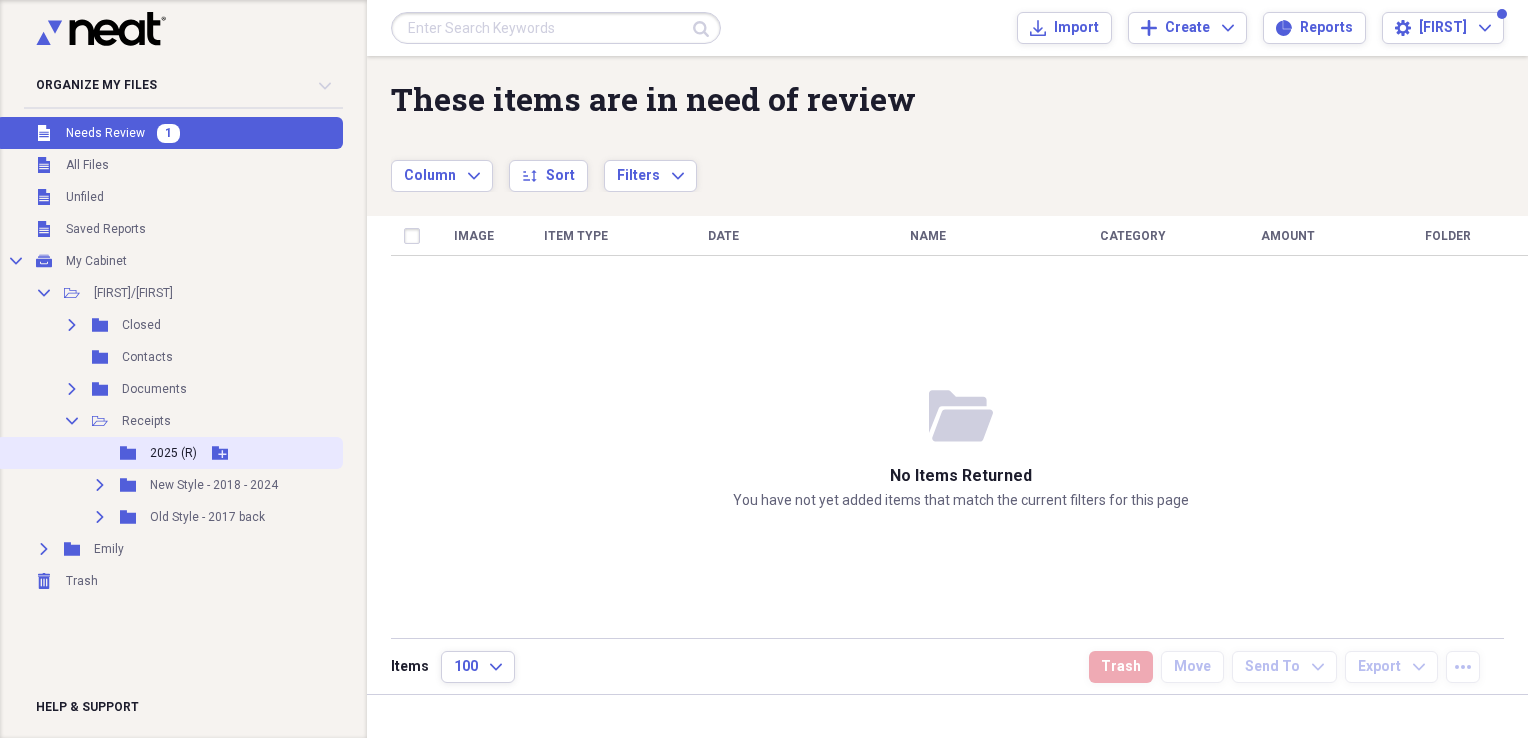 click on "2025 (R)" at bounding box center [173, 453] 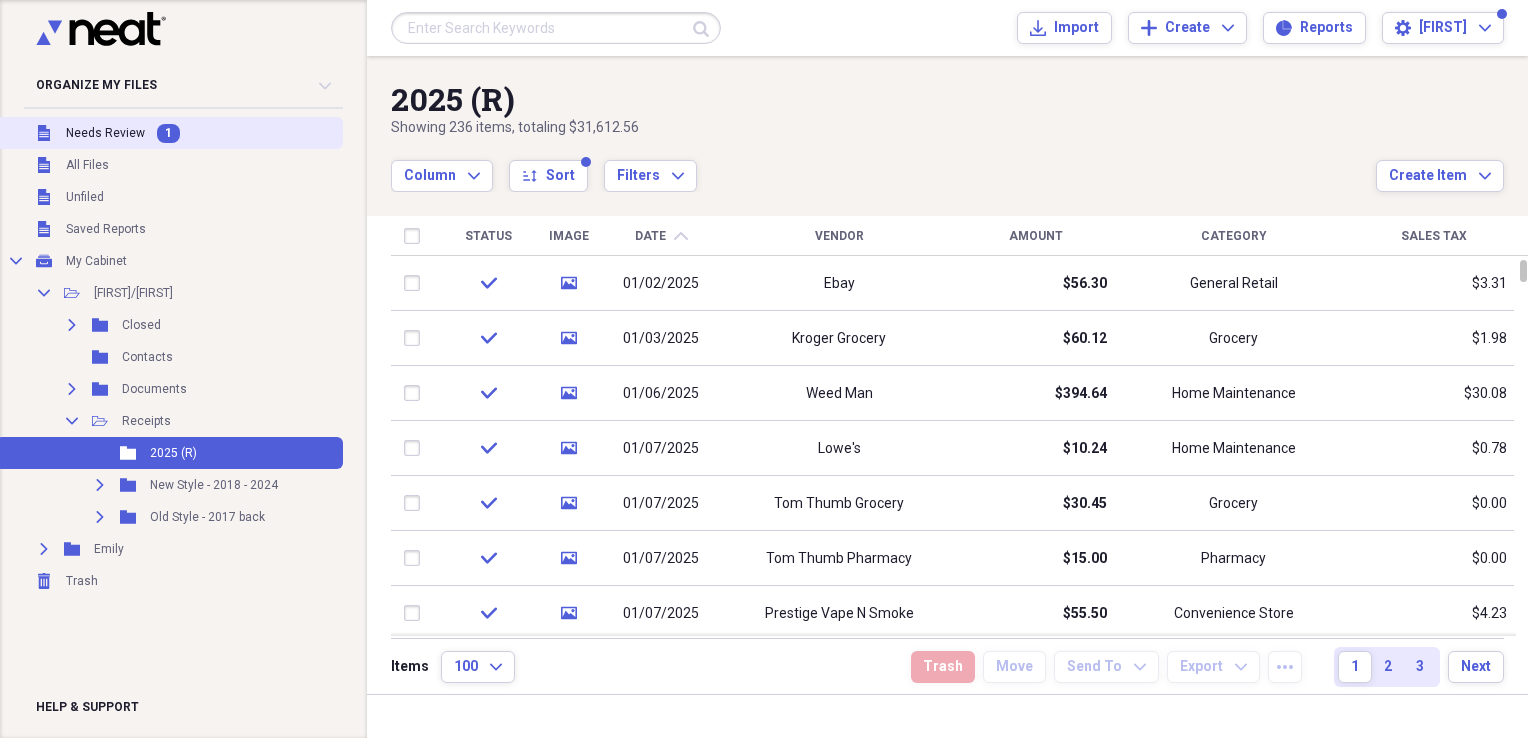 click on "Needs Review" at bounding box center (105, 133) 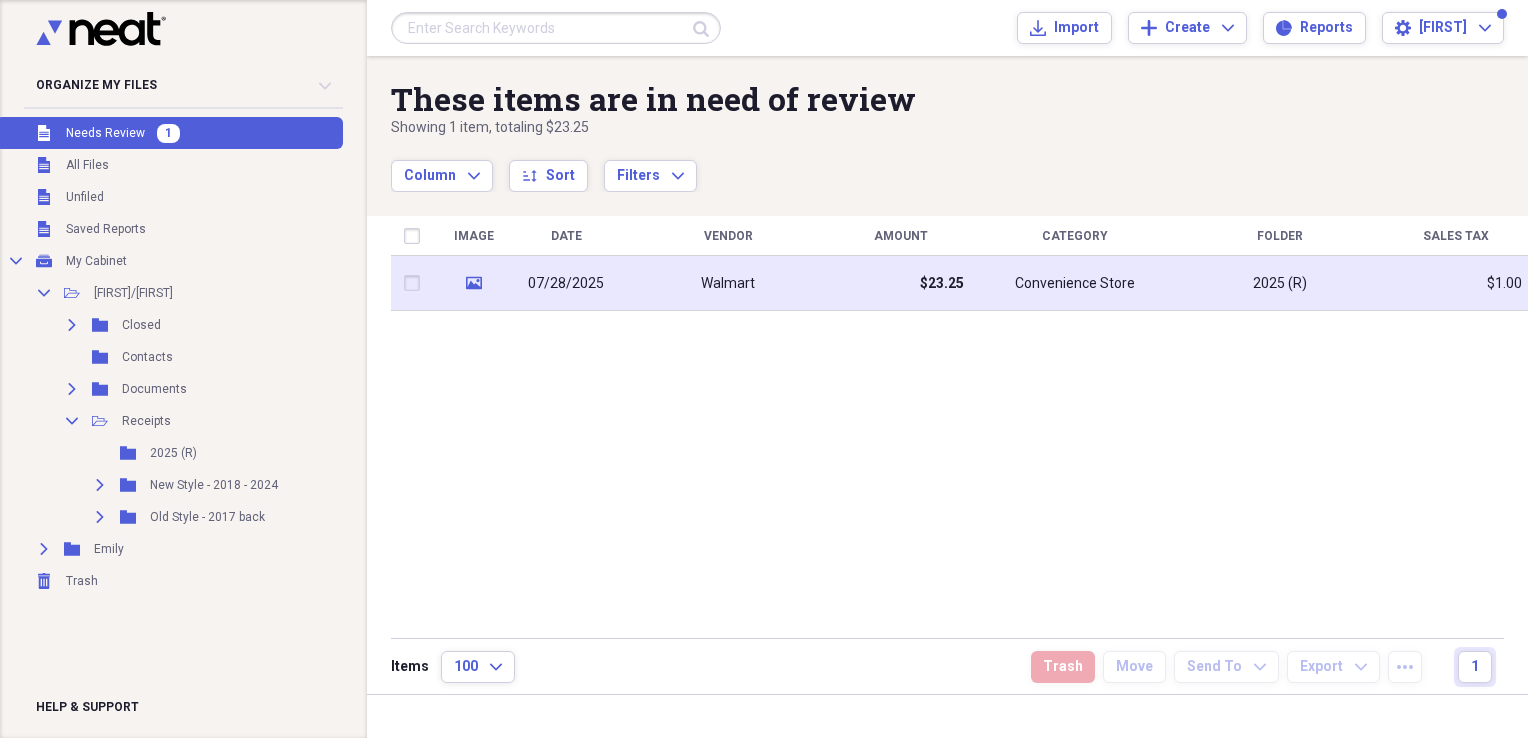 click on "media" 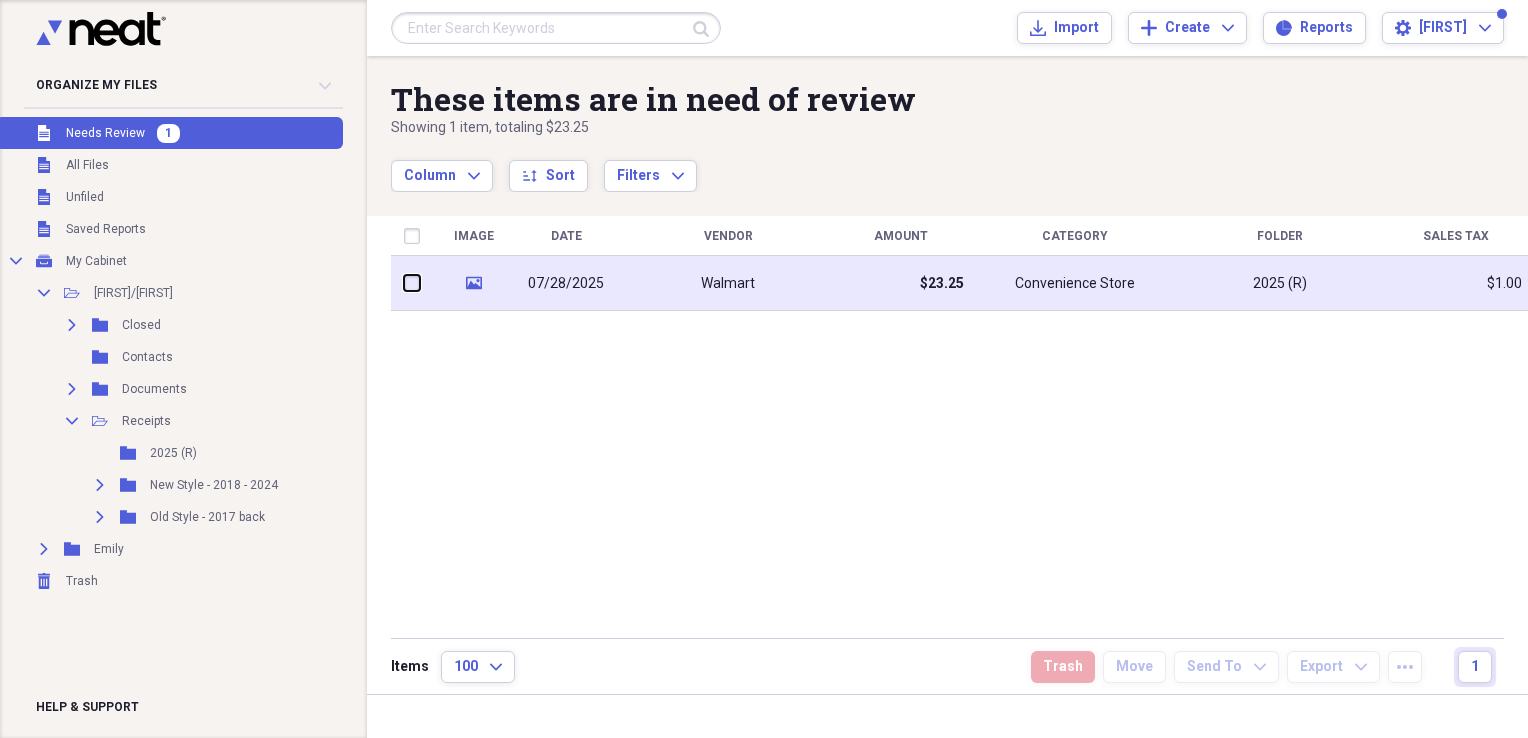 click at bounding box center (404, 283) 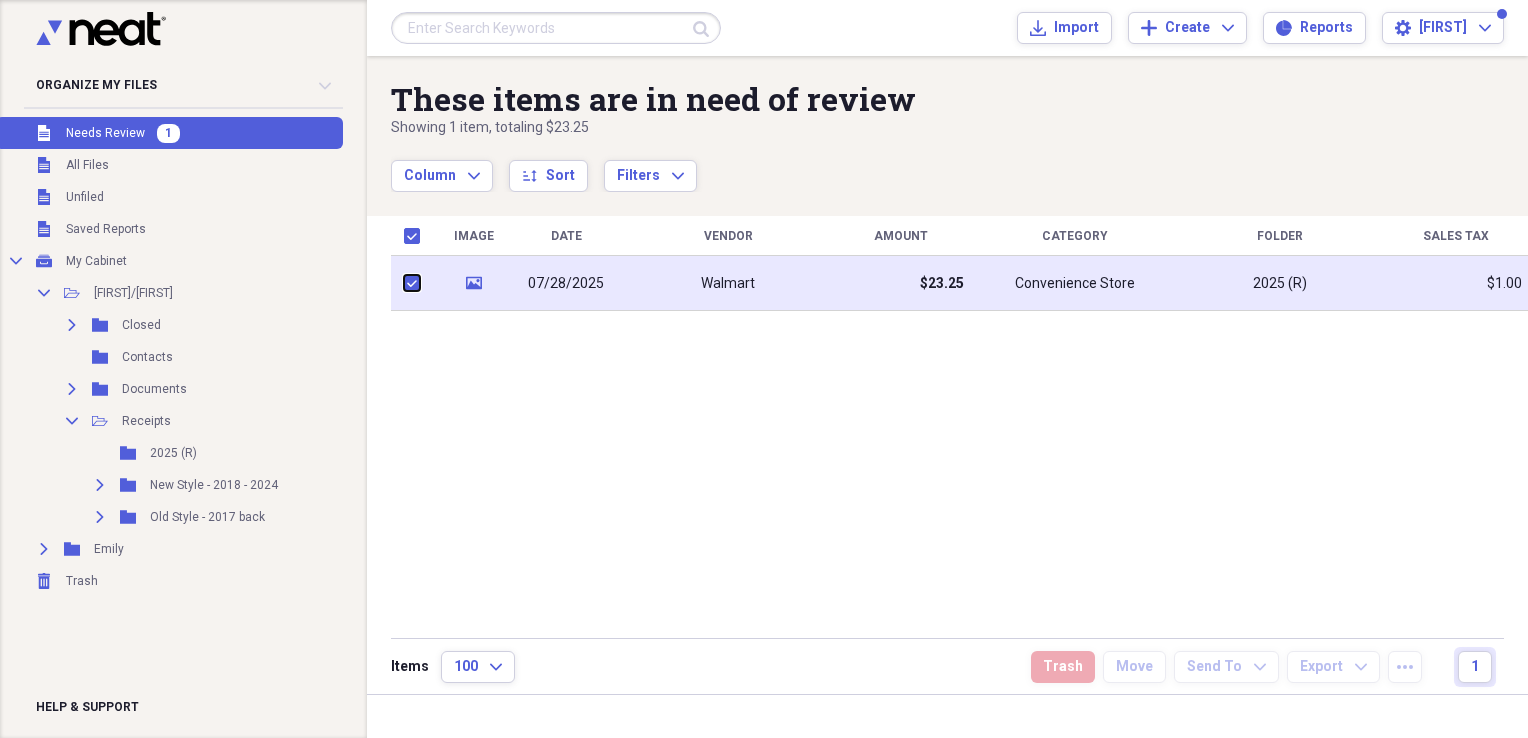 checkbox on "true" 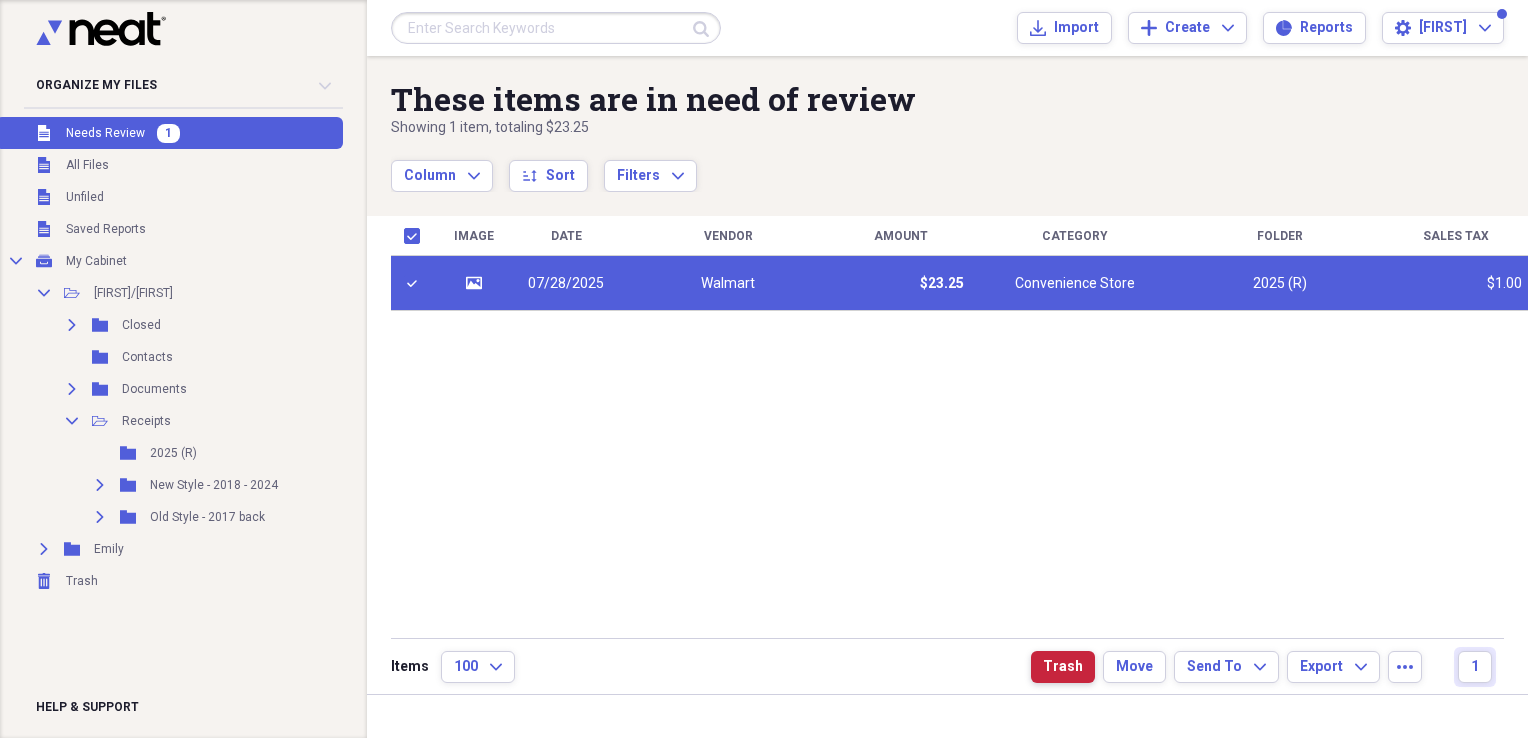 click on "Trash" at bounding box center [1063, 667] 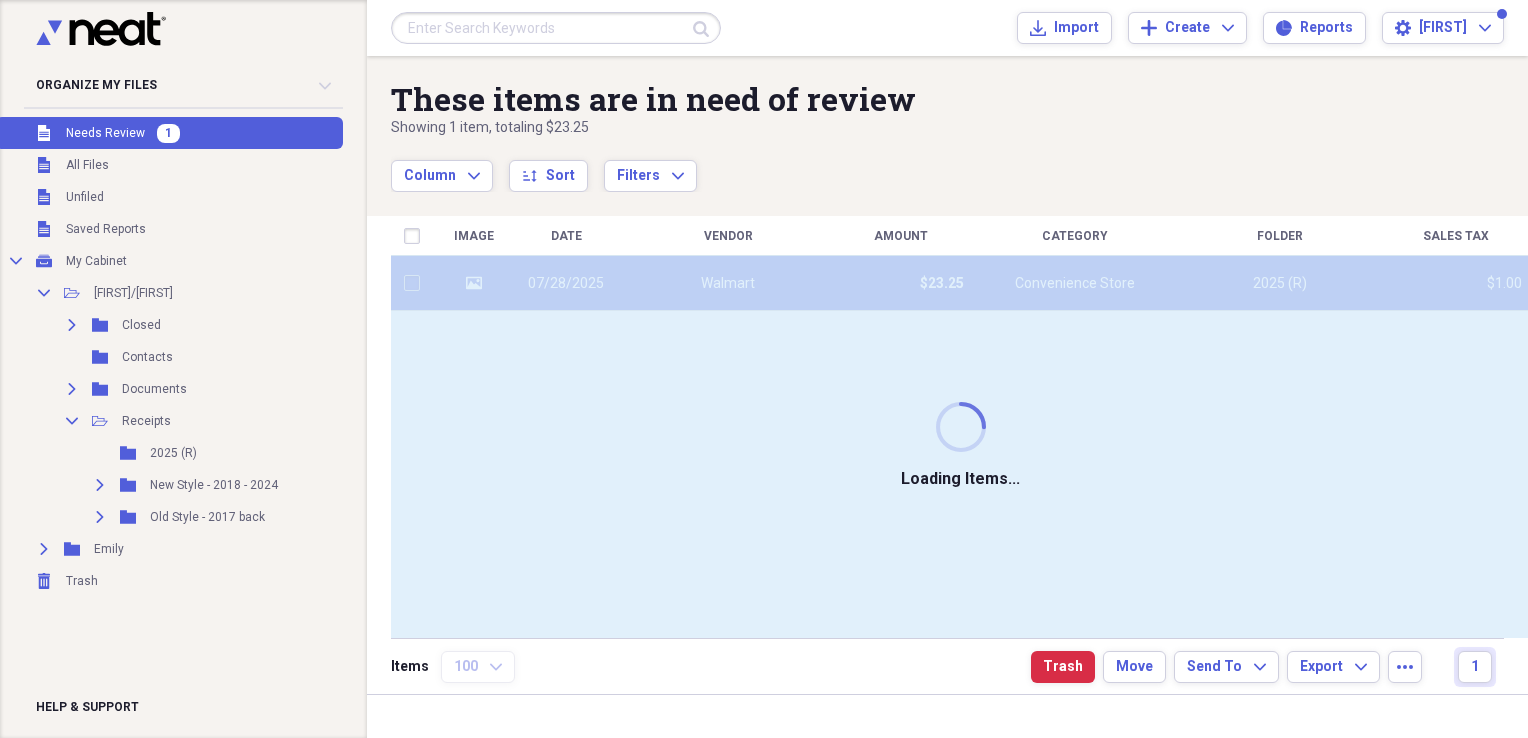 checkbox on "false" 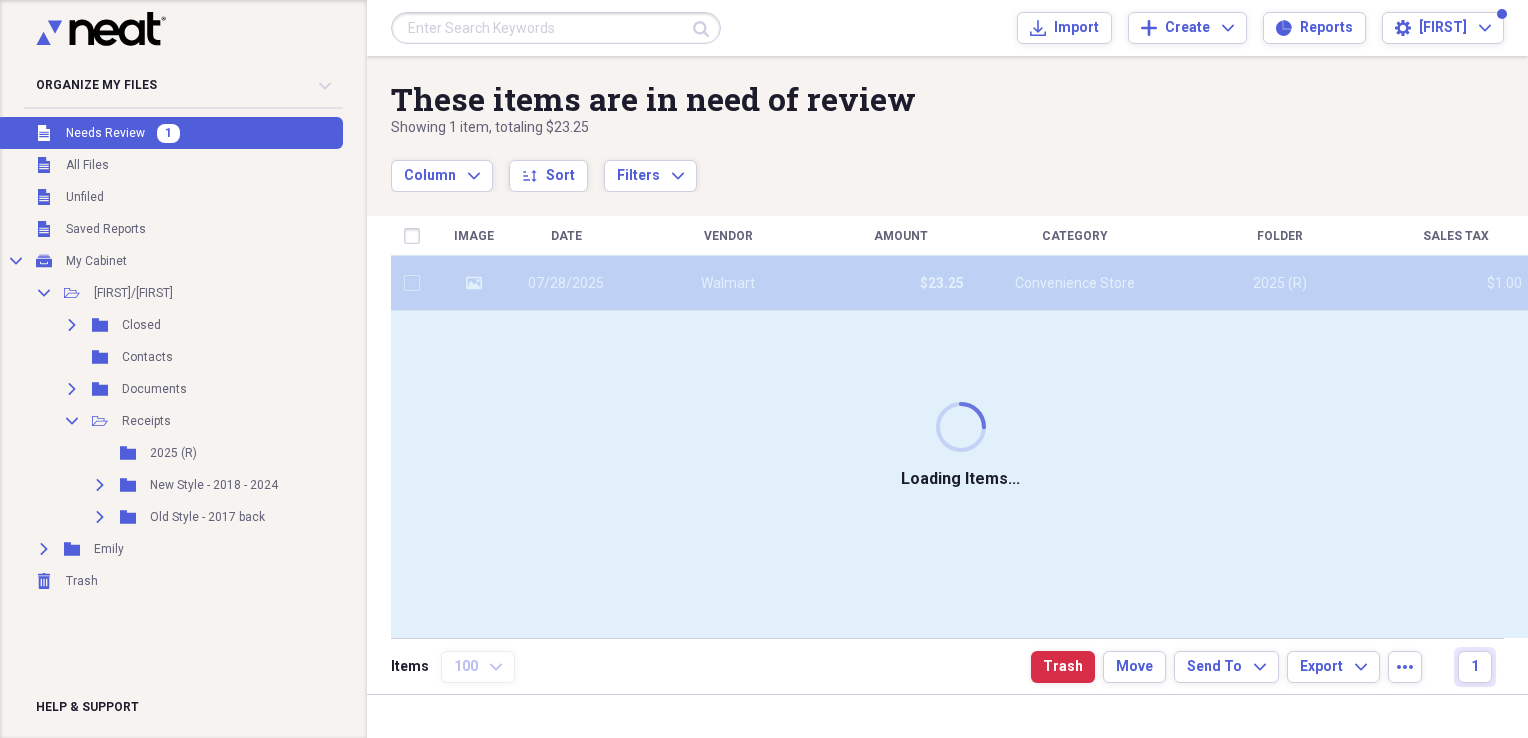 checkbox on "false" 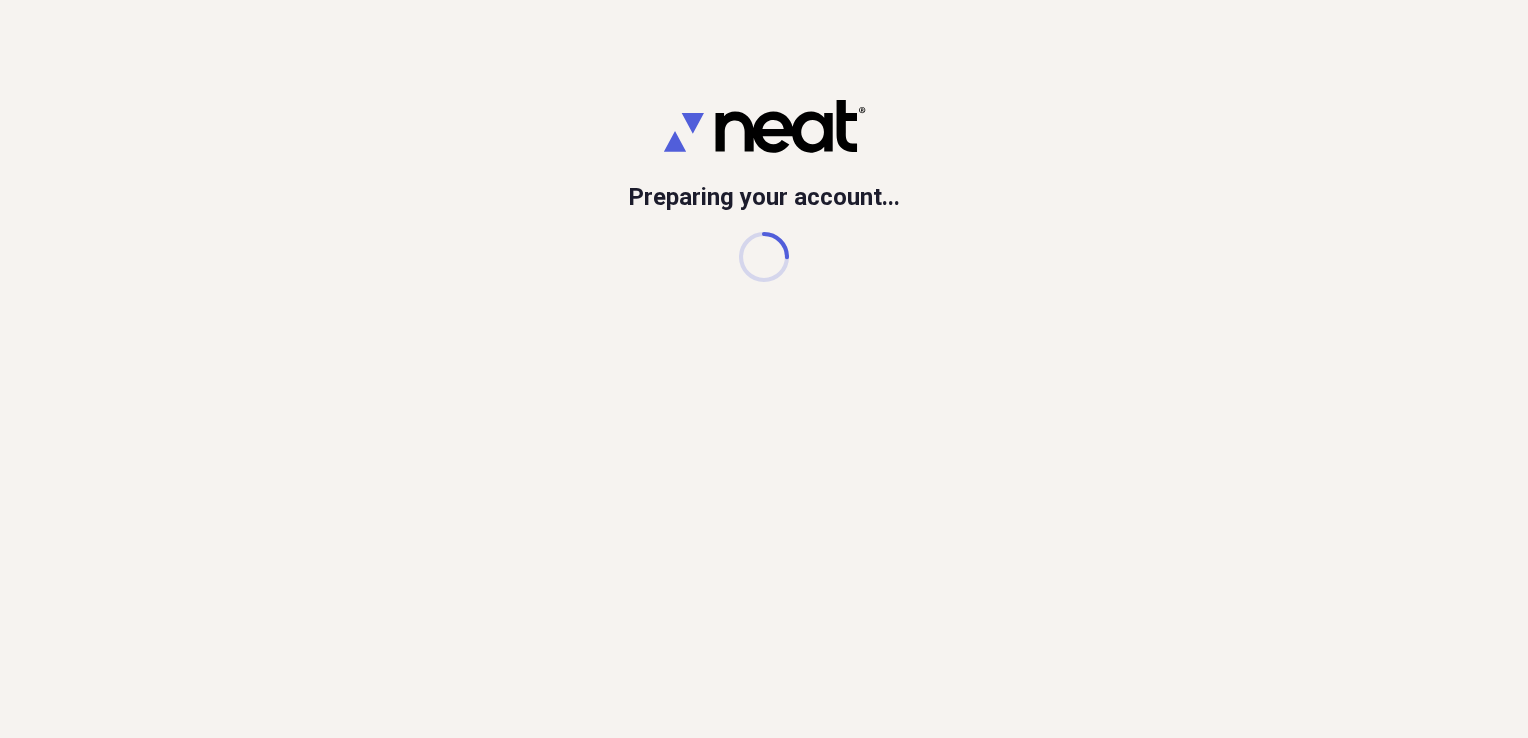 scroll, scrollTop: 0, scrollLeft: 0, axis: both 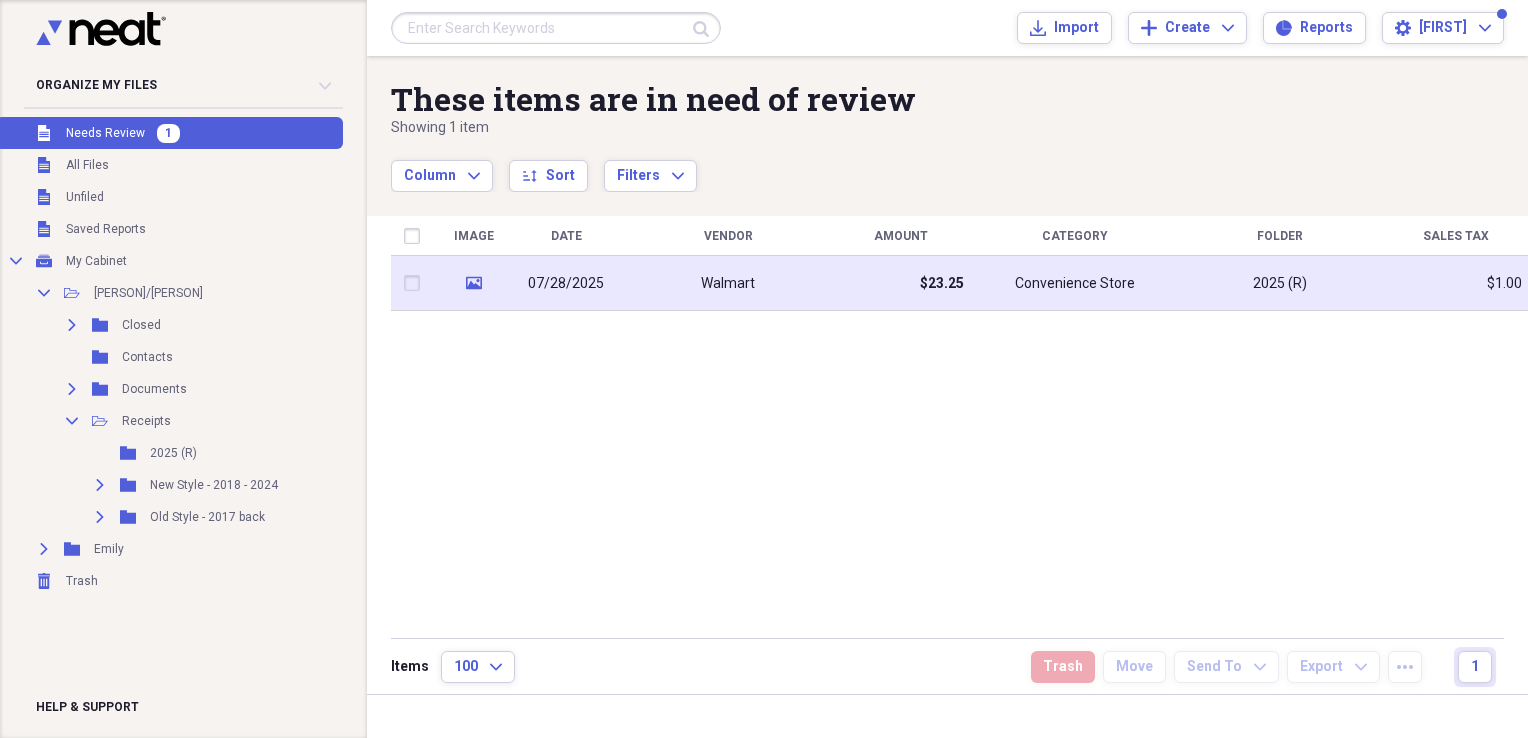 click on "media" 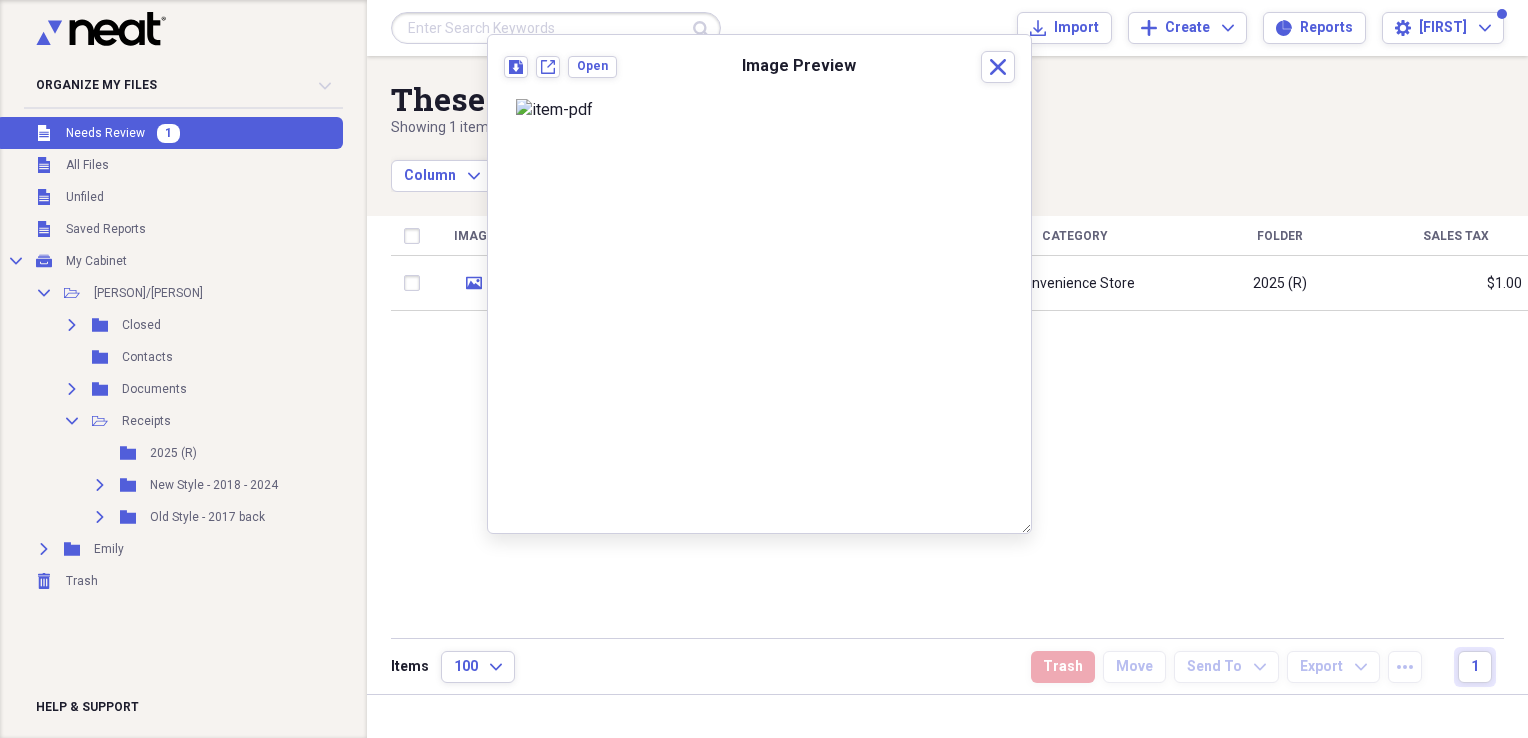 scroll, scrollTop: 0, scrollLeft: 0, axis: both 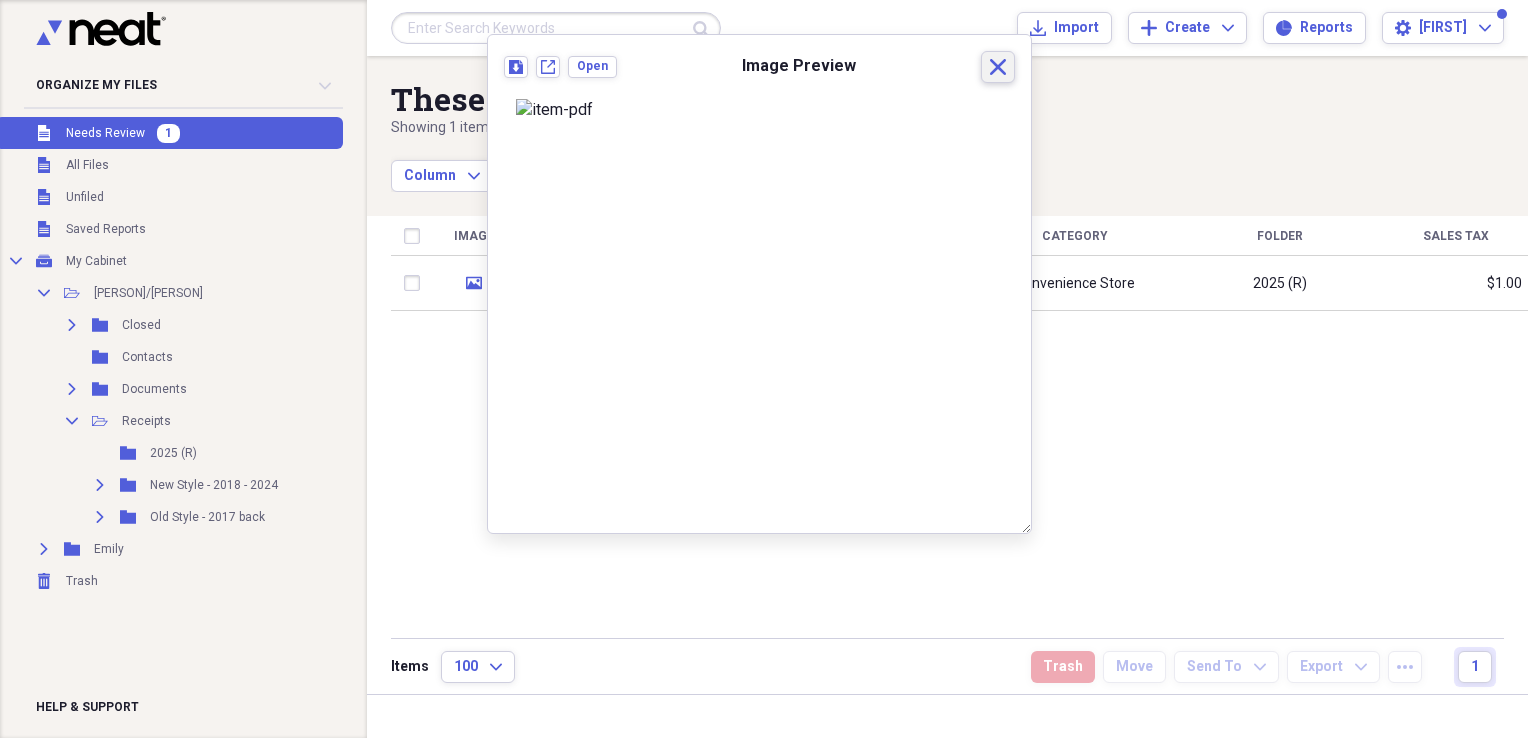 click 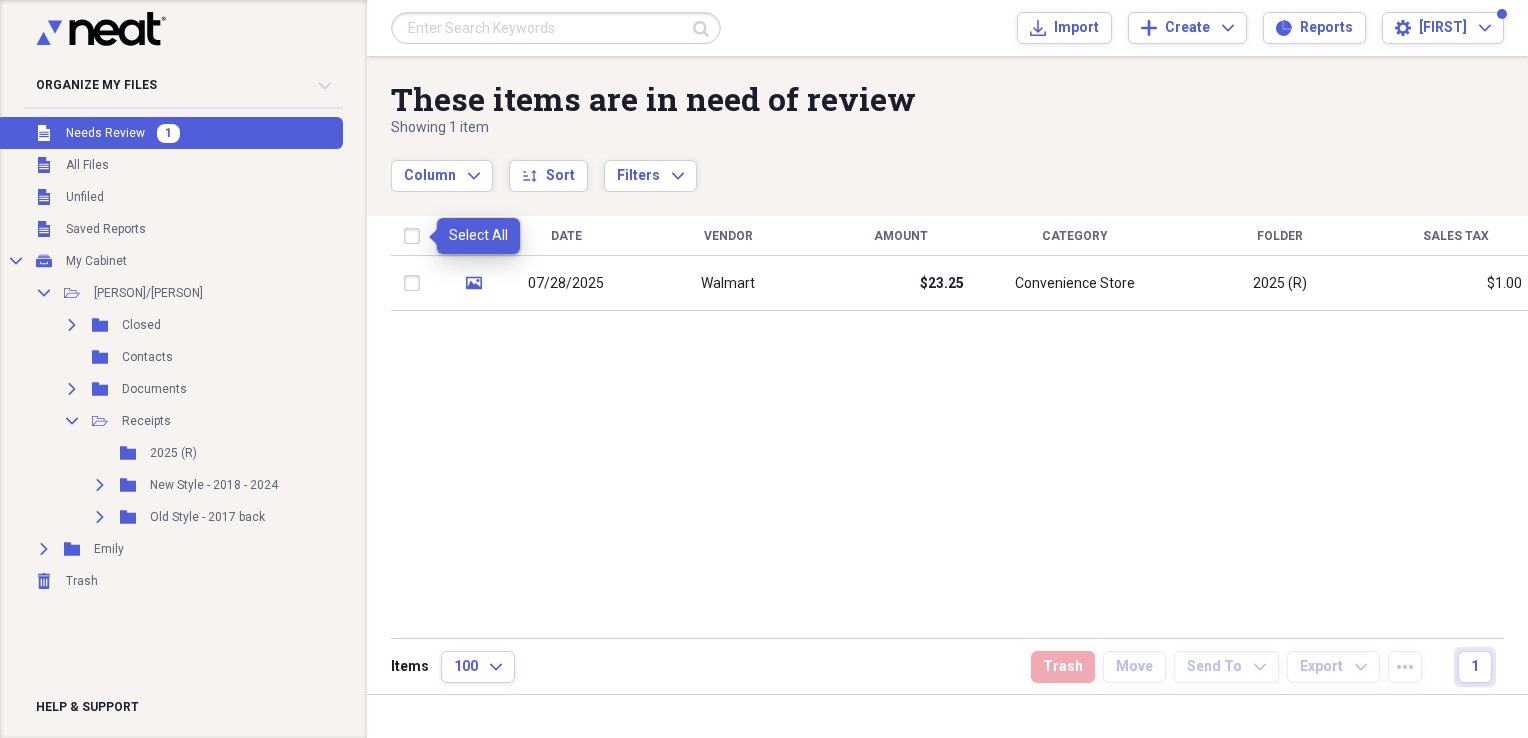 click at bounding box center [416, 236] 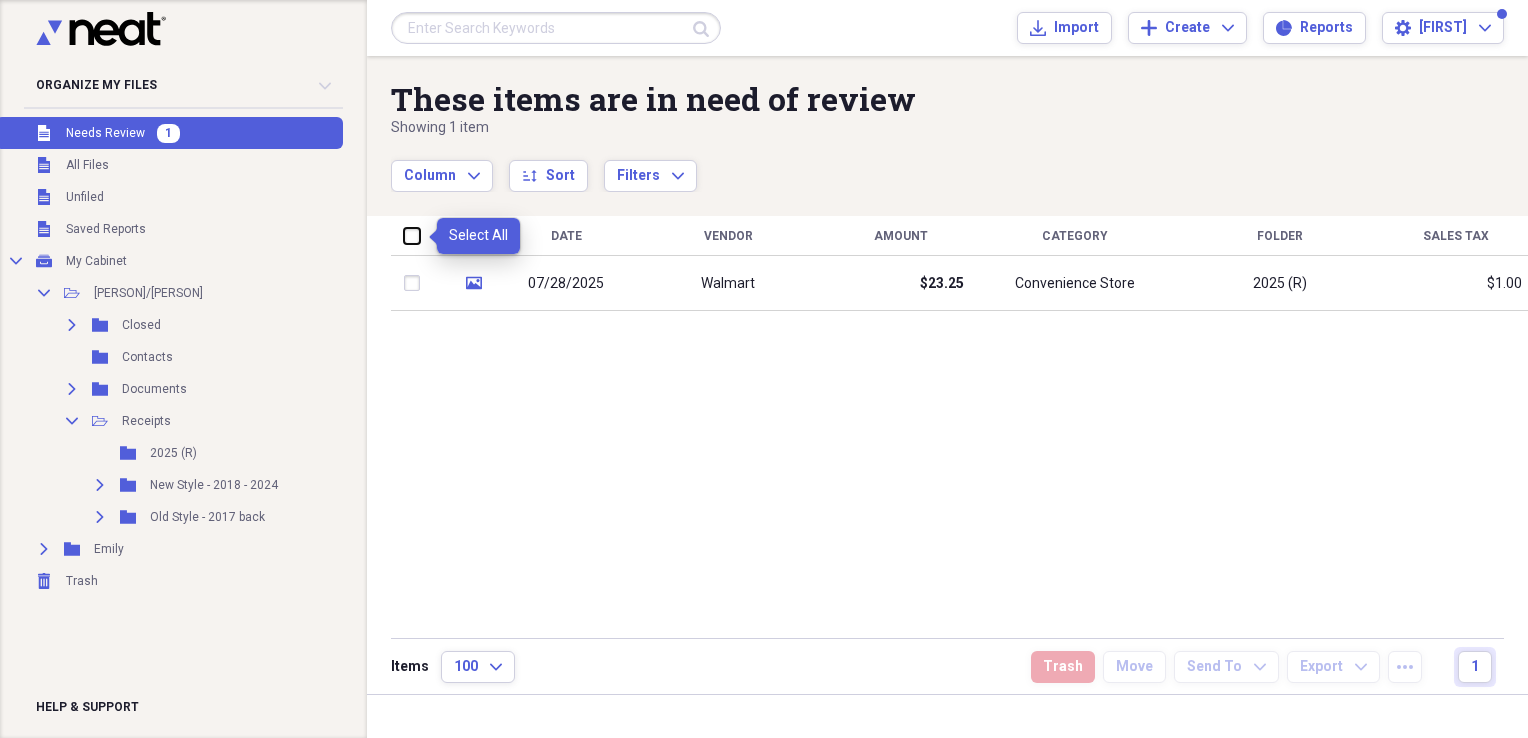 click at bounding box center [404, 235] 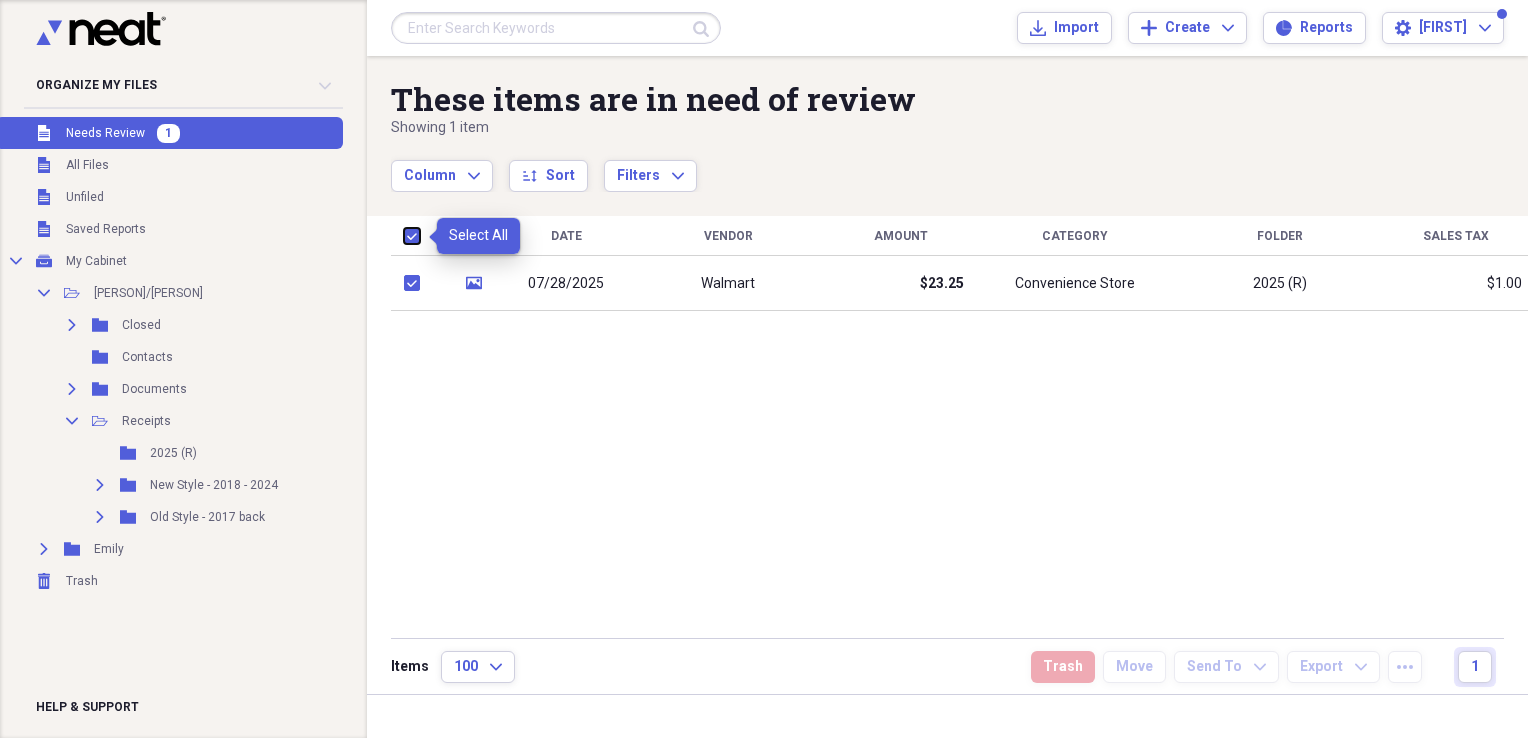 checkbox on "true" 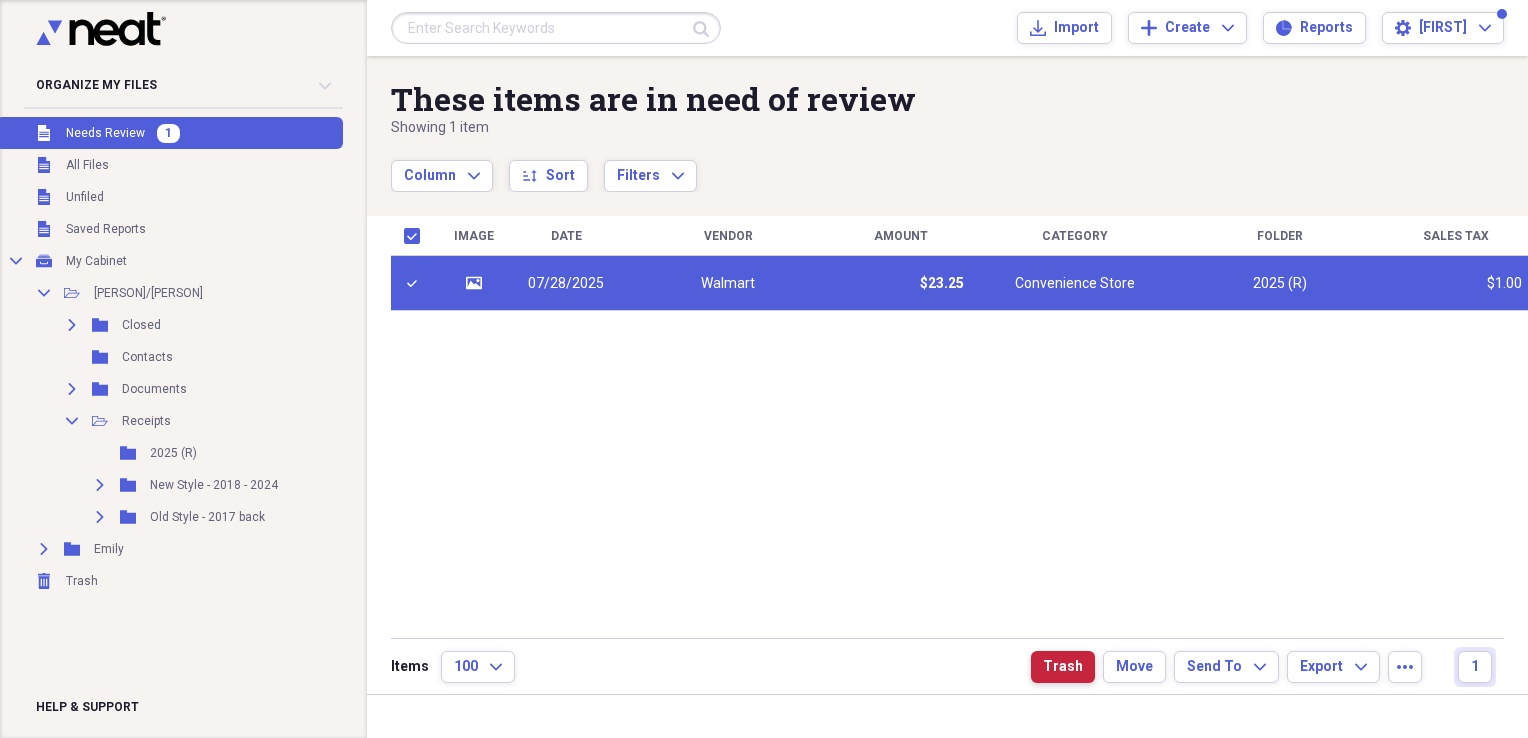 click on "Trash" at bounding box center [1063, 667] 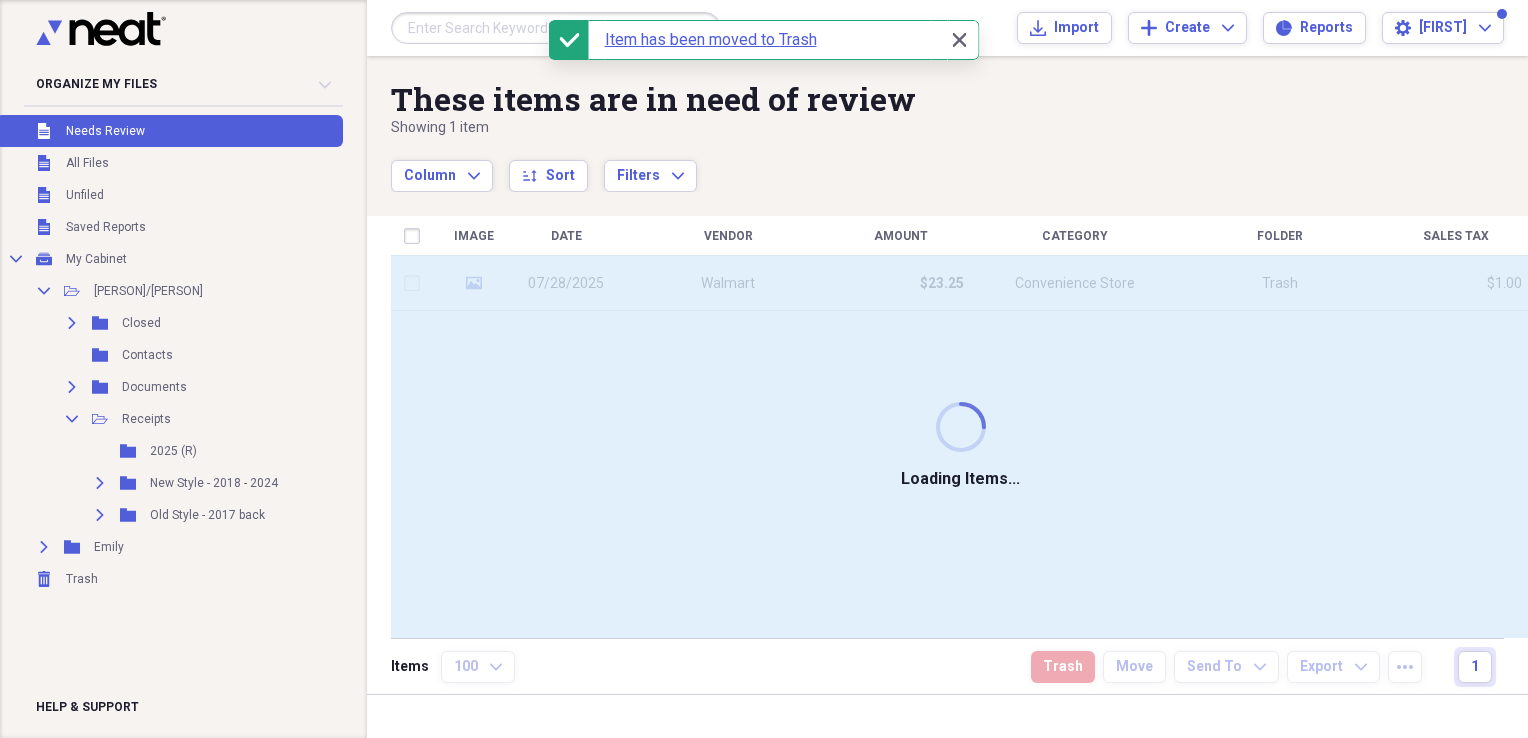 checkbox on "false" 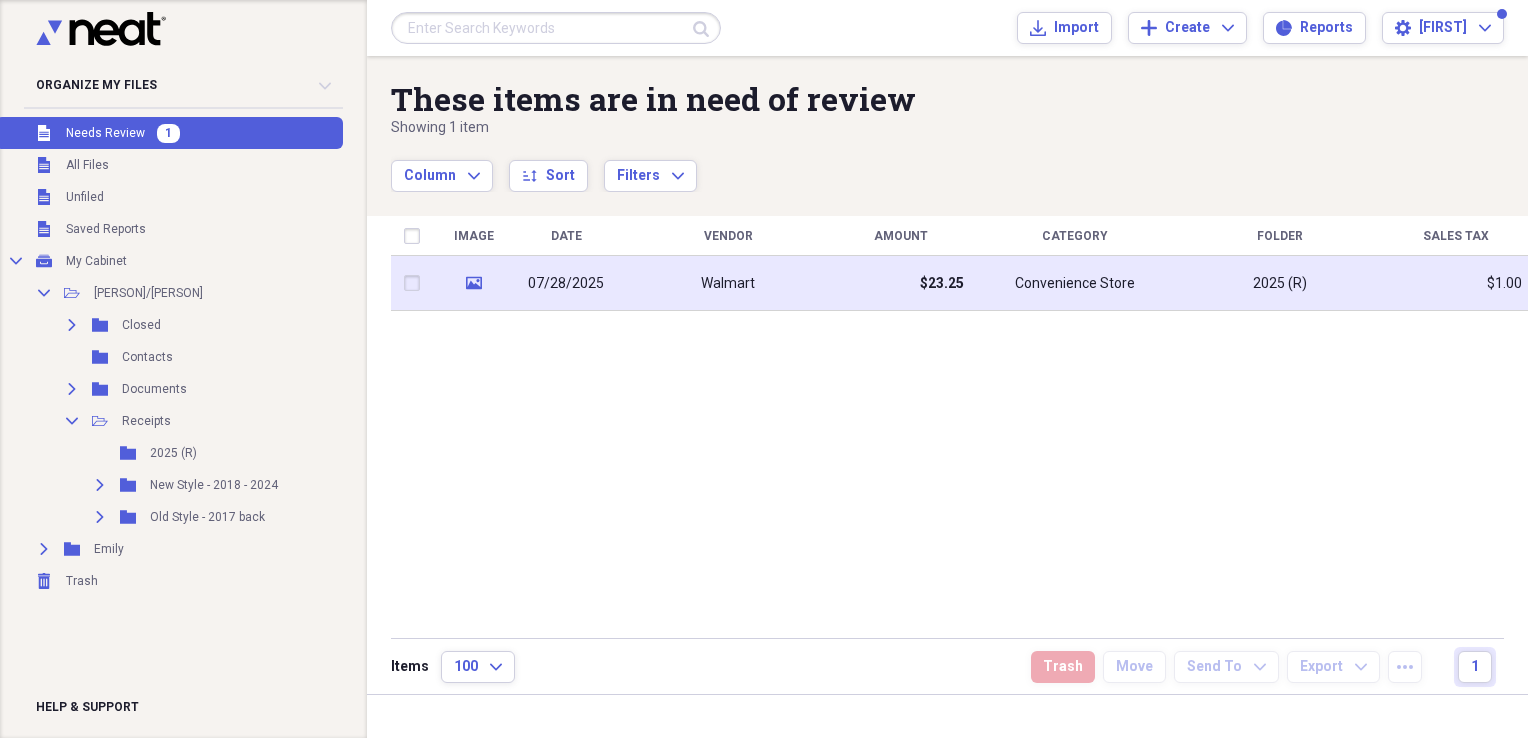 click on "media" 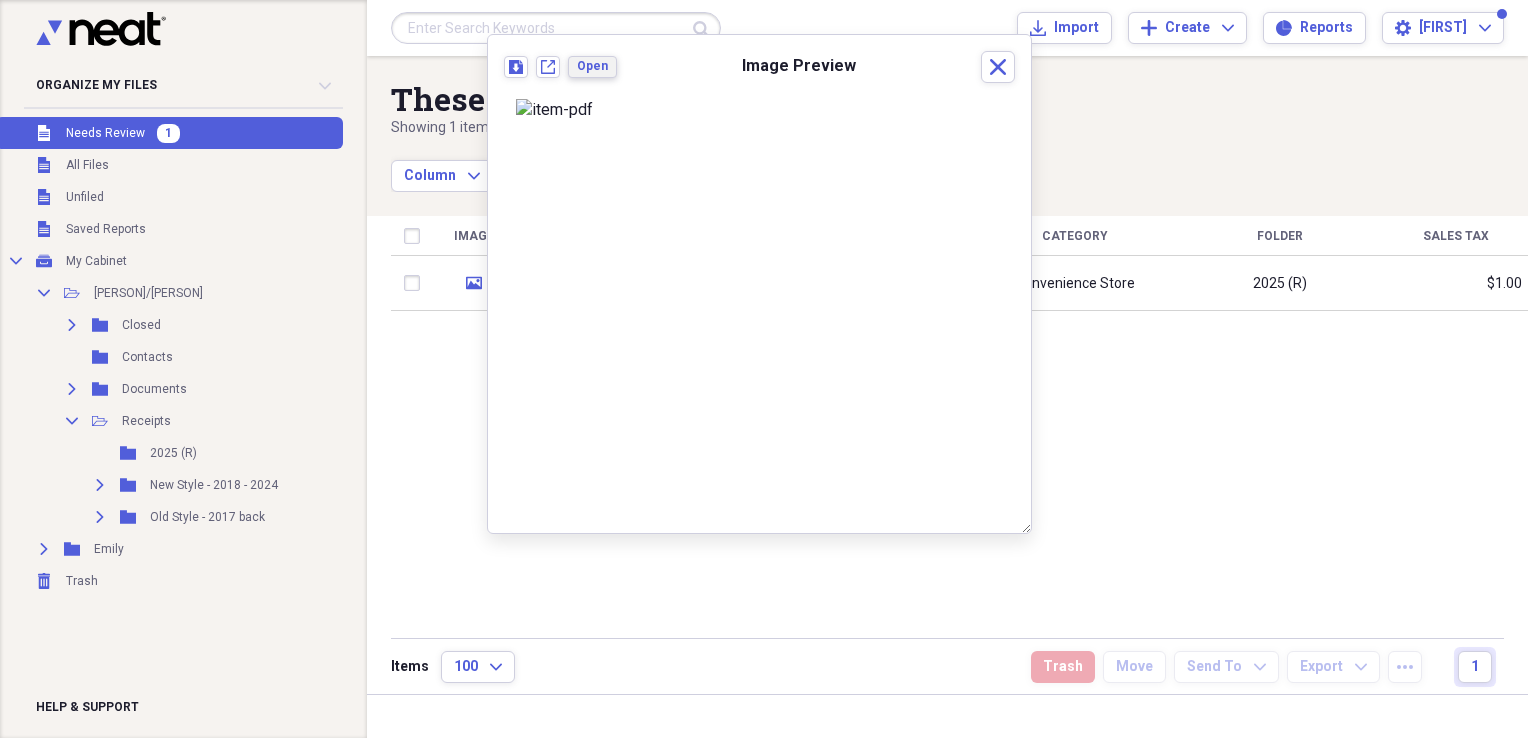 click on "Open" at bounding box center [592, 66] 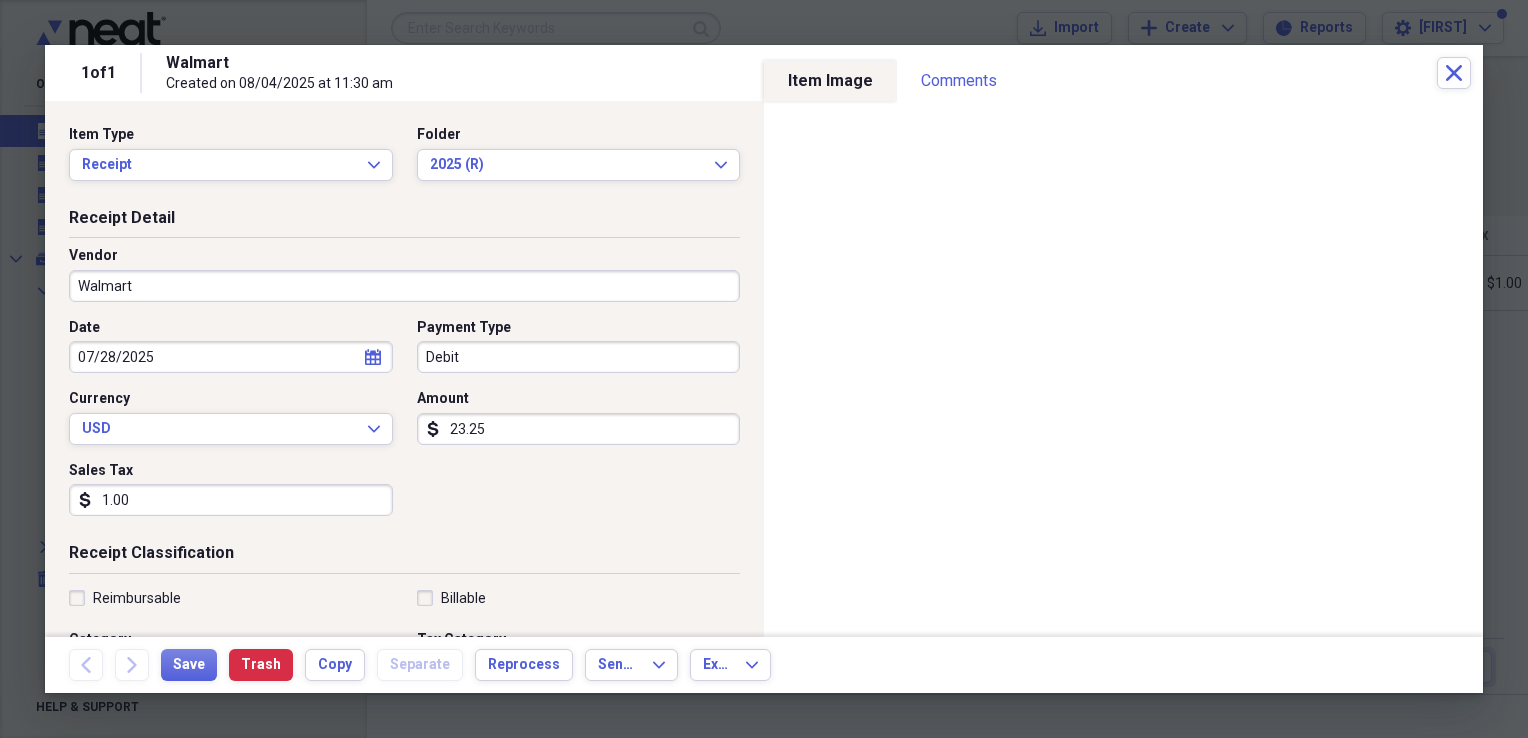 click on "1.00" at bounding box center [231, 500] 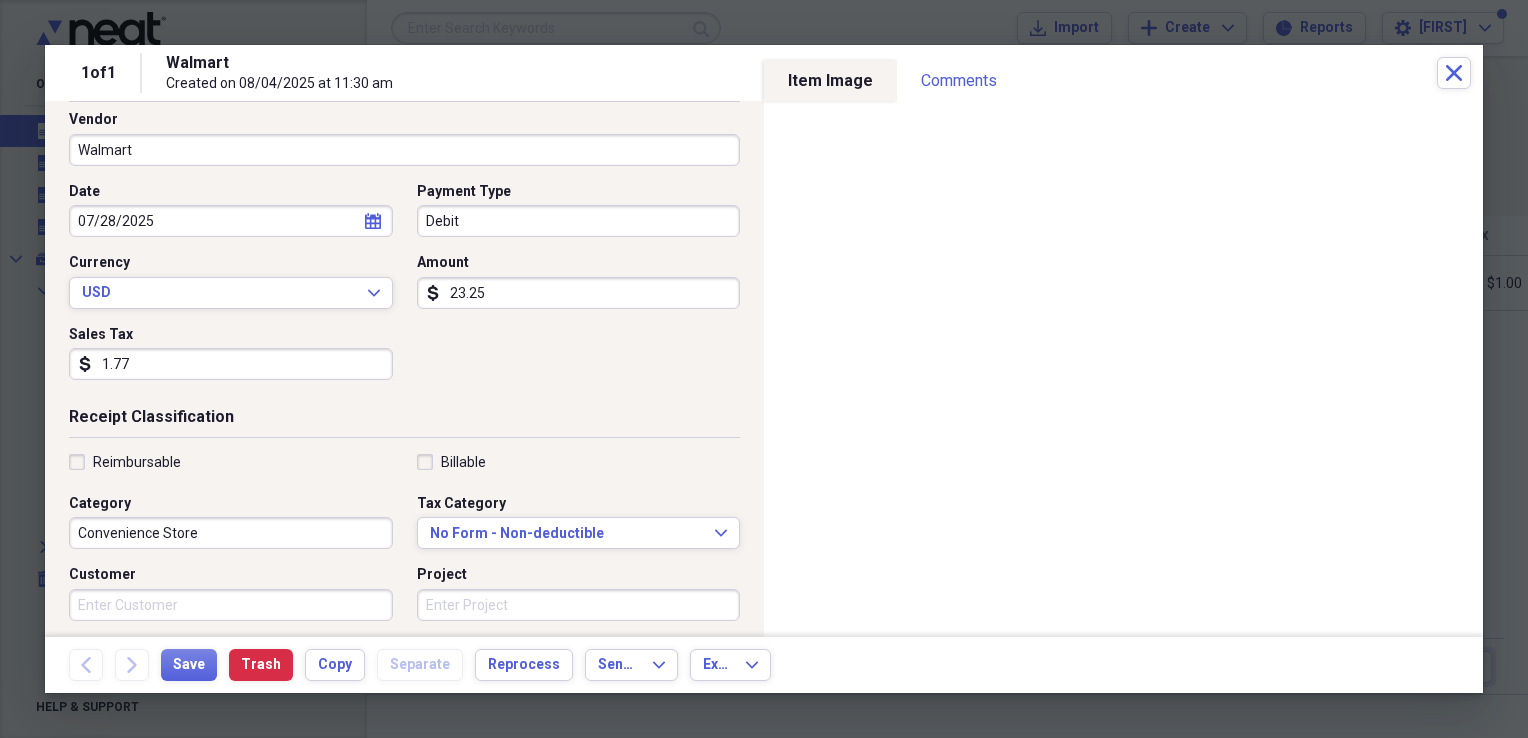 scroll, scrollTop: 31, scrollLeft: 0, axis: vertical 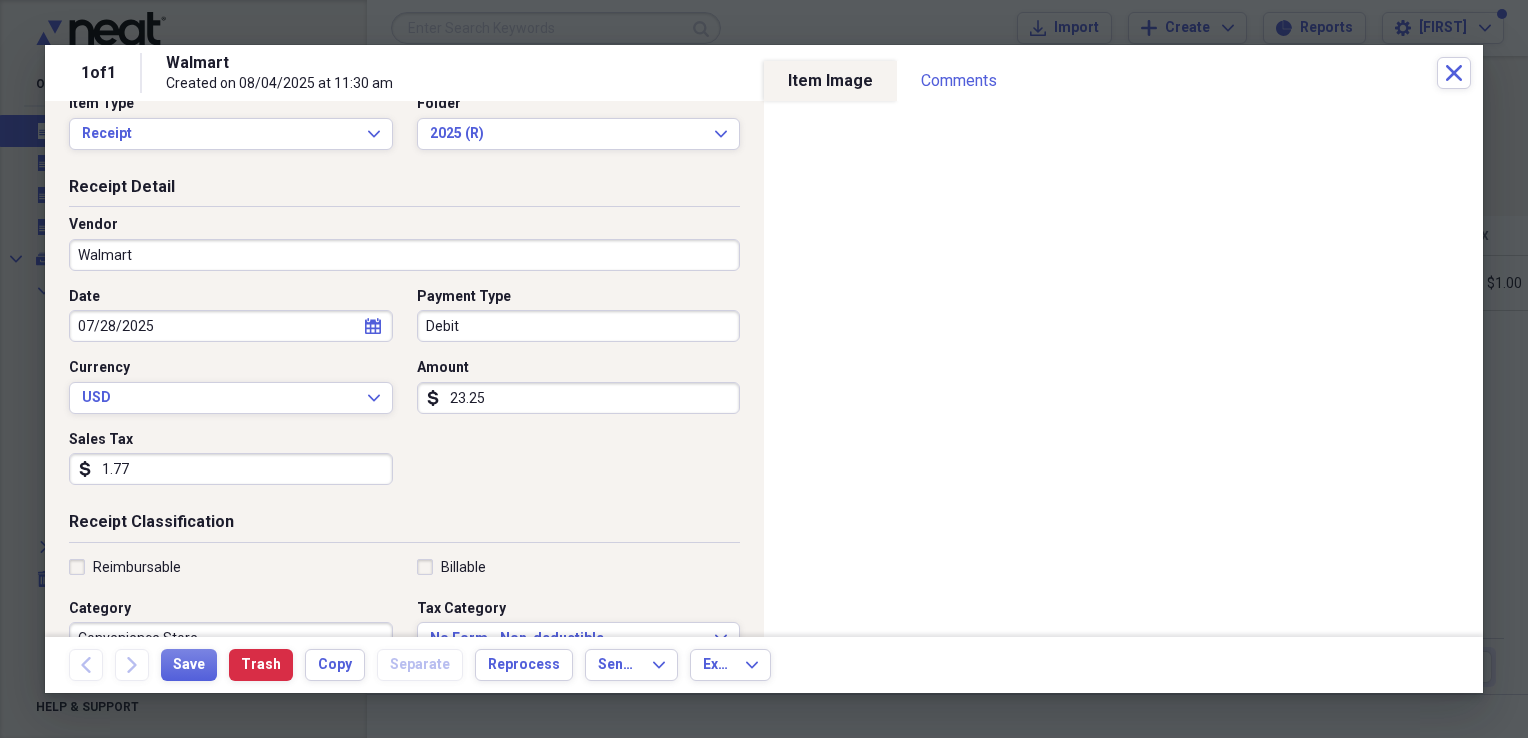 type on "1.77" 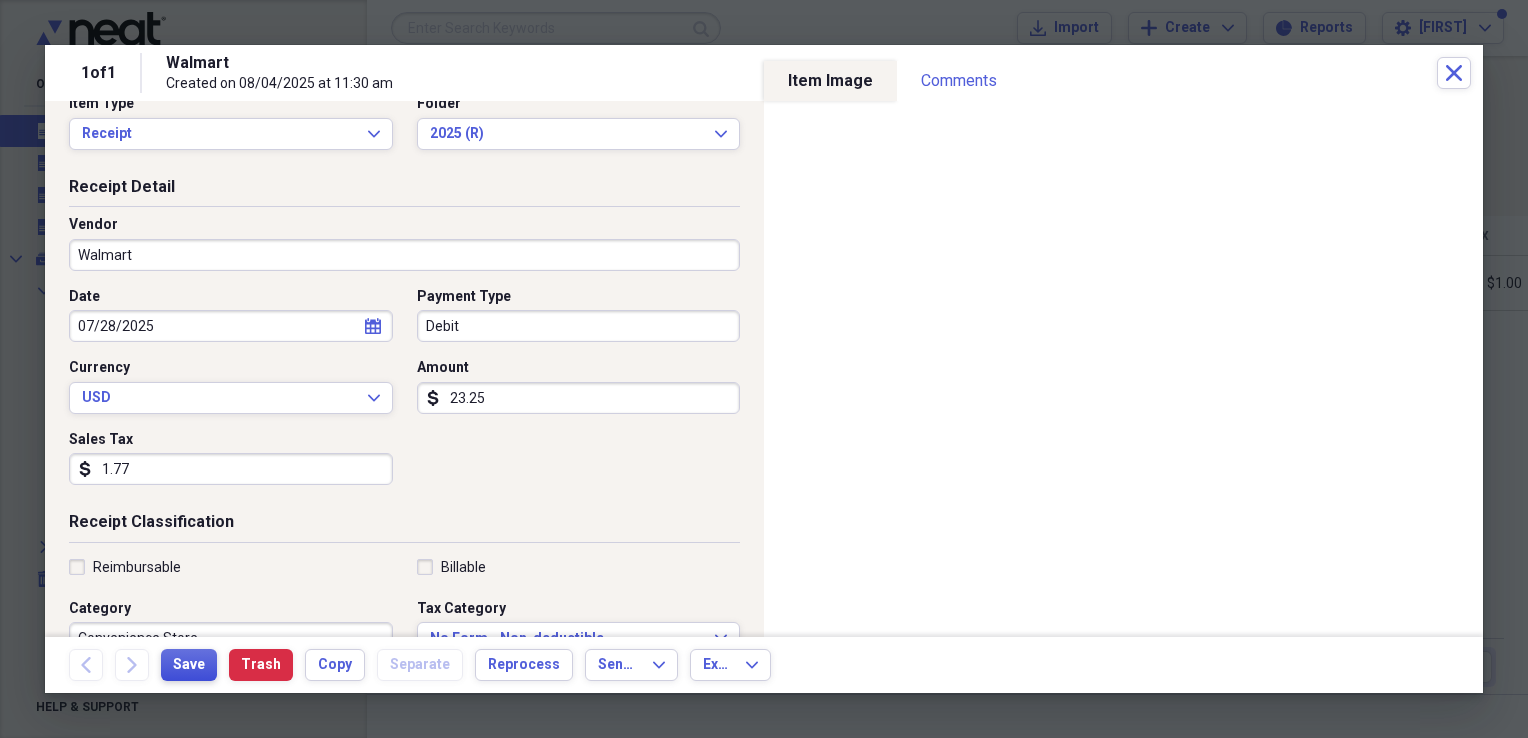 click on "Save" at bounding box center (189, 665) 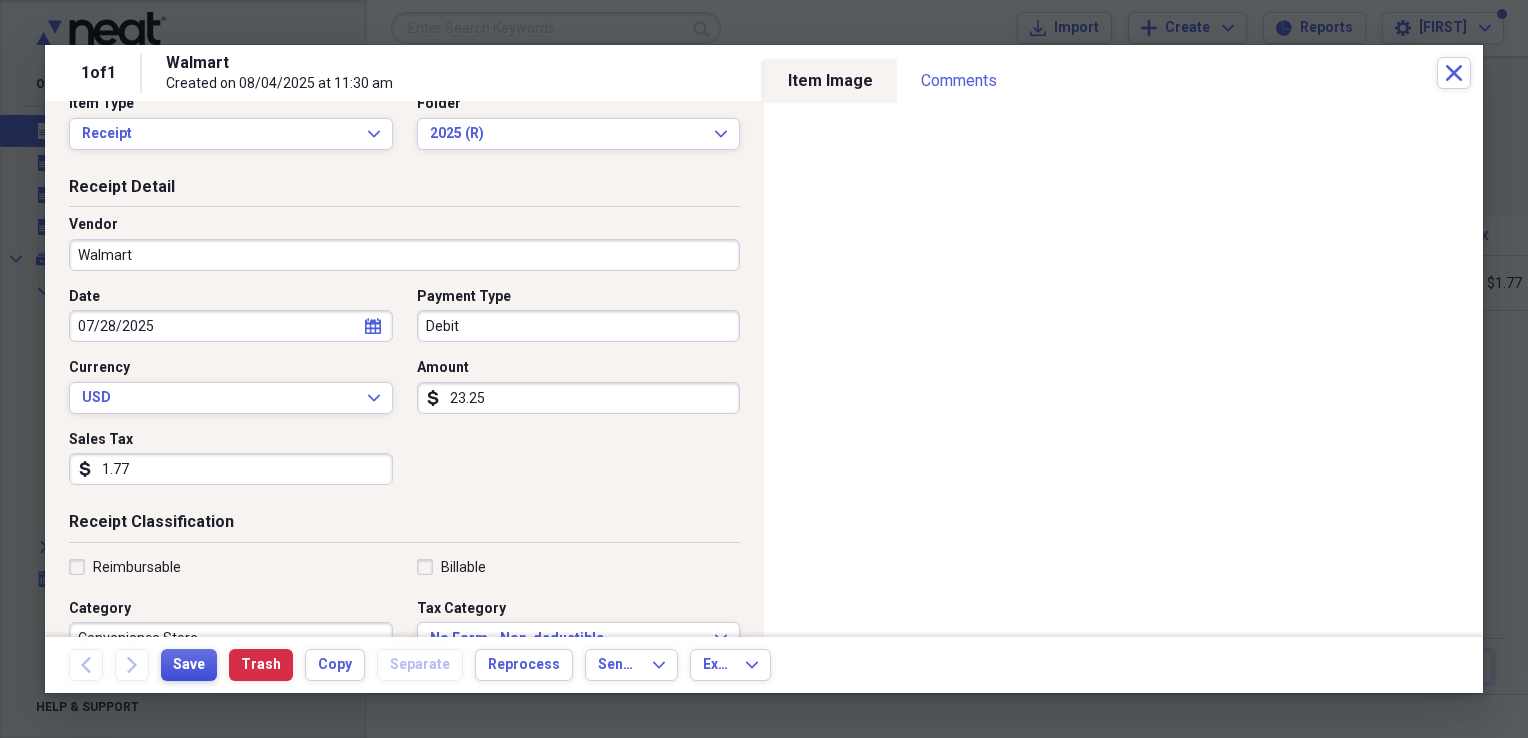 type 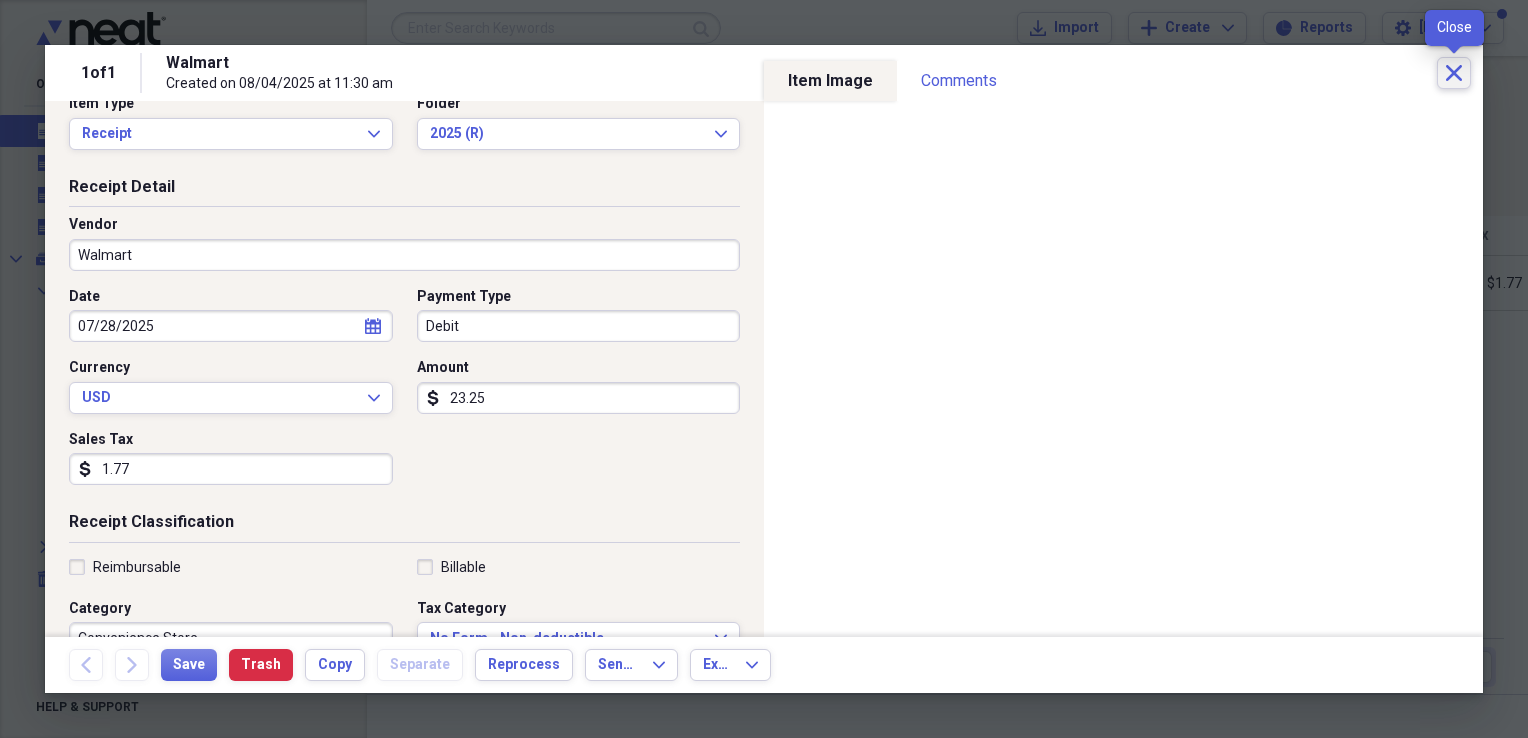 click on "Close" 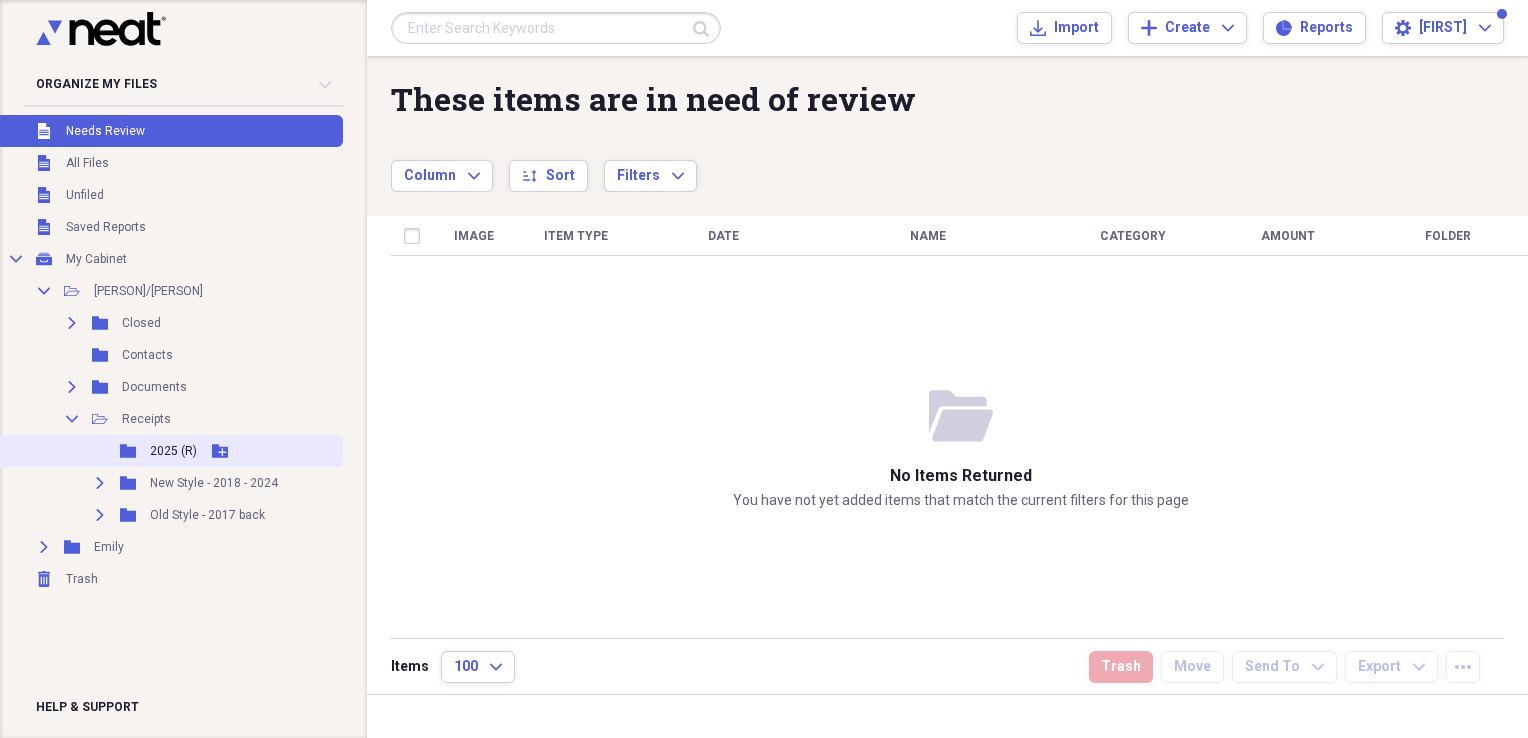 click on "2025 (R)" at bounding box center [173, 451] 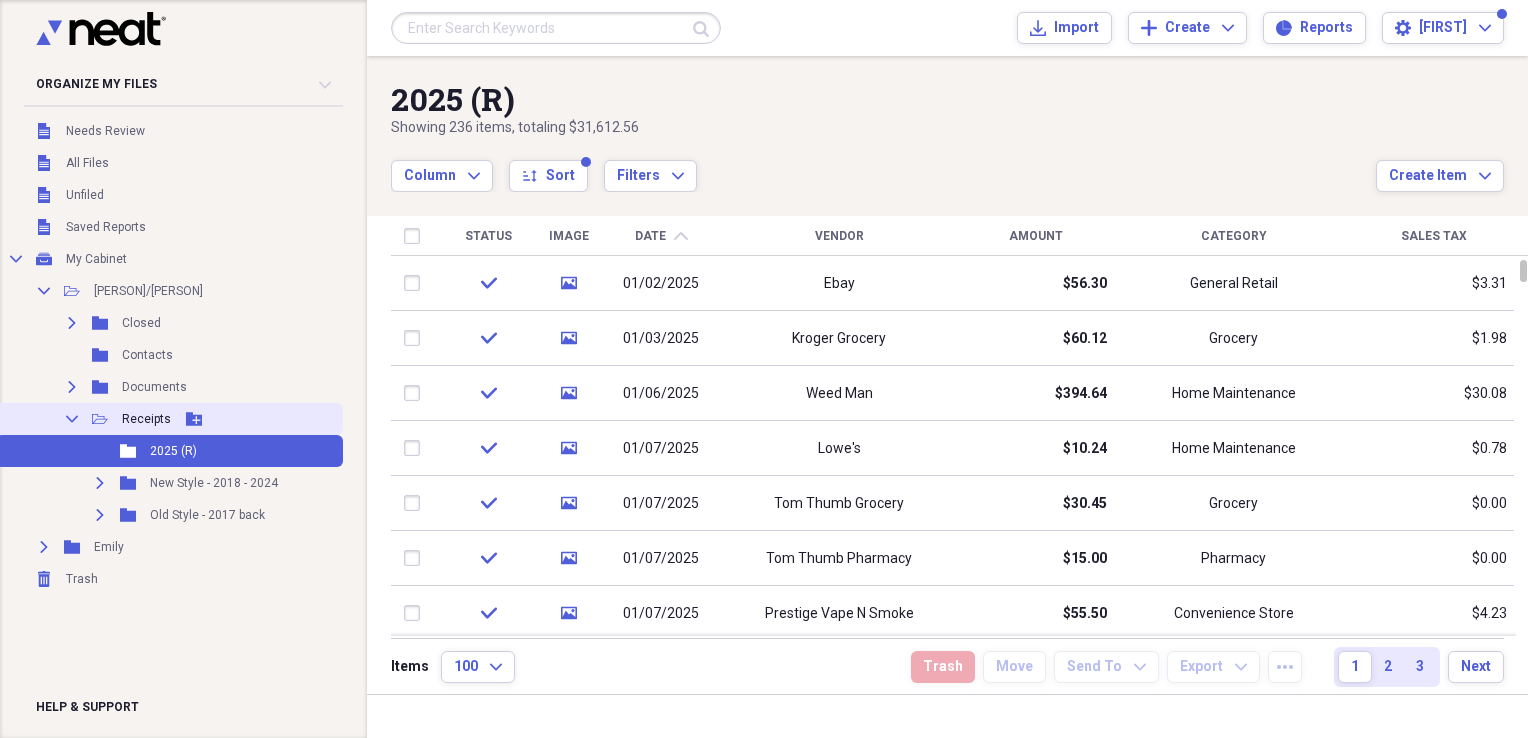 click on "Collapse" 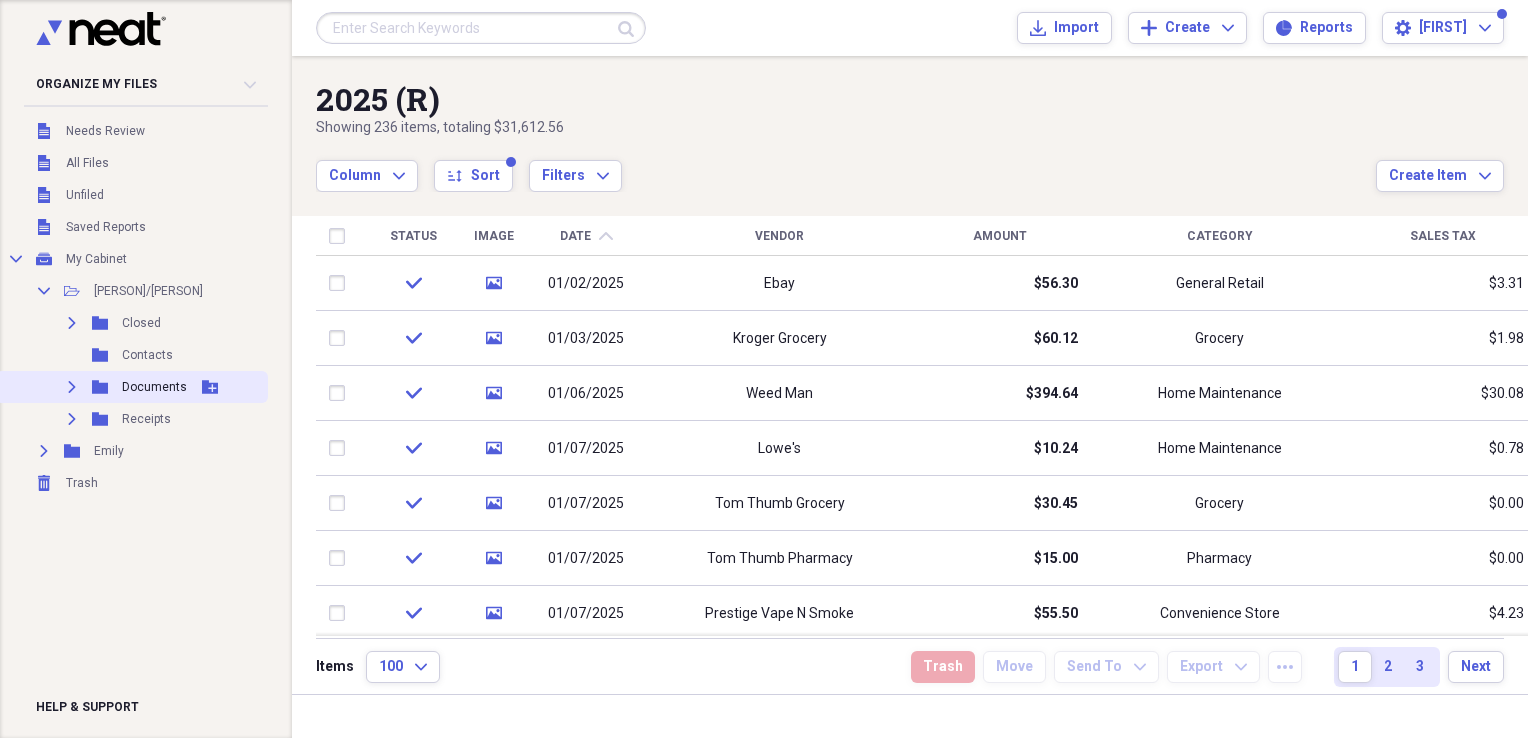 click on "Expand" 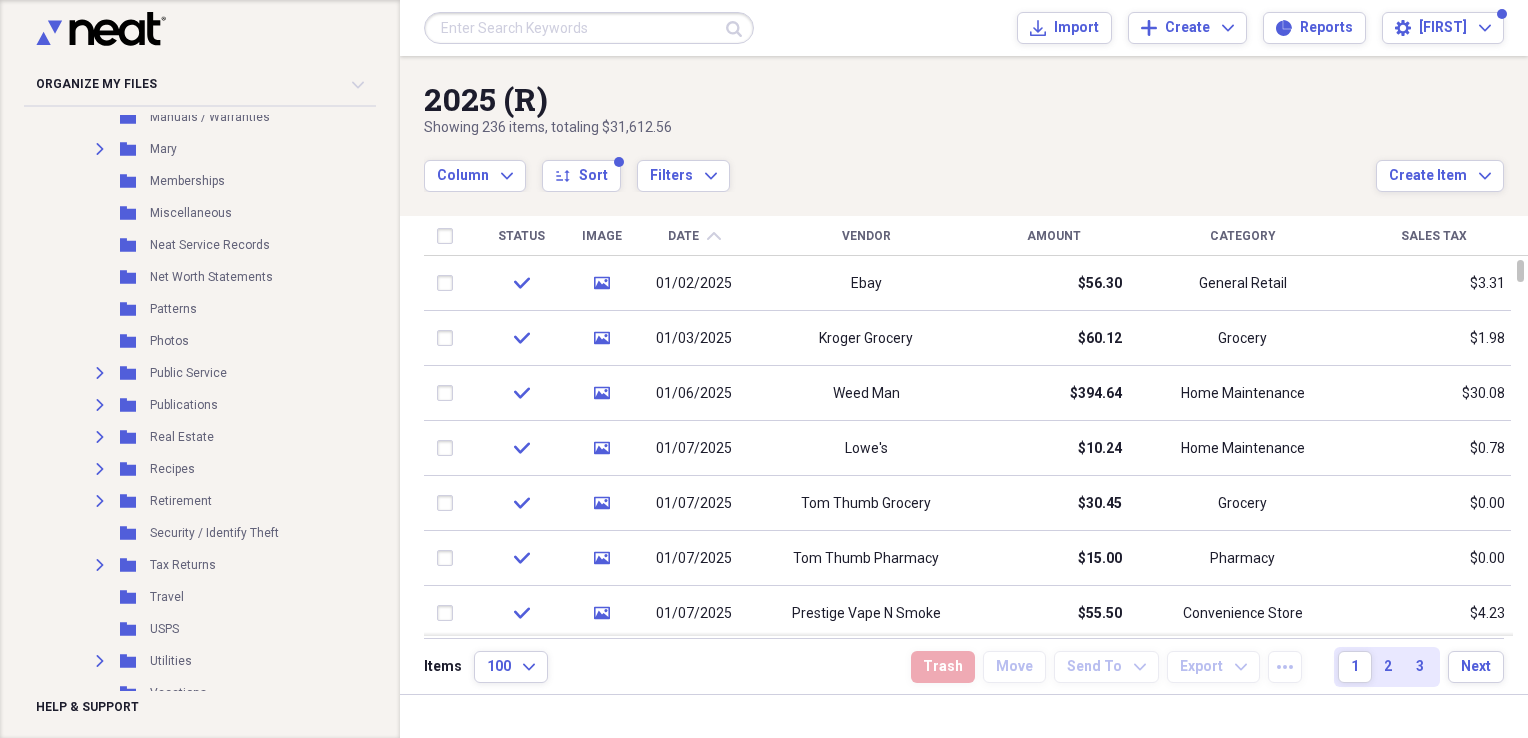 scroll, scrollTop: 1248, scrollLeft: 0, axis: vertical 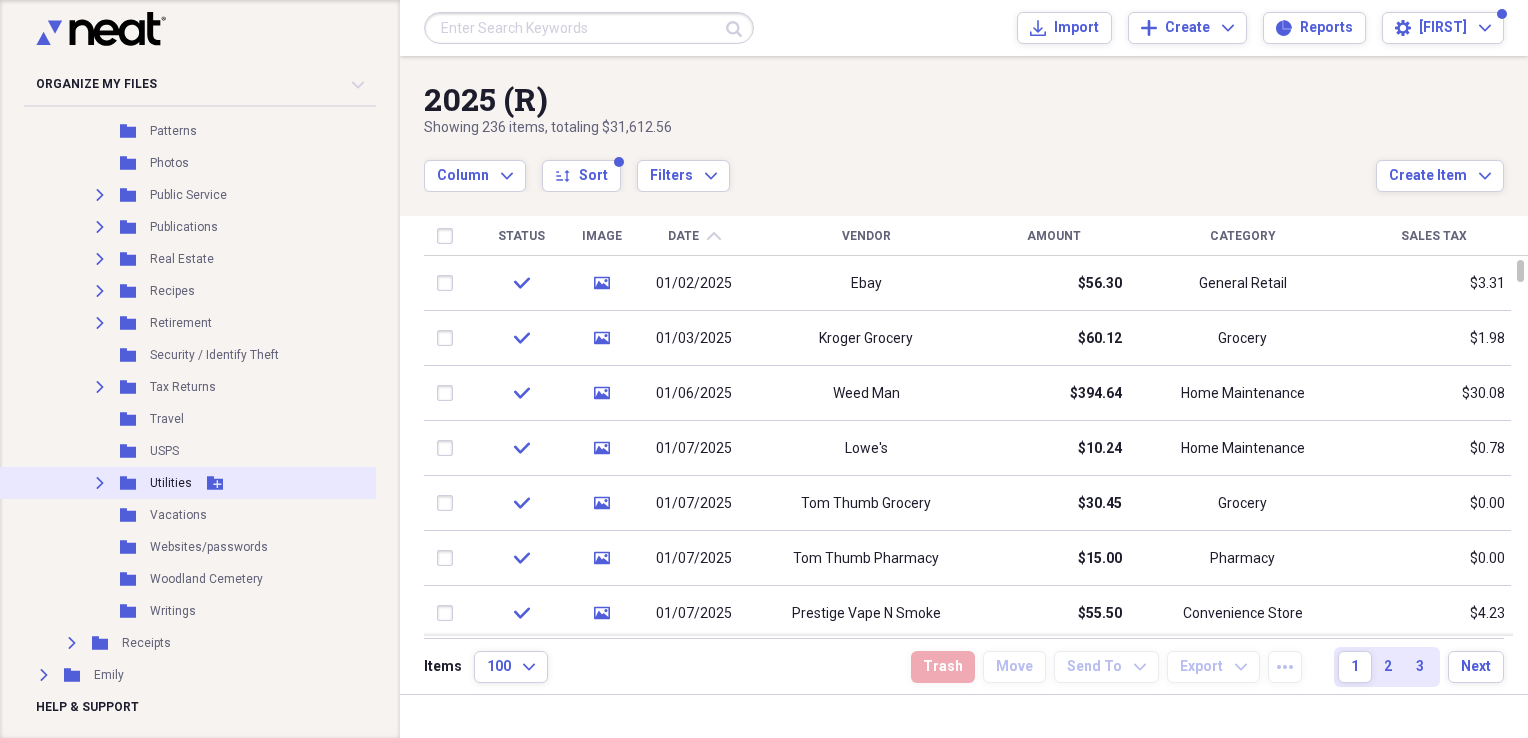 click on "Expand" 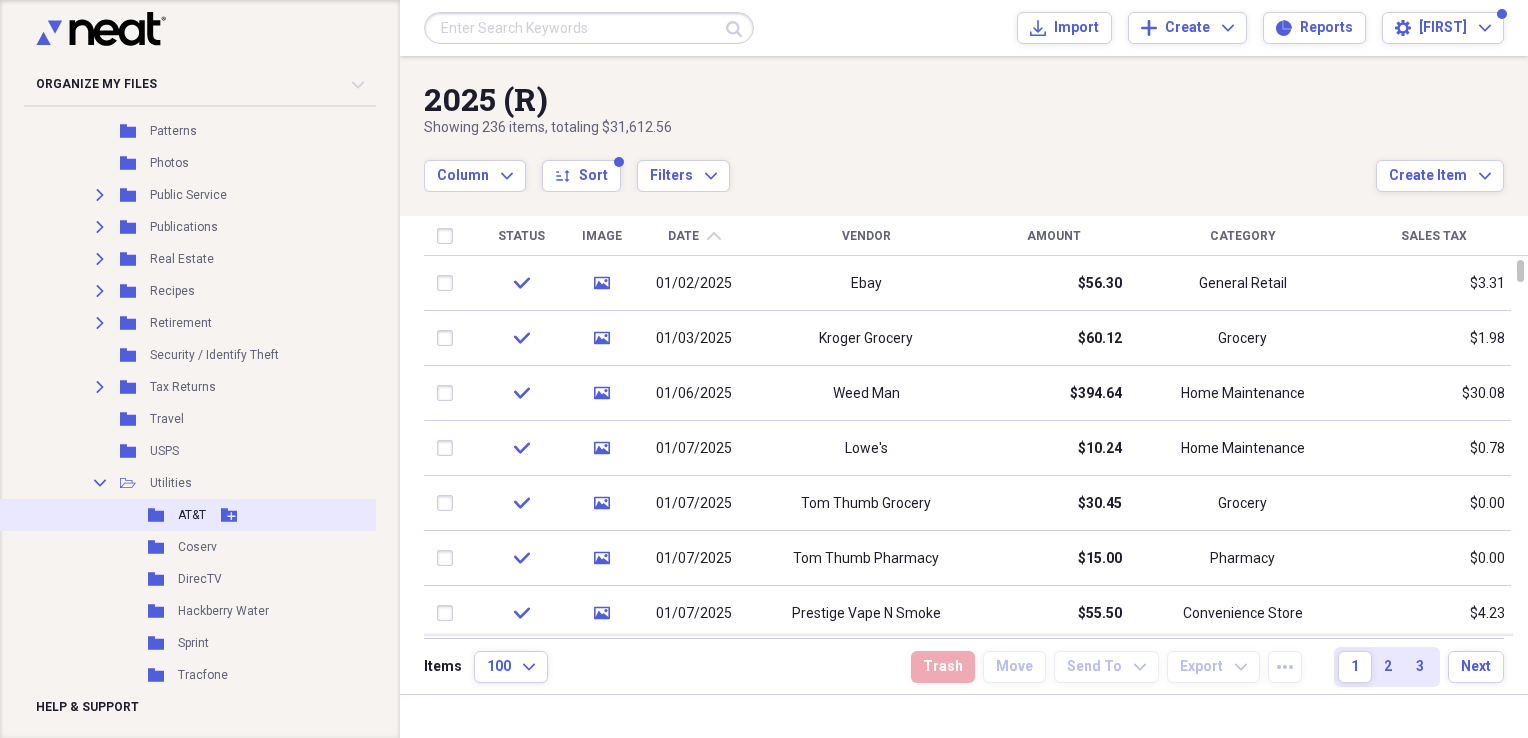 click on "AT&T" at bounding box center [192, 515] 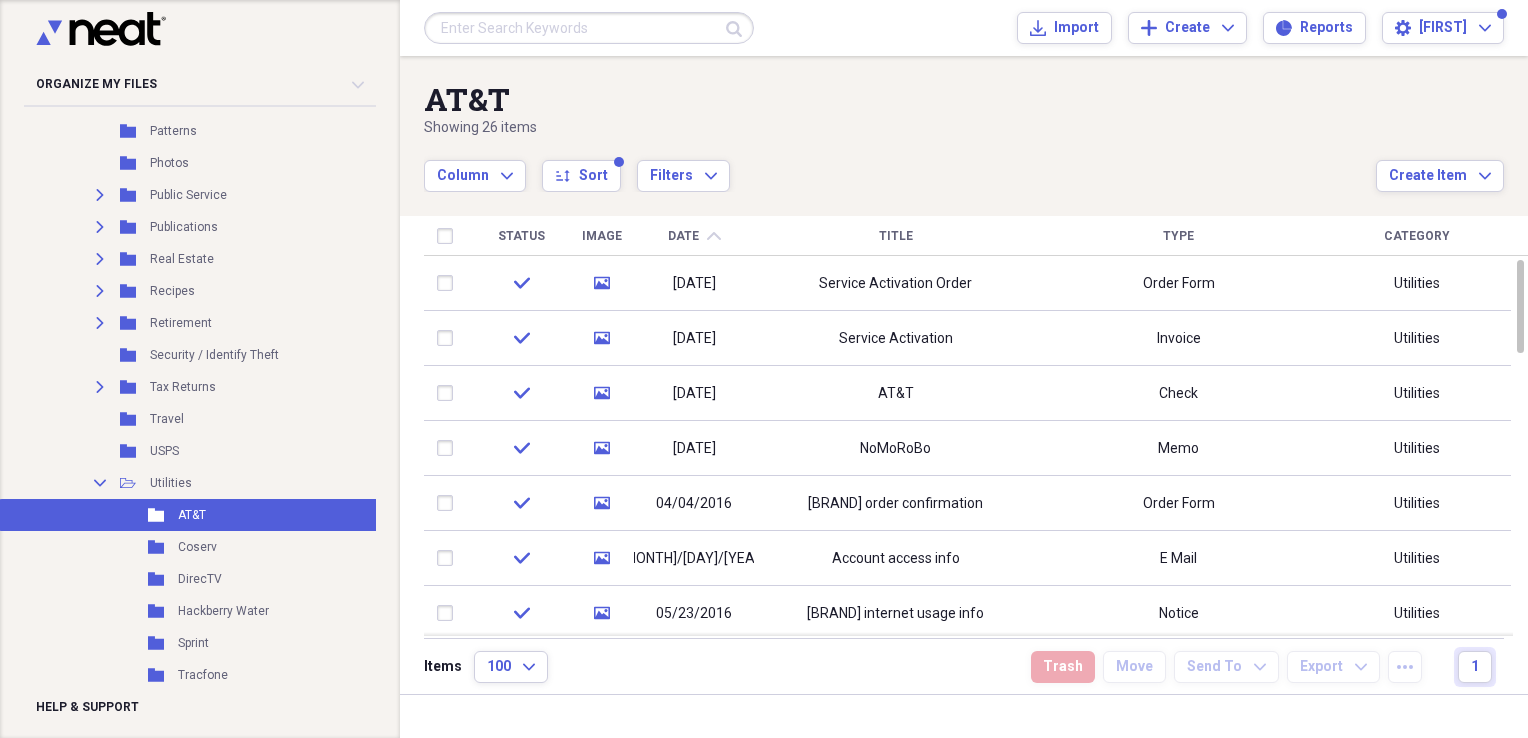 click on "Date" at bounding box center [683, 236] 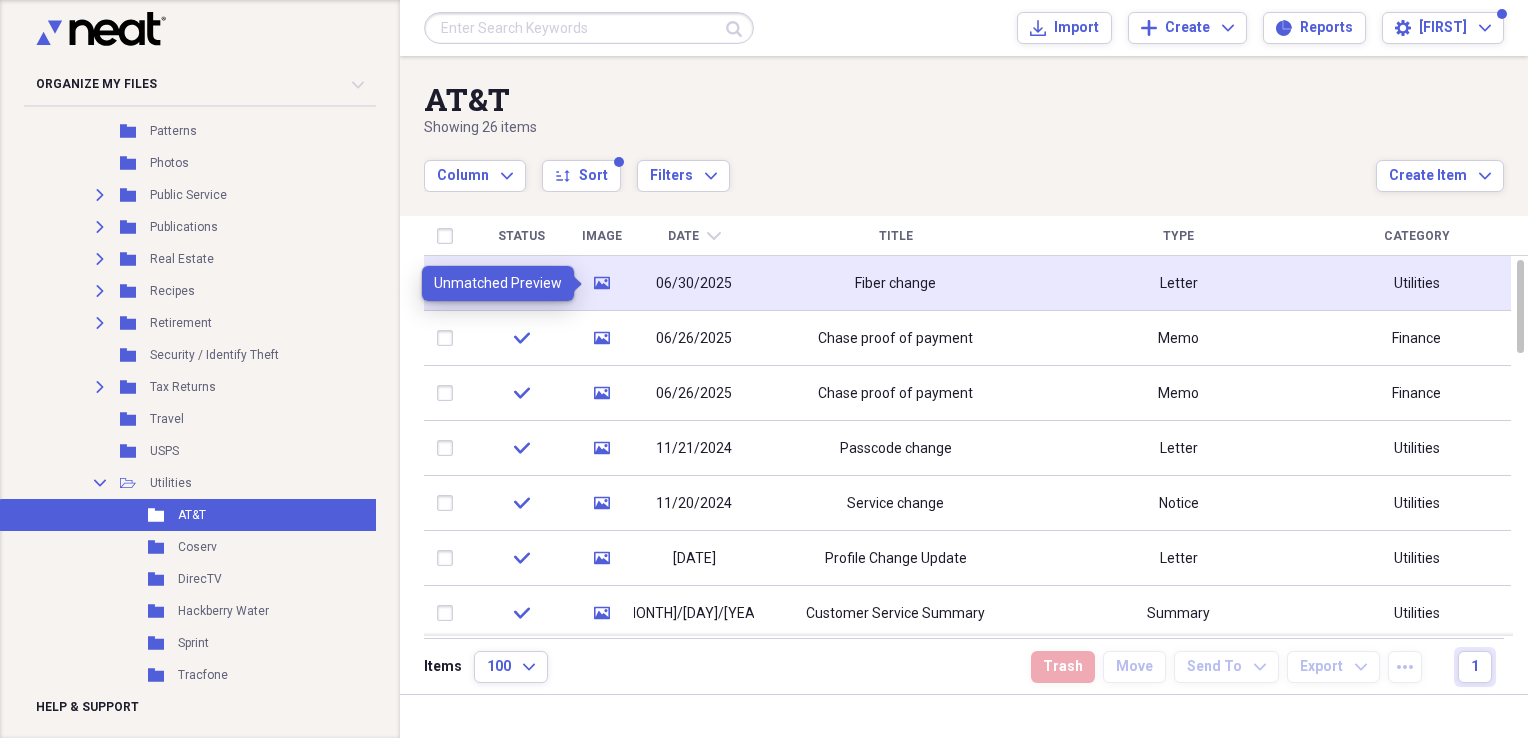 click on "media" 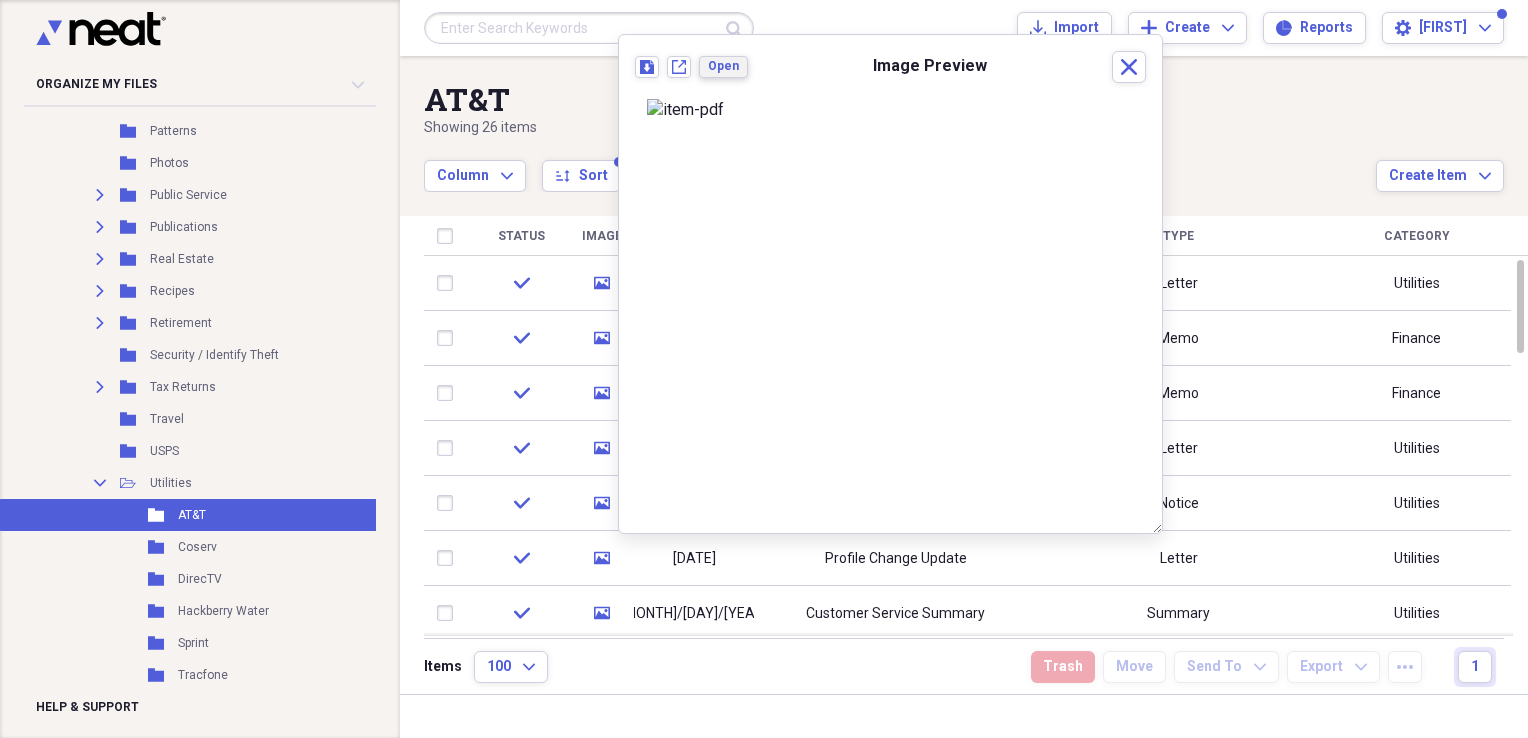 click on "Open" at bounding box center [723, 66] 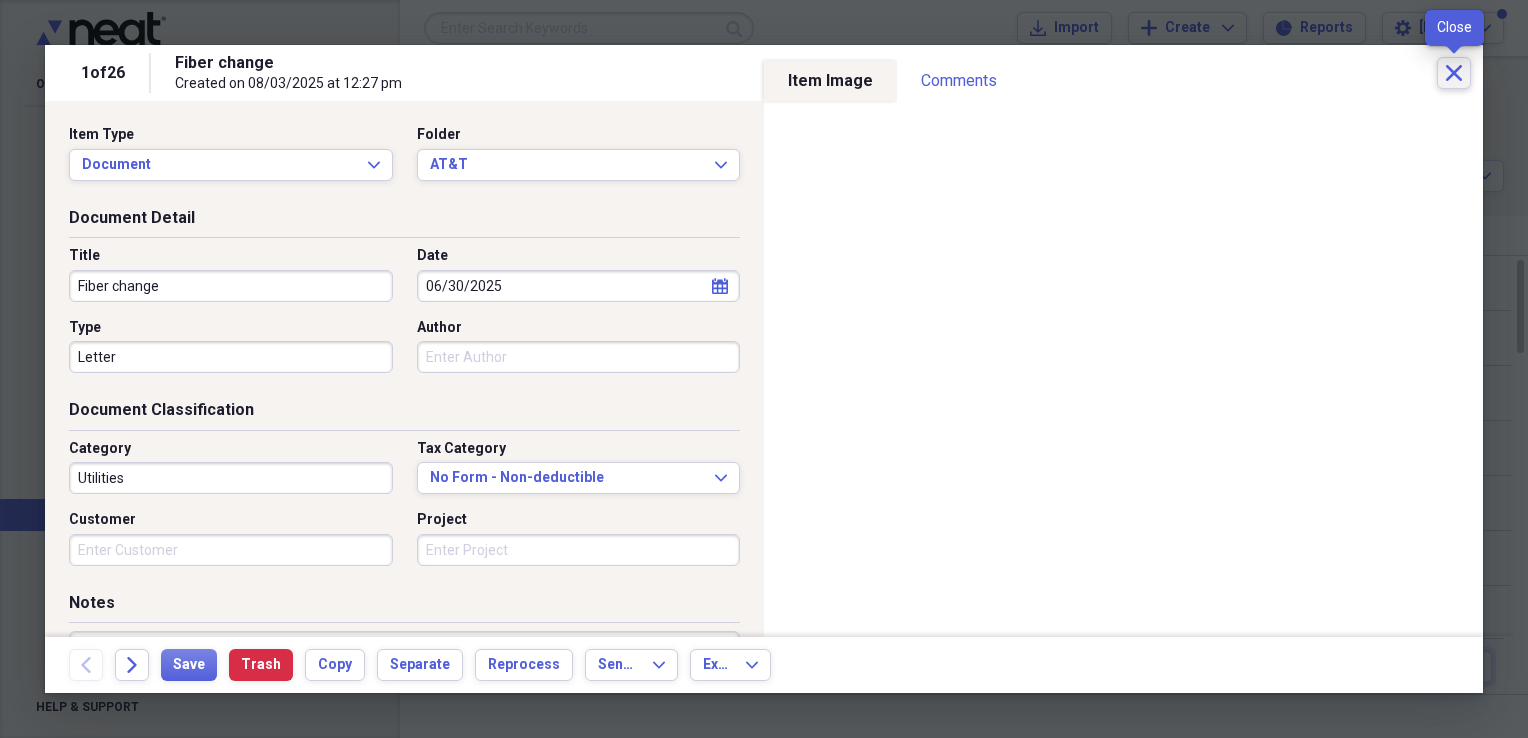 click on "Close" 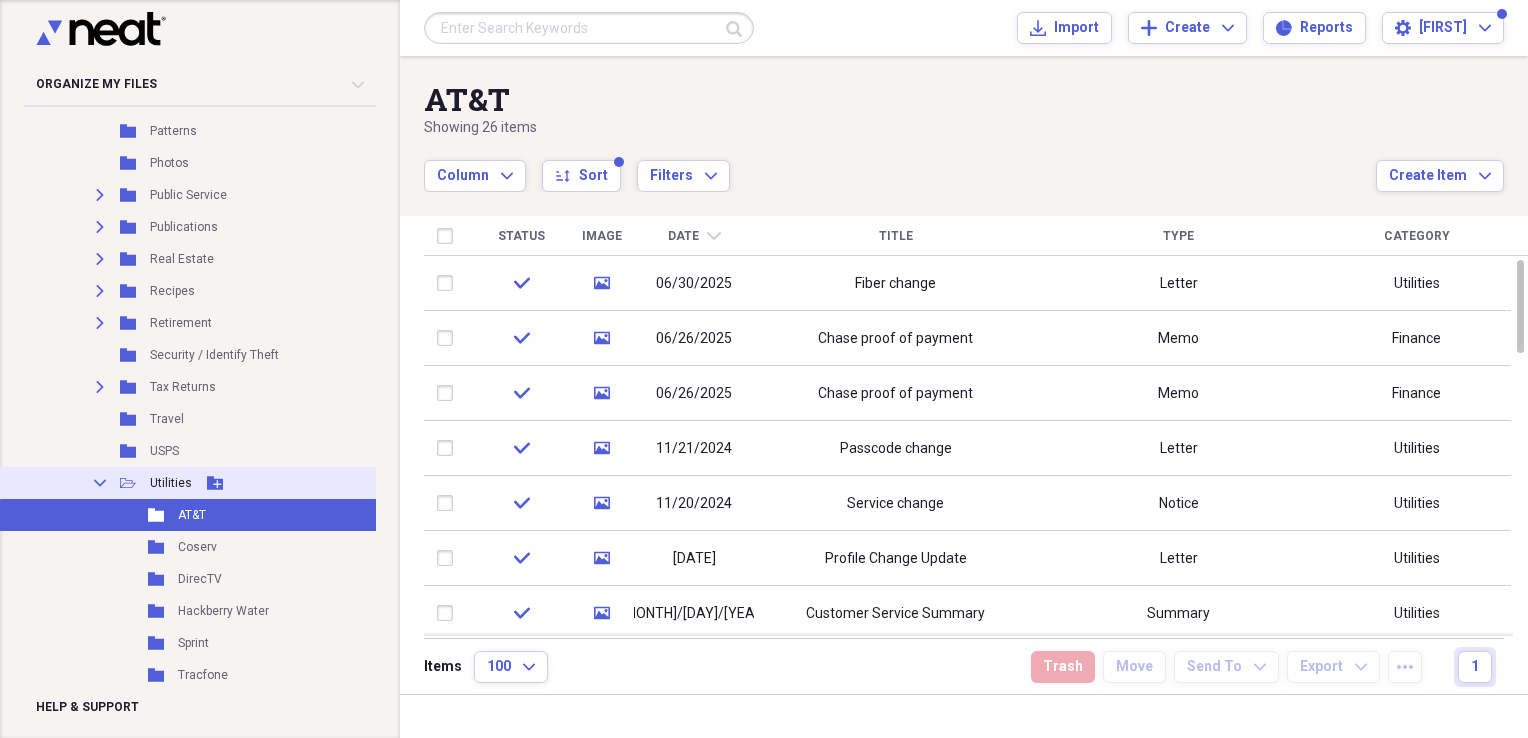 click on "Collapse" 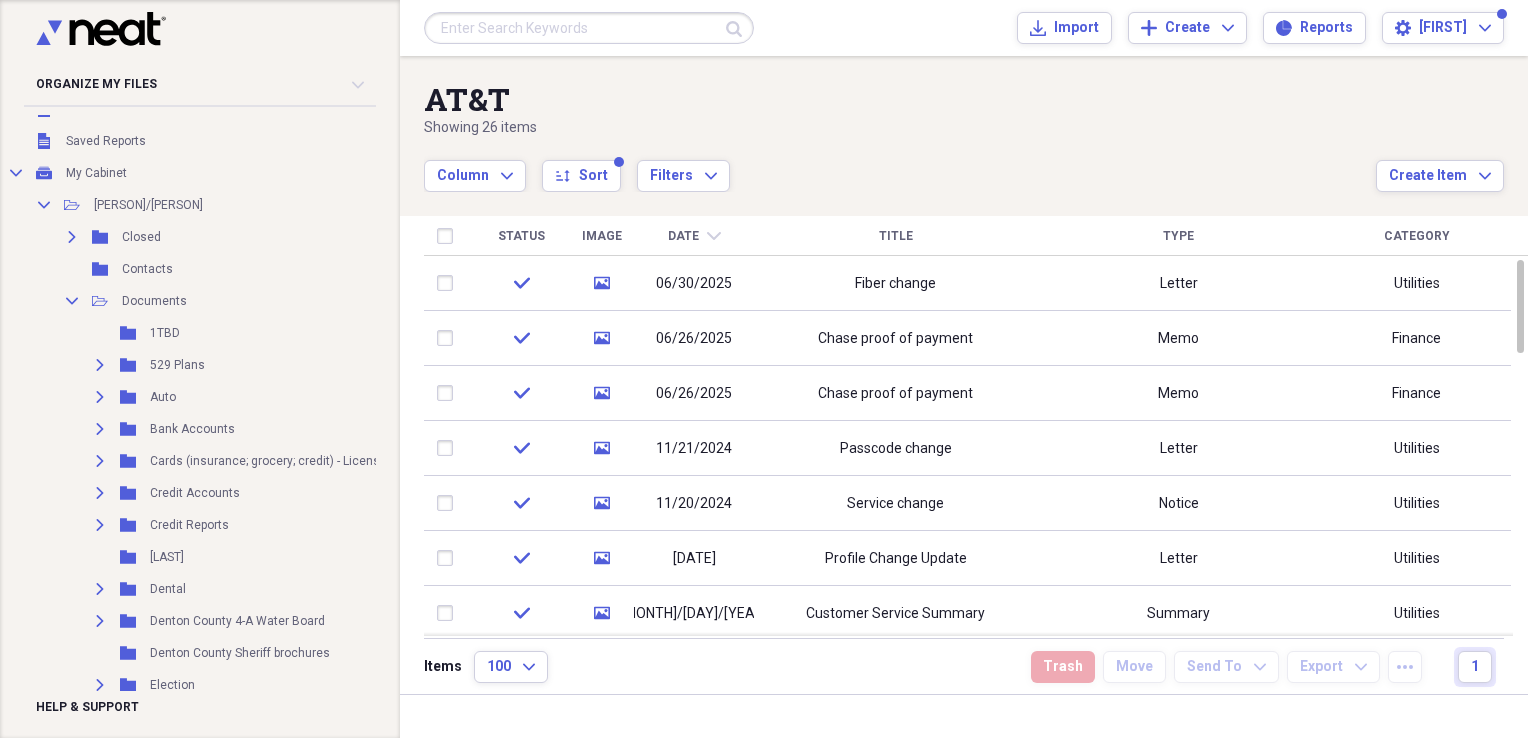 scroll, scrollTop: 60, scrollLeft: 0, axis: vertical 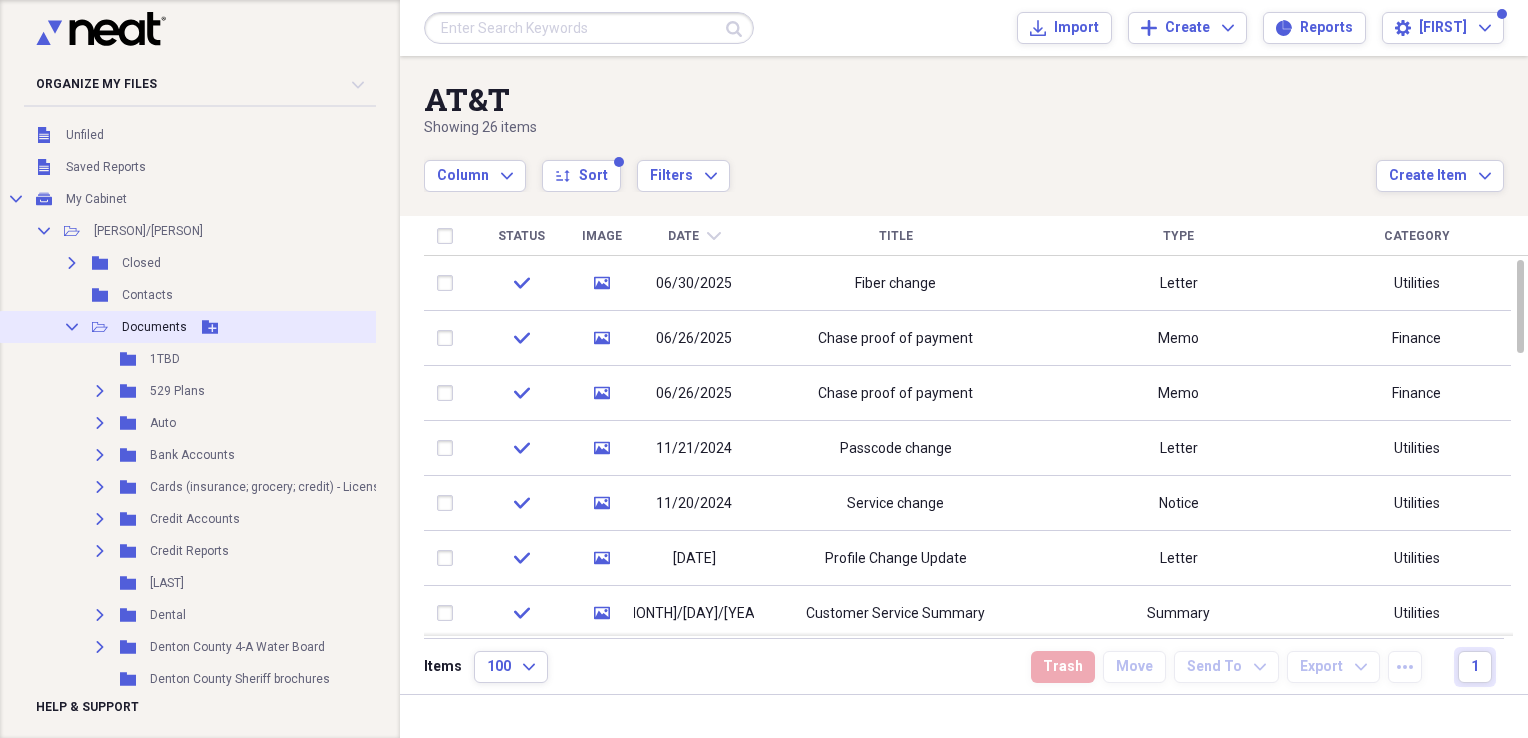 click on "Collapse" 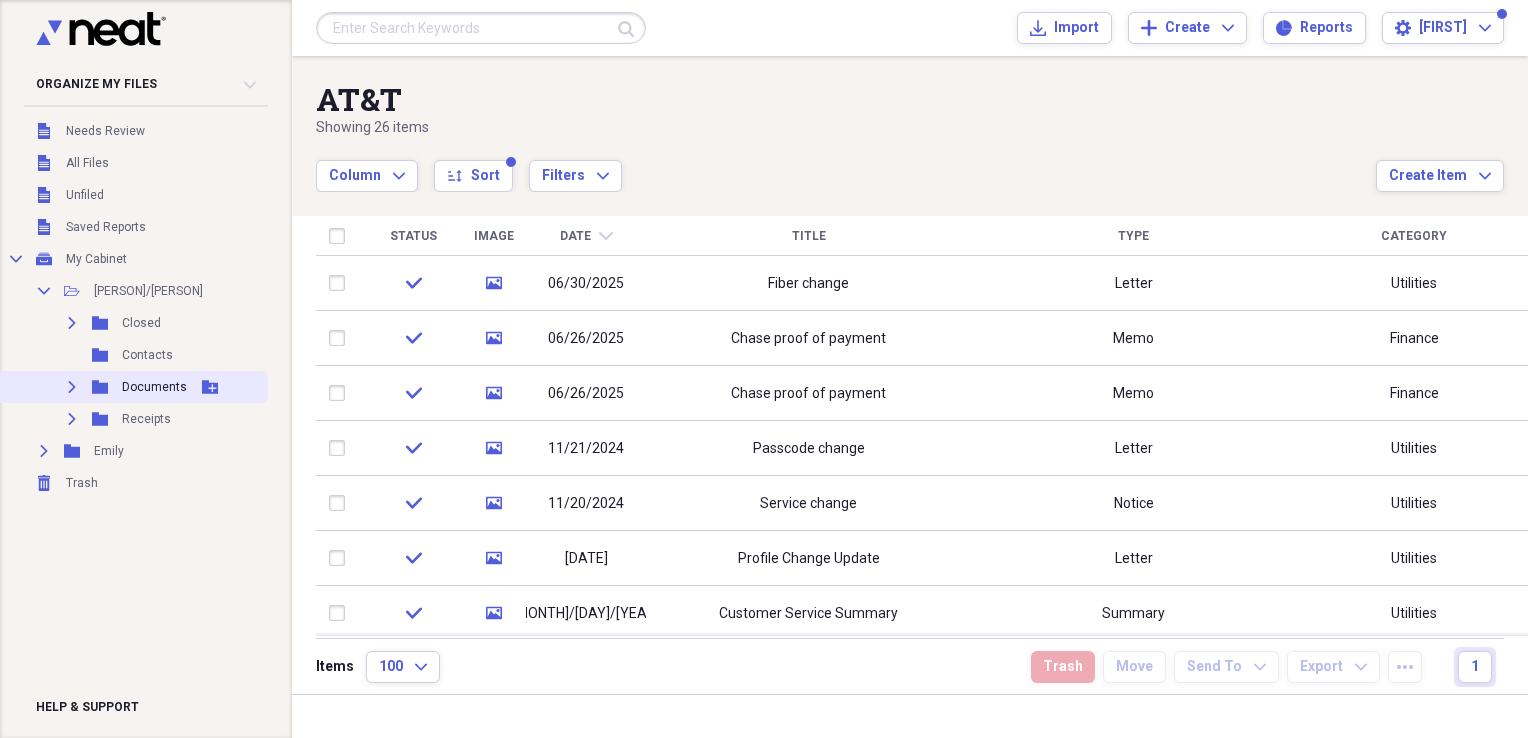 scroll, scrollTop: 0, scrollLeft: 0, axis: both 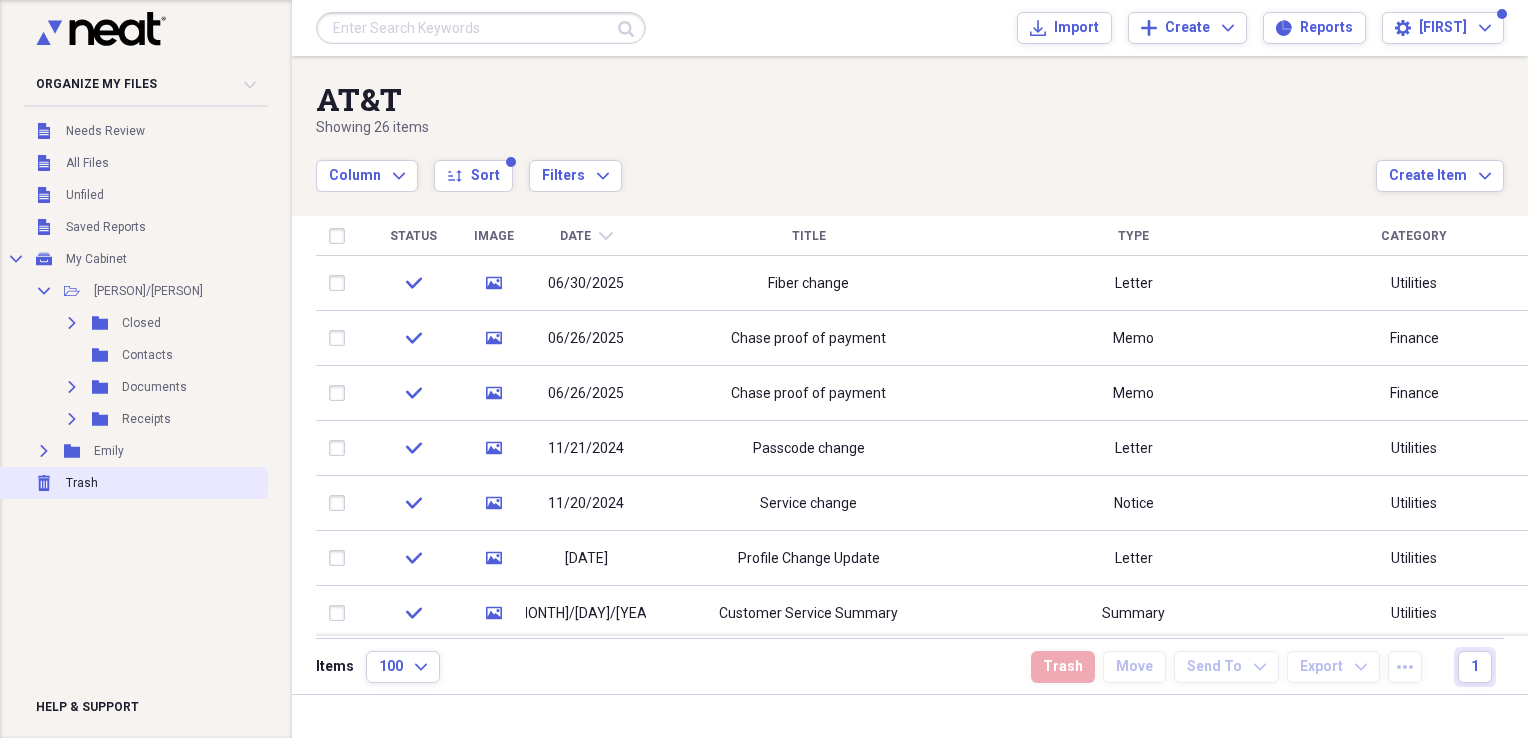 click on "Trash" at bounding box center (82, 483) 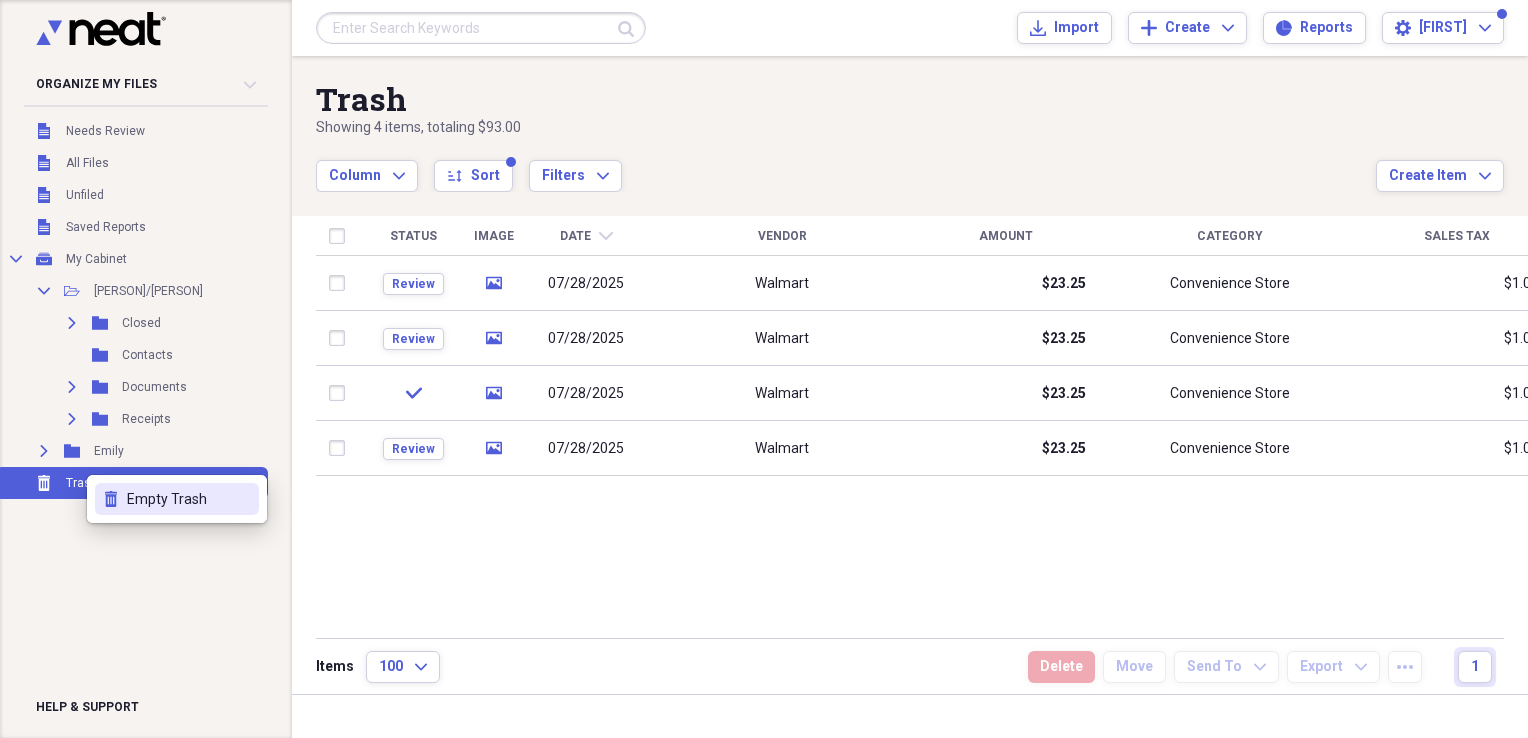 click on "Empty Trash" at bounding box center [189, 499] 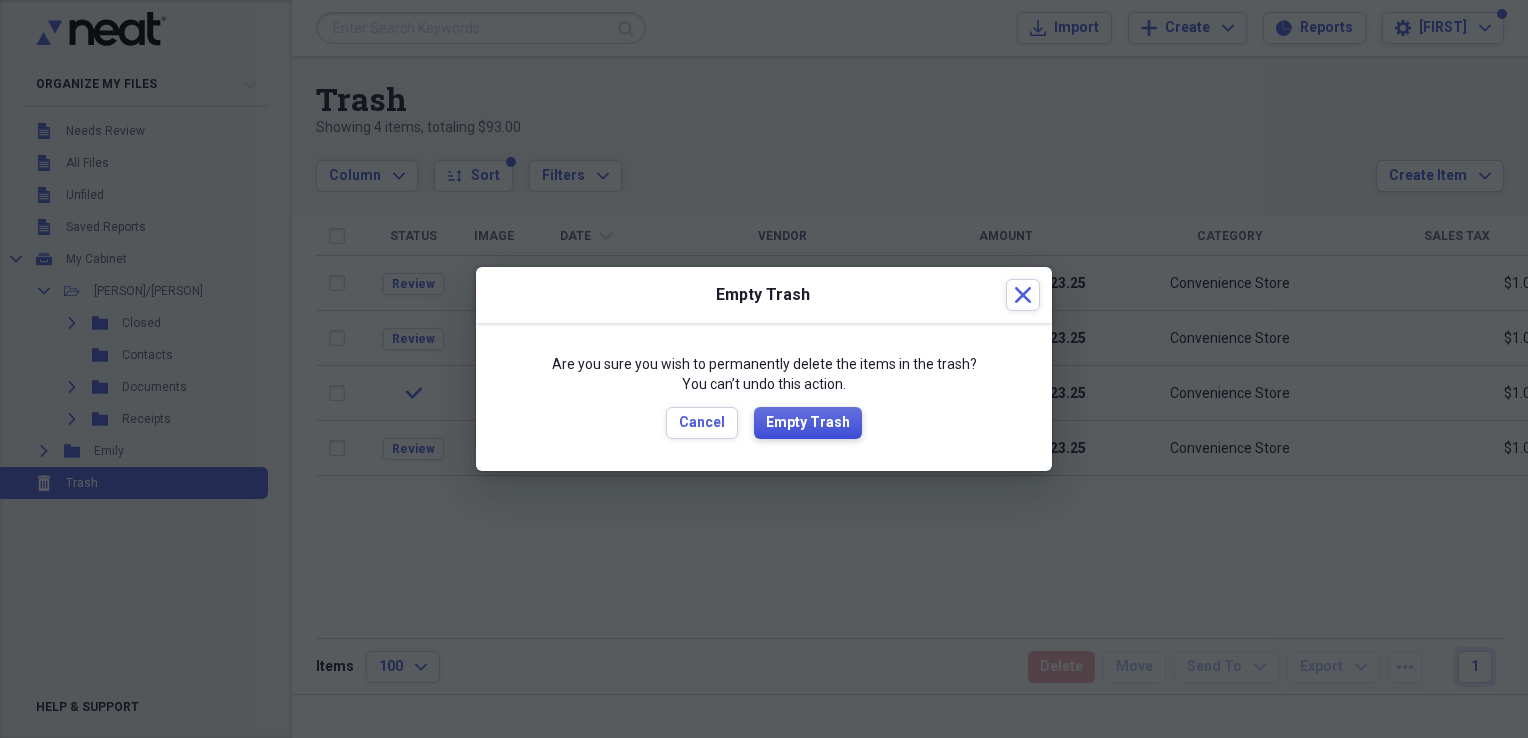 click on "Empty Trash" at bounding box center (808, 423) 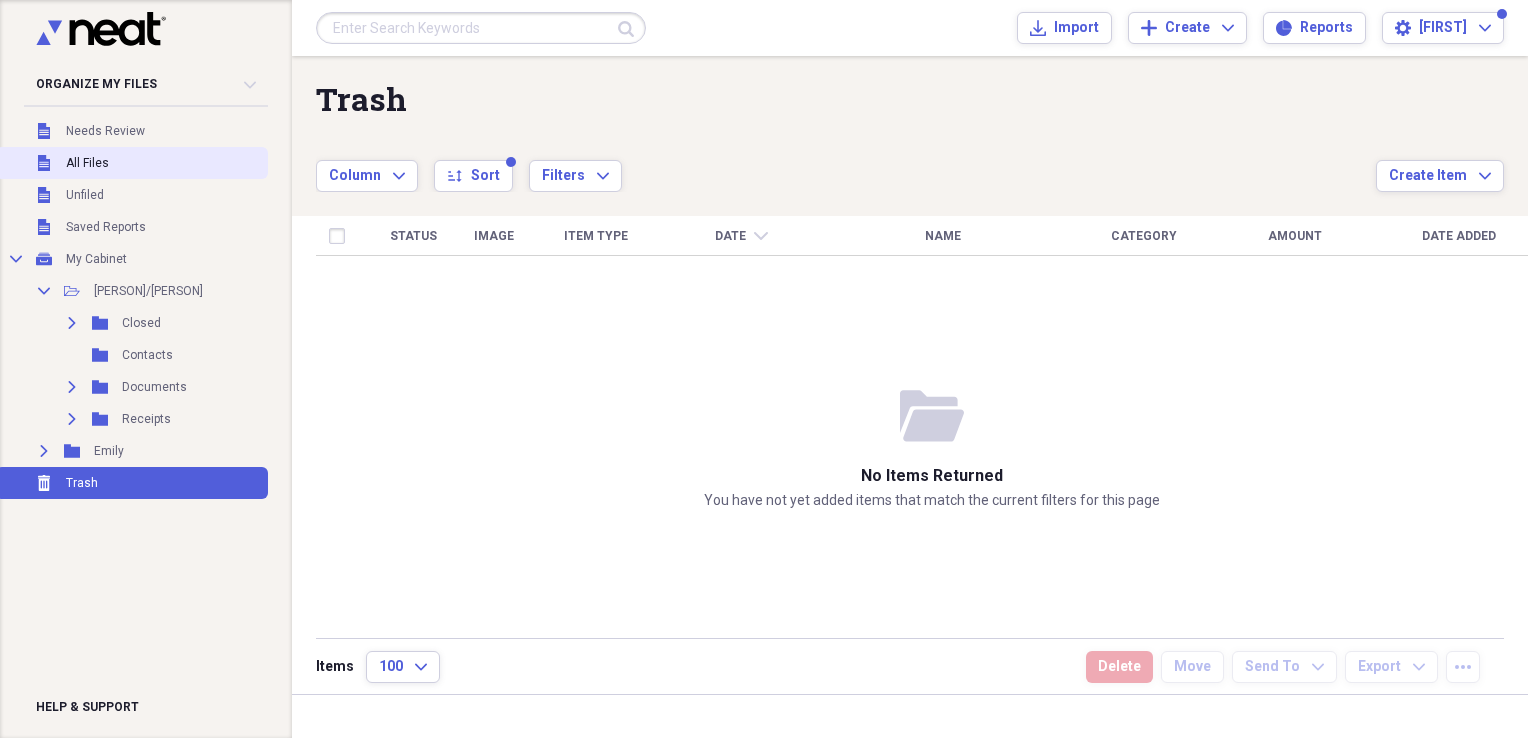 click on "All Files" at bounding box center [87, 163] 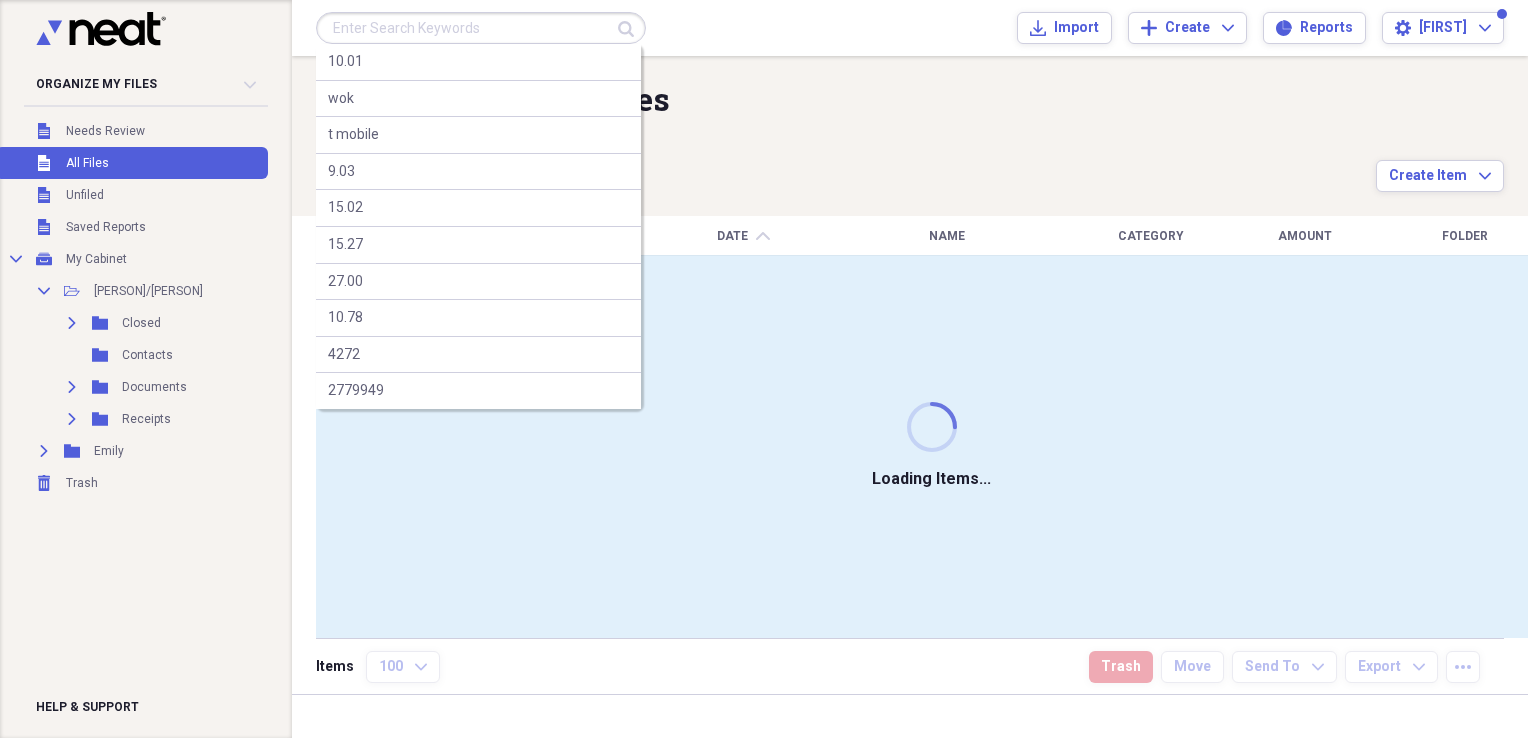 click at bounding box center (481, 28) 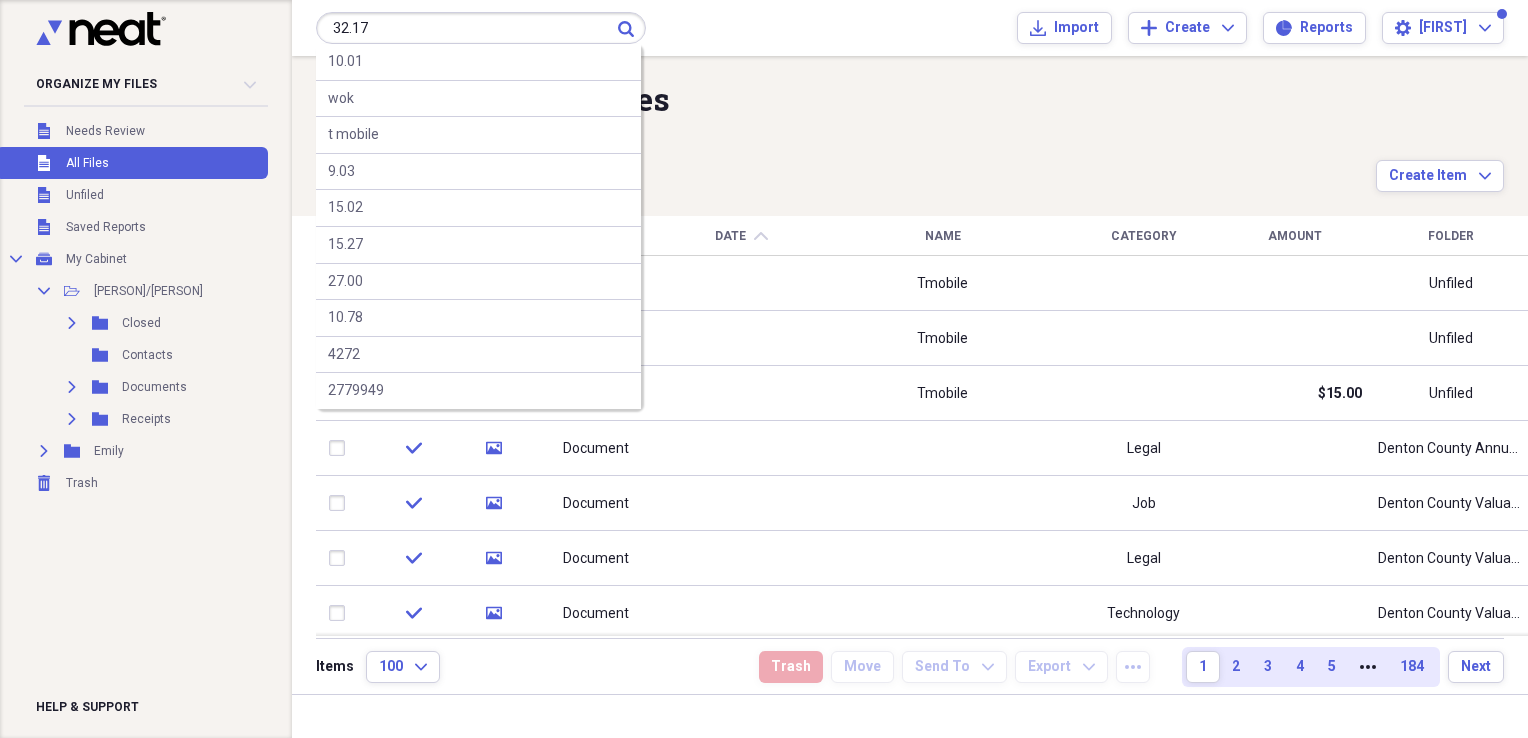type on "32.17" 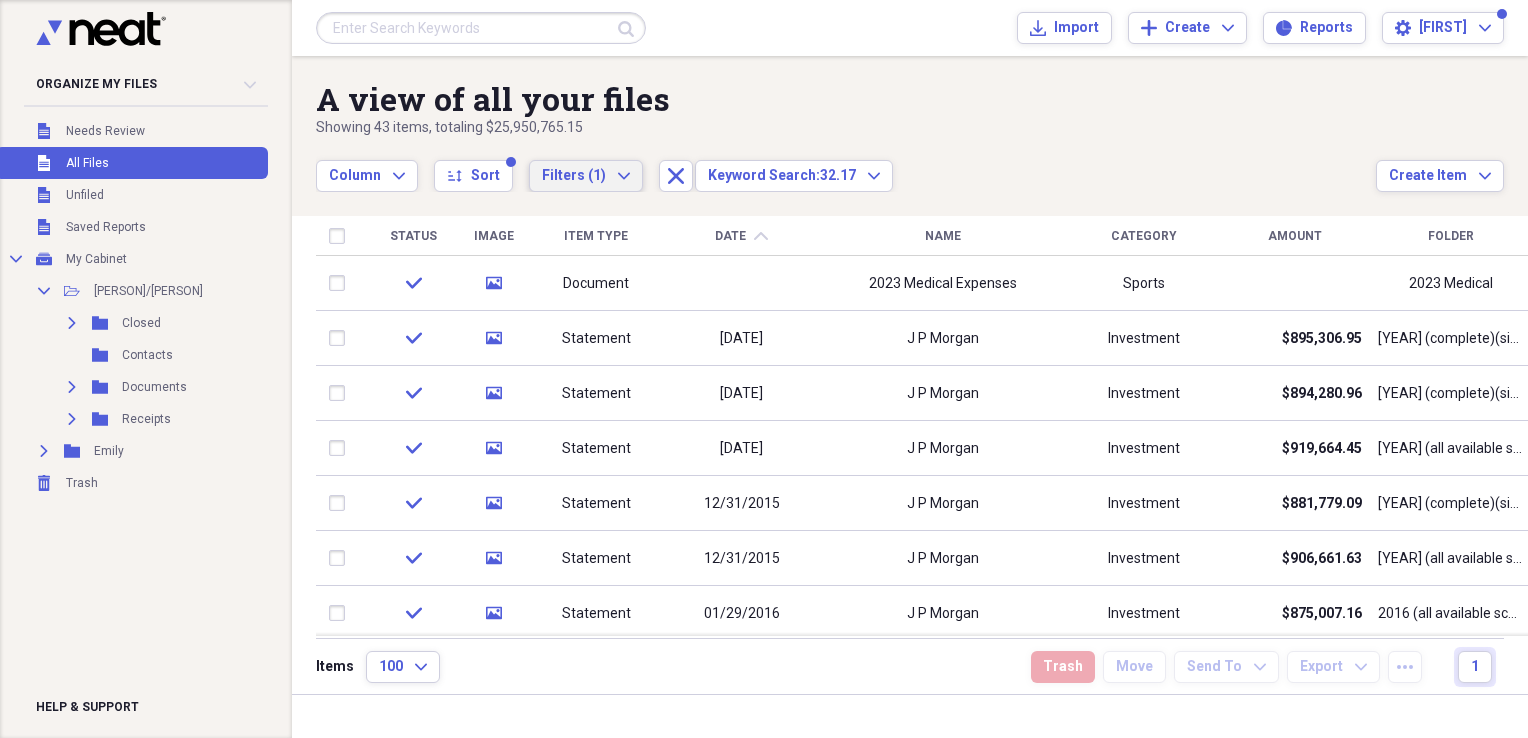 click on "Expand" 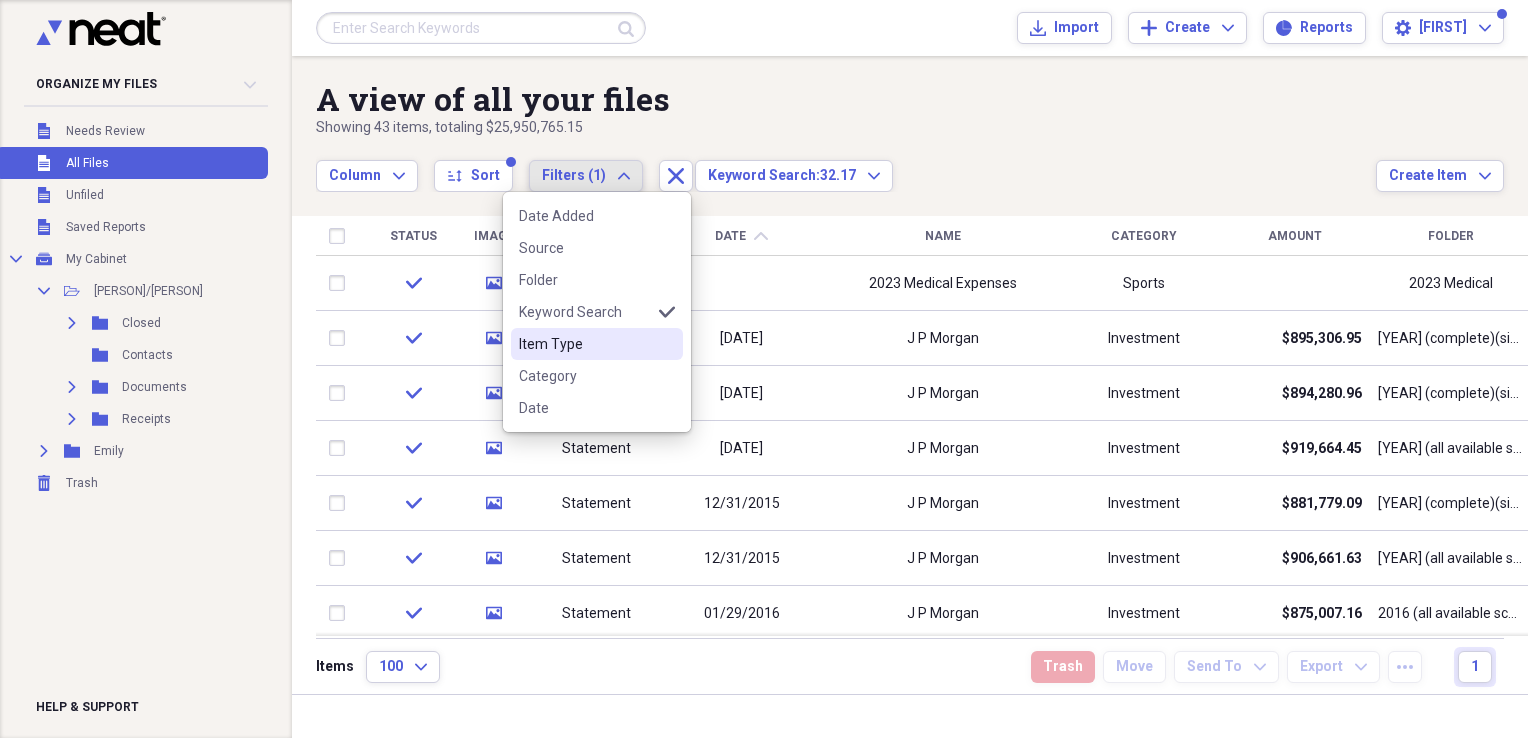 click on "Item Type" at bounding box center (585, 344) 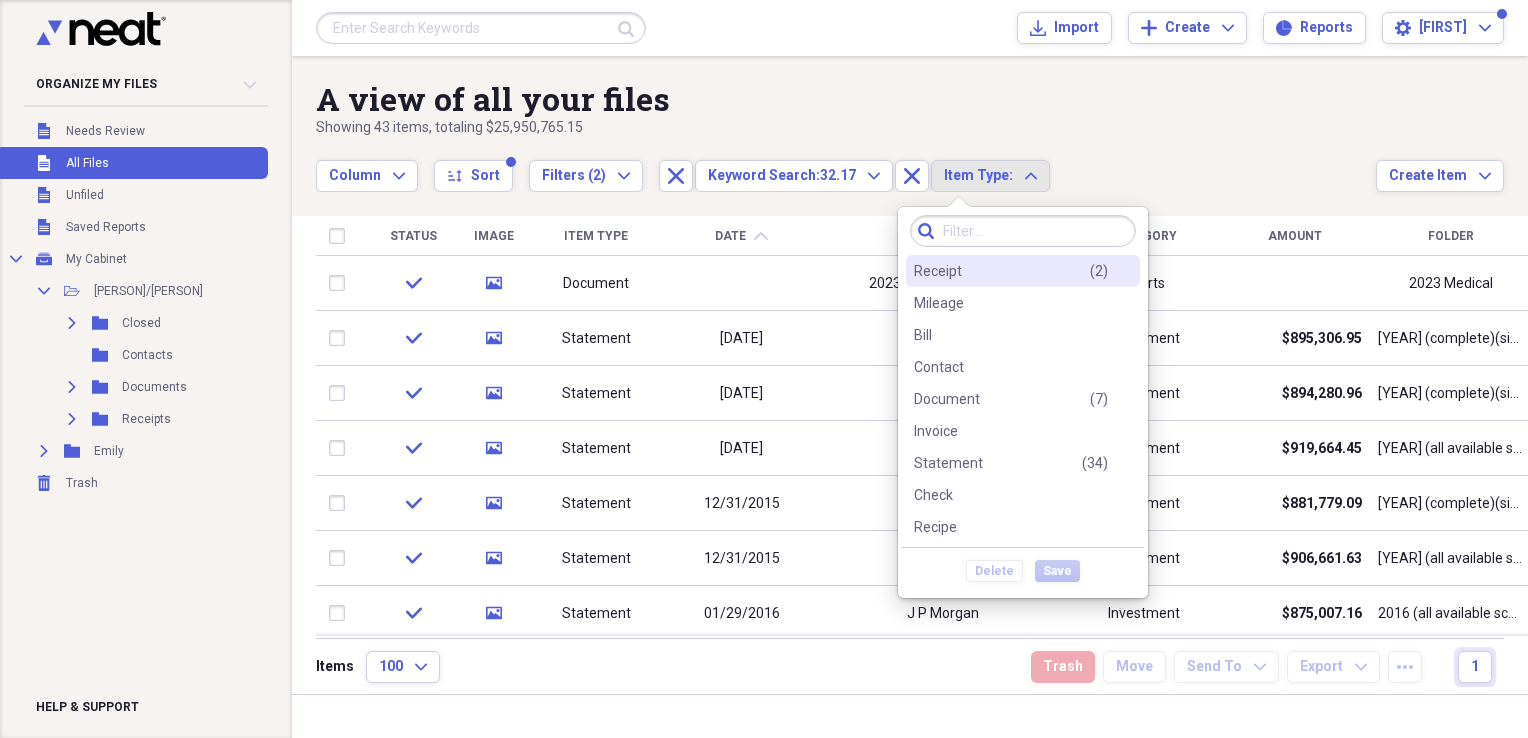 click on "Receipt" at bounding box center (938, 271) 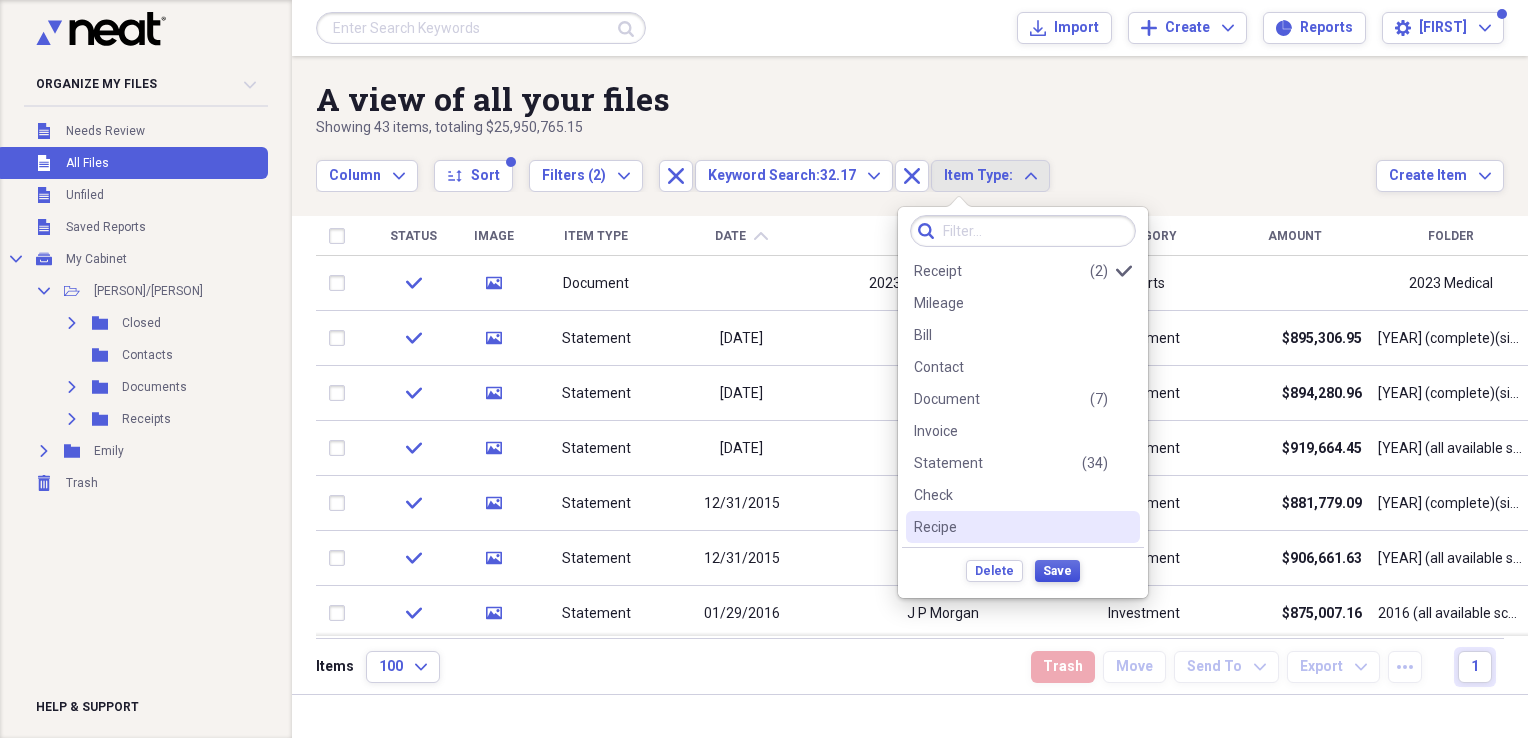 click on "Save" at bounding box center [1057, 571] 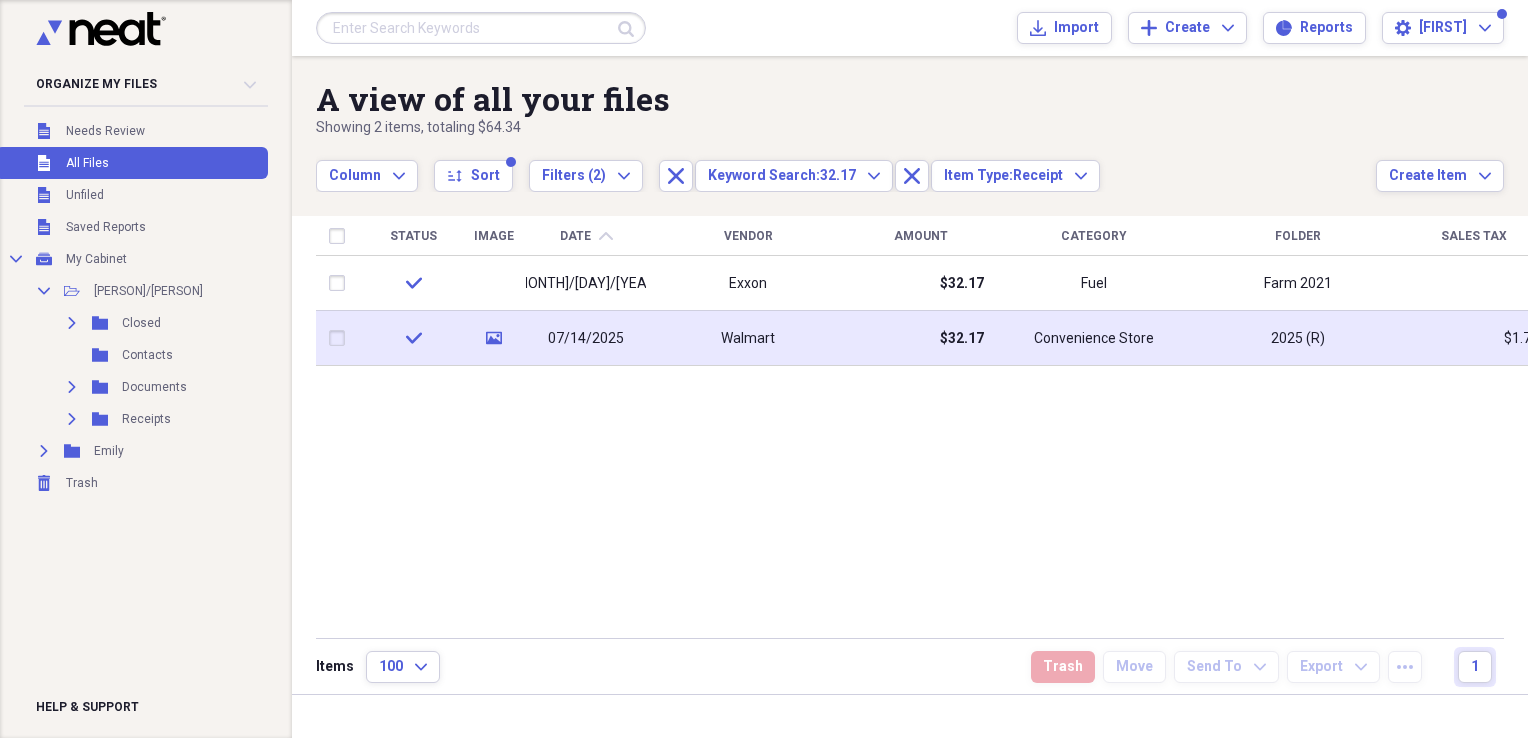 click 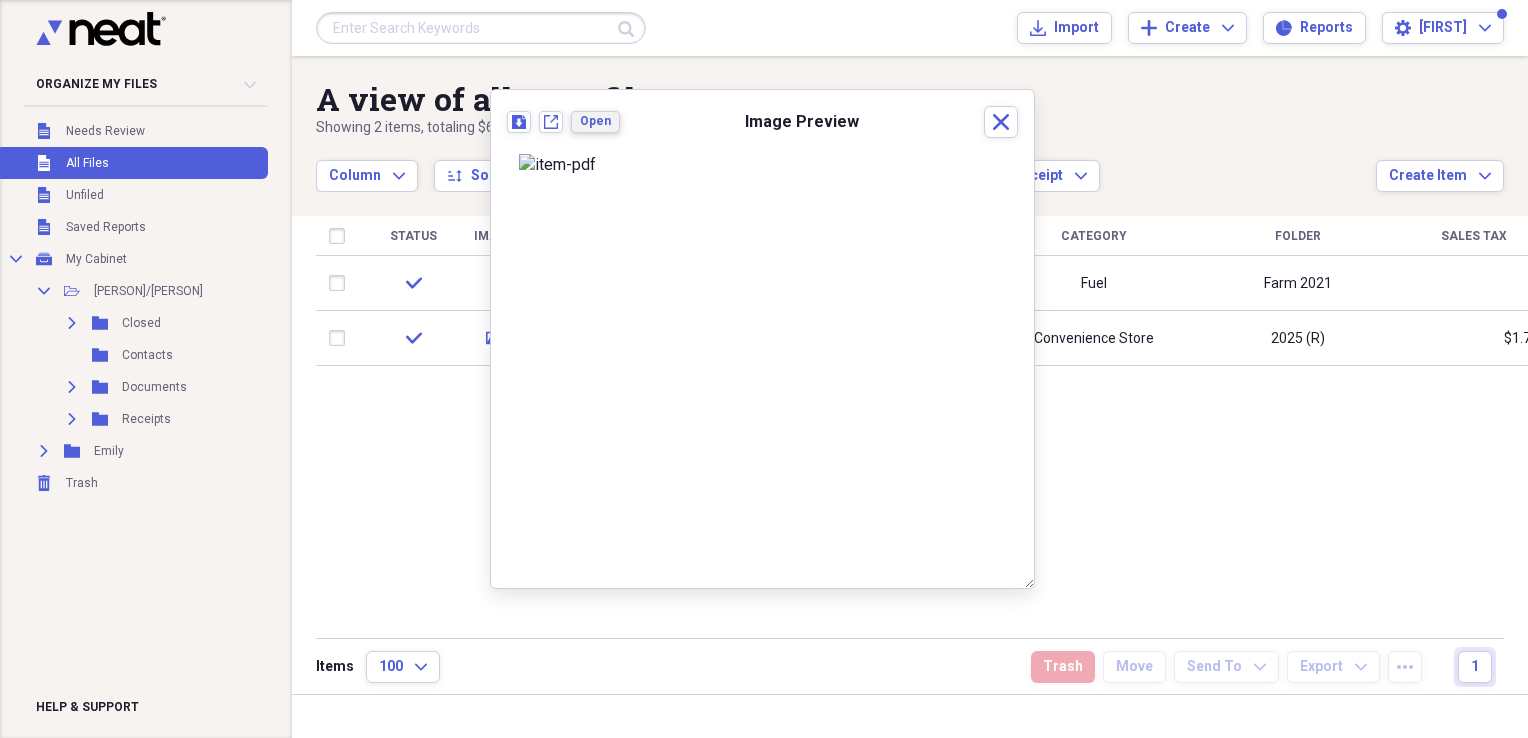click on "Open" at bounding box center [595, 121] 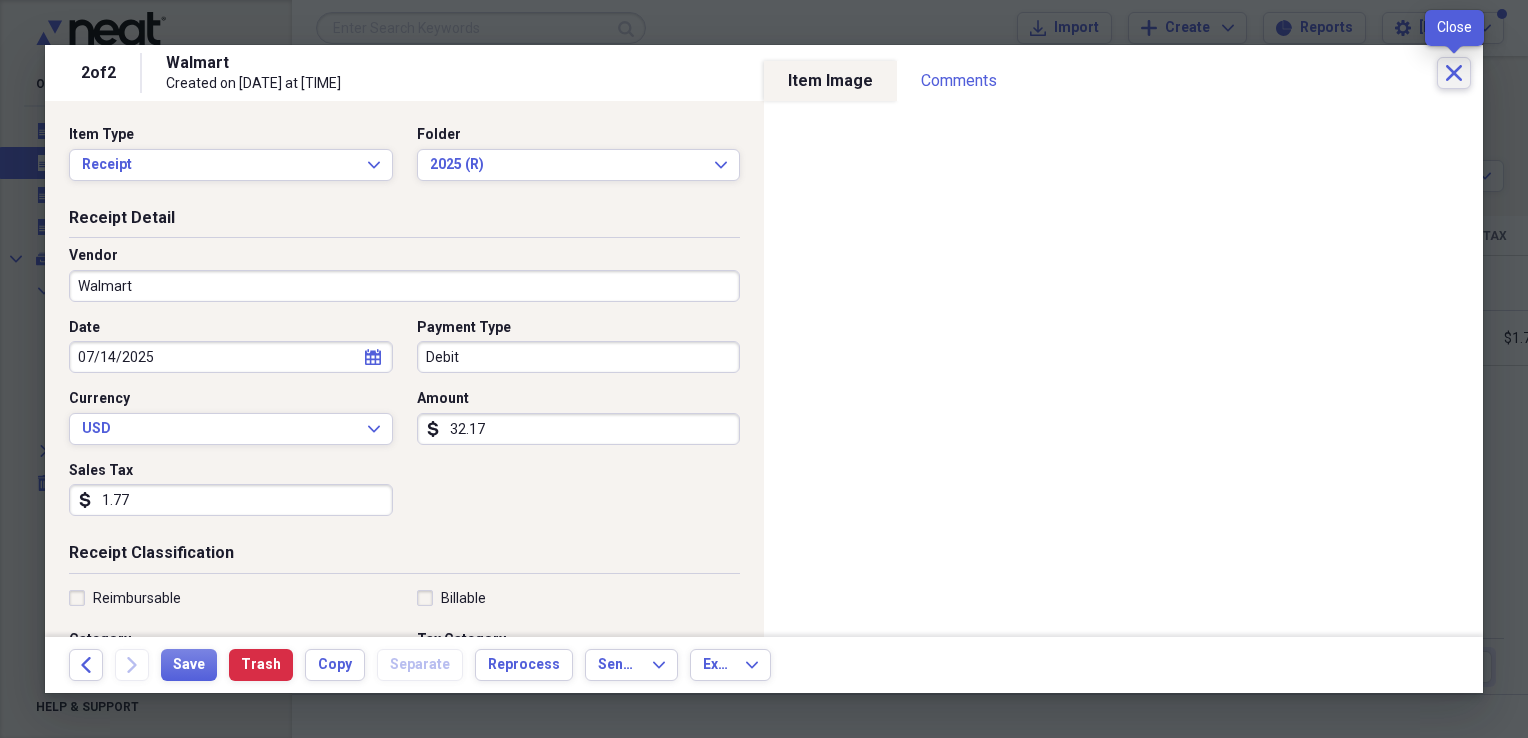 click on "Close" 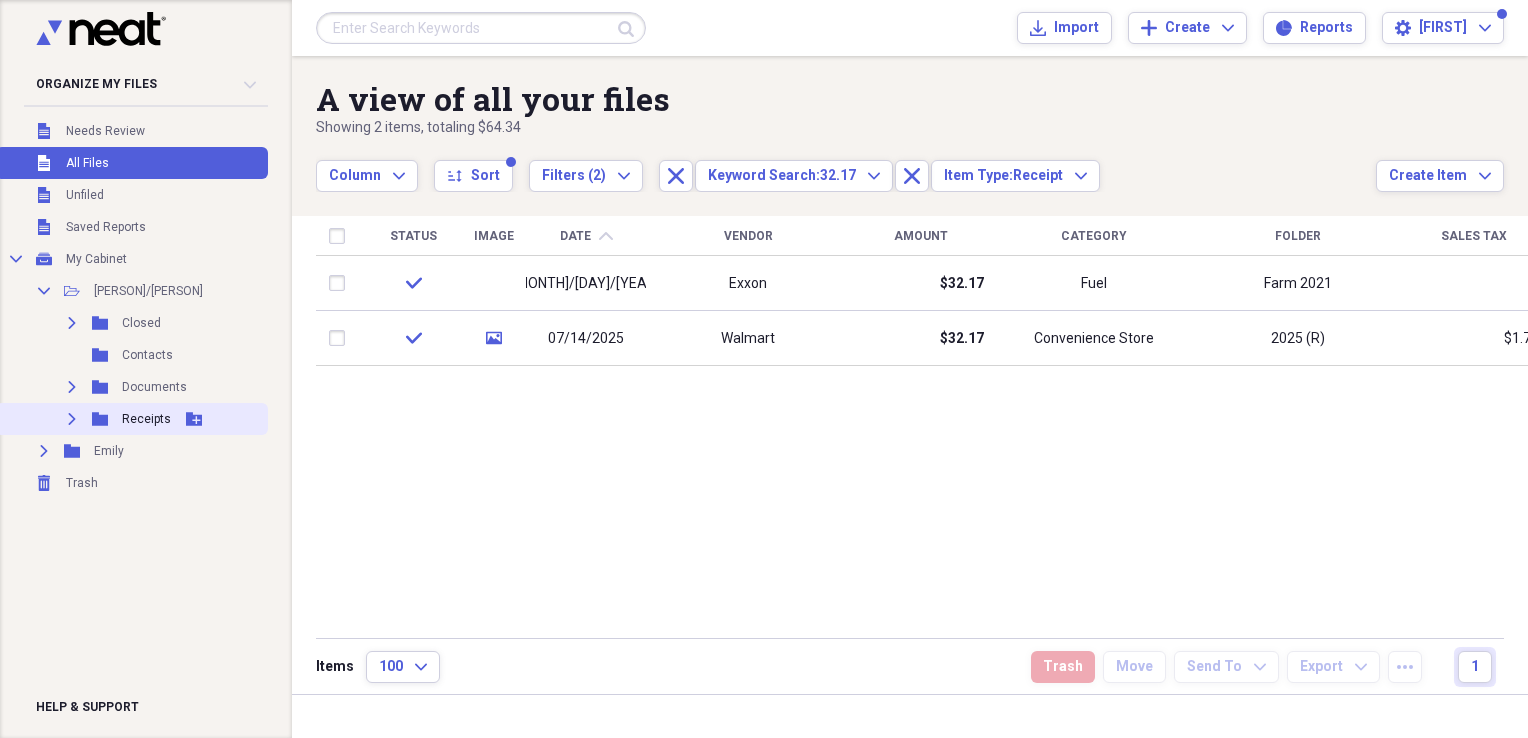 click 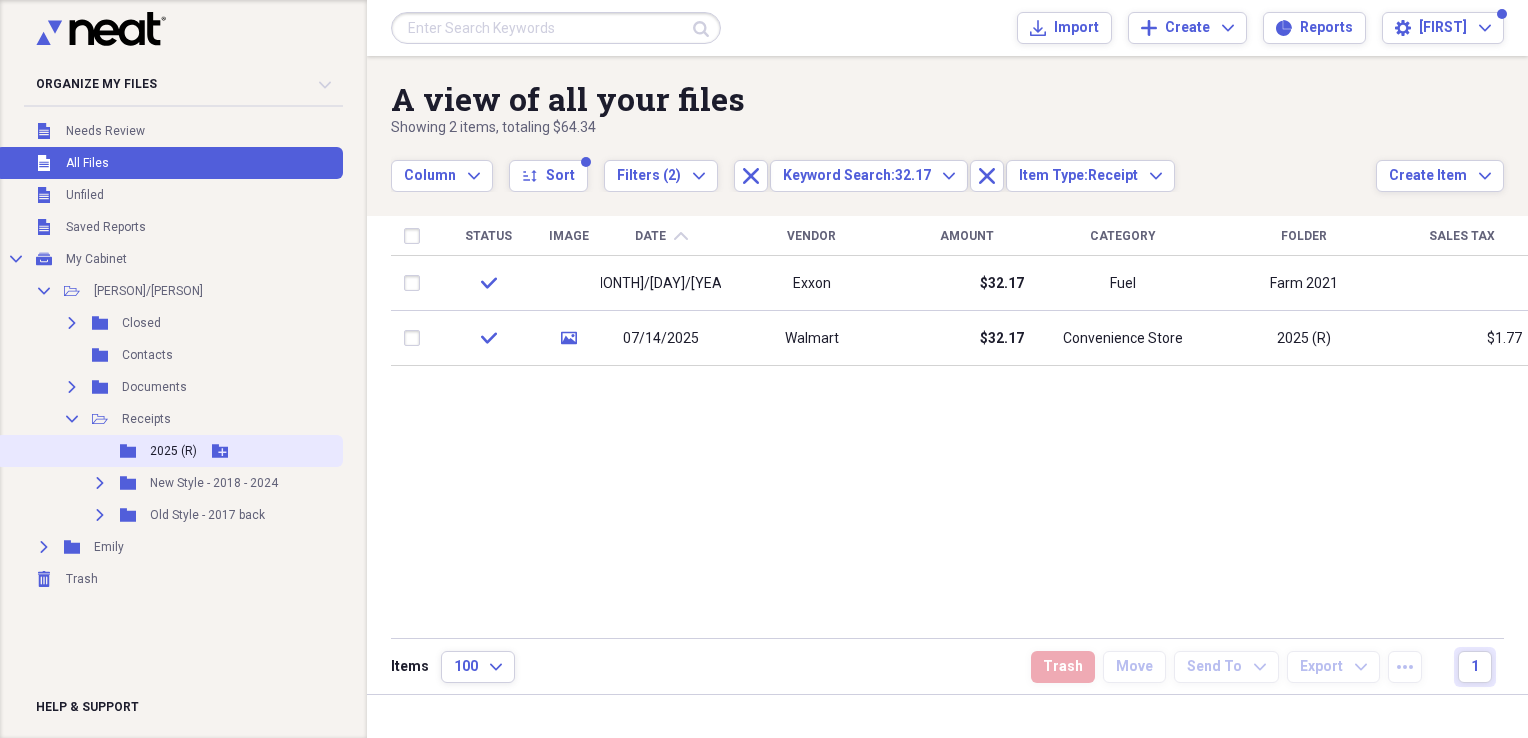 click on "2025 (R)" at bounding box center (173, 451) 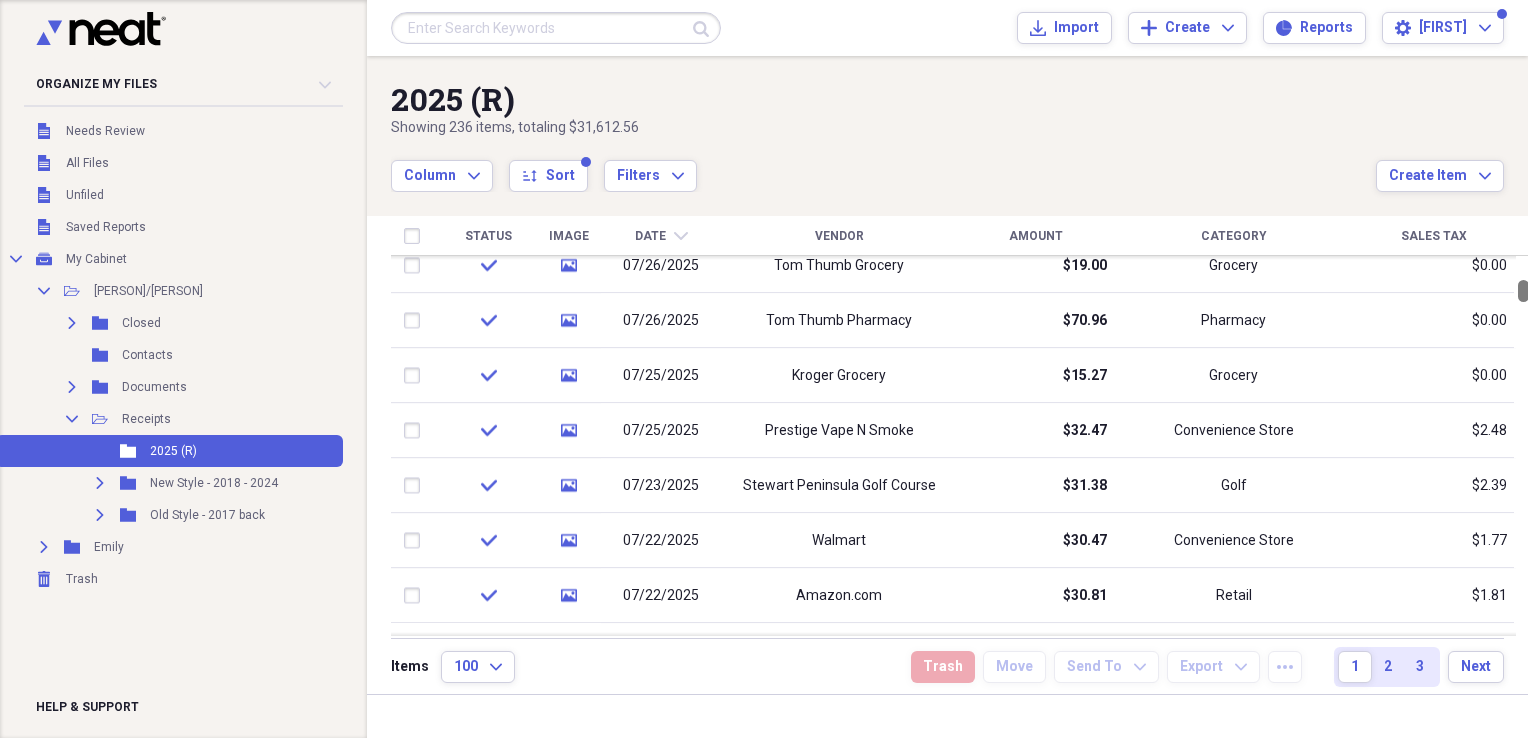 click at bounding box center [1523, 291] 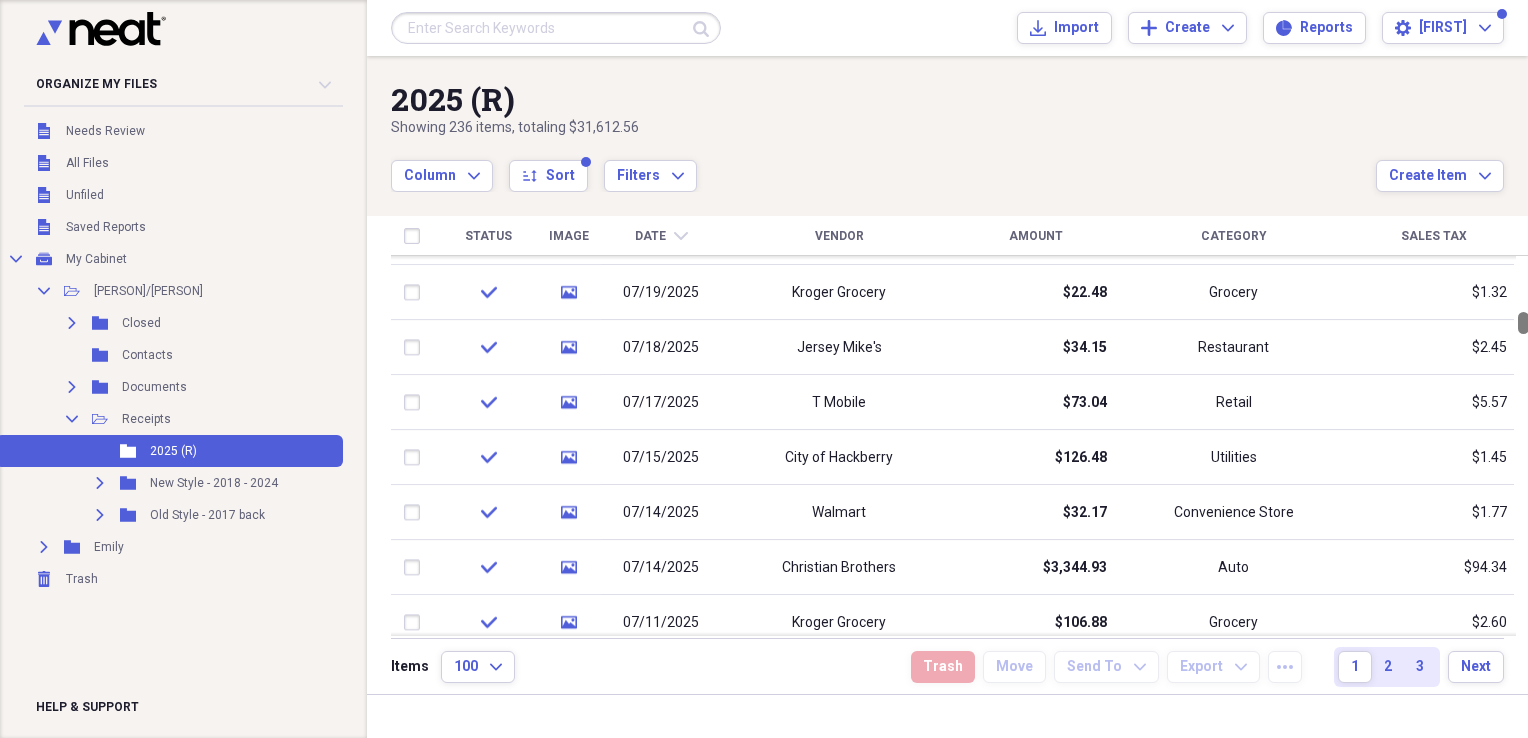 drag, startPoint x: 1520, startPoint y: 290, endPoint x: 1524, endPoint y: 322, distance: 32.24903 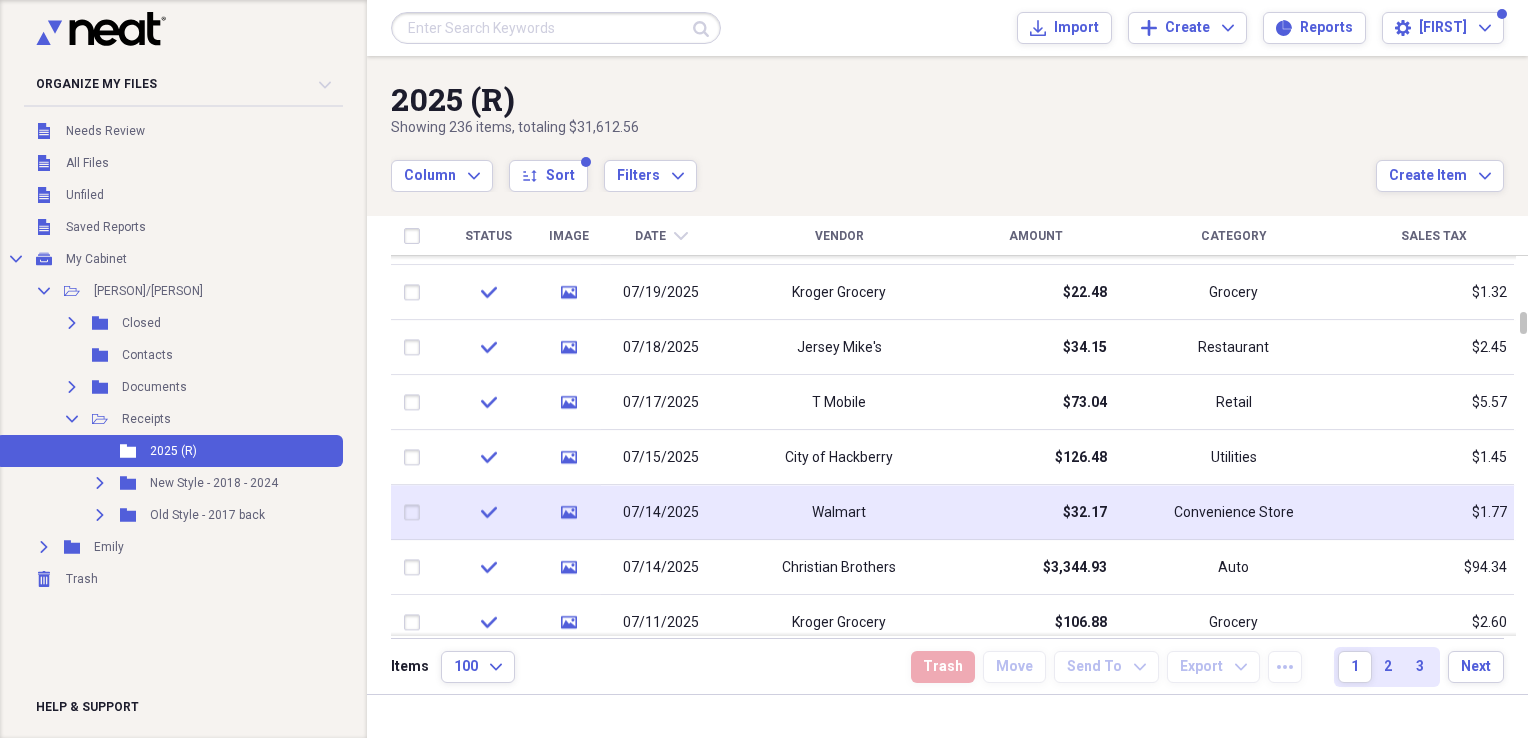 click 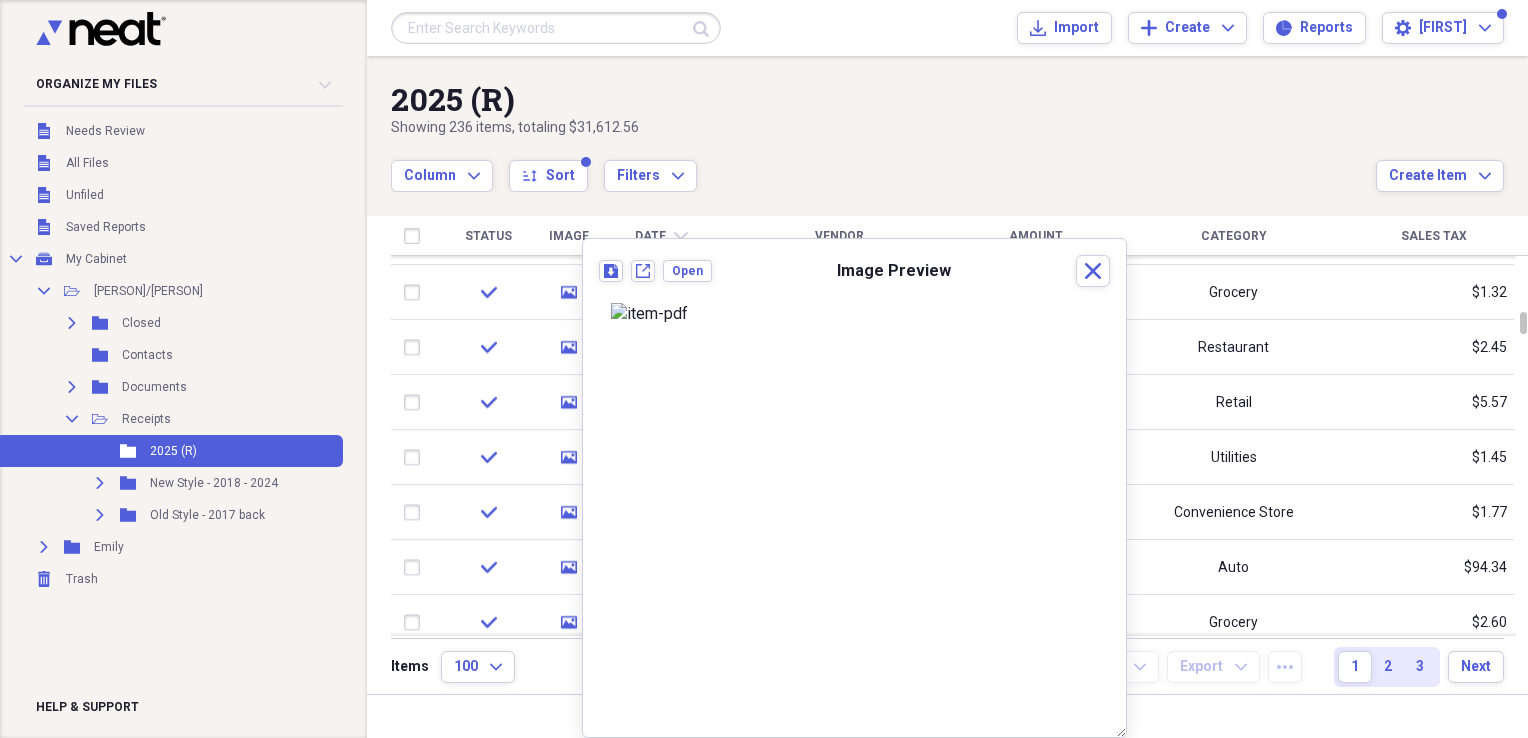 scroll, scrollTop: 0, scrollLeft: 0, axis: both 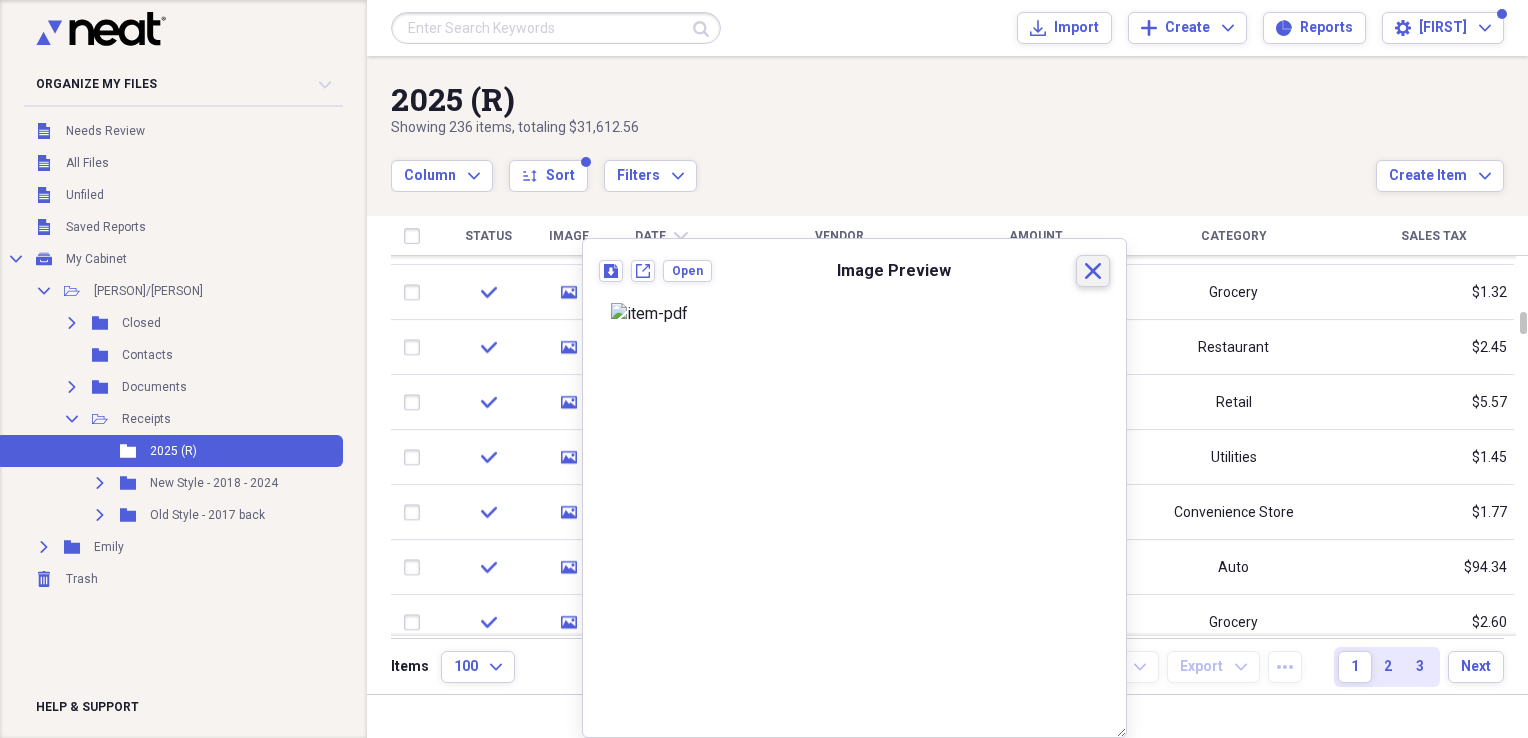click on "Close" 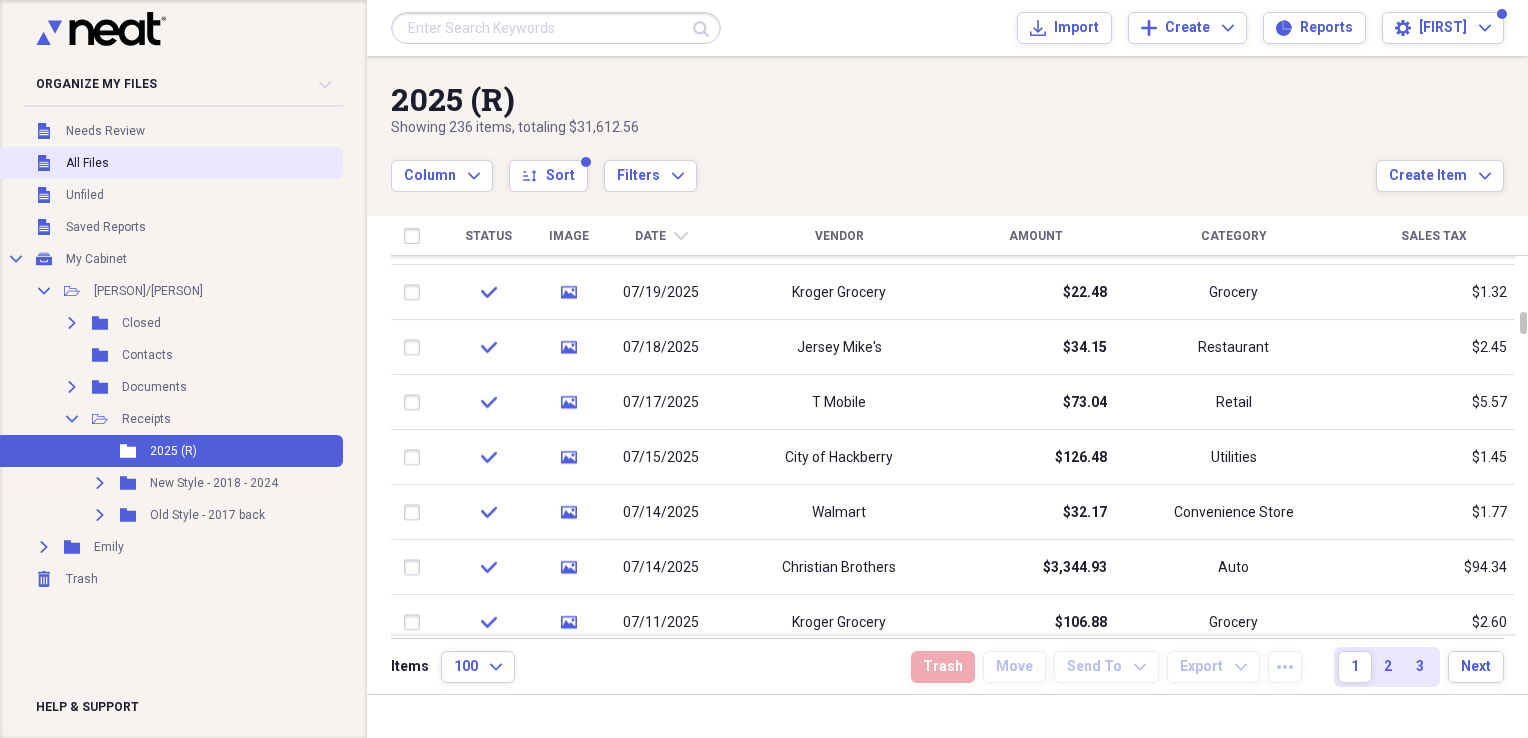 click on "All Files" at bounding box center (87, 163) 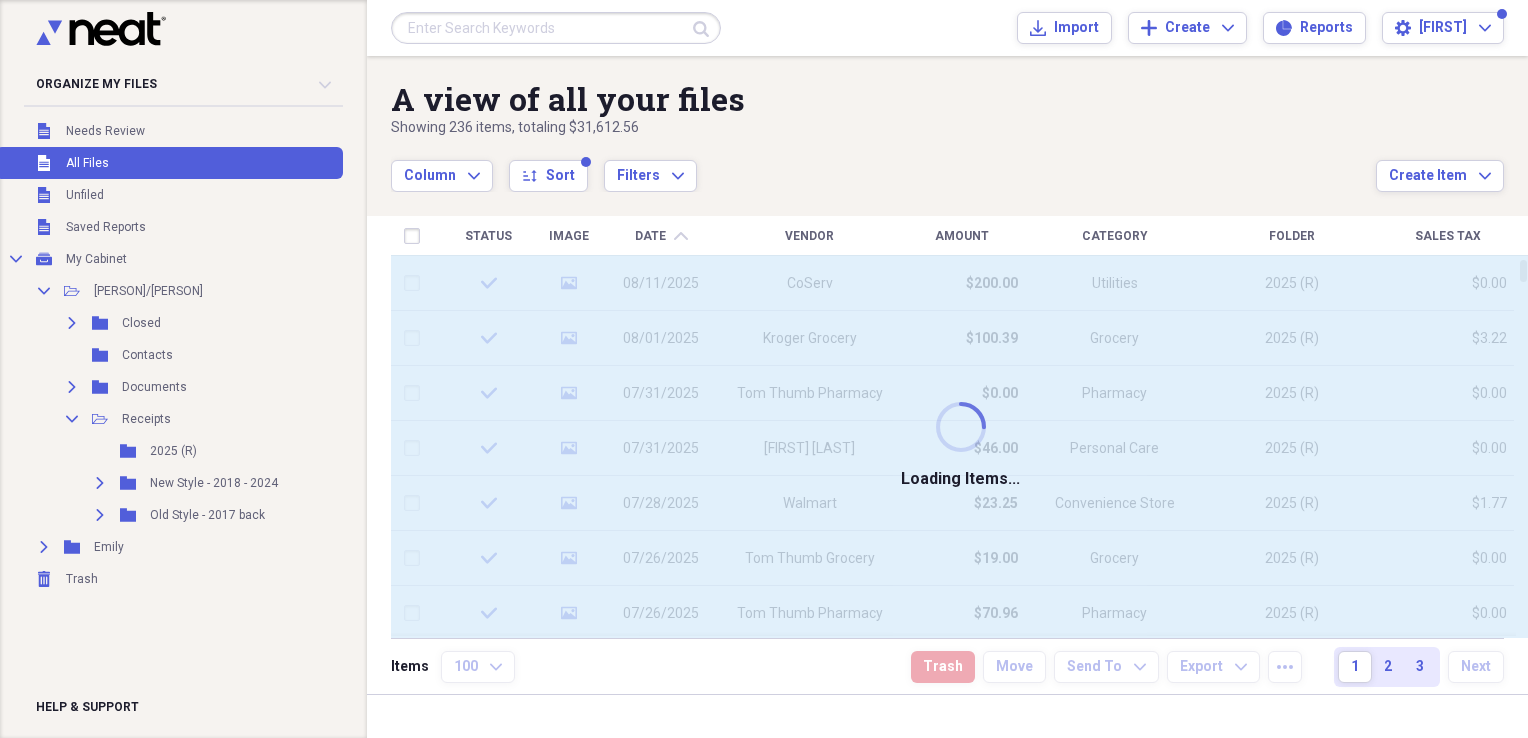 click at bounding box center (556, 28) 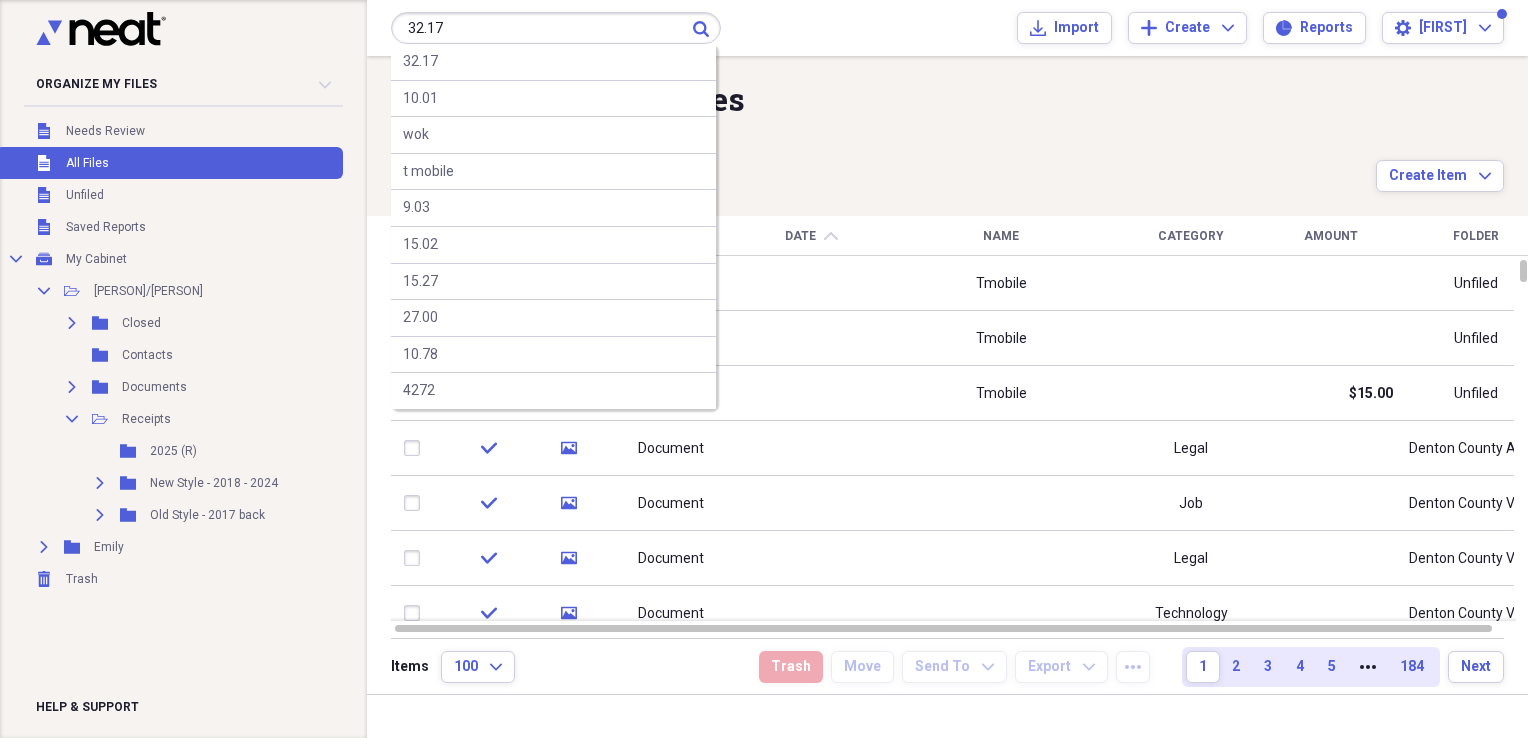 type on "32.17" 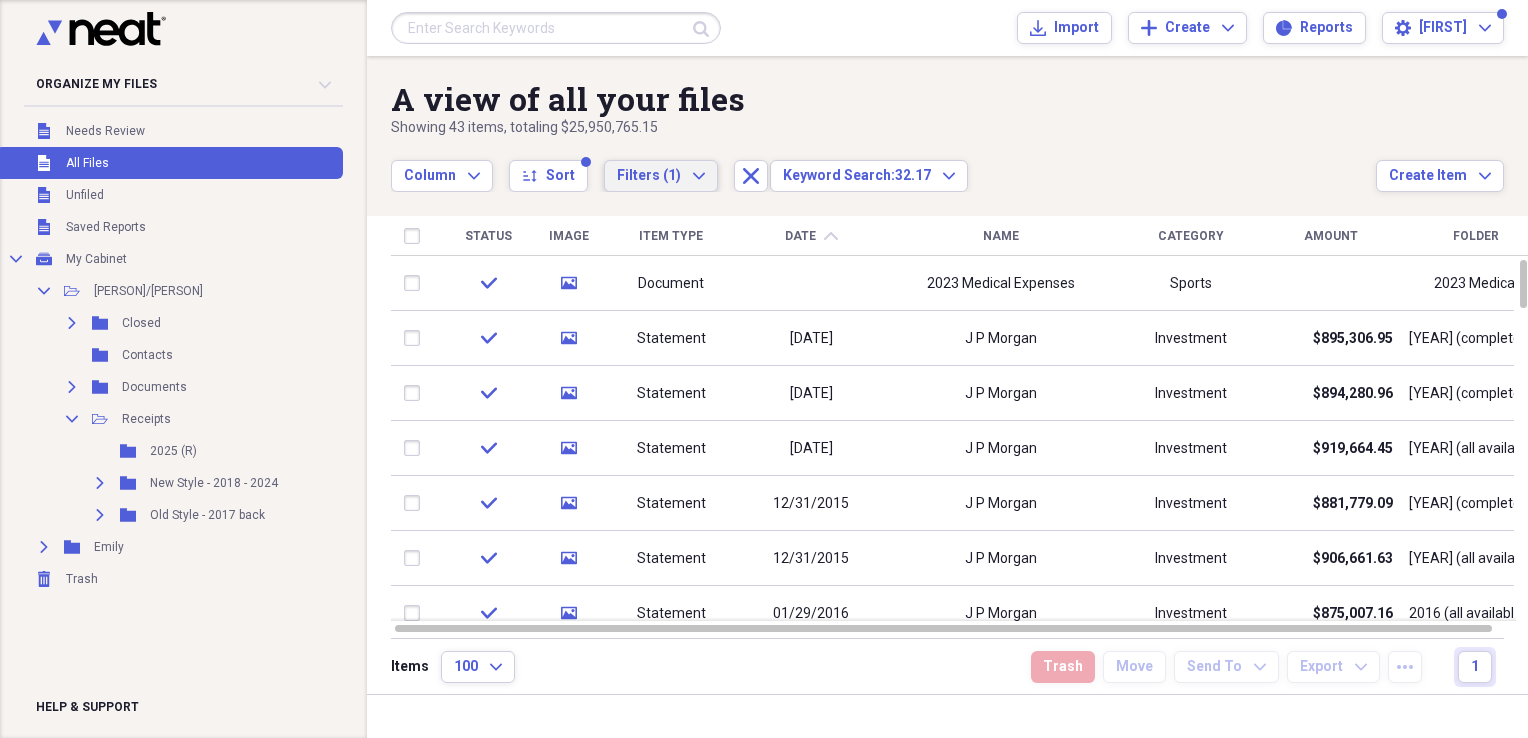 click on "Expand" 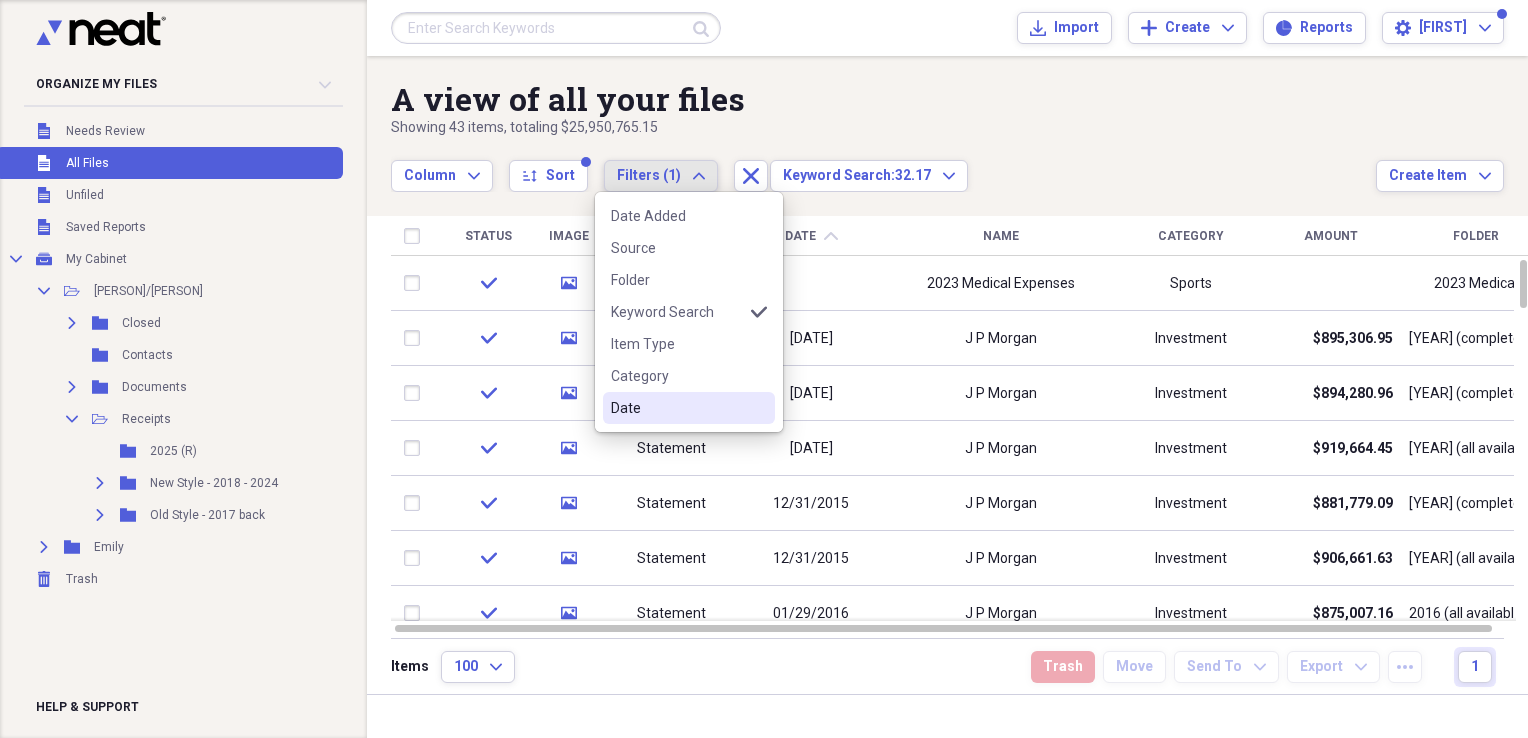 click on "Date" at bounding box center [677, 408] 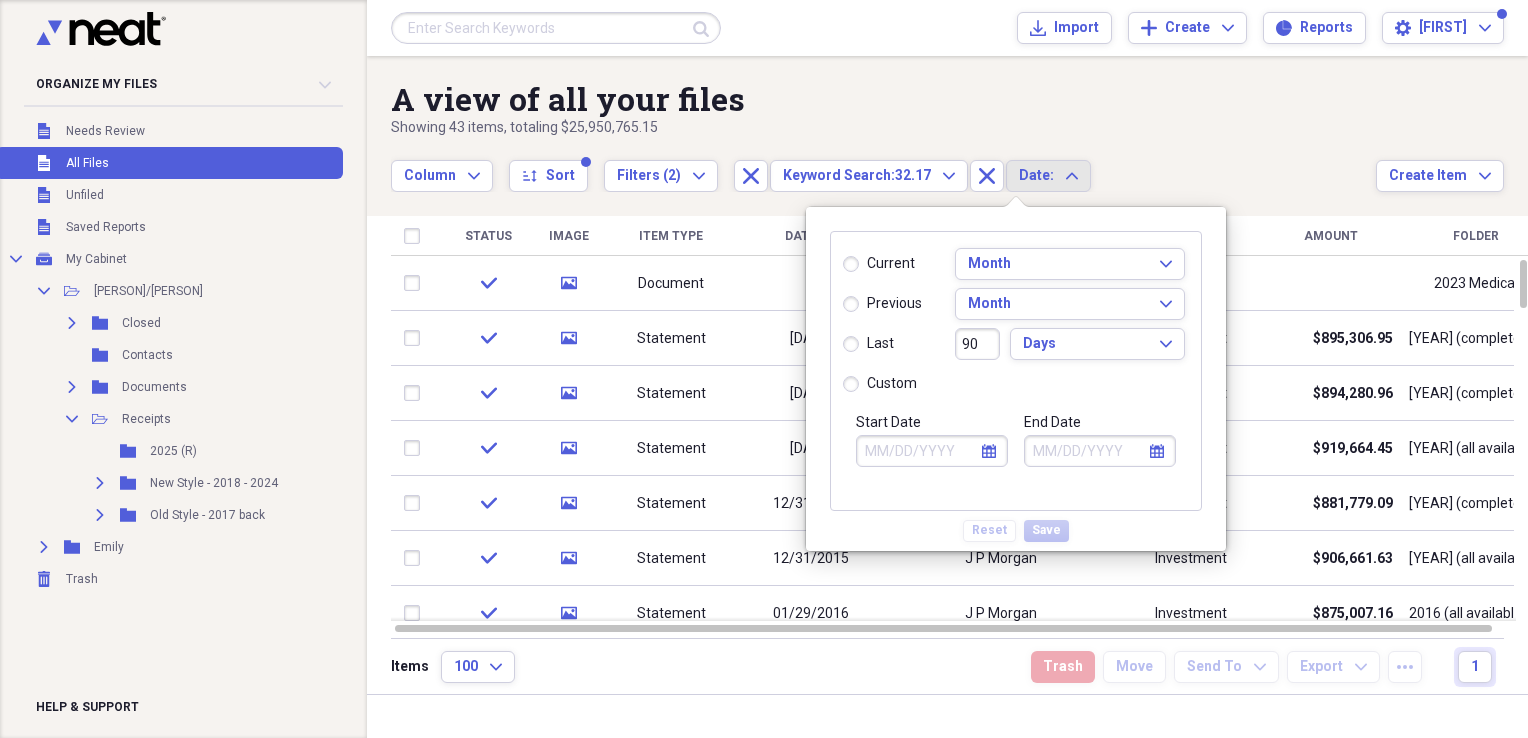 click on "custom" at bounding box center (880, 384) 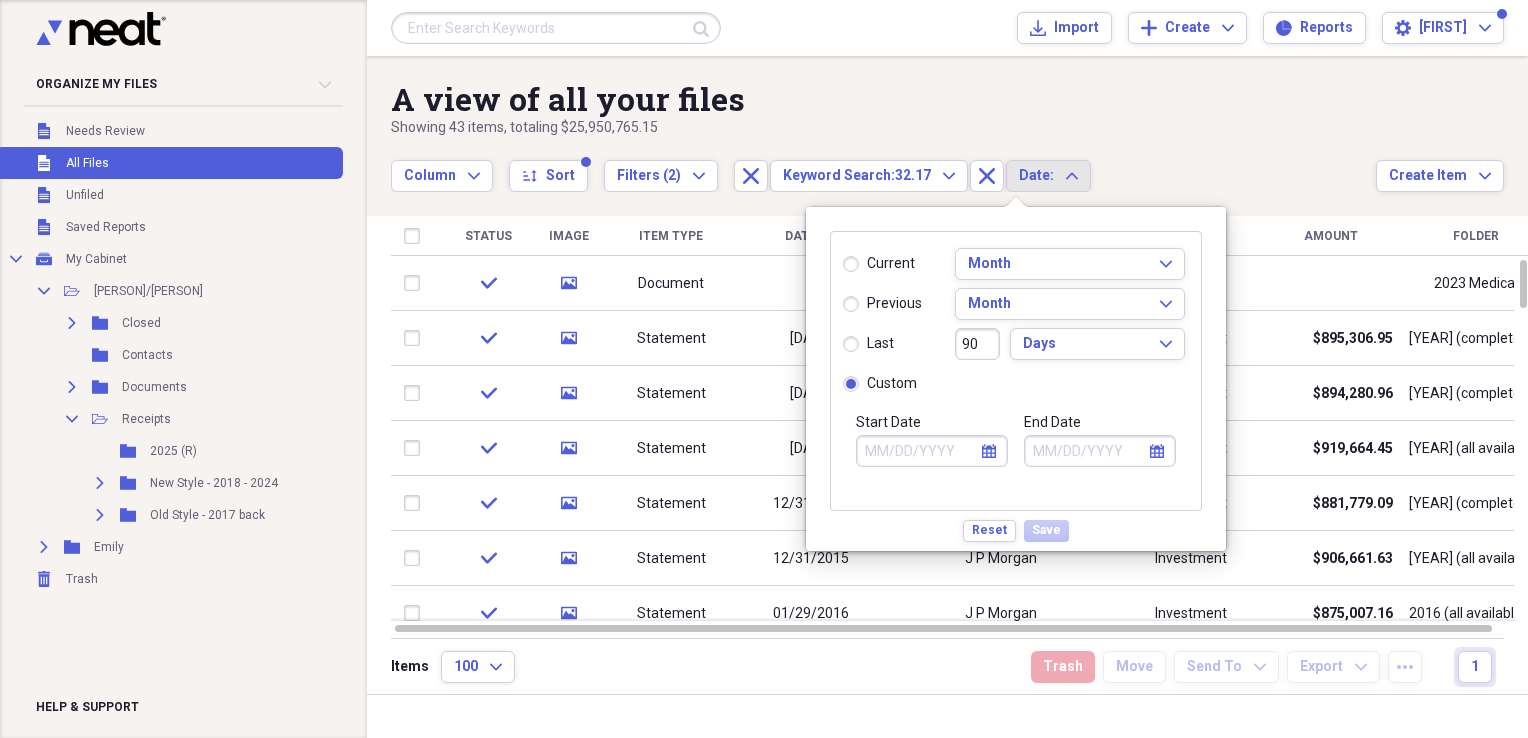 click 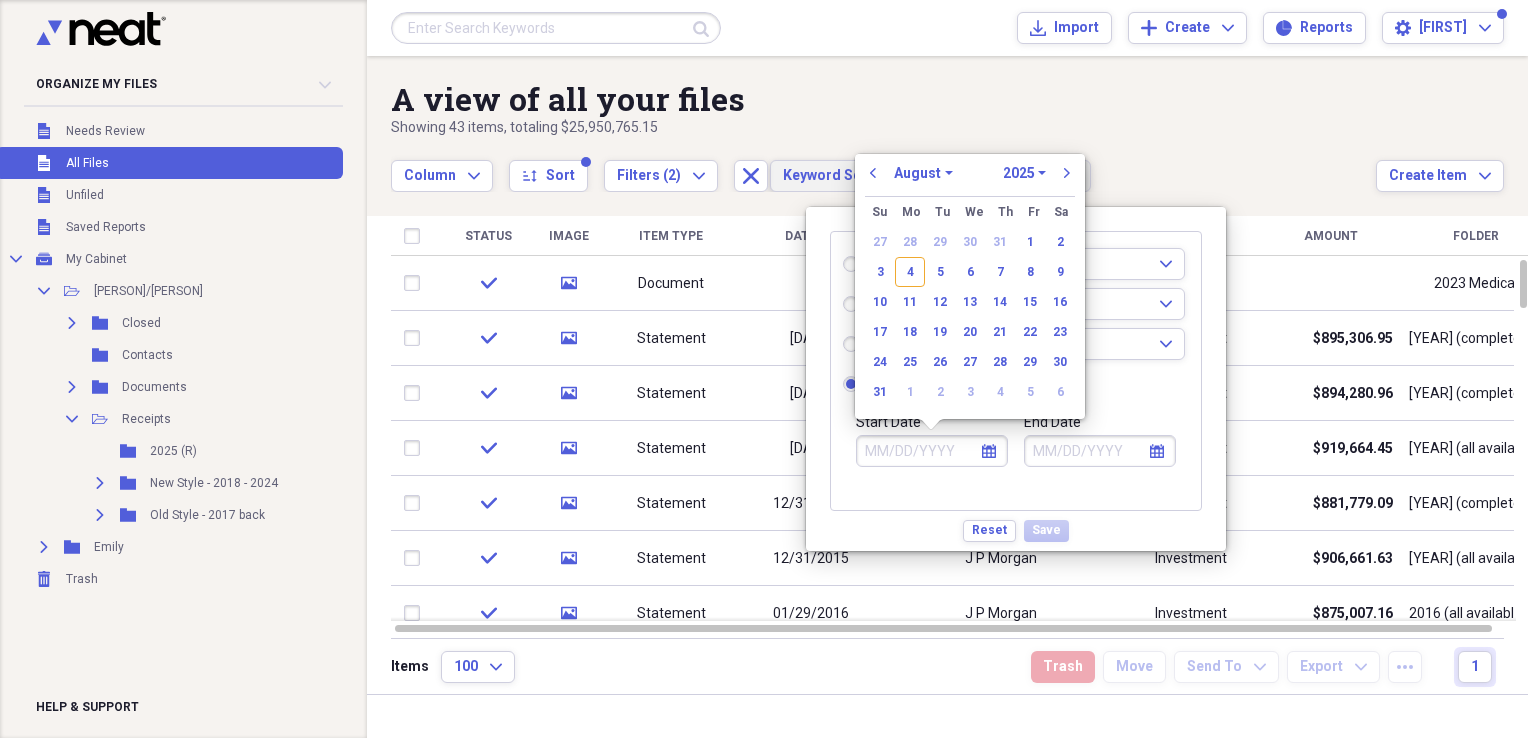 click on "previous" at bounding box center (873, 173) 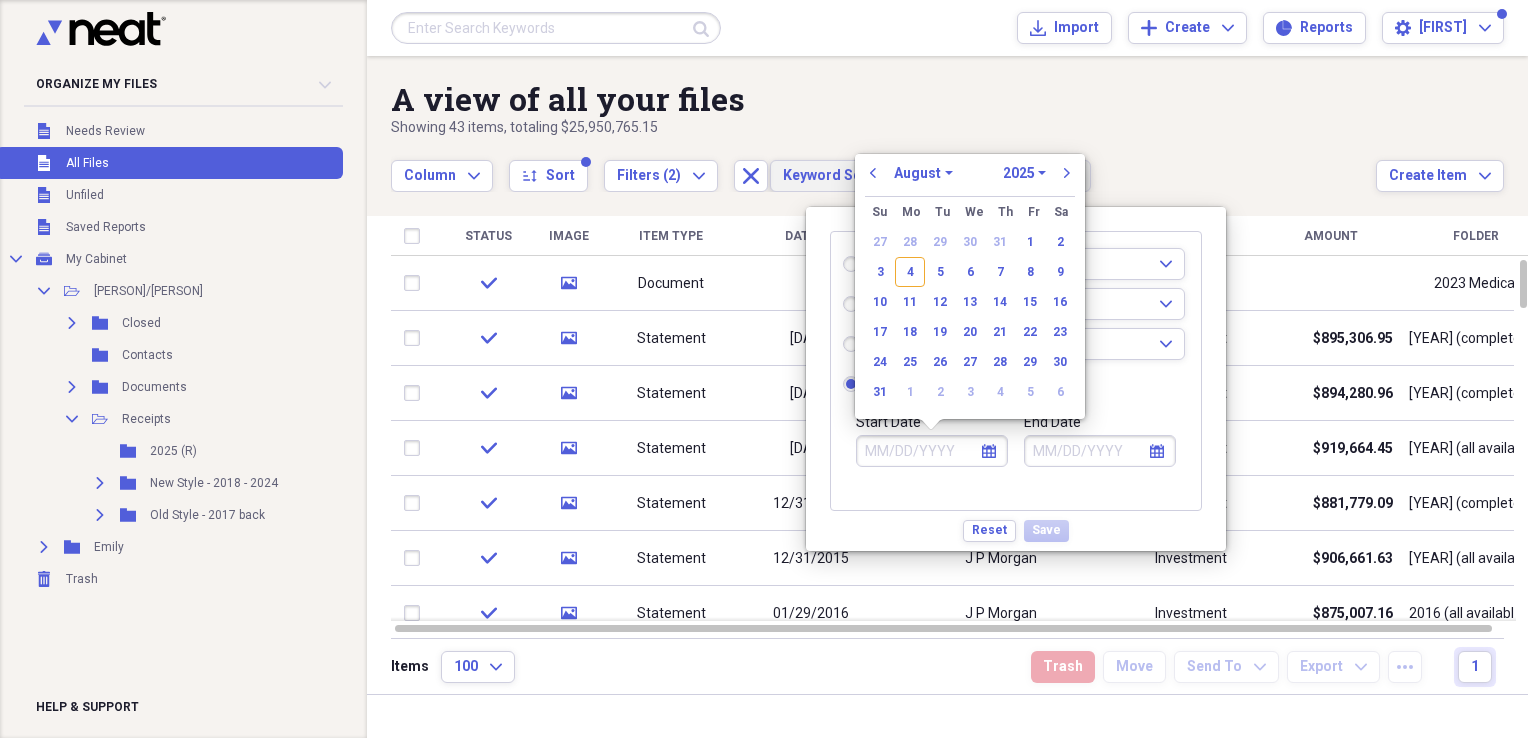 select on "6" 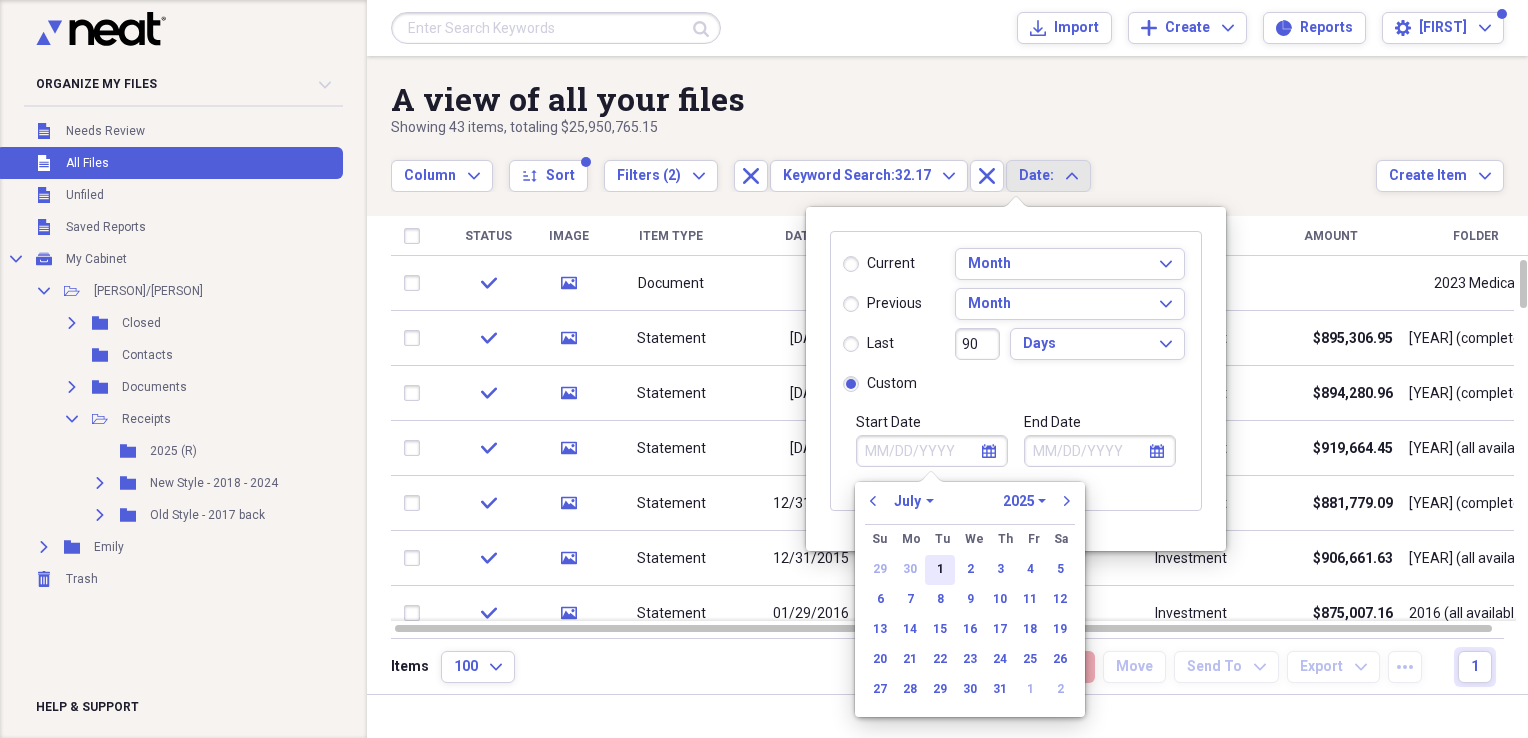 click on "1" at bounding box center (940, 570) 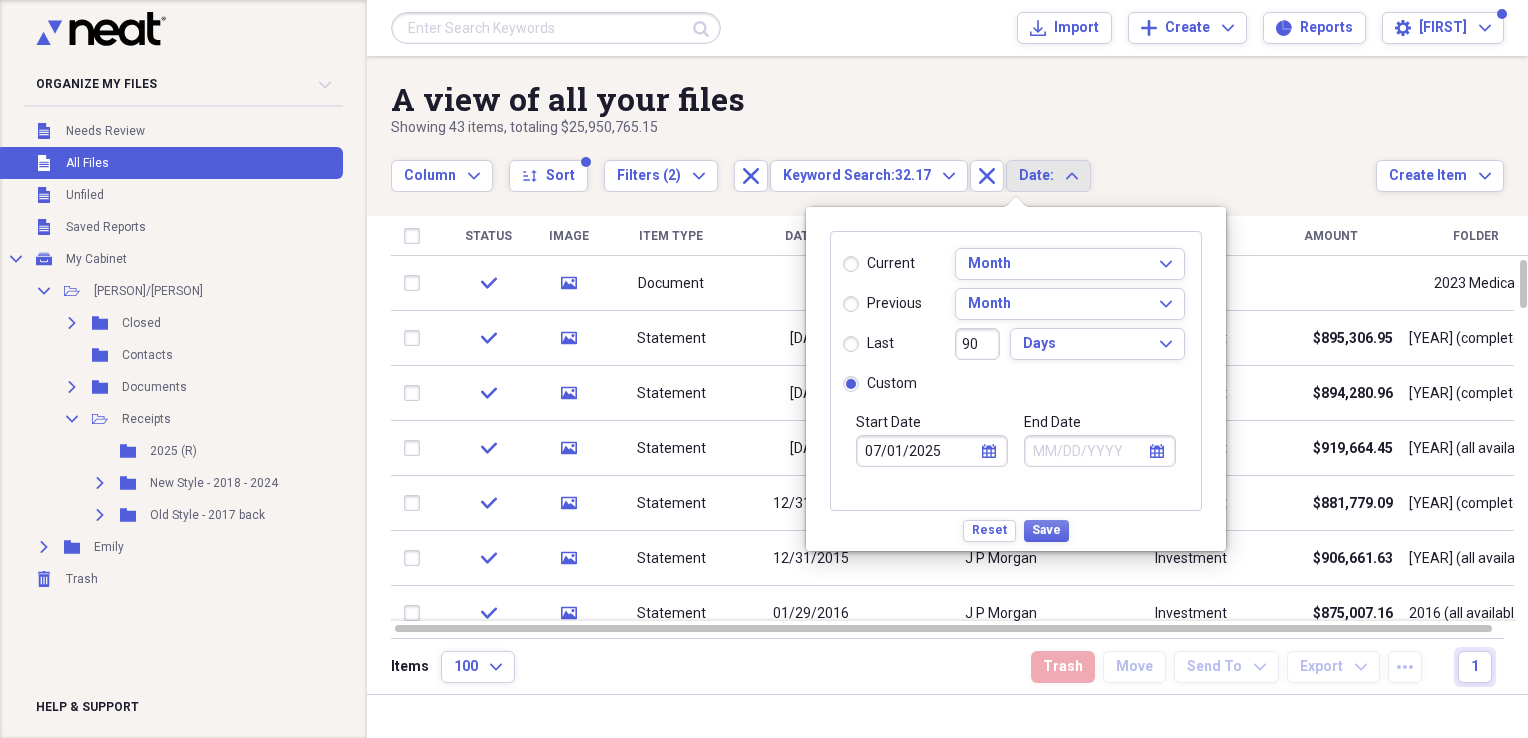 click on "calendar" 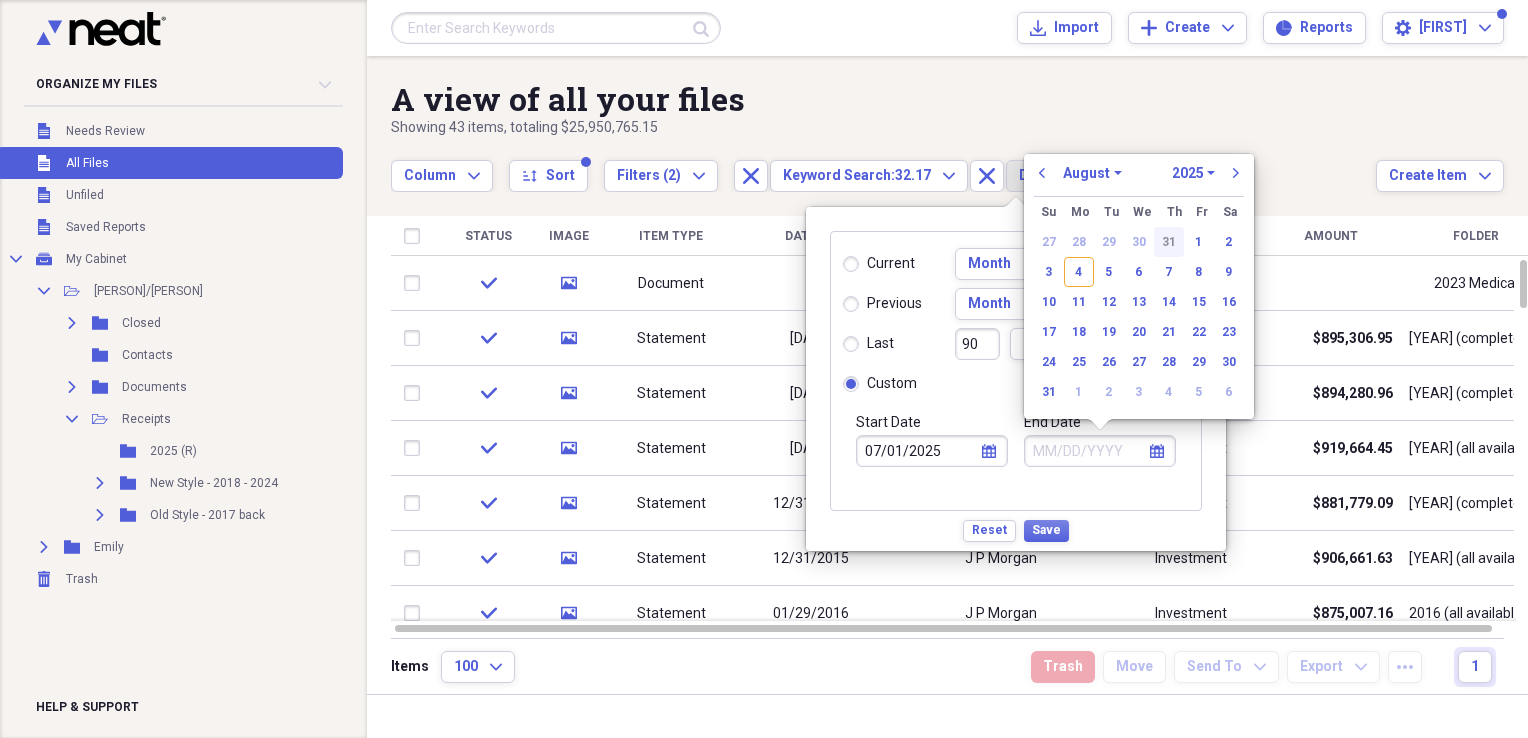 click on "31" at bounding box center (1169, 242) 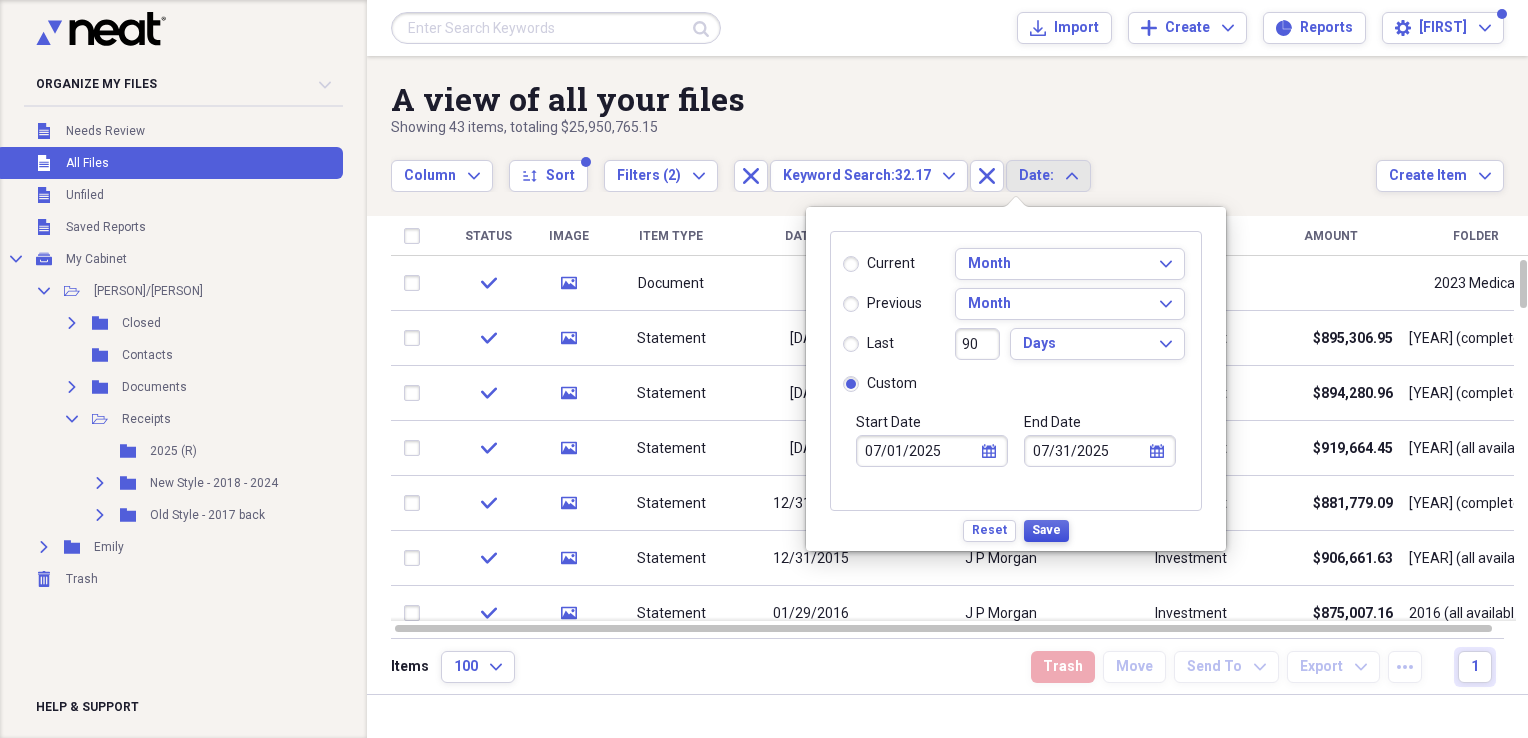click on "Save" at bounding box center [1046, 530] 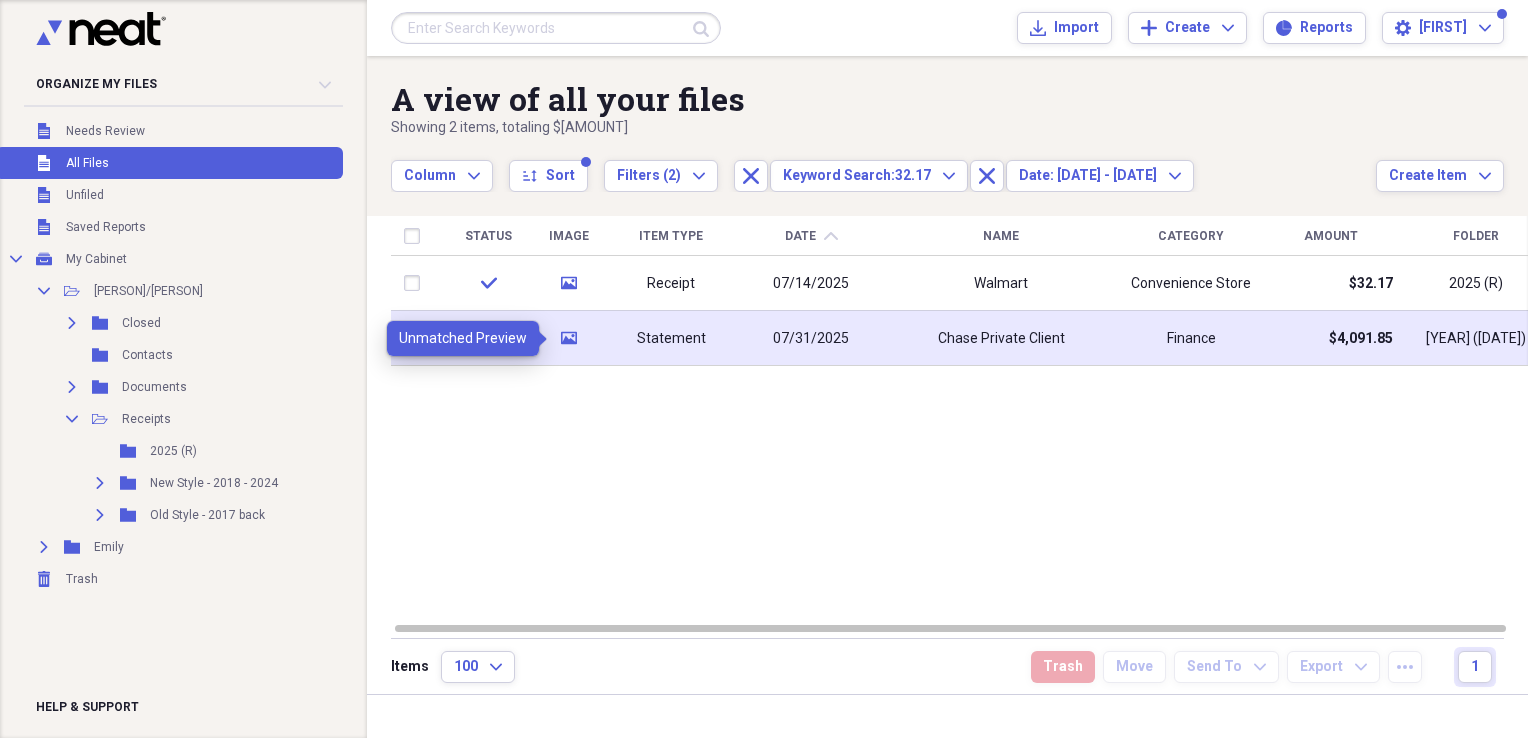 click on "media" 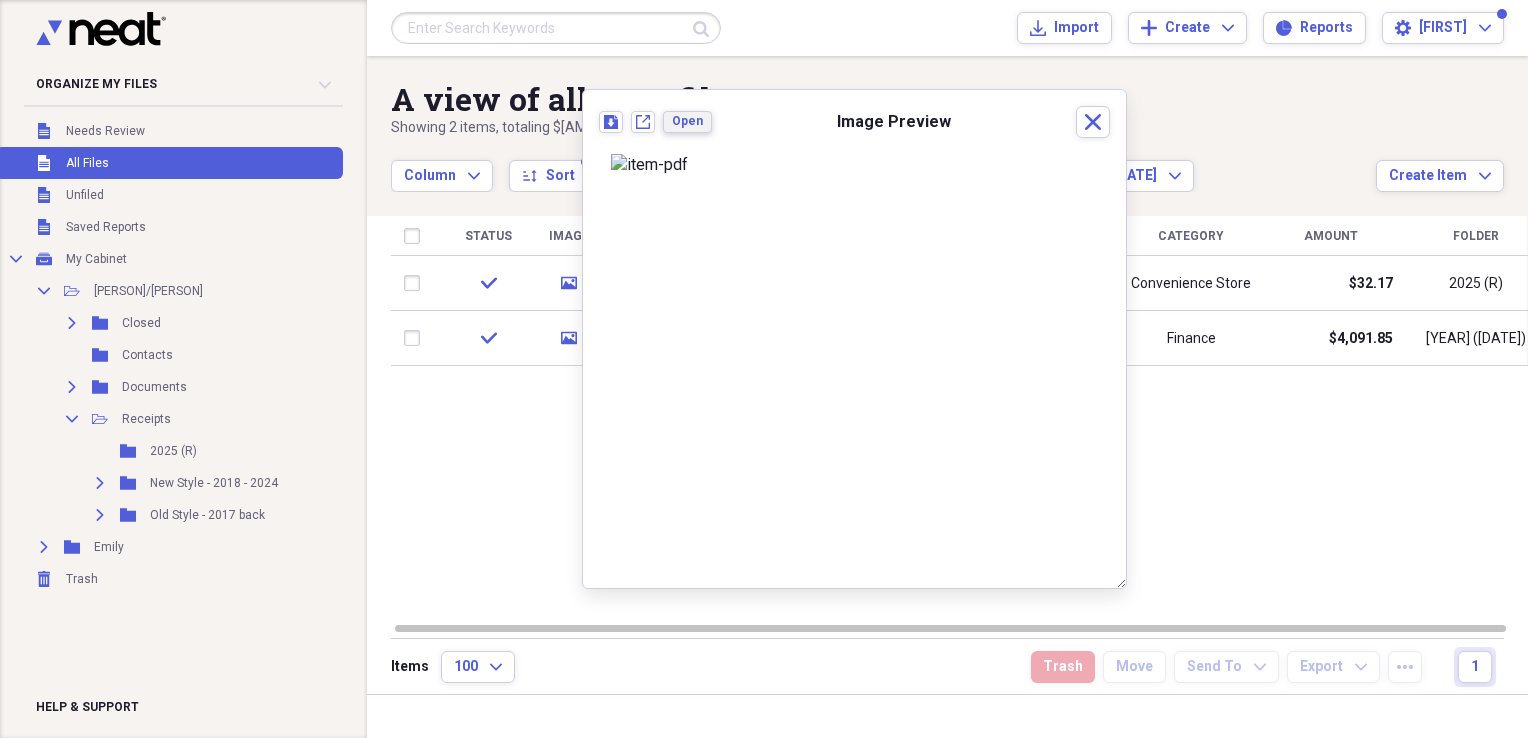 click on "Open" at bounding box center [687, 121] 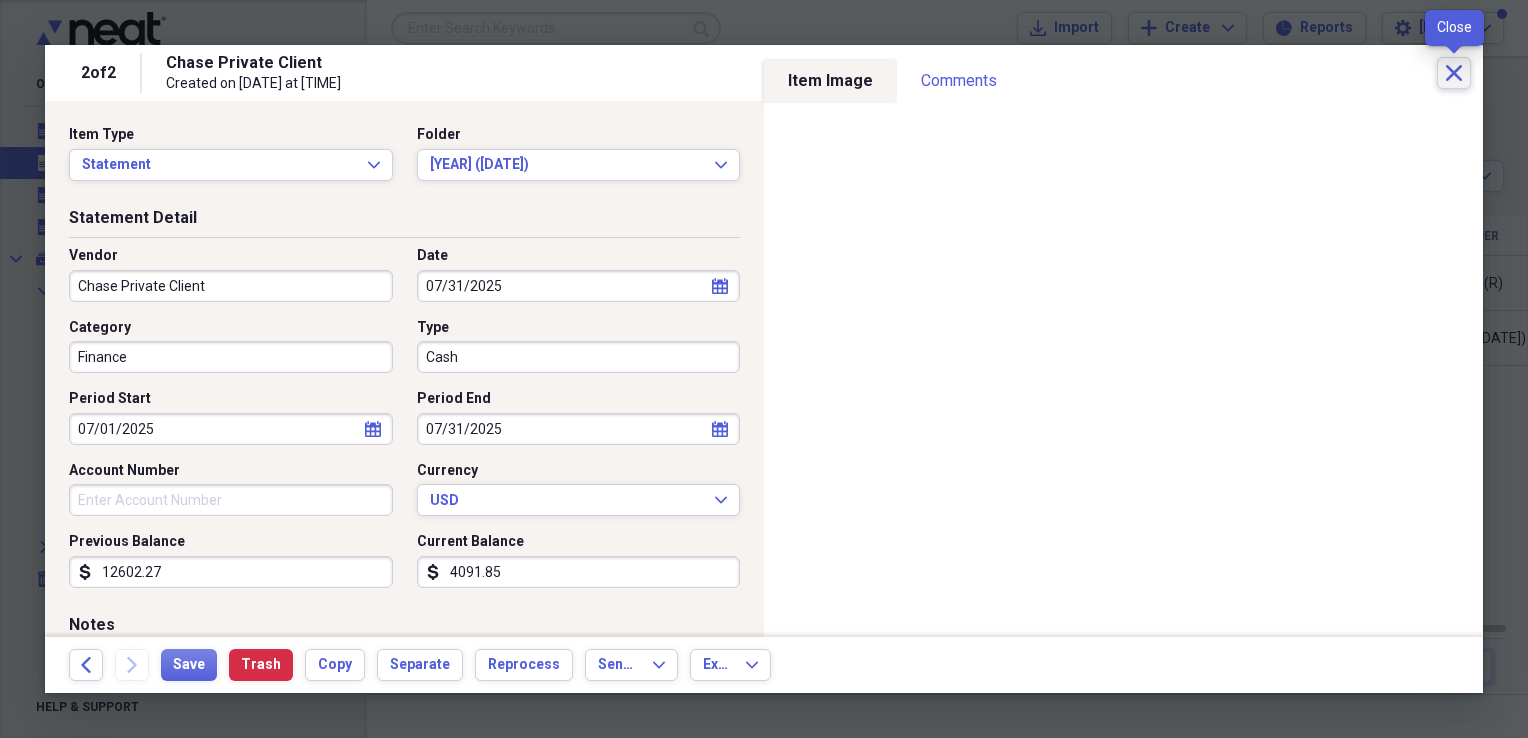 click on "Close" 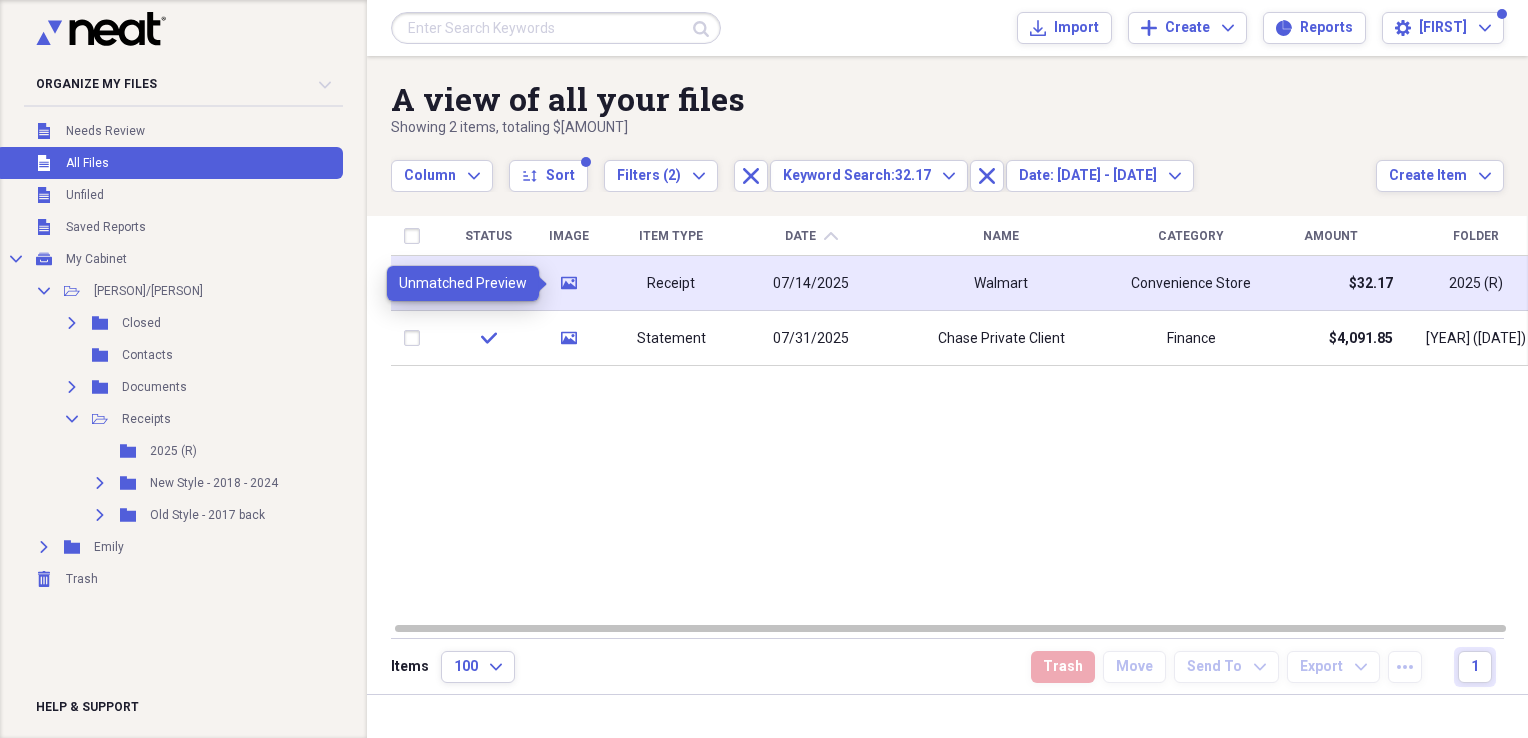 click on "media" 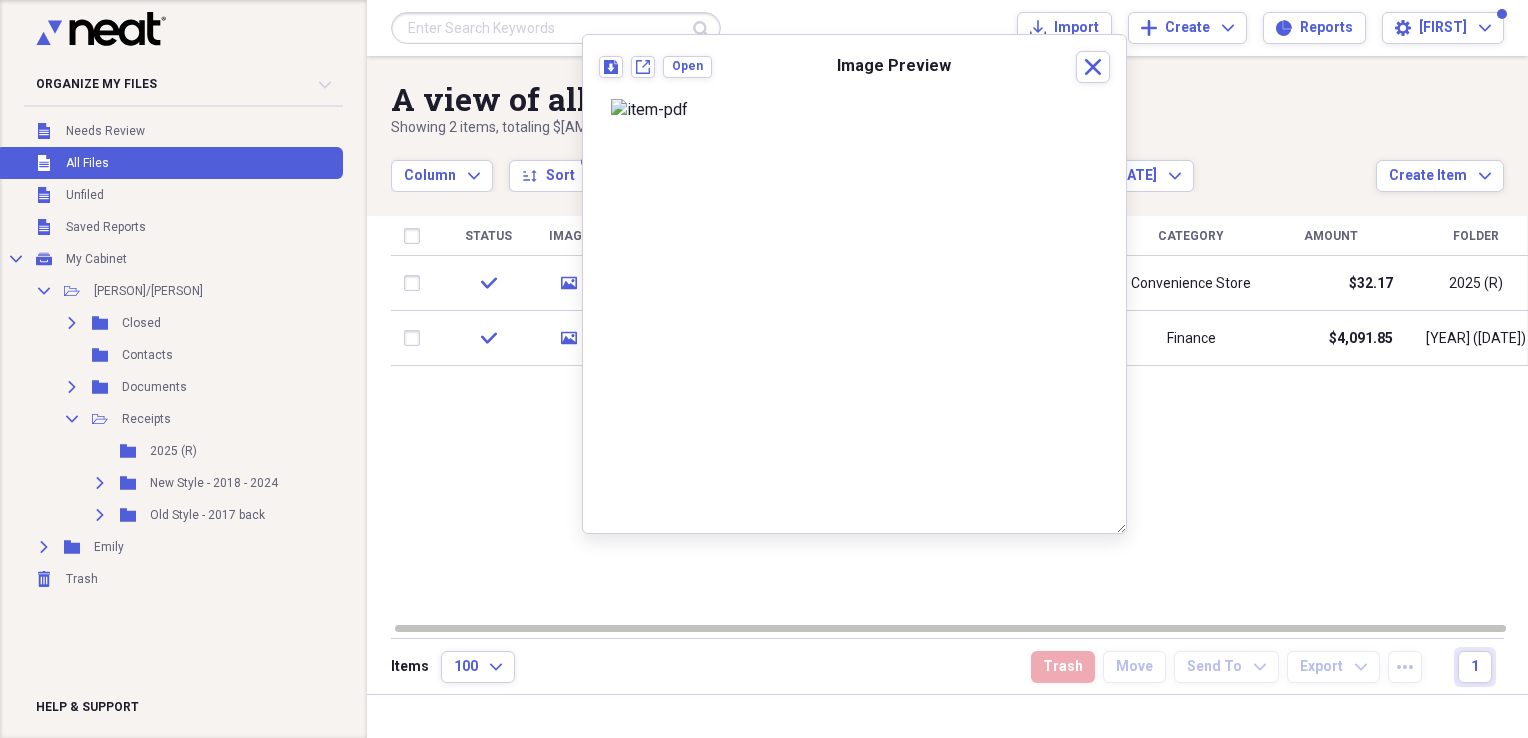 scroll, scrollTop: 197, scrollLeft: 0, axis: vertical 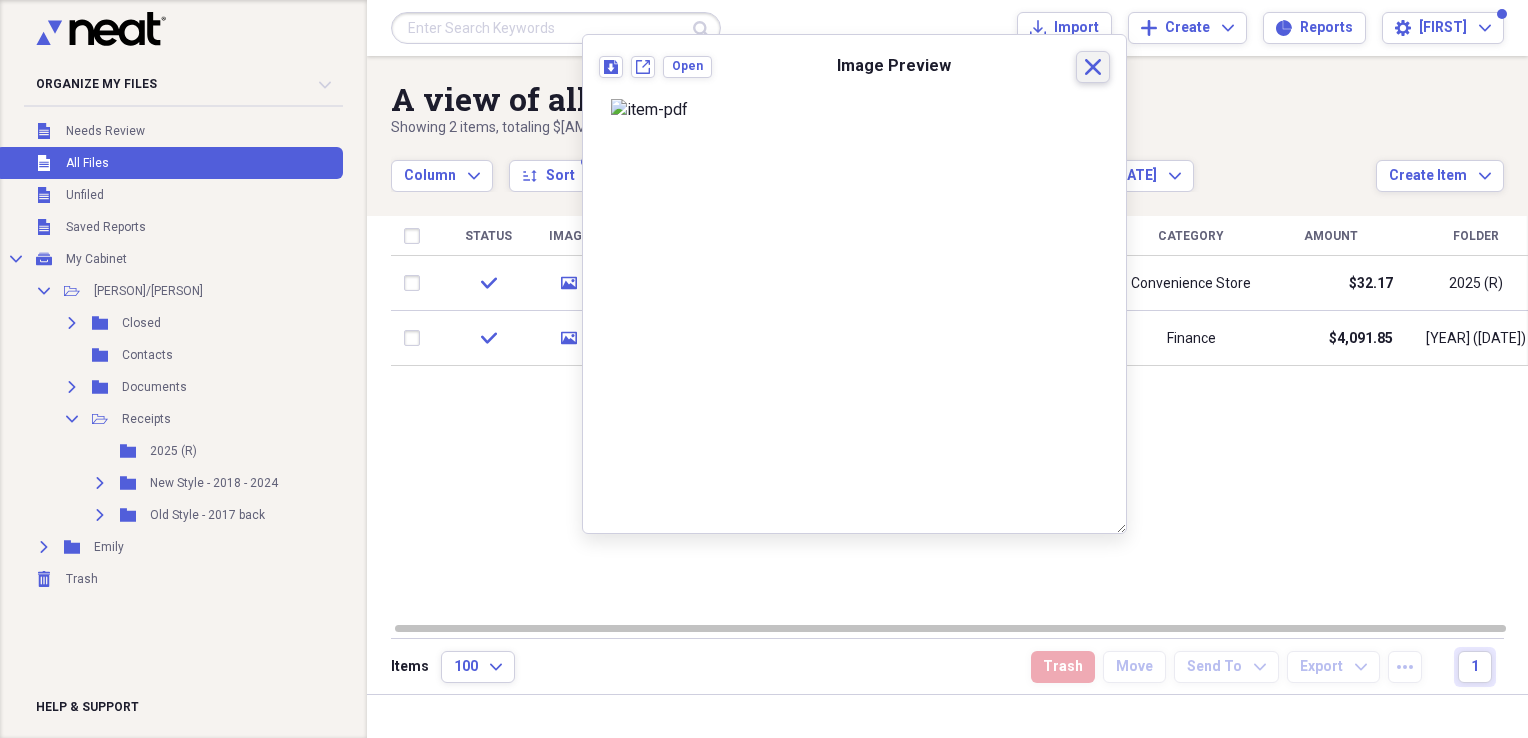click 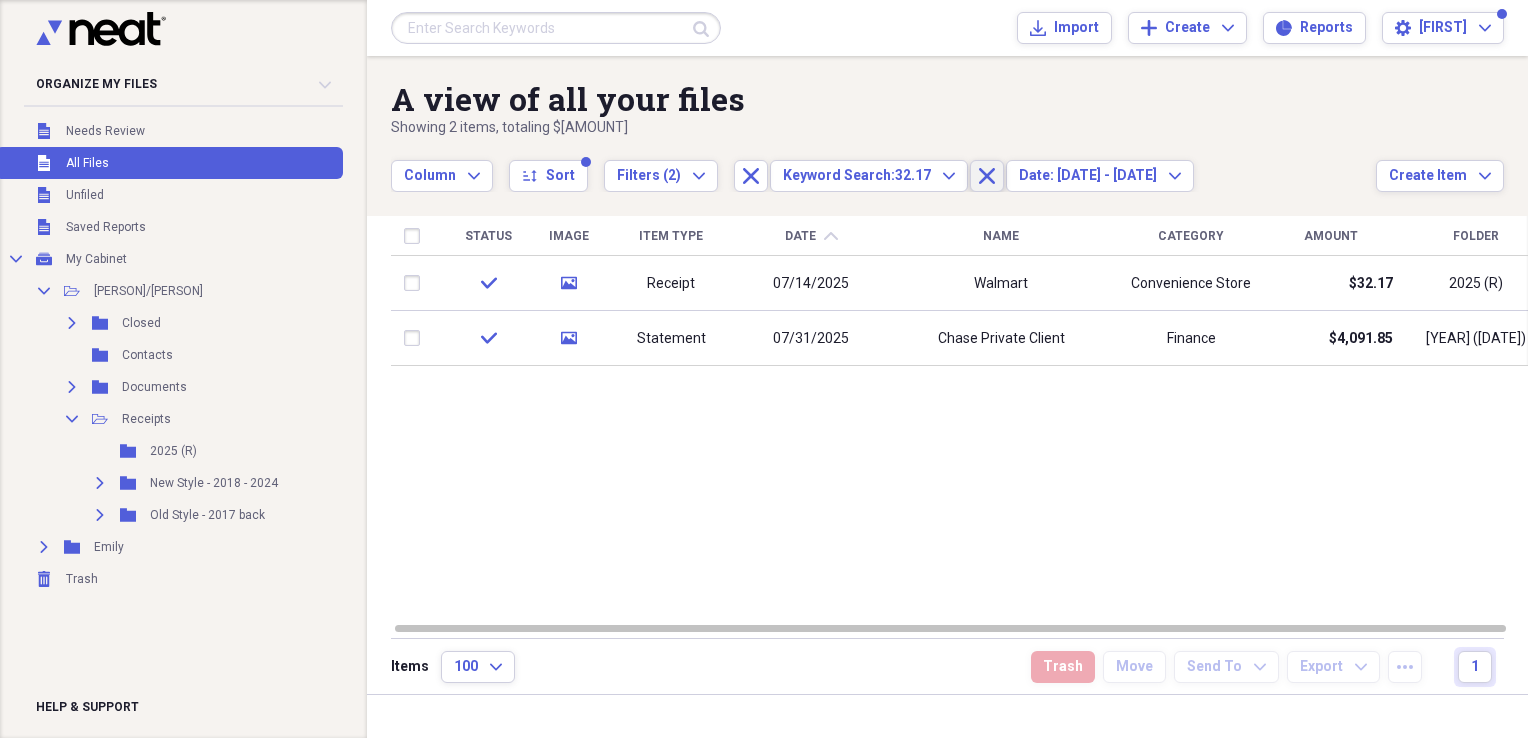 click on "Close" 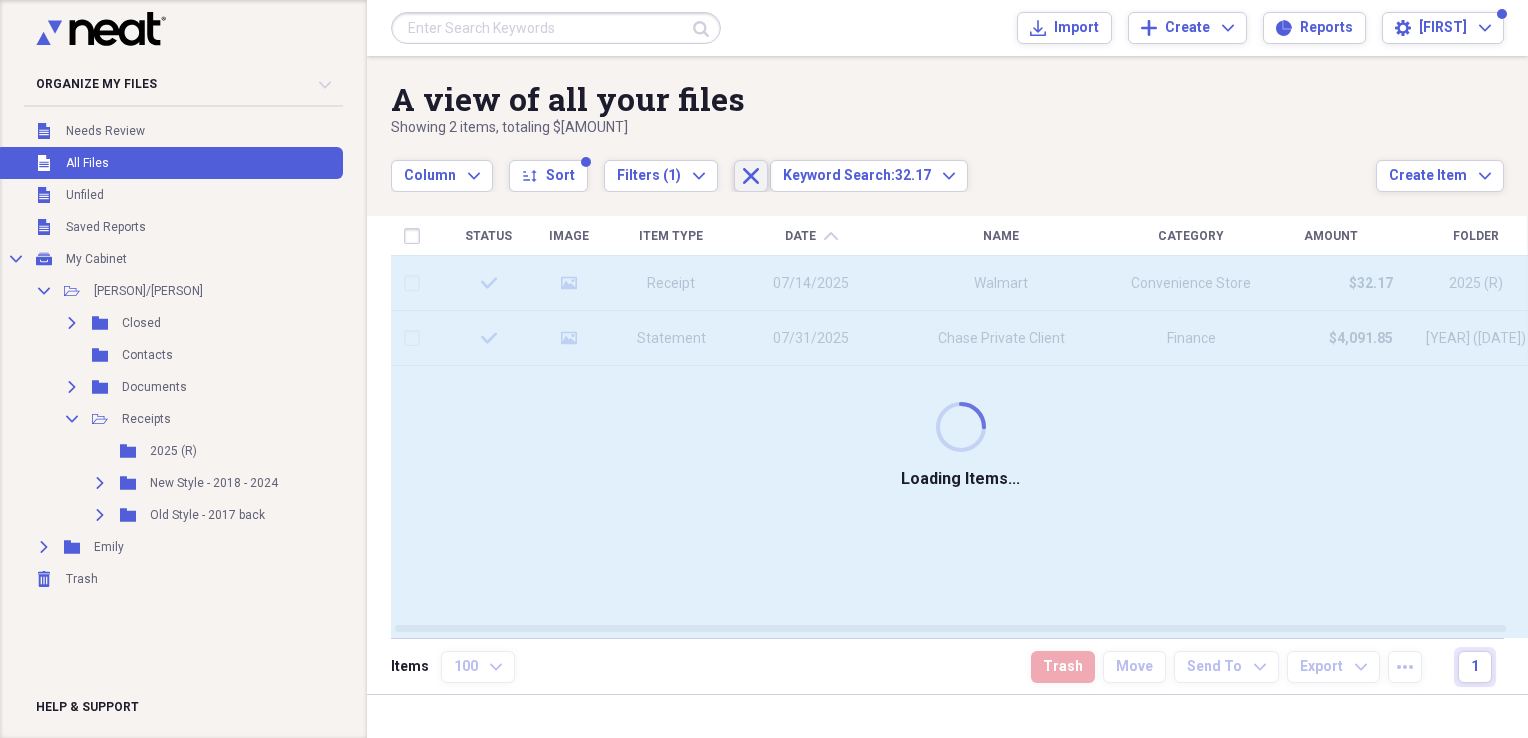 click on "Close" 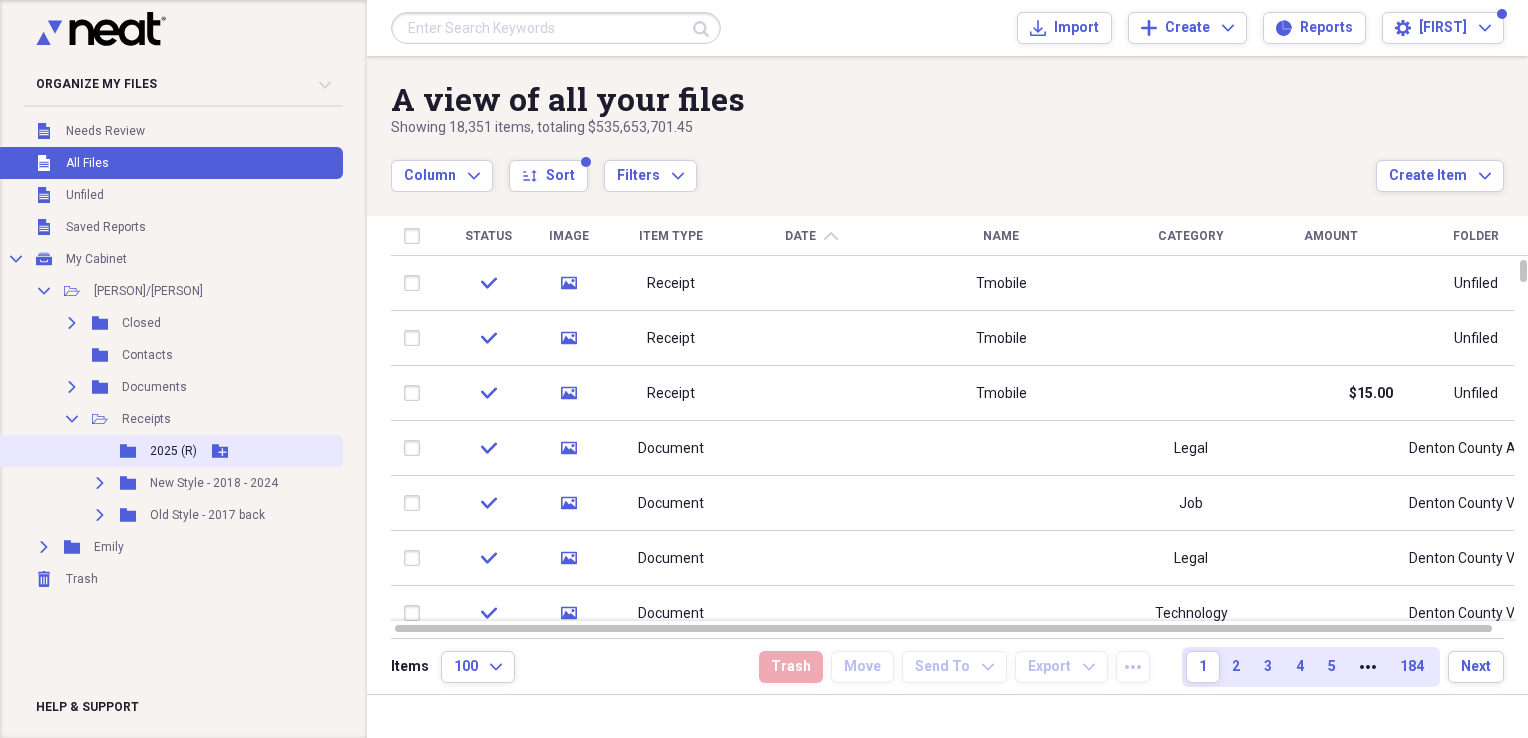 click on "2025 (R)" at bounding box center [173, 451] 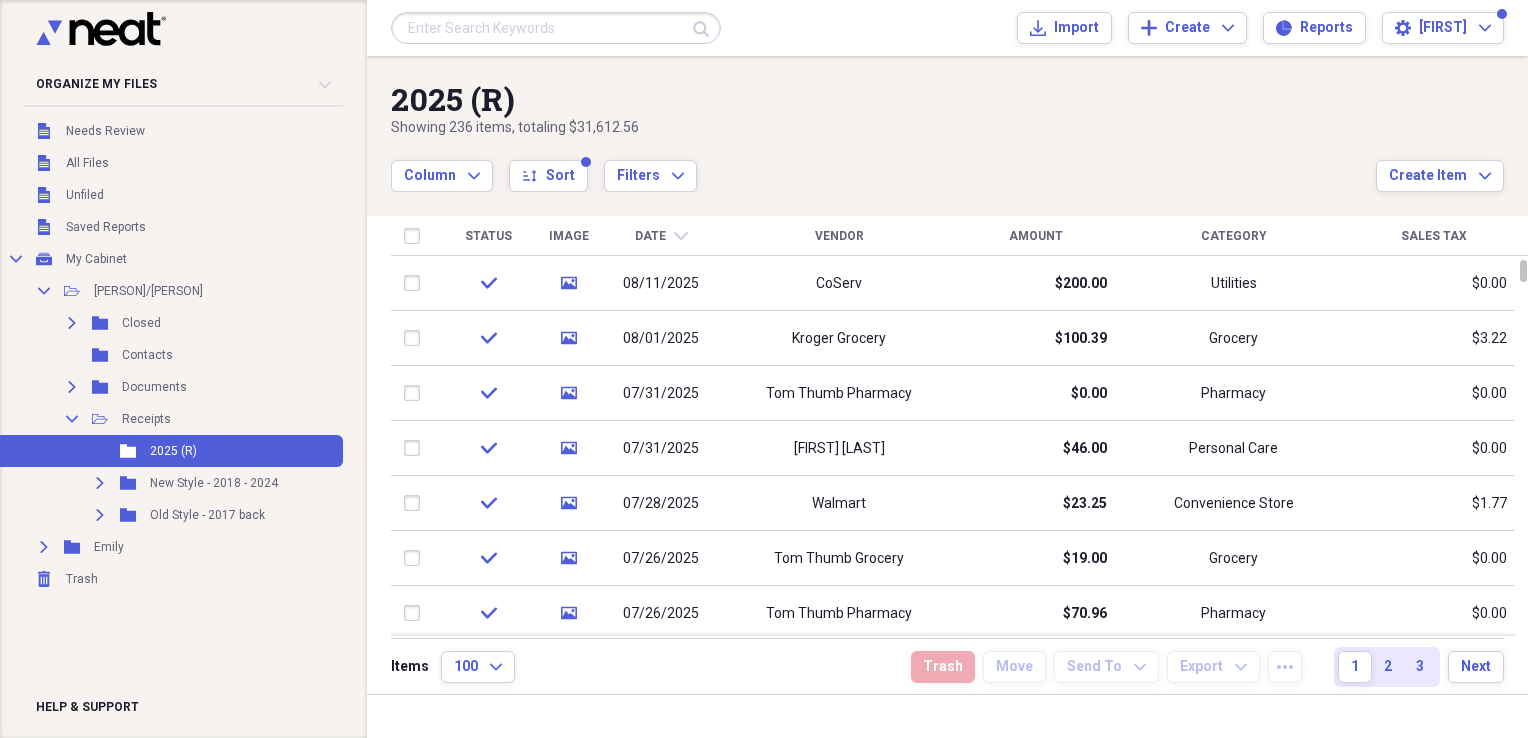 click on "Amount" at bounding box center (1036, 236) 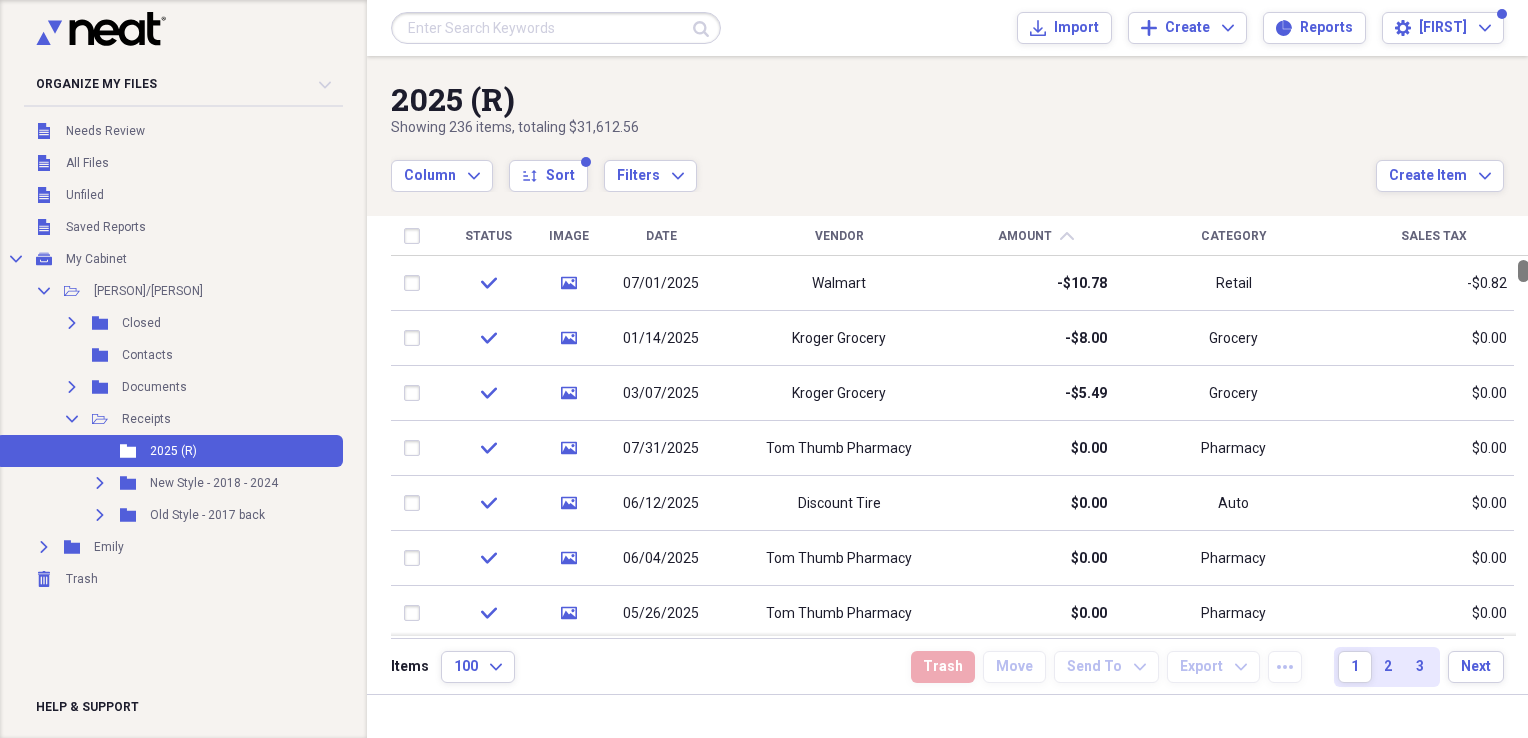 drag, startPoint x: 1521, startPoint y: 272, endPoint x: 1465, endPoint y: -74, distance: 350.5025 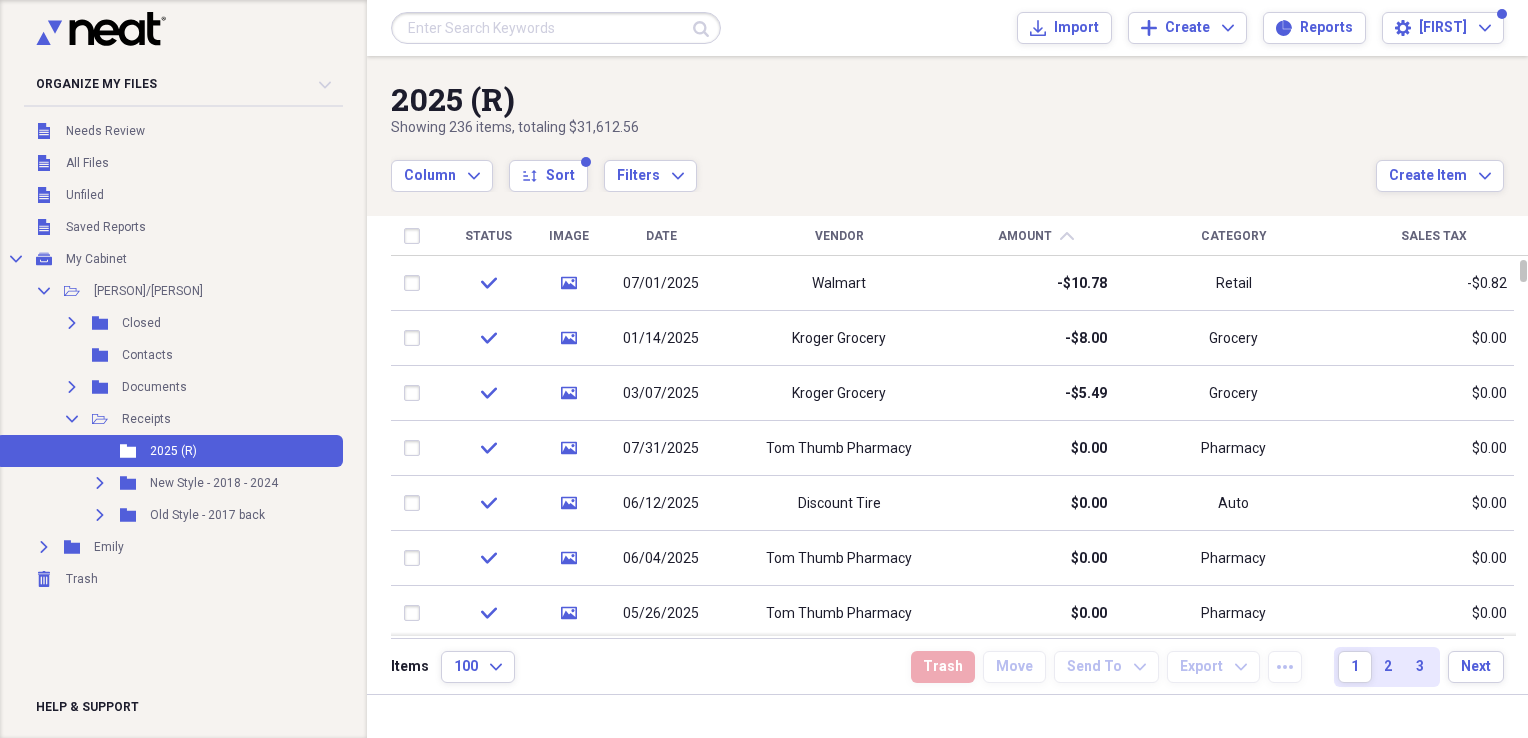 type 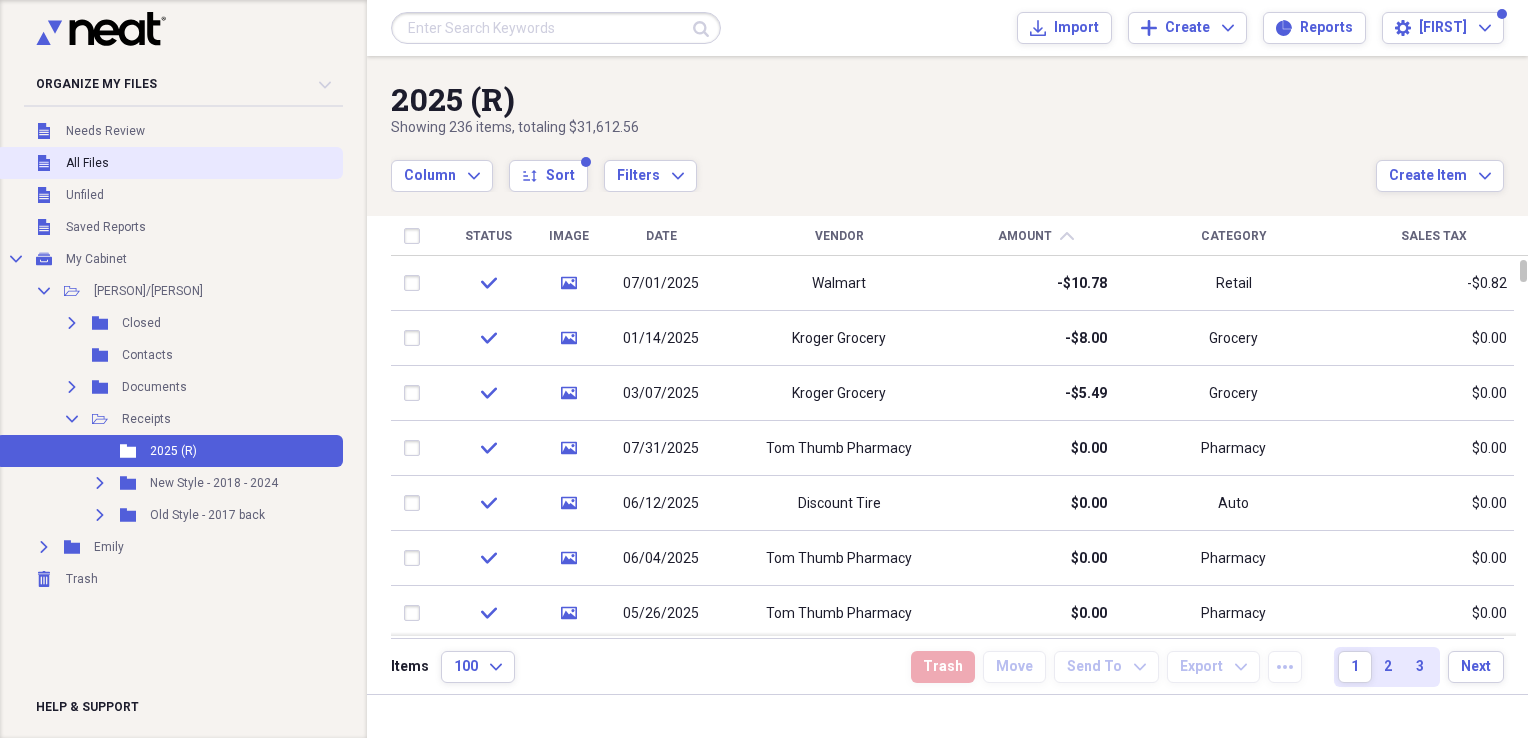 click on "All Files" at bounding box center (87, 163) 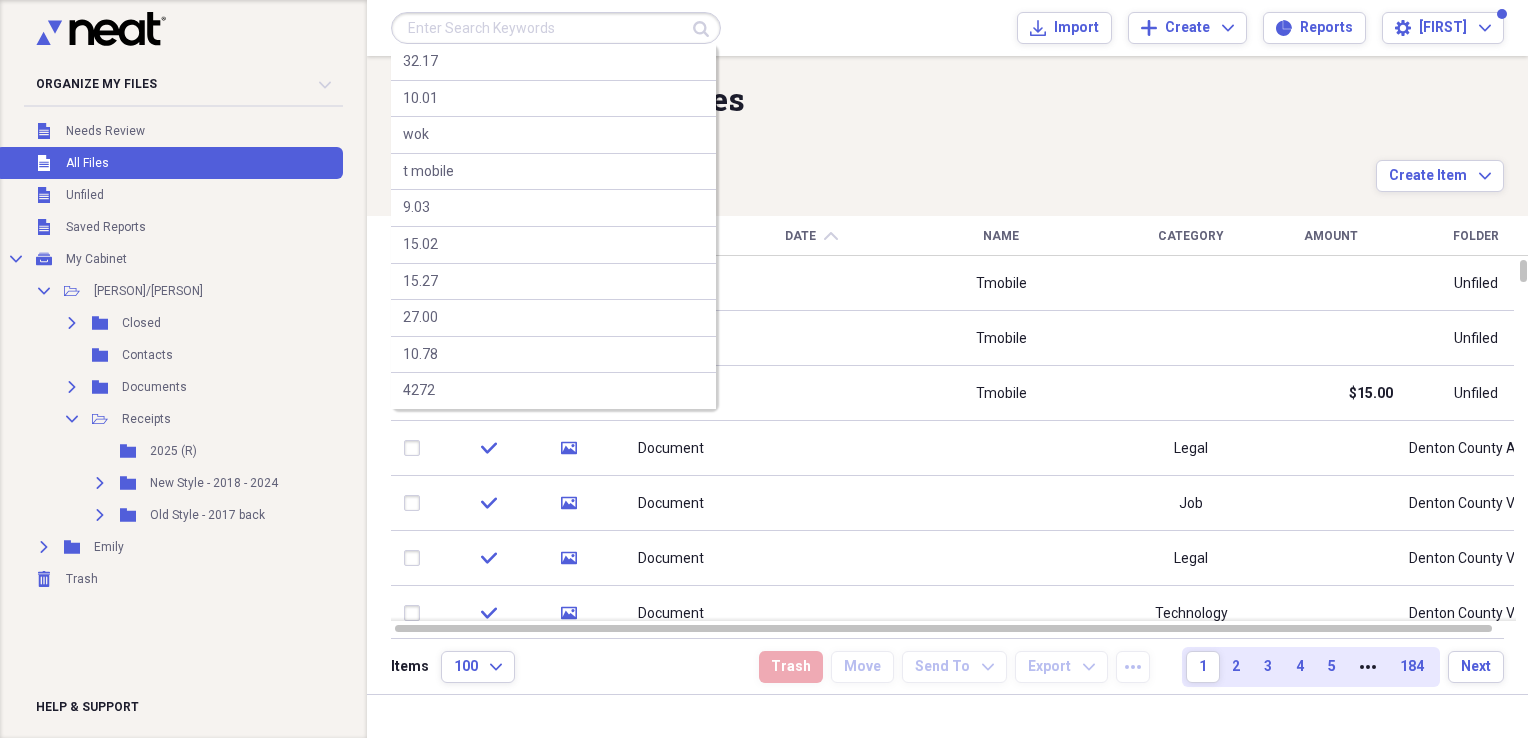 click at bounding box center [556, 28] 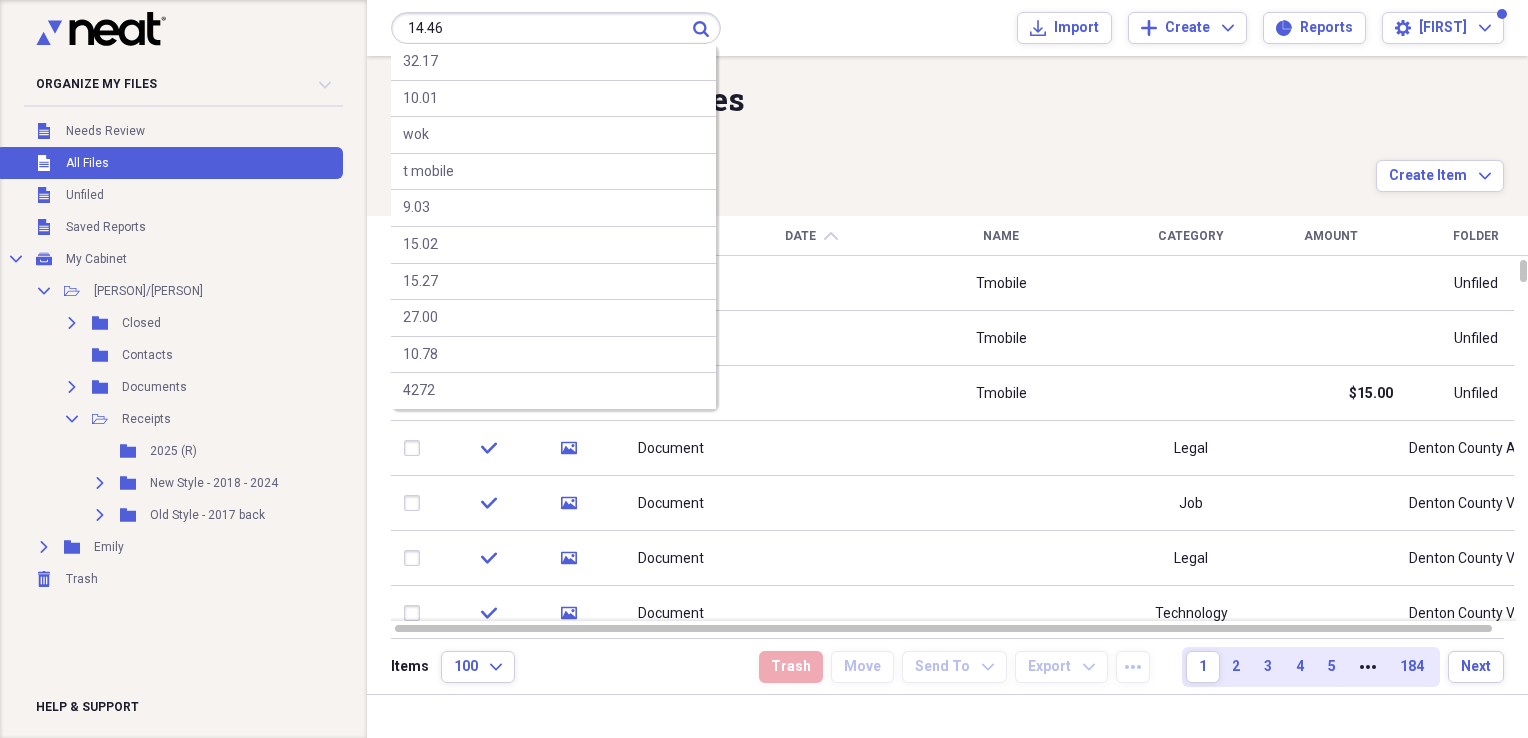 type on "14.46" 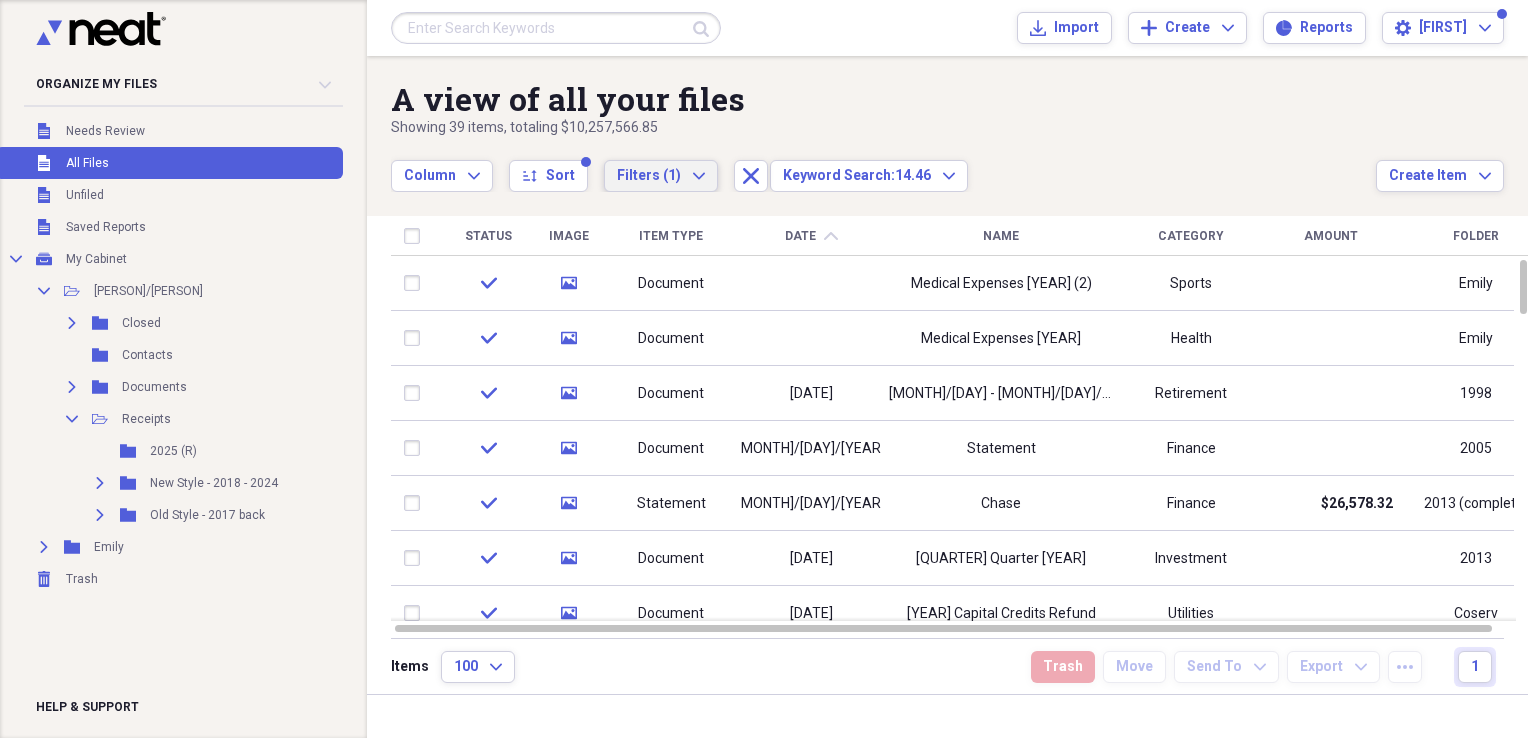 click on "Expand" 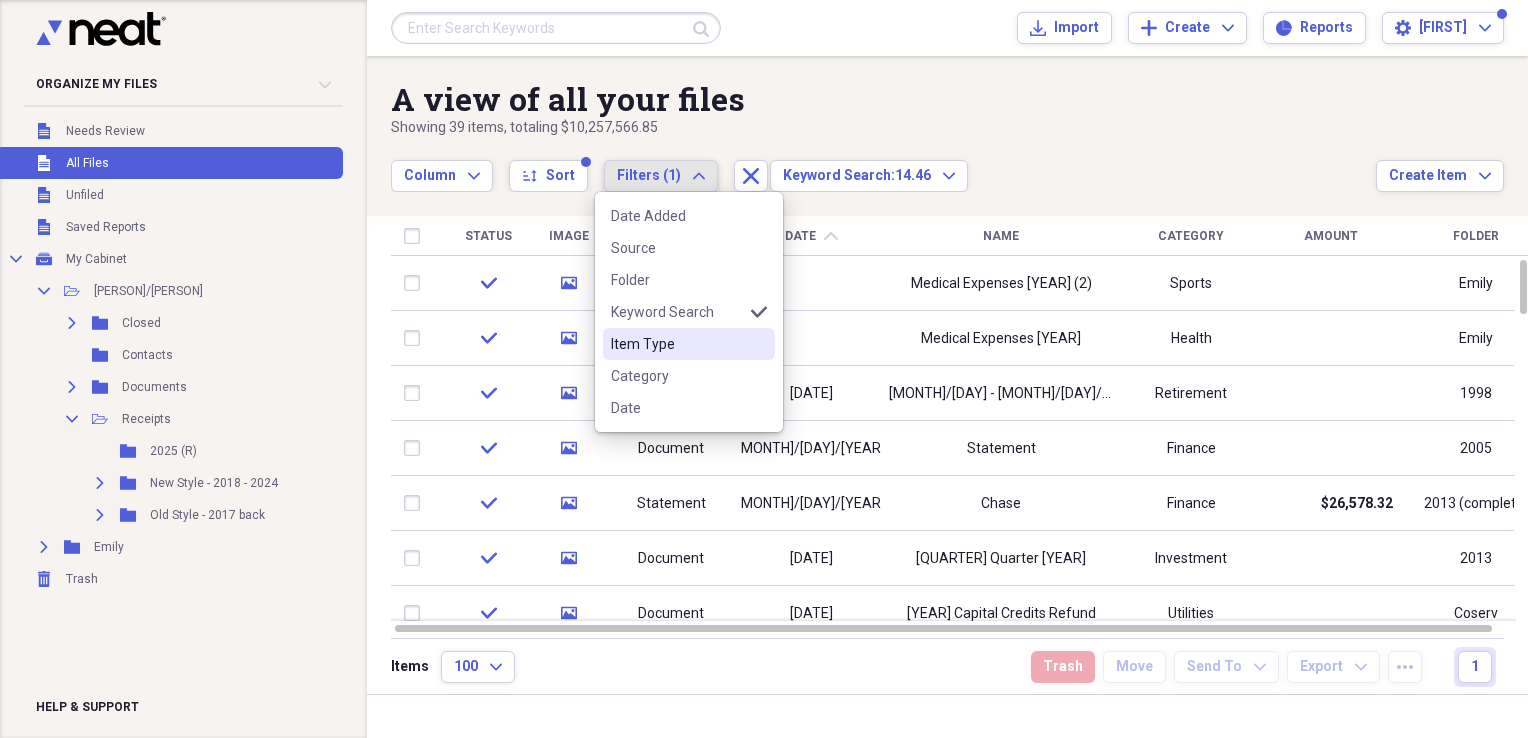 click on "Item Type" at bounding box center (677, 344) 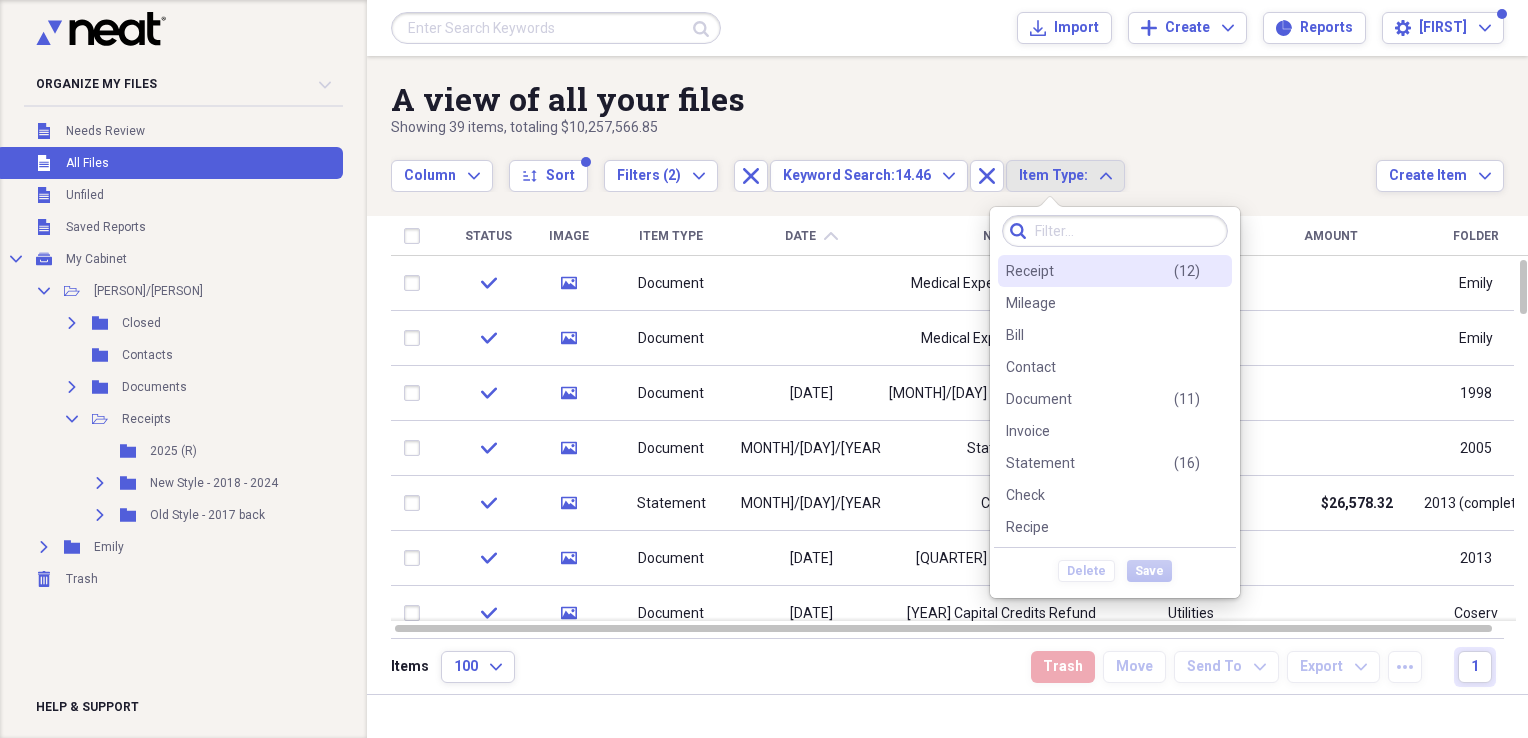 click on "Receipt" at bounding box center (1030, 271) 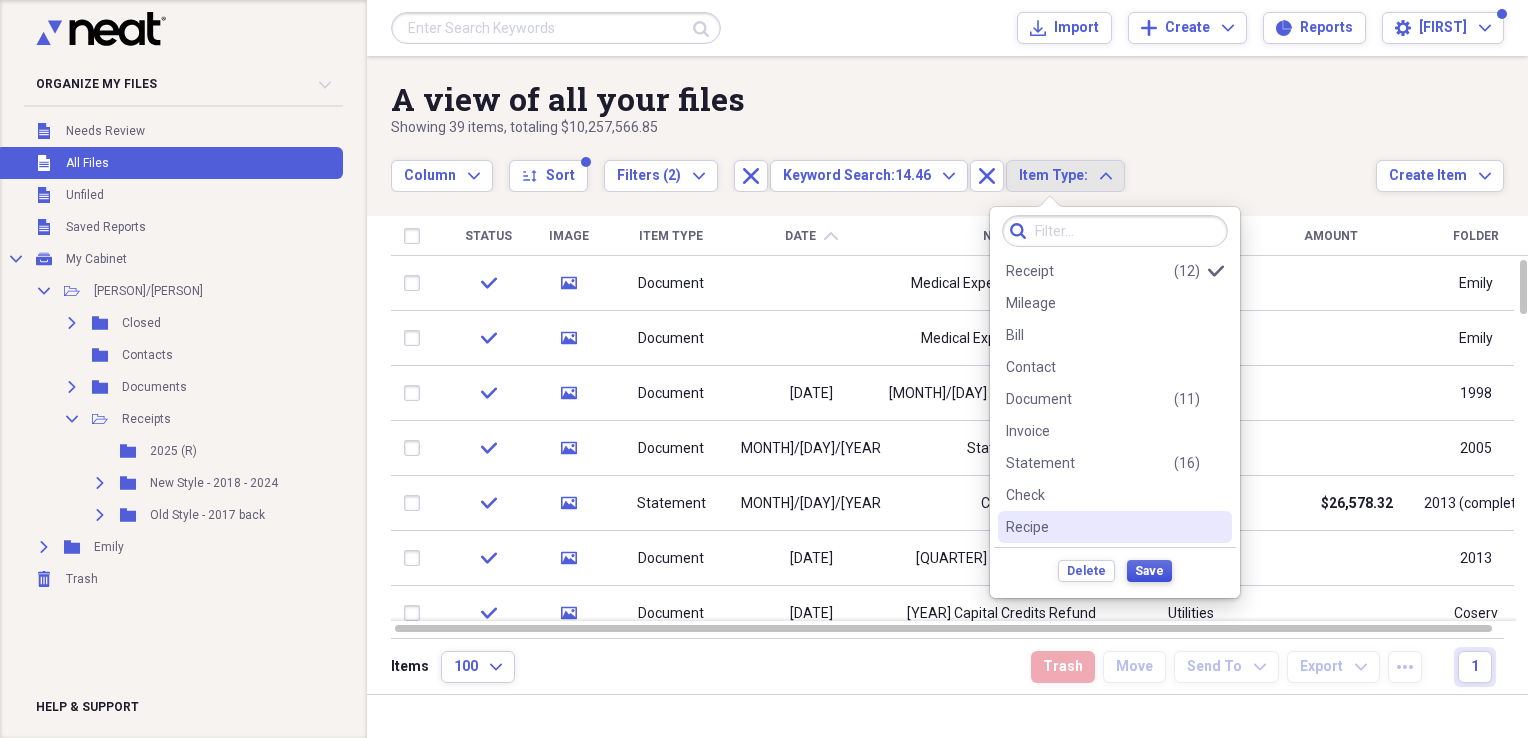click on "Save" at bounding box center (1149, 571) 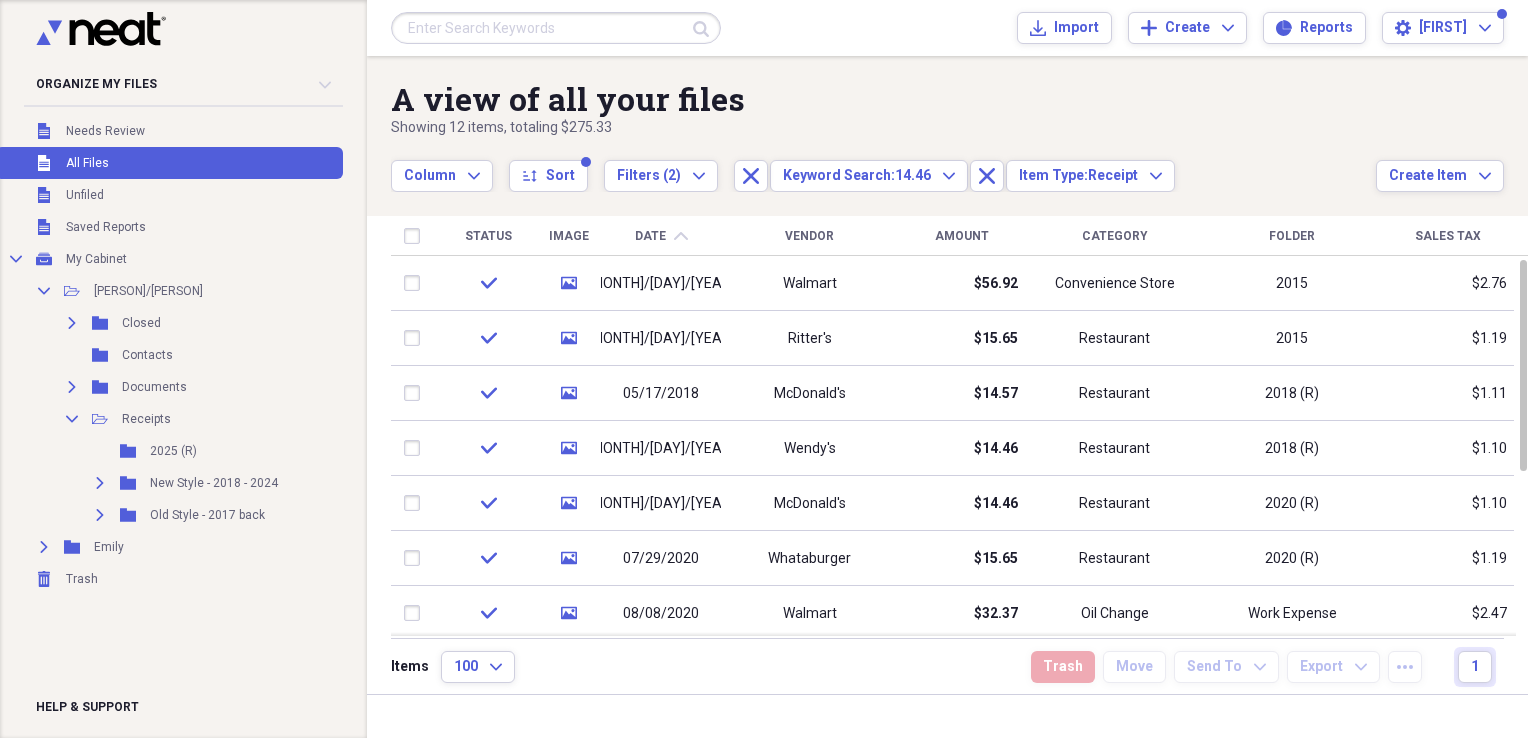 click on "Date" at bounding box center [650, 236] 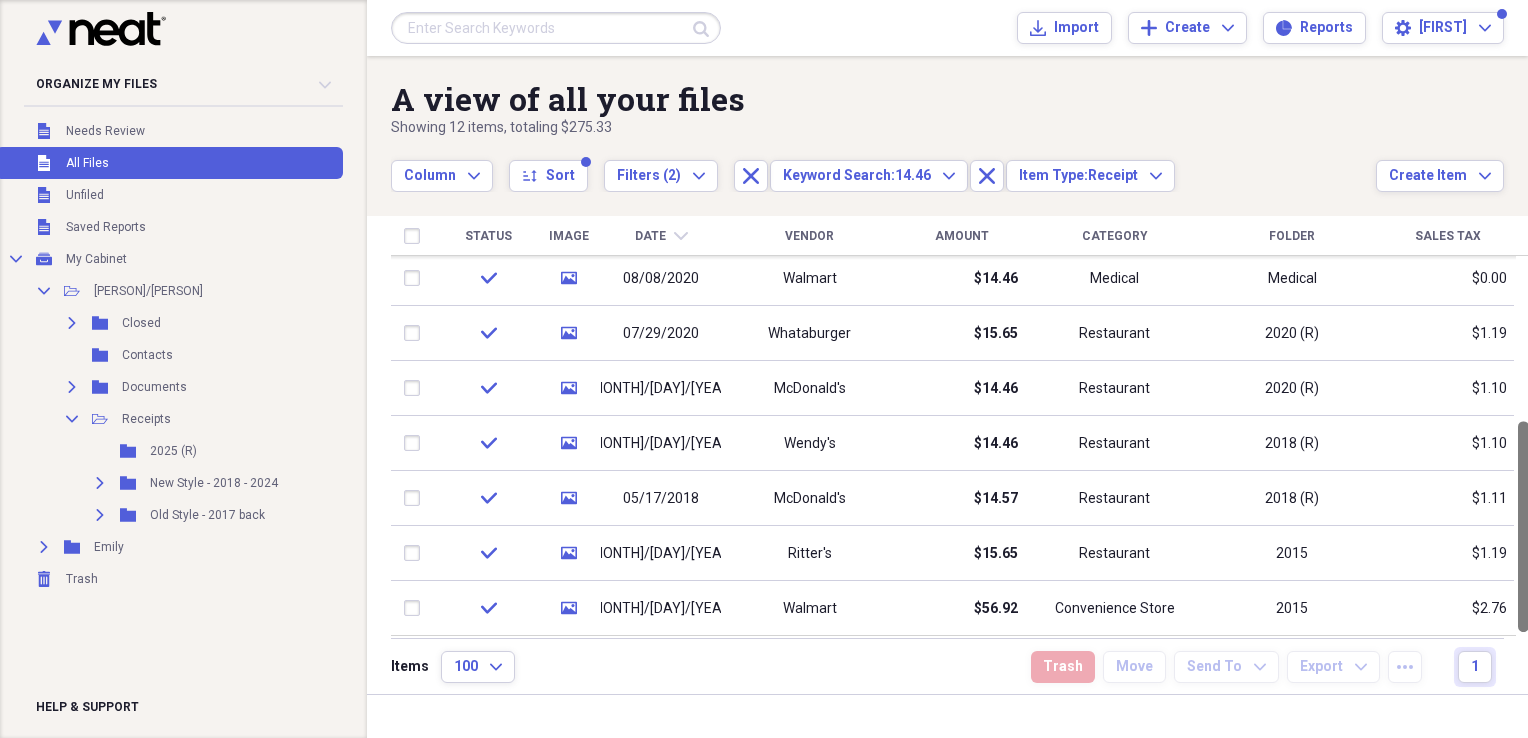 drag, startPoint x: 1518, startPoint y: 401, endPoint x: 1527, endPoint y: 602, distance: 201.20139 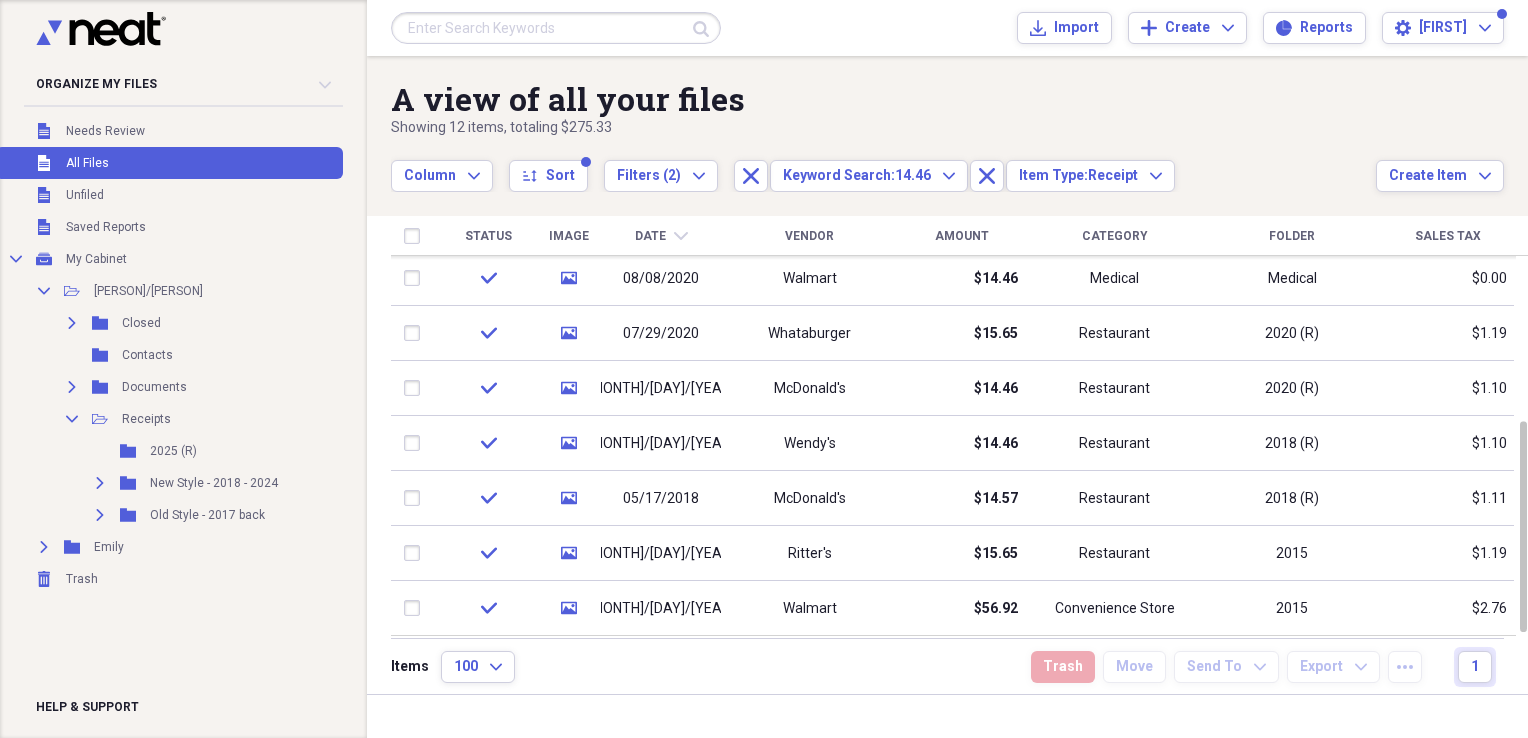 click on "Amount" at bounding box center (962, 236) 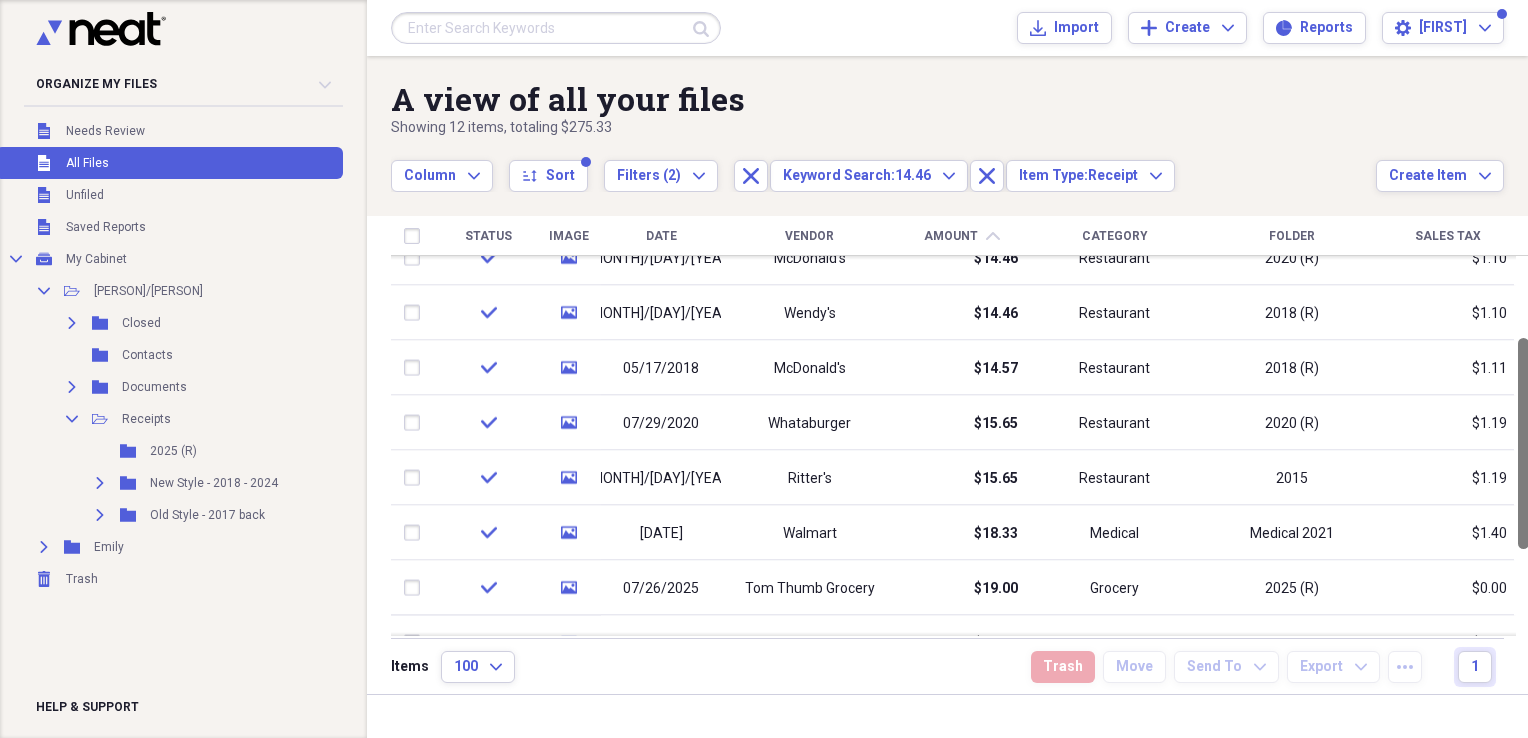 drag, startPoint x: 1519, startPoint y: 345, endPoint x: 1530, endPoint y: 406, distance: 61.983868 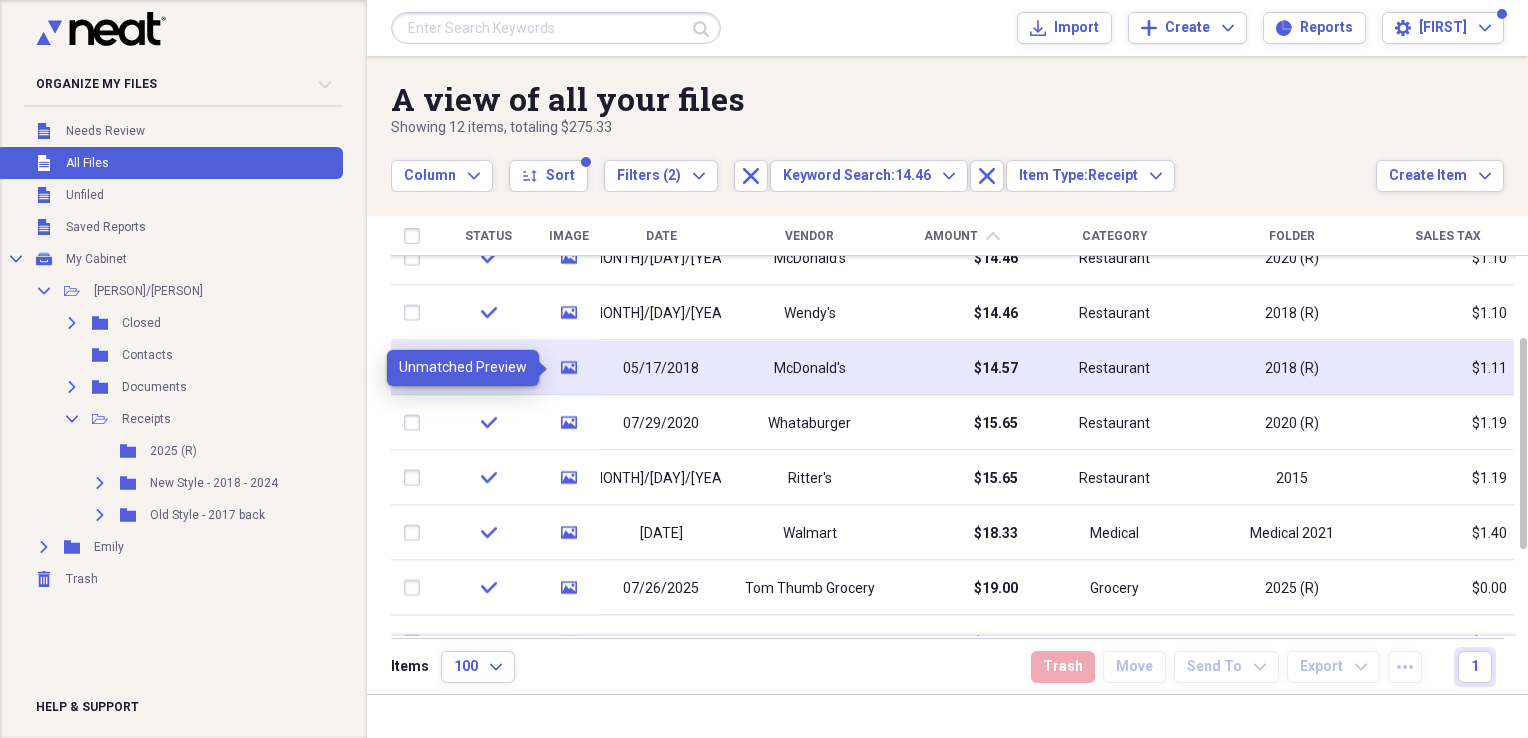 click 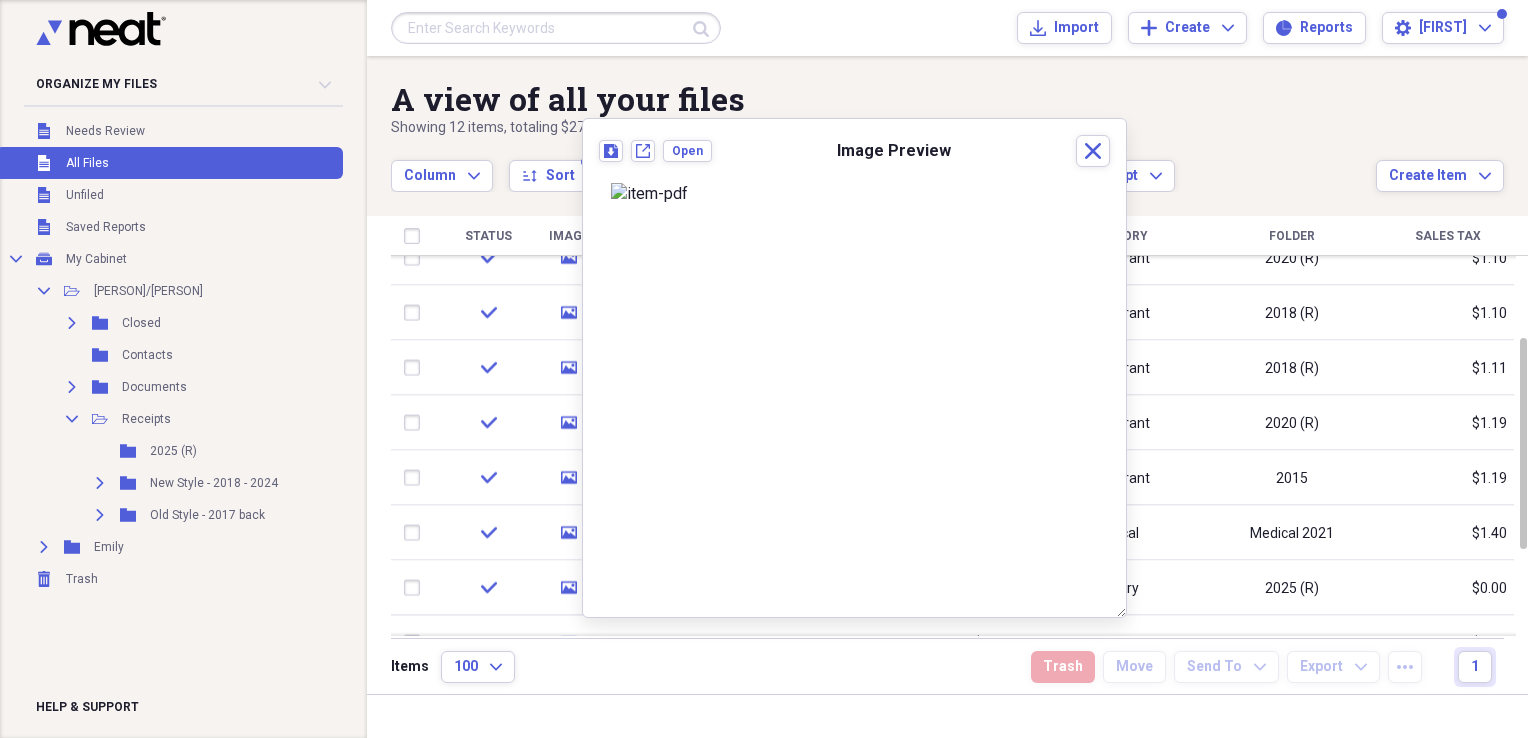 scroll, scrollTop: 0, scrollLeft: 0, axis: both 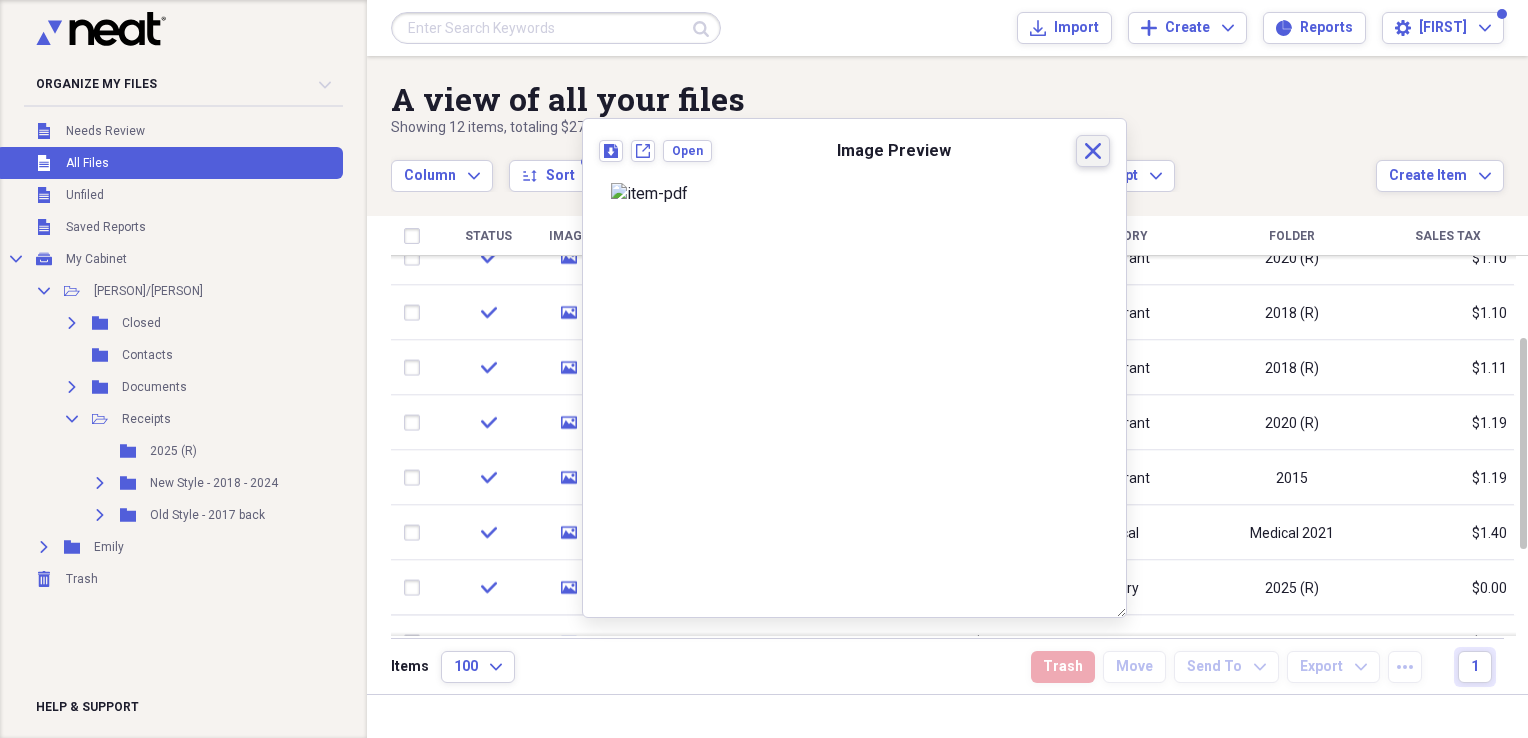 click on "Close" 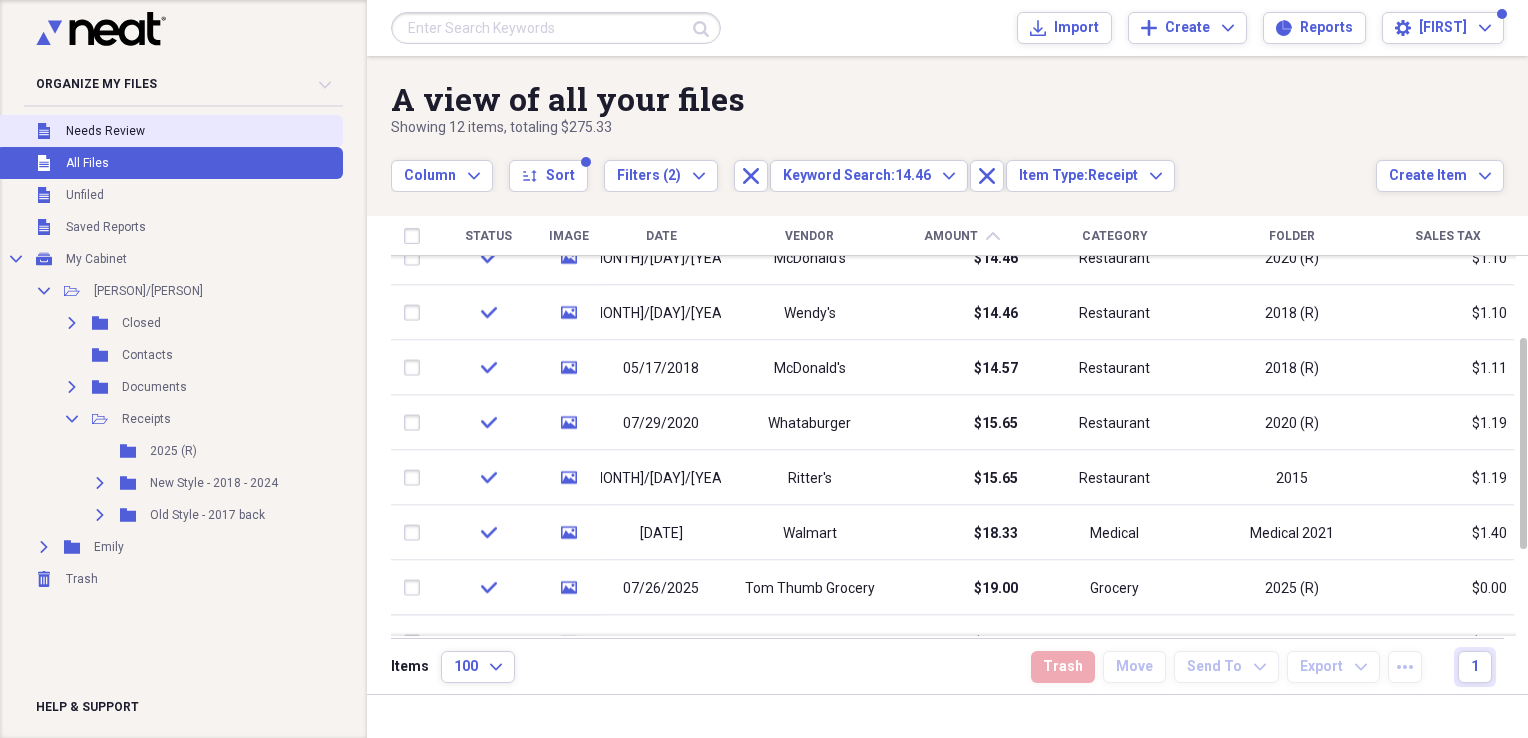 click on "Needs Review" at bounding box center (105, 131) 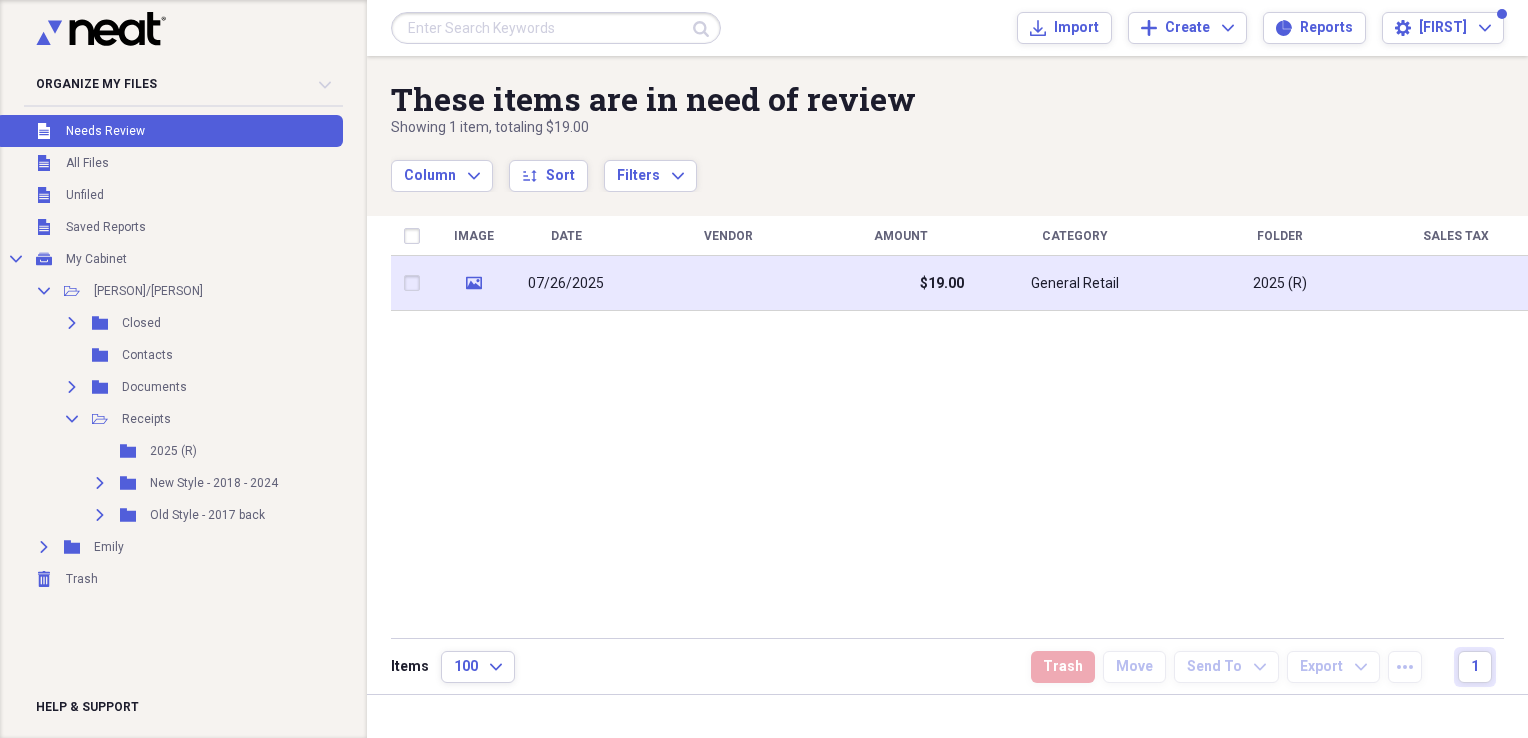 click on "media" 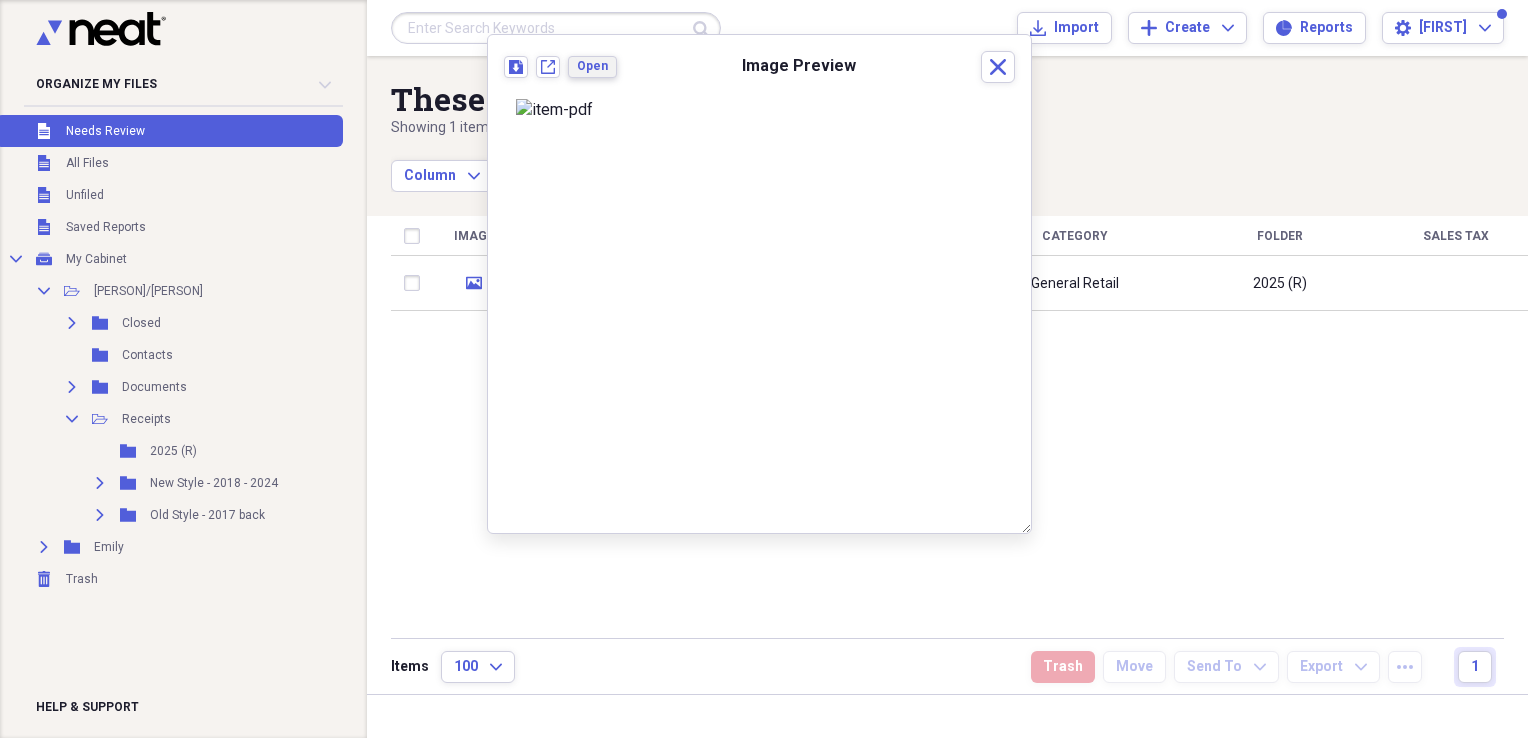 click on "Open" at bounding box center (592, 66) 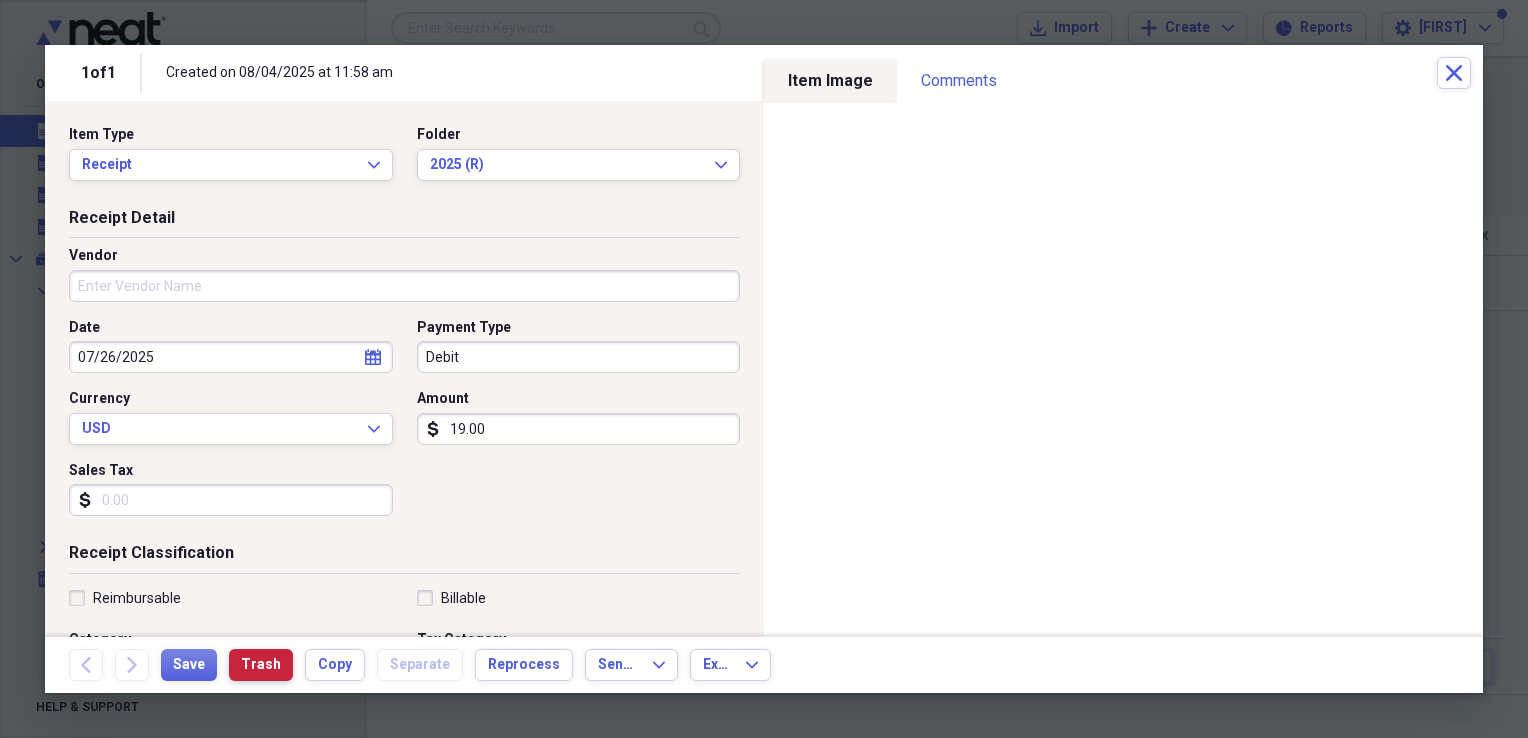 click on "Trash" at bounding box center [261, 665] 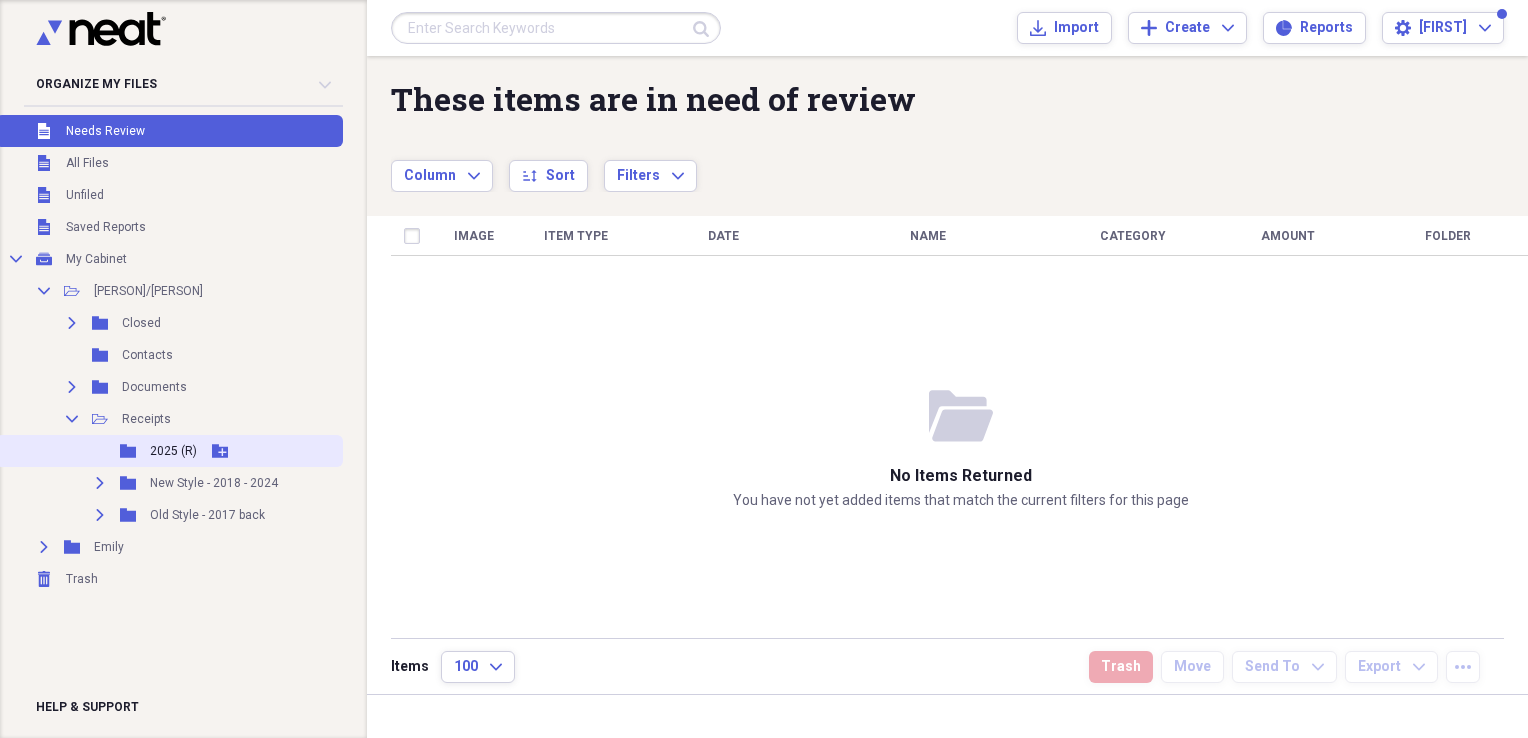 click on "2025 (R)" at bounding box center (173, 451) 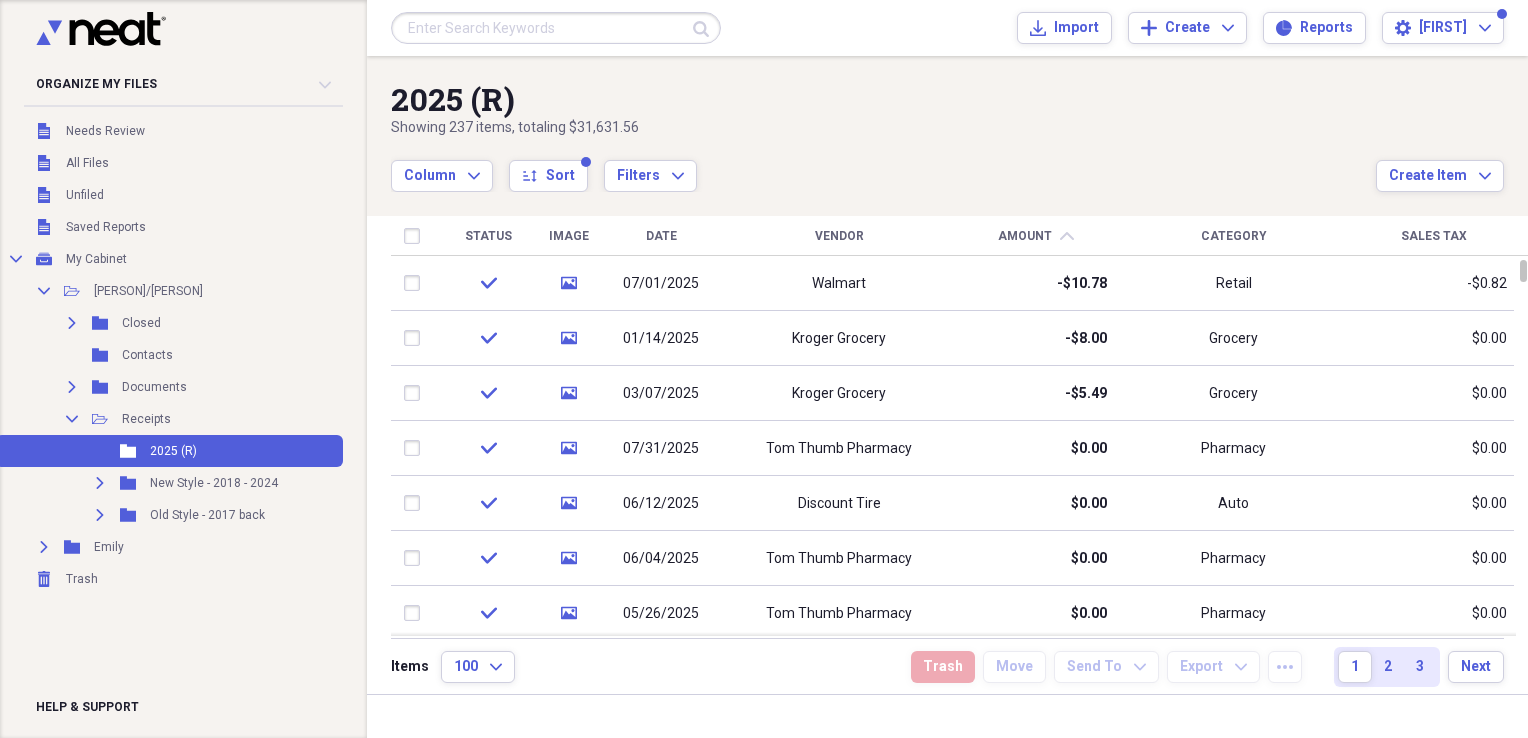 click on "Status" at bounding box center [488, 236] 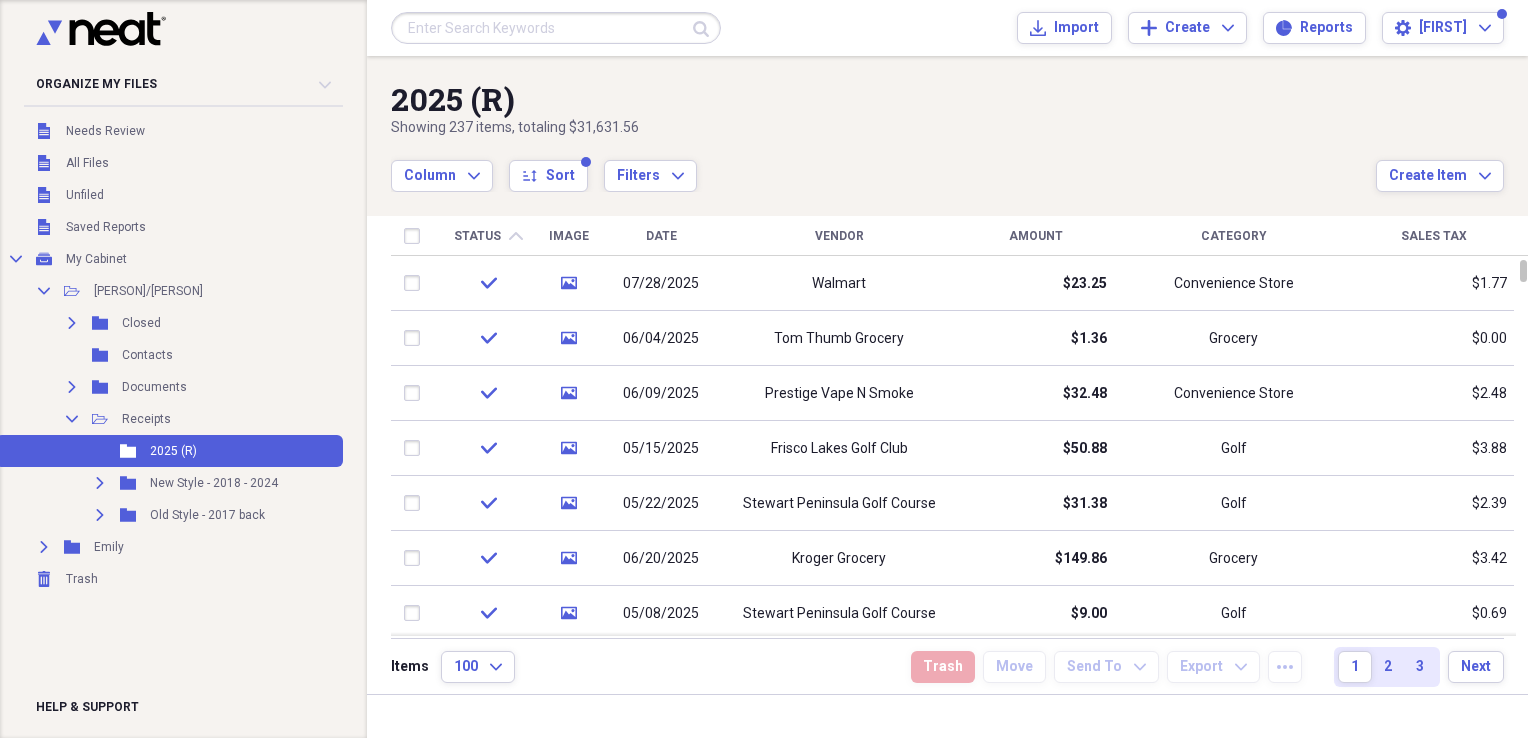 click on "Status" at bounding box center (477, 236) 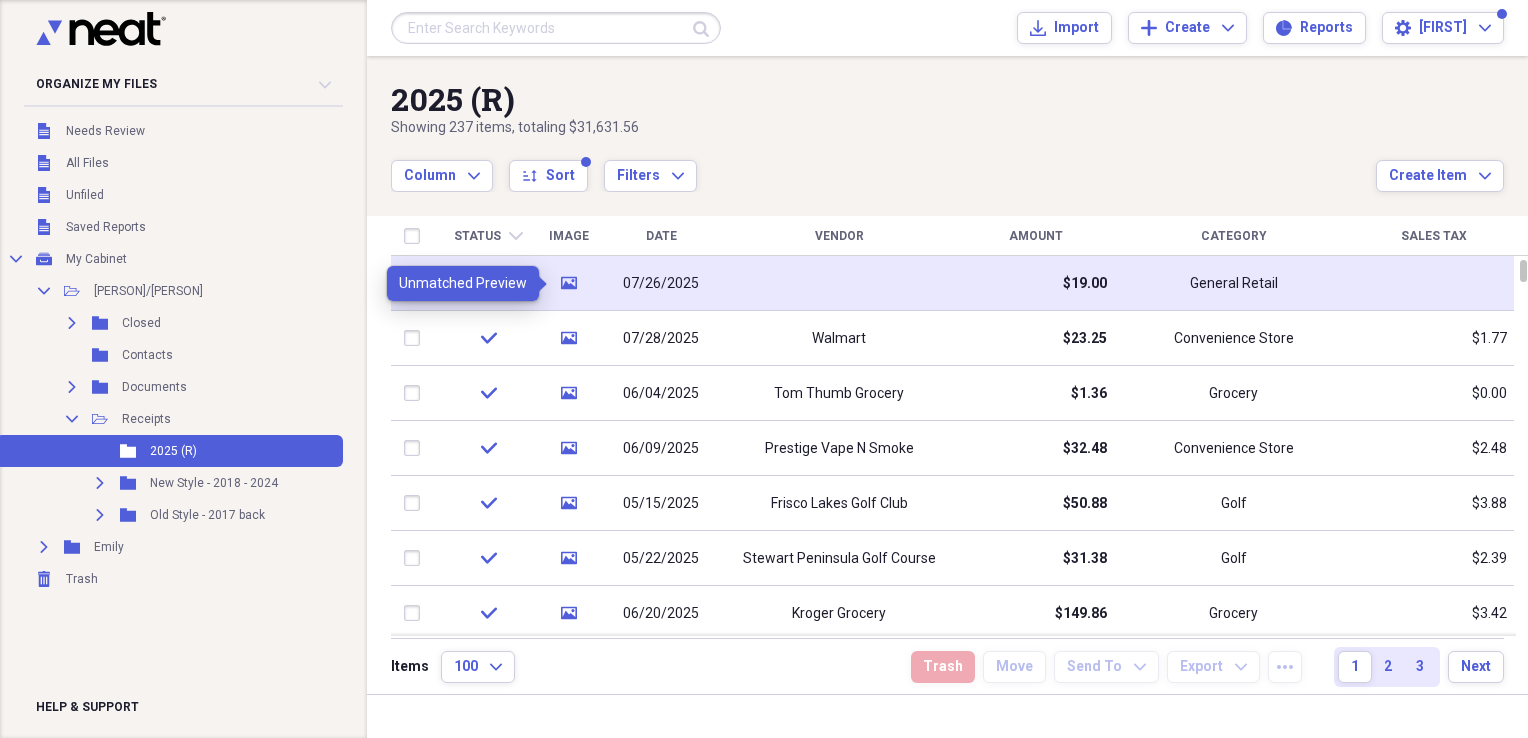 click on "media" 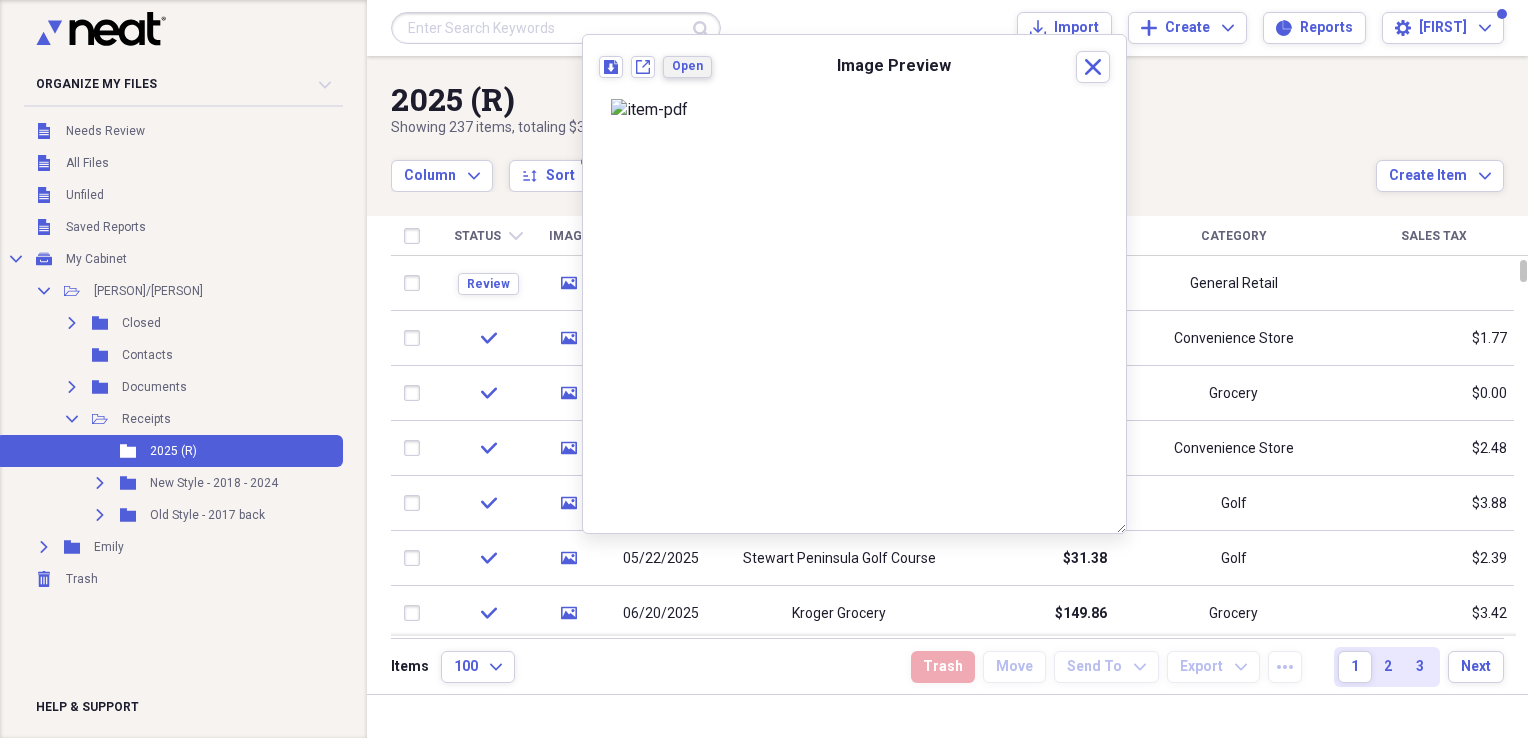 click on "Open" at bounding box center [687, 66] 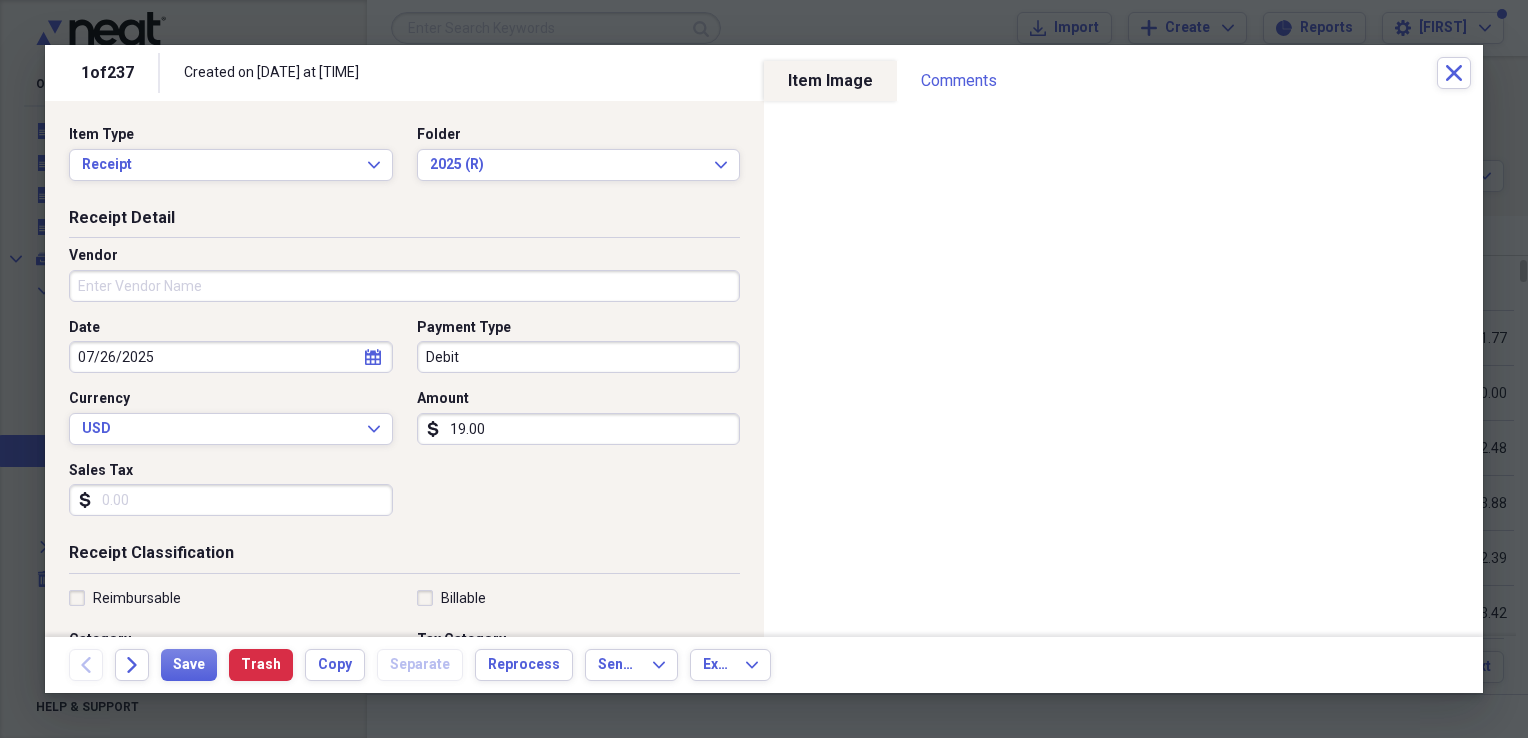 click on "Vendor" at bounding box center [404, 286] 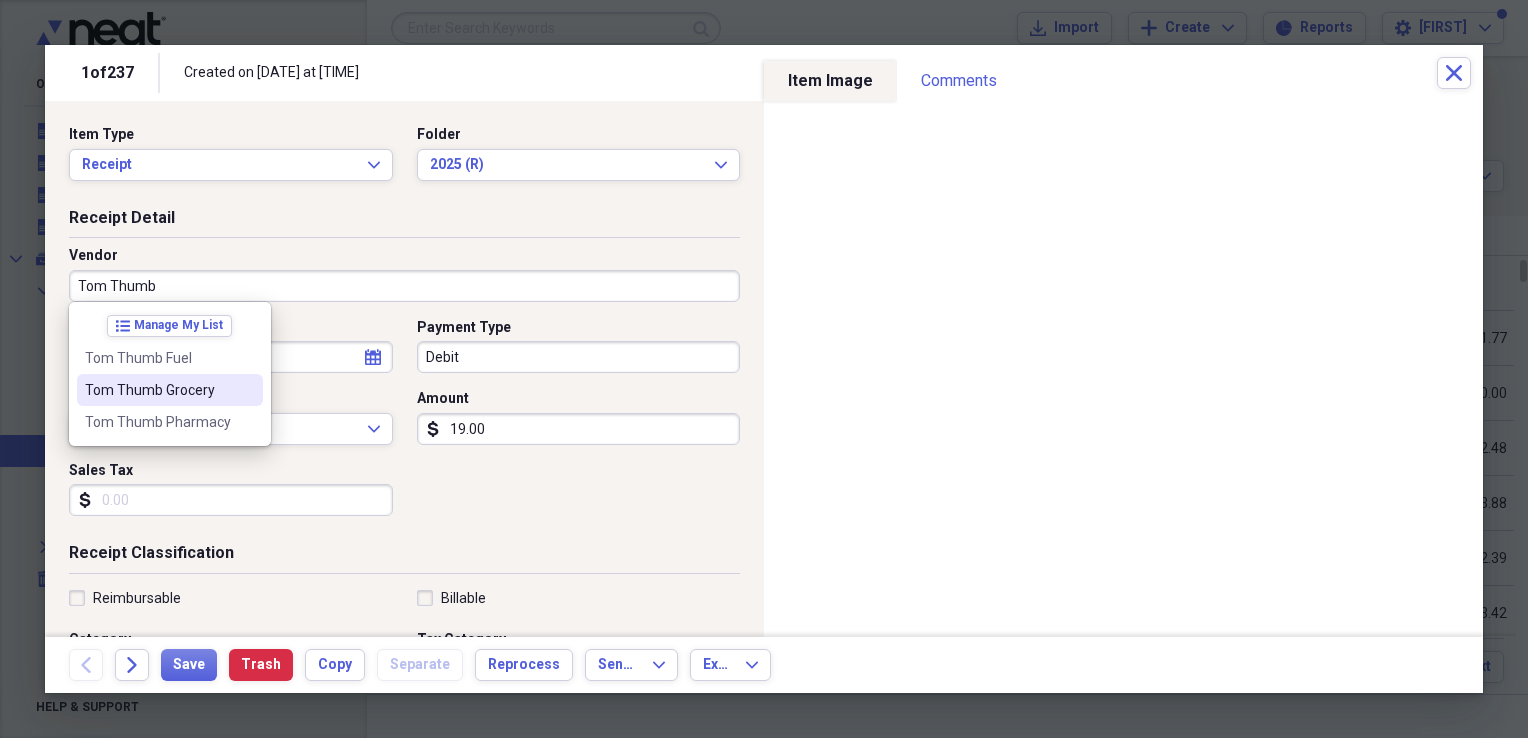 click on "Tom Thumb Grocery" at bounding box center (158, 390) 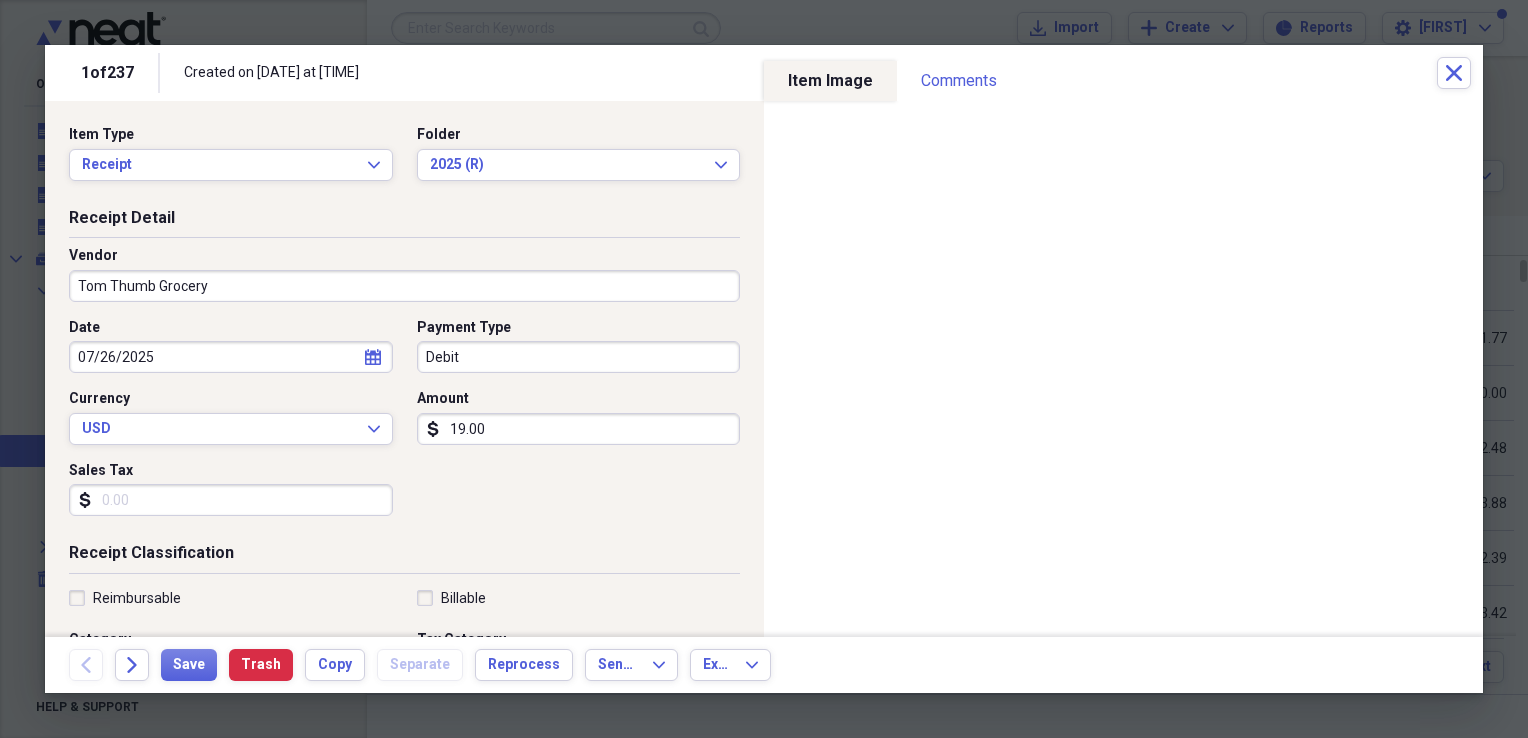 type on "Grocery" 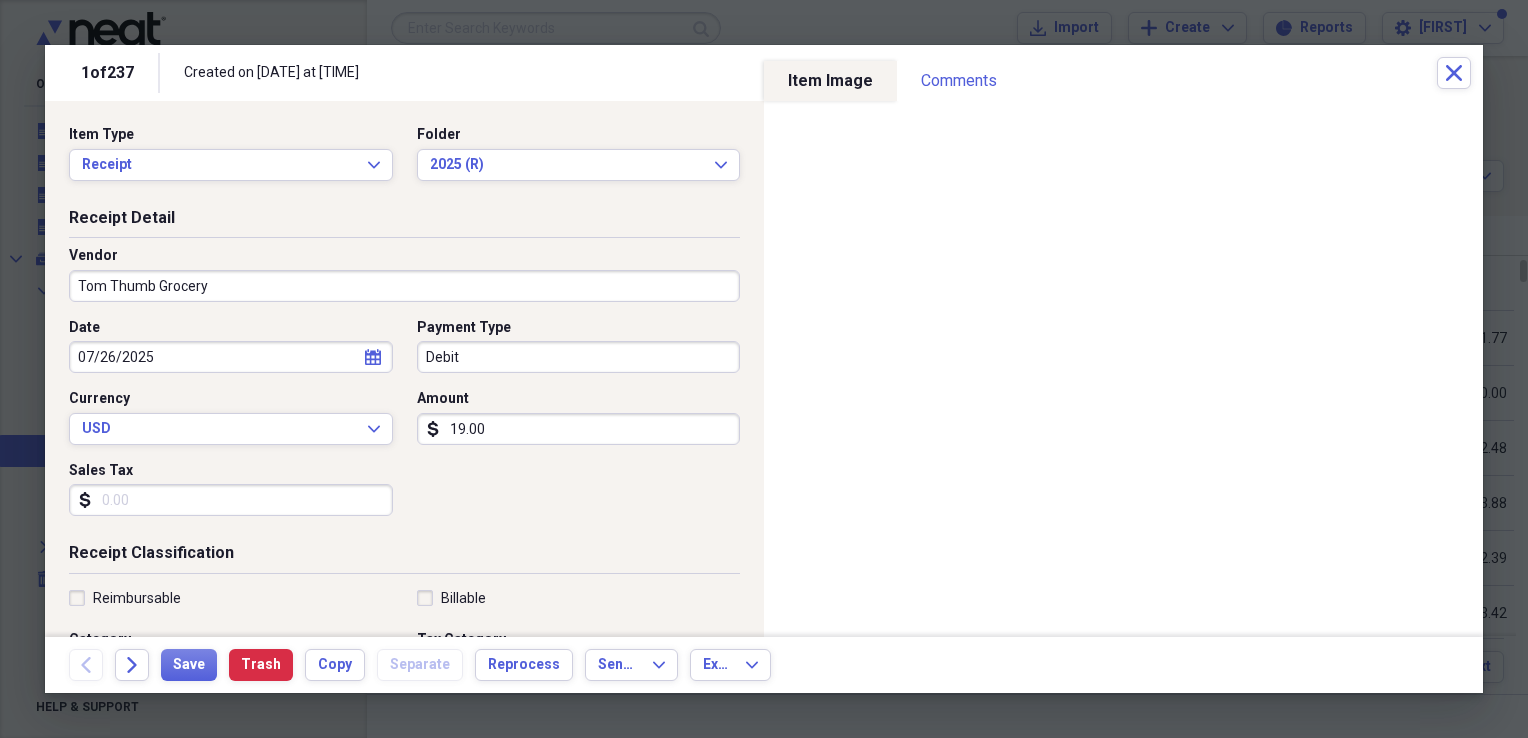 click on "Sales Tax" at bounding box center [231, 500] 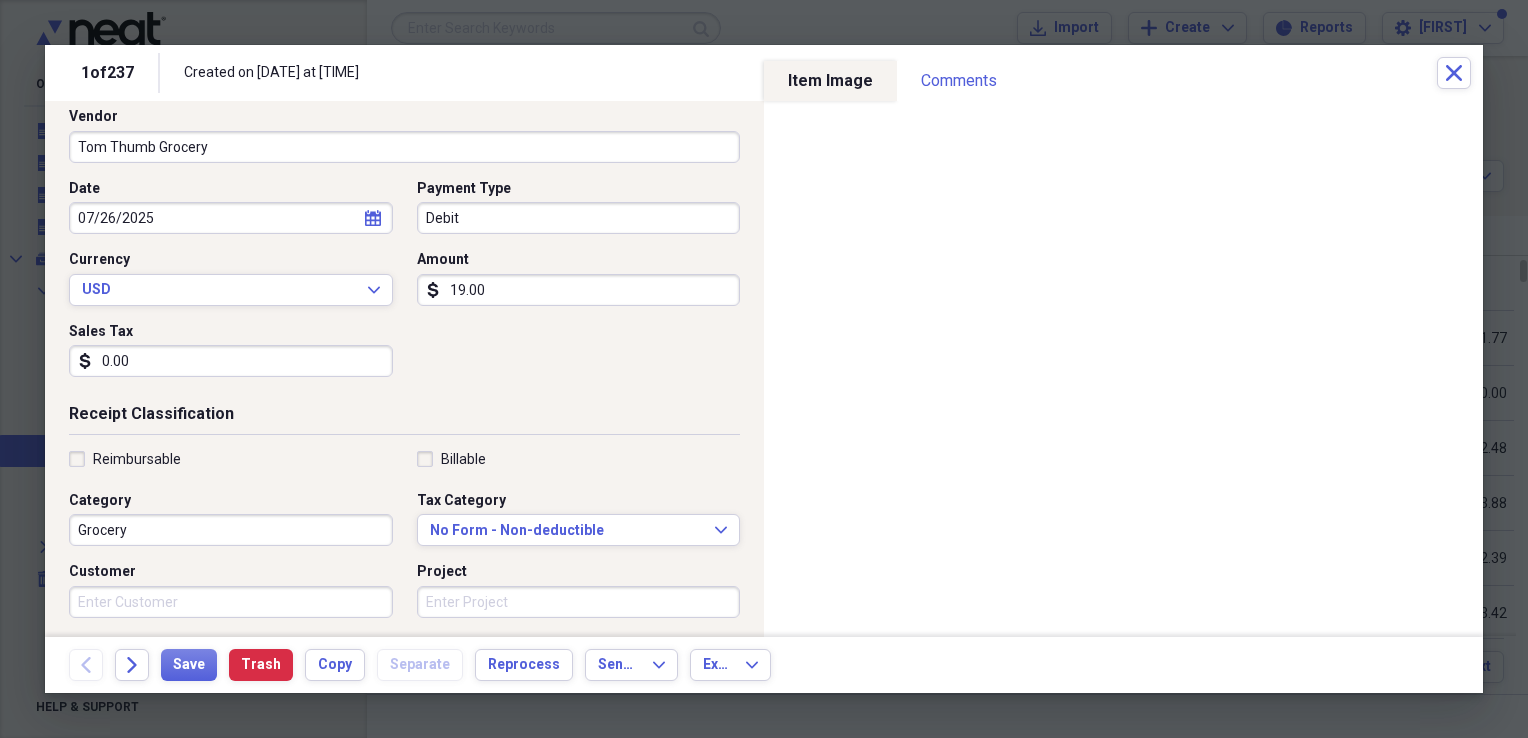 scroll, scrollTop: 140, scrollLeft: 0, axis: vertical 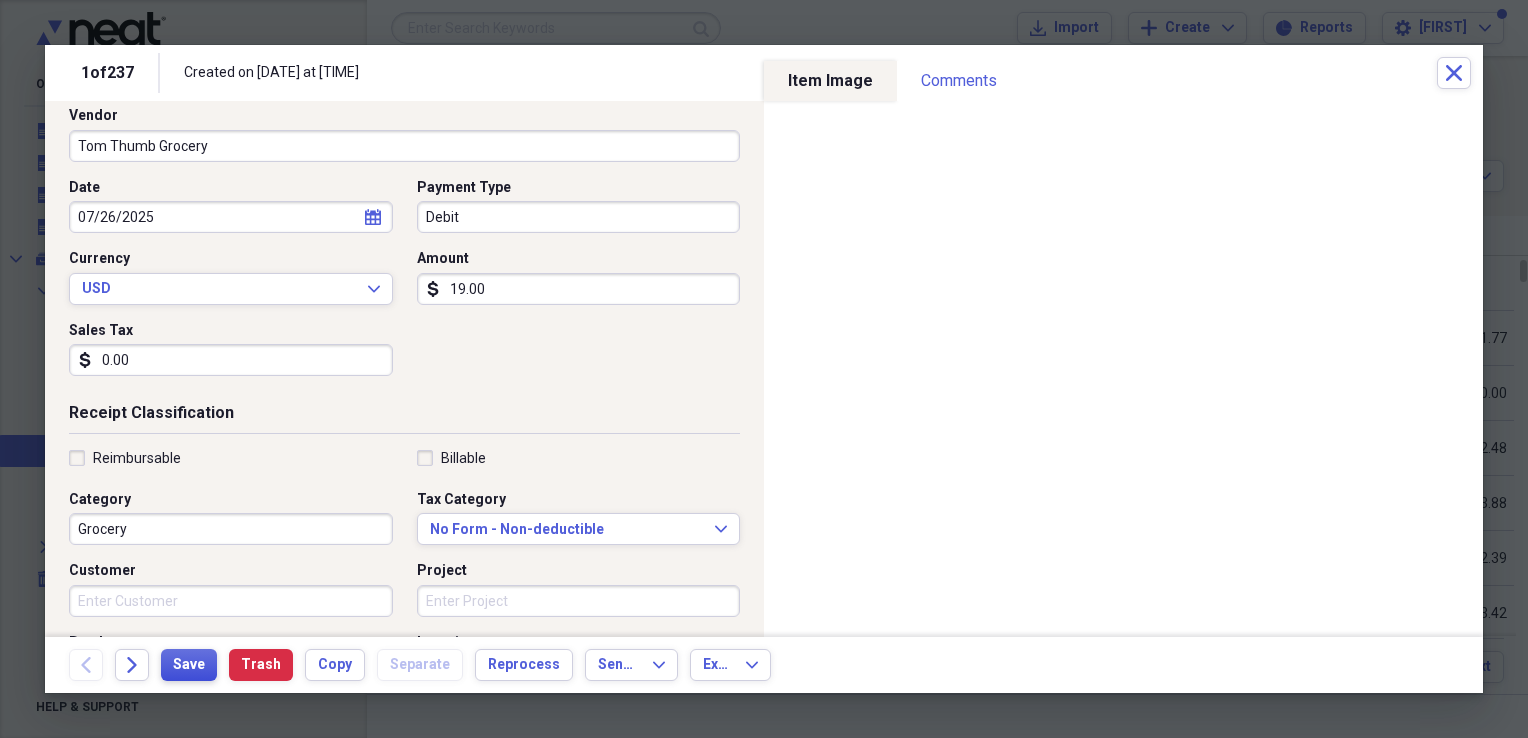 type on "0.00" 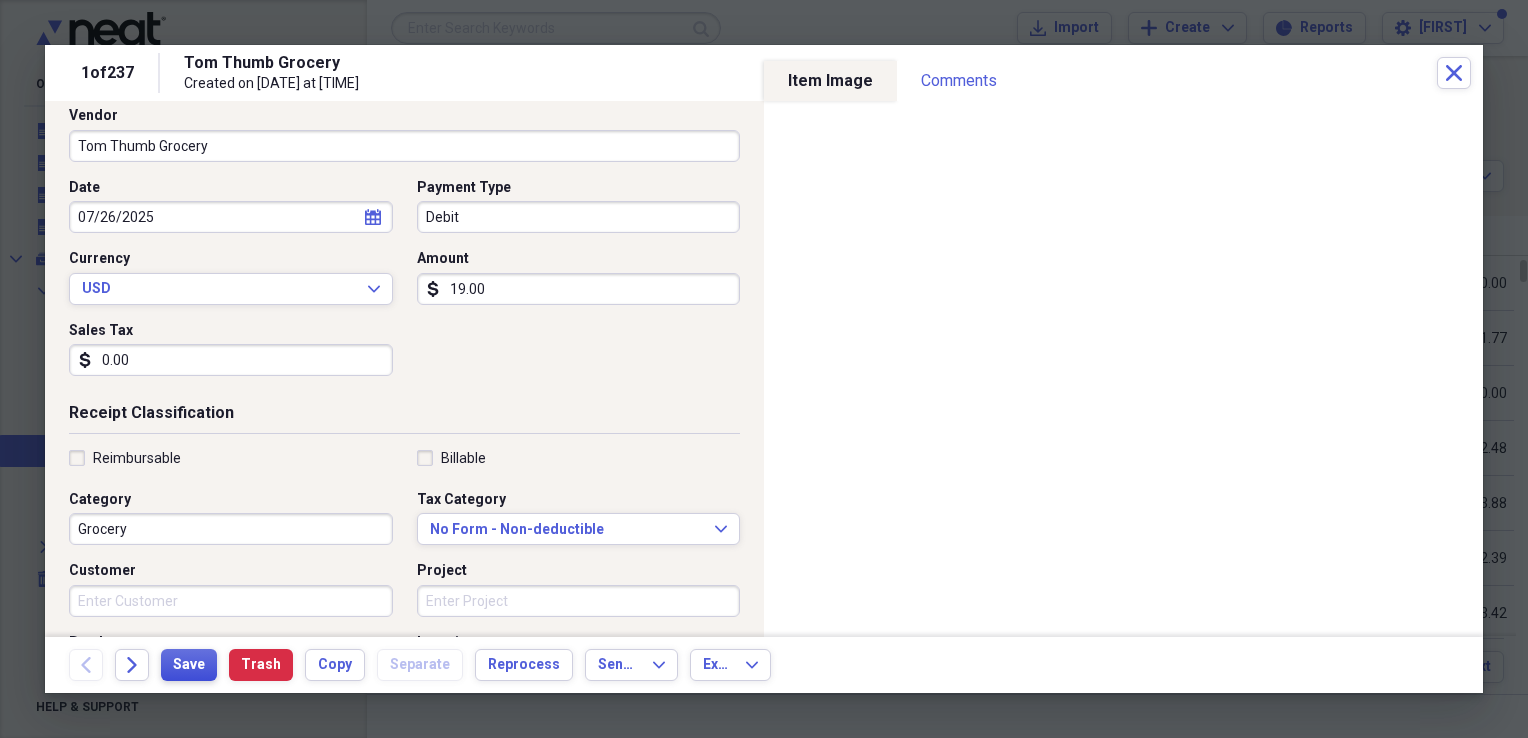 type 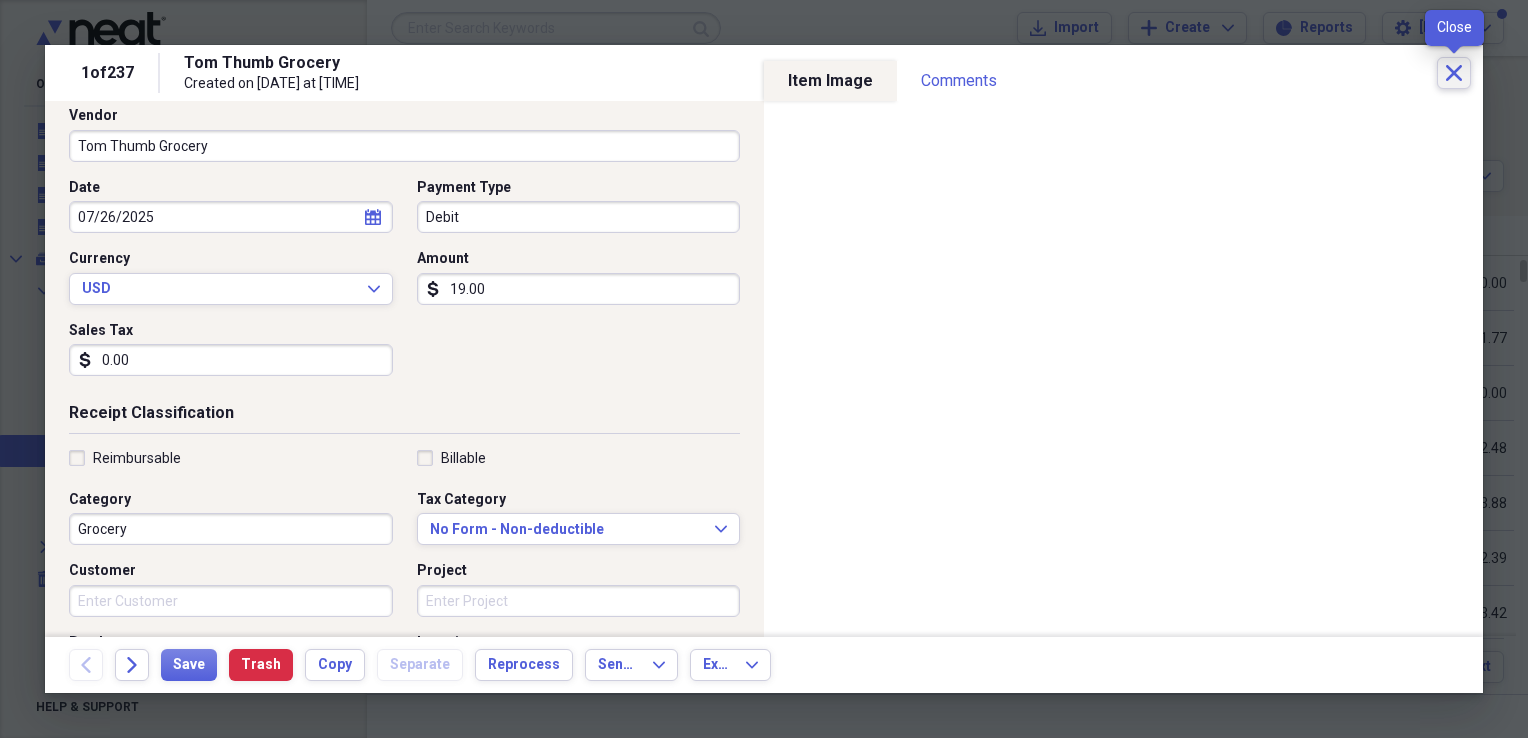 click 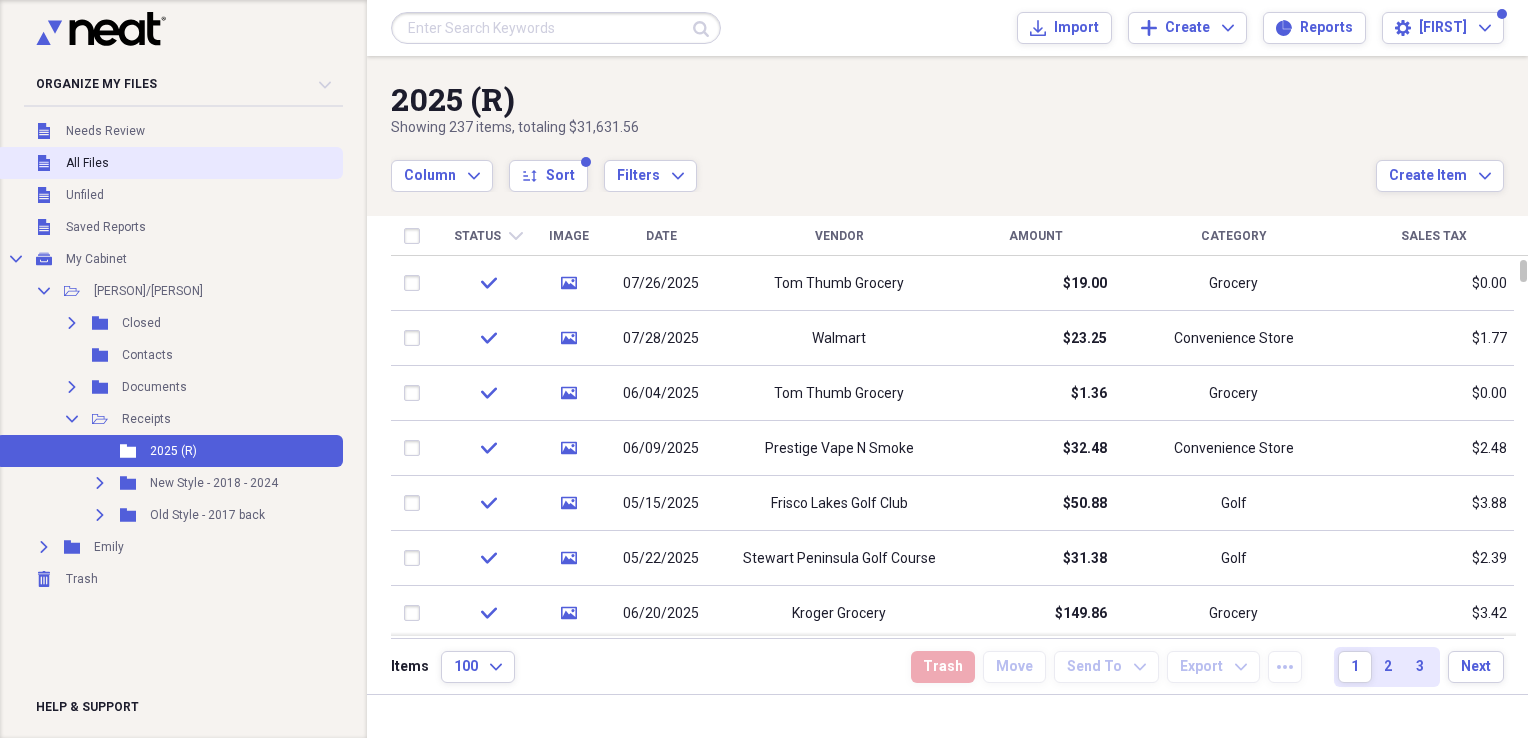 click on "All Files" at bounding box center (87, 163) 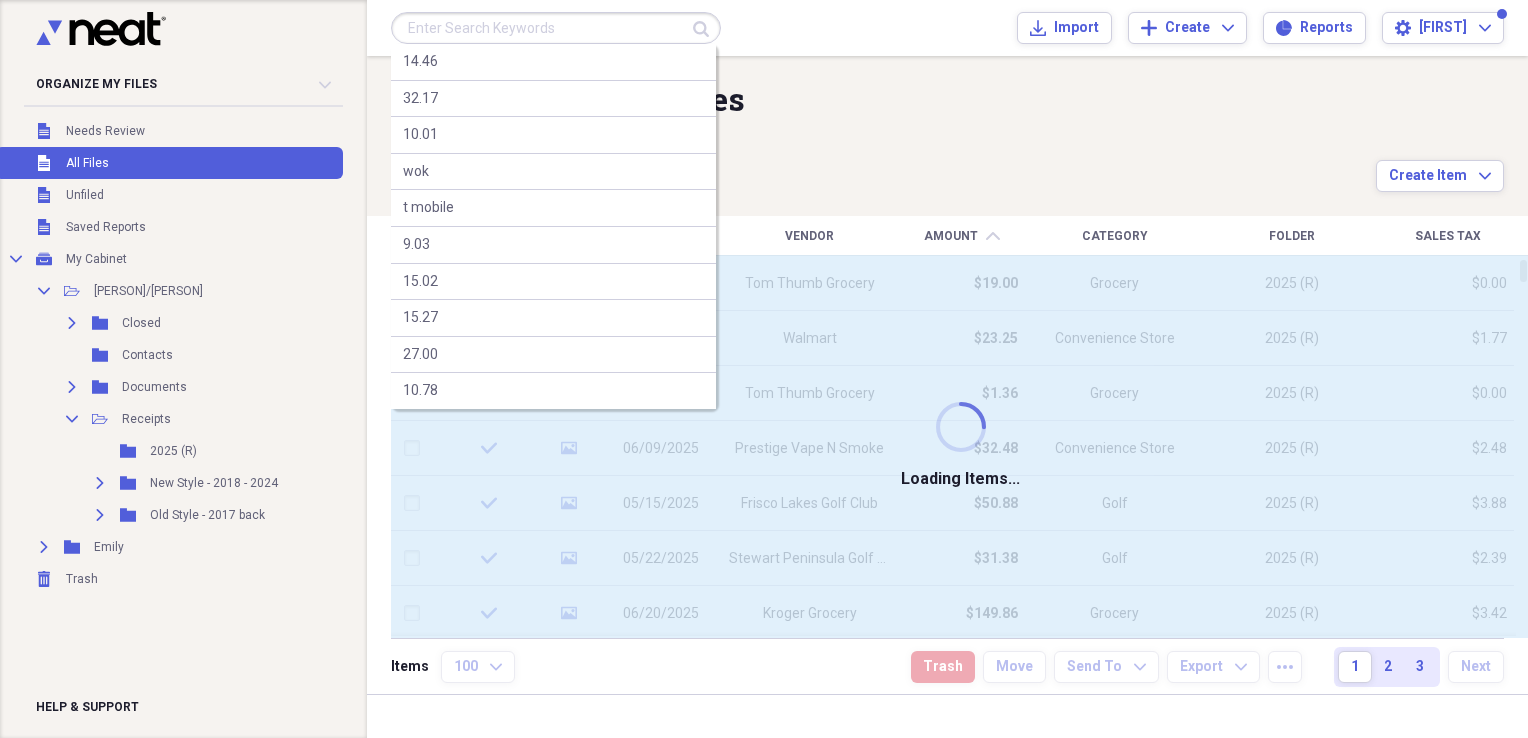 click at bounding box center (556, 28) 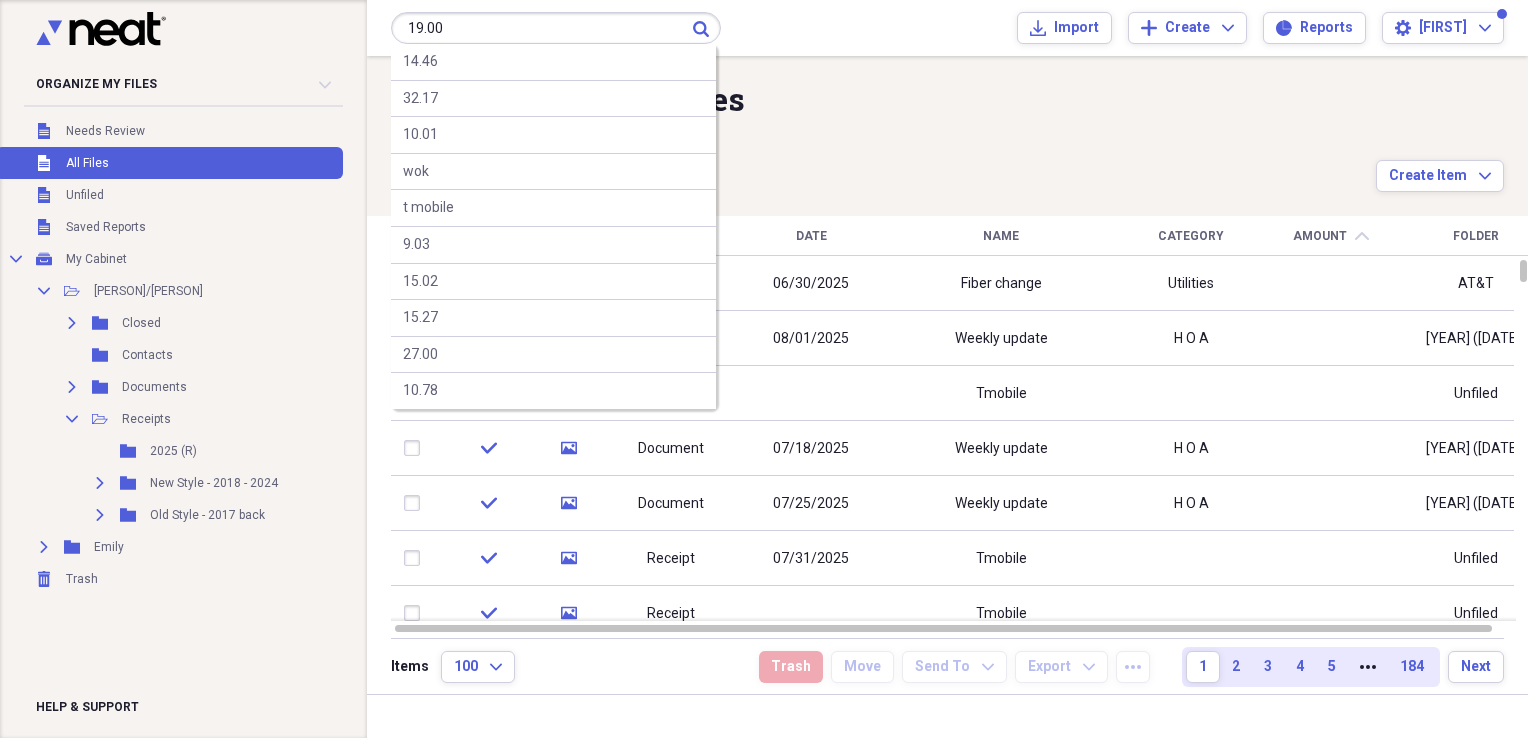 type on "19.00" 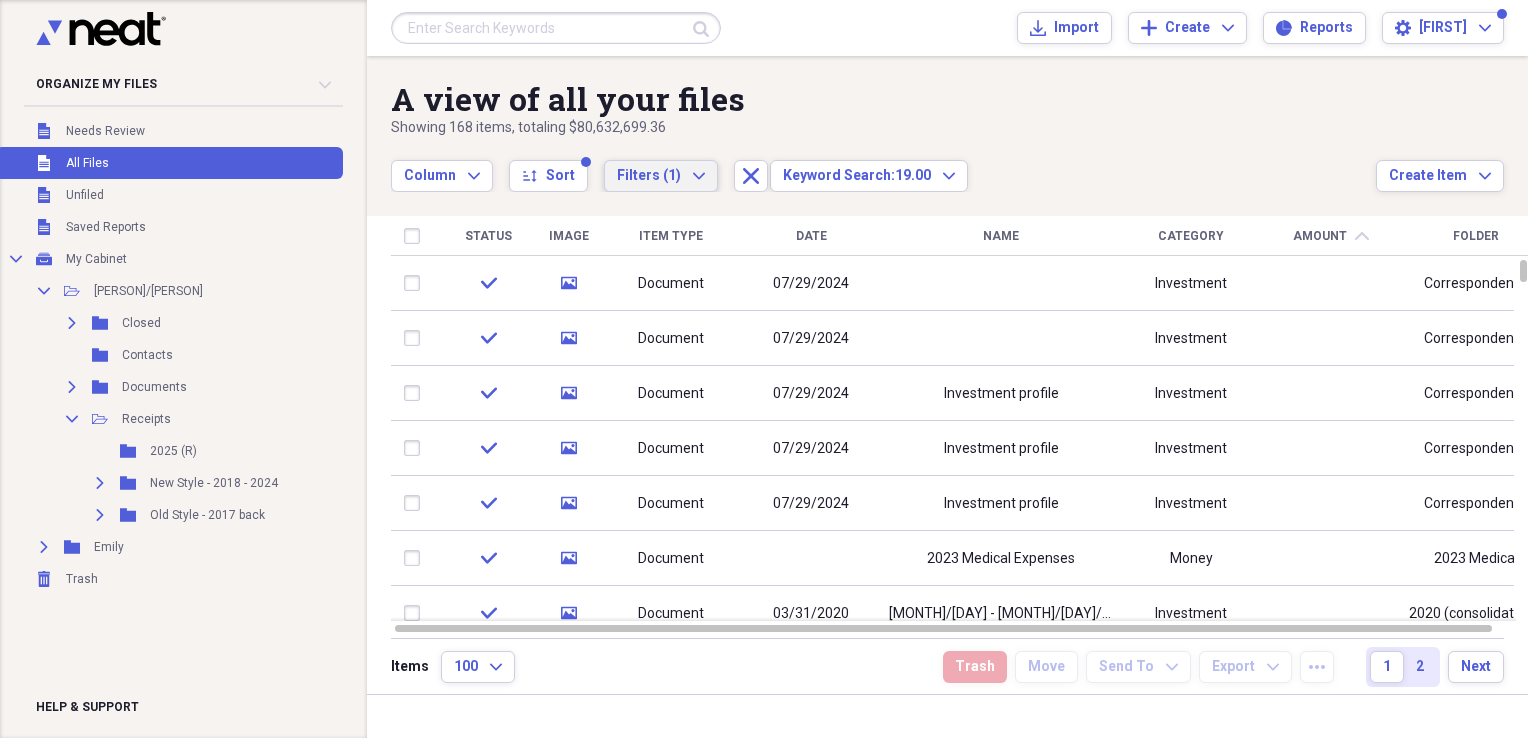 click on "Expand" 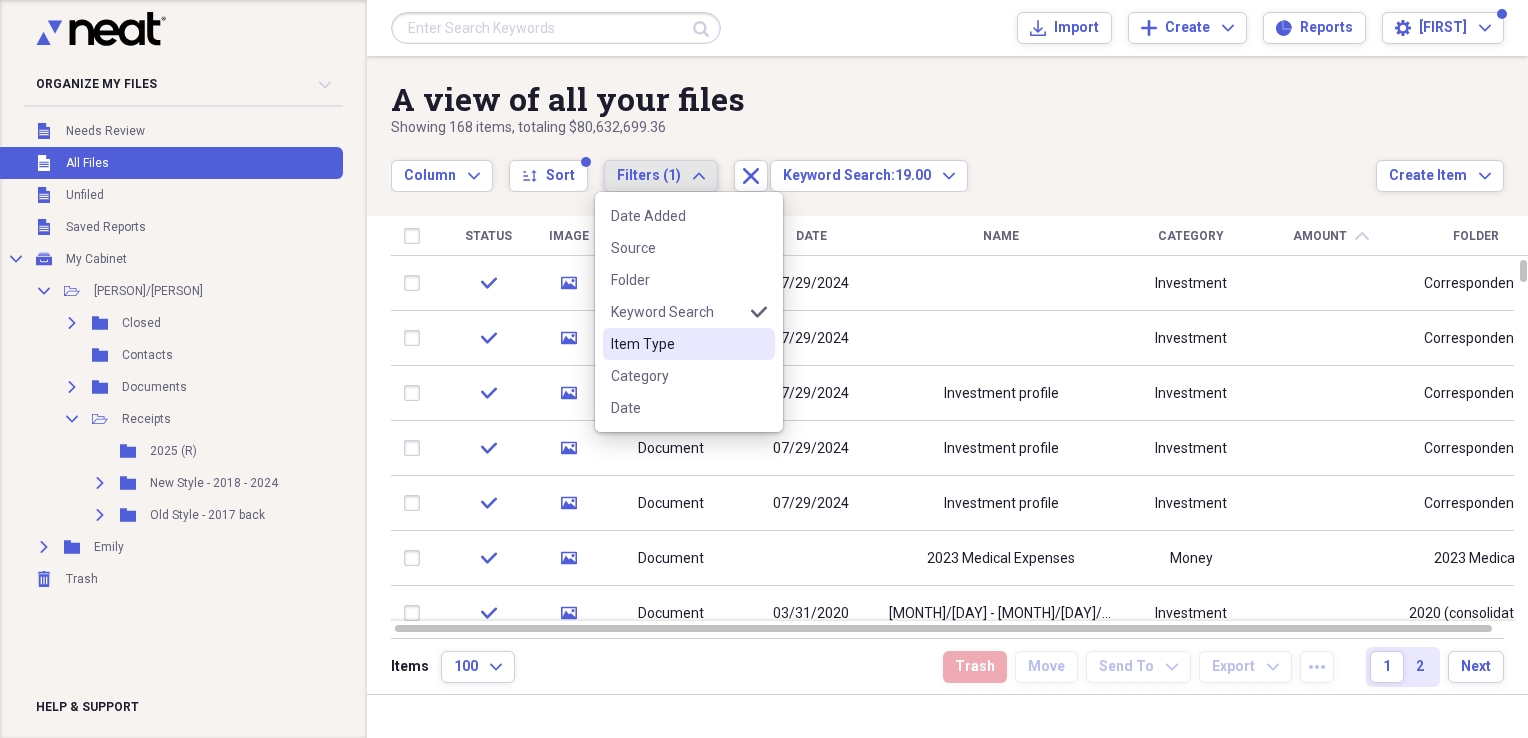 click on "Item Type" at bounding box center (677, 344) 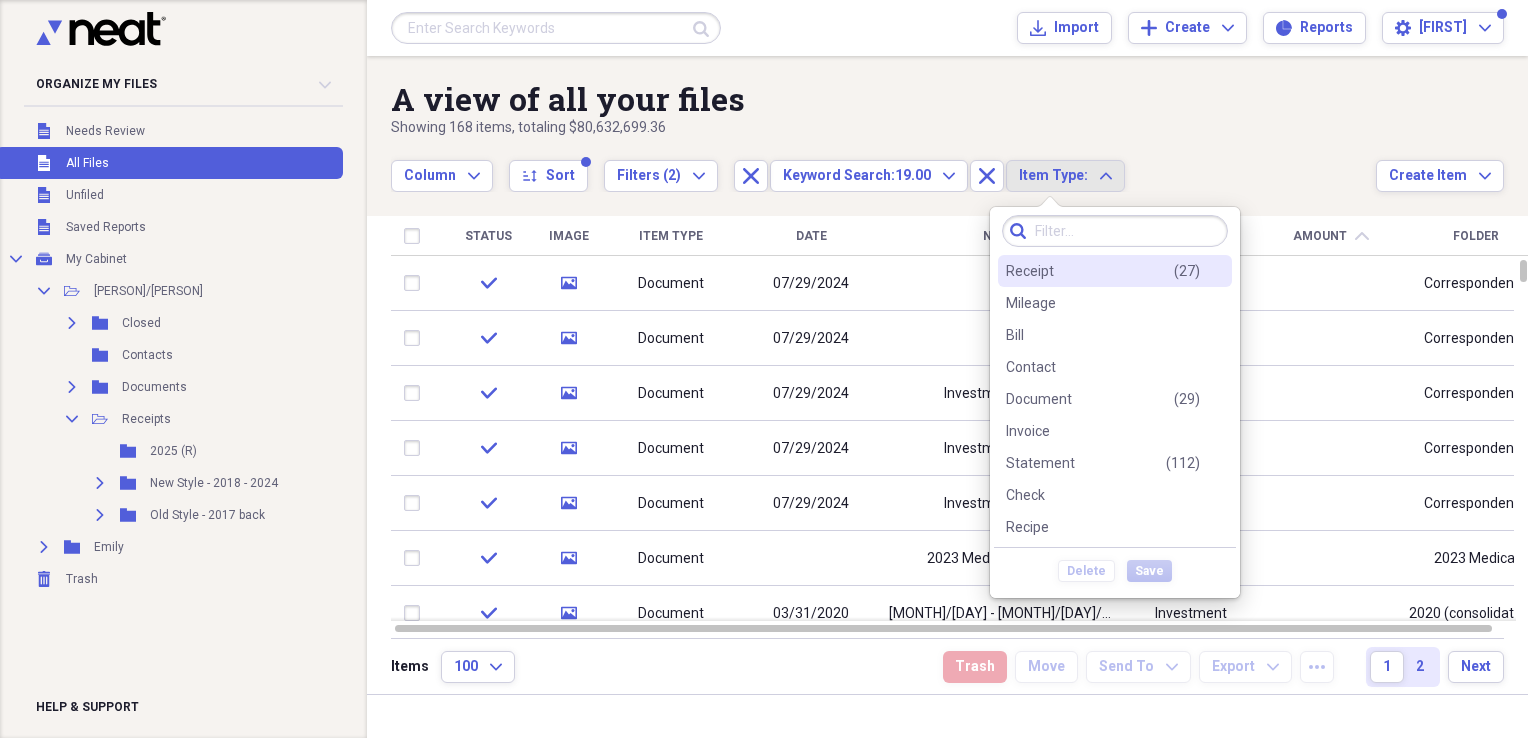 click on "Receipt" at bounding box center (1030, 271) 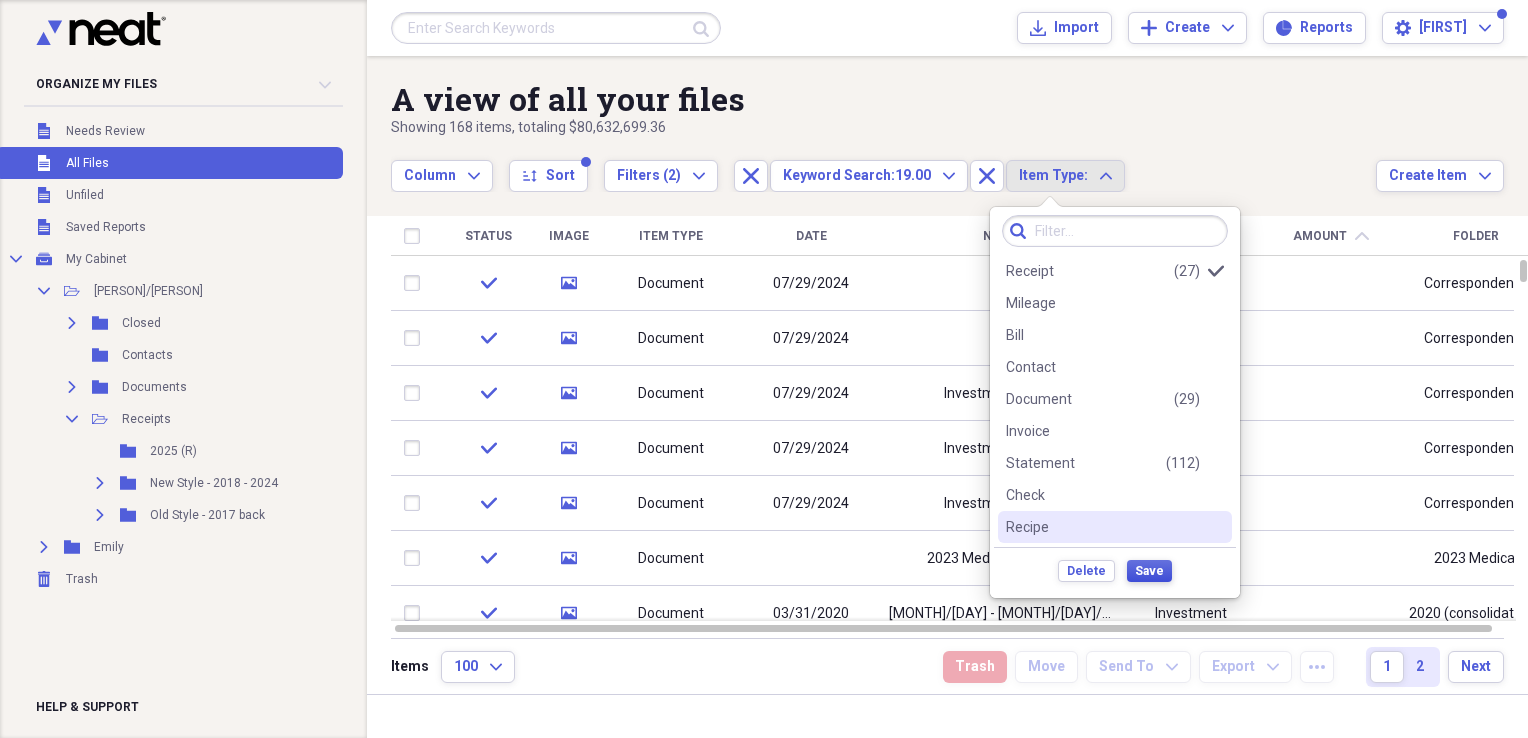 click on "Save" at bounding box center [1149, 571] 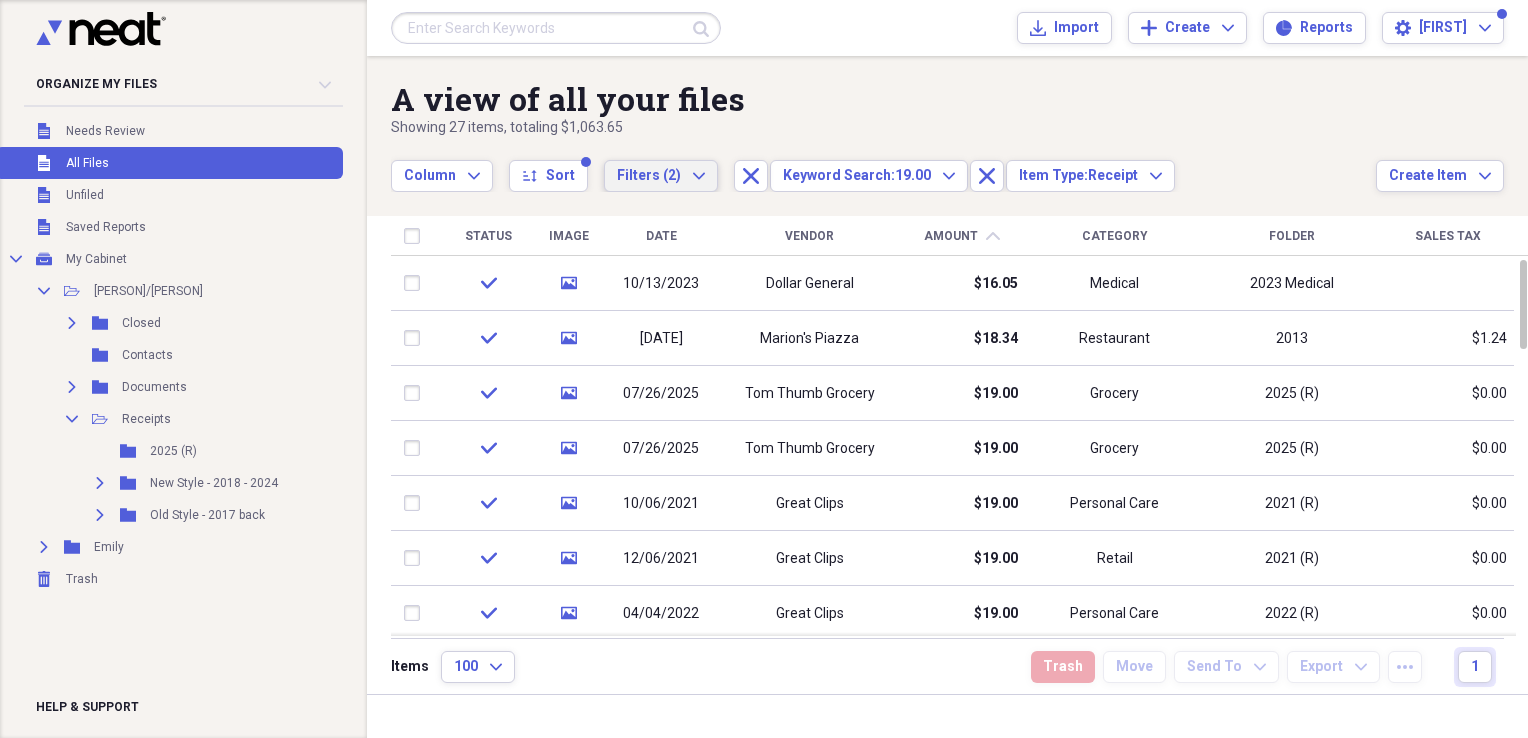 click on "Expand" 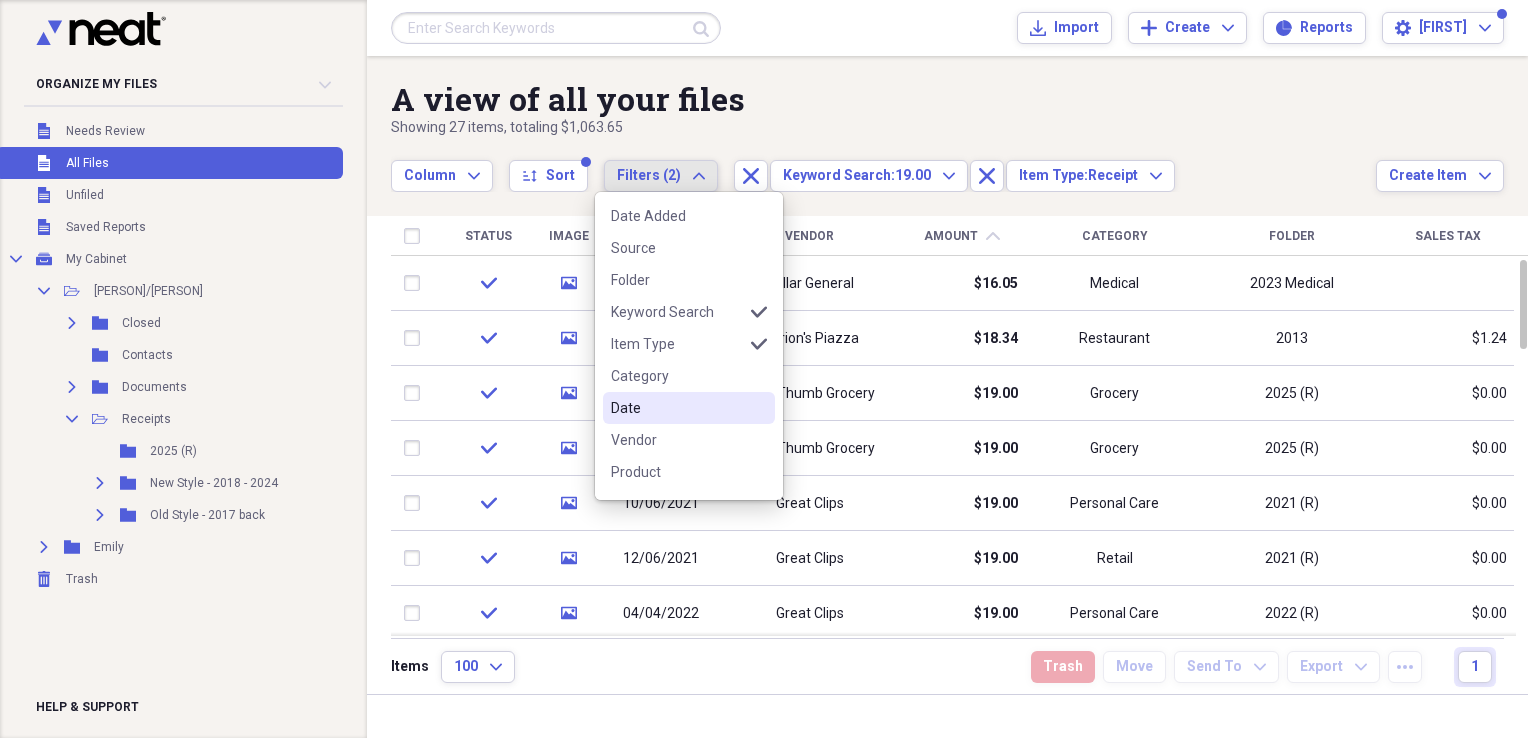 click on "Date" at bounding box center (677, 408) 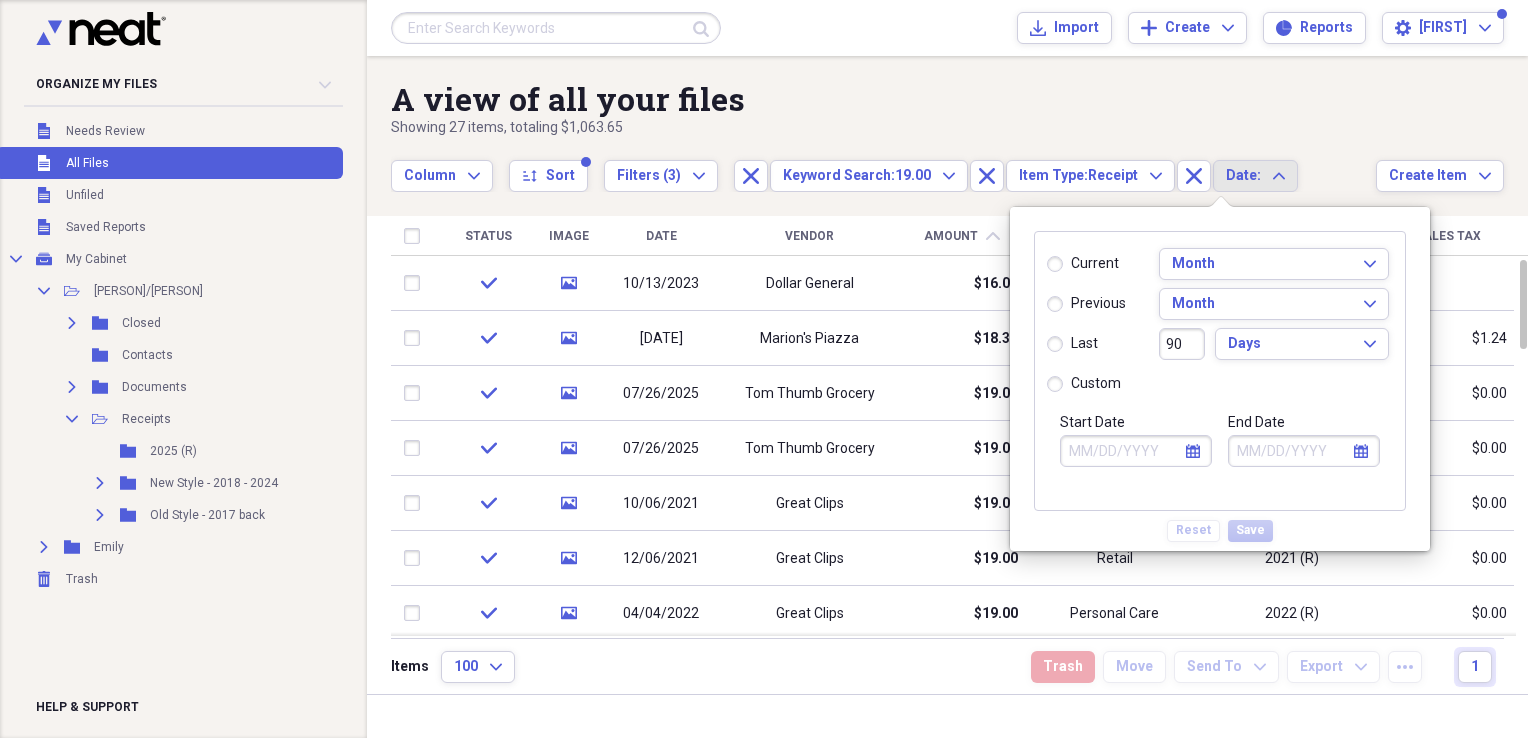 click on "custom" at bounding box center [1084, 384] 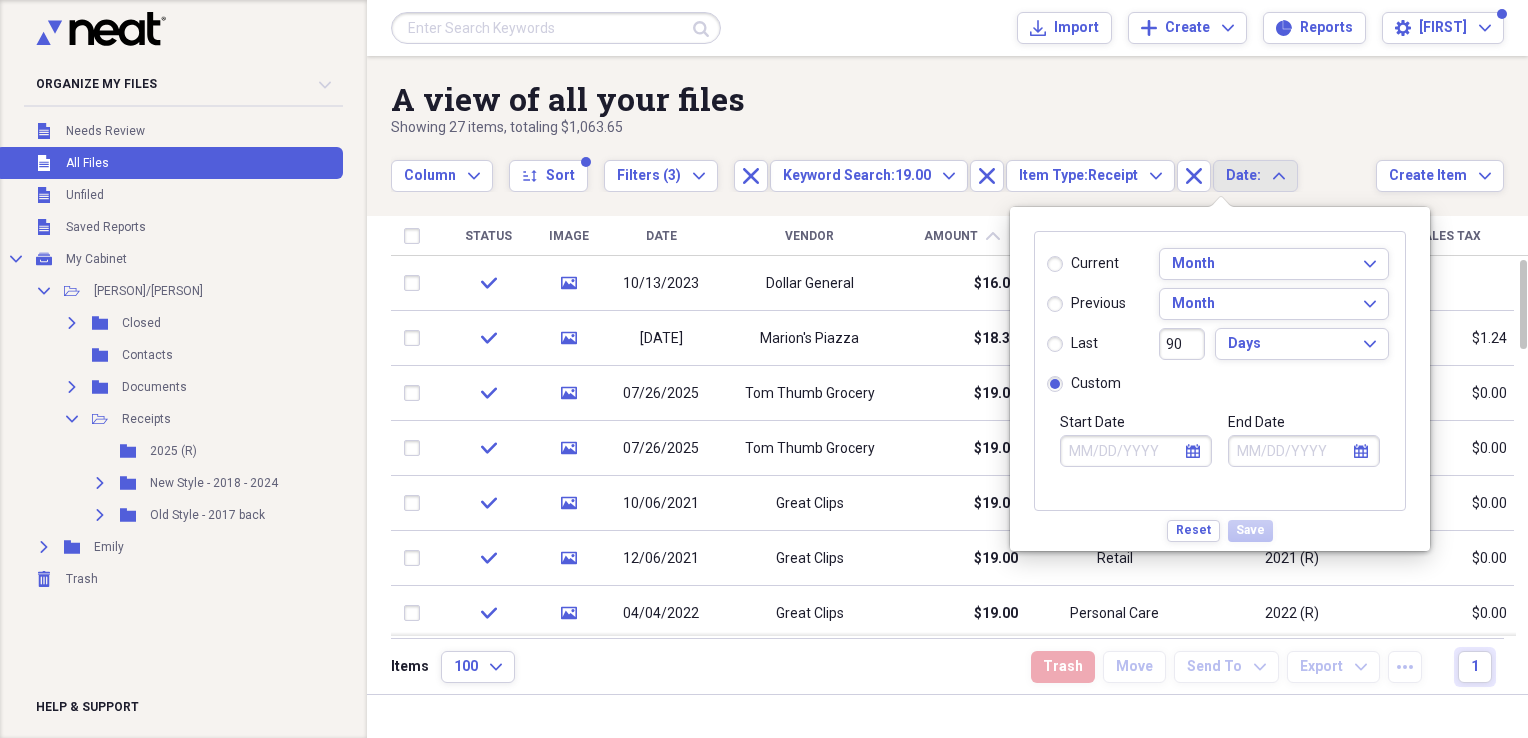 click 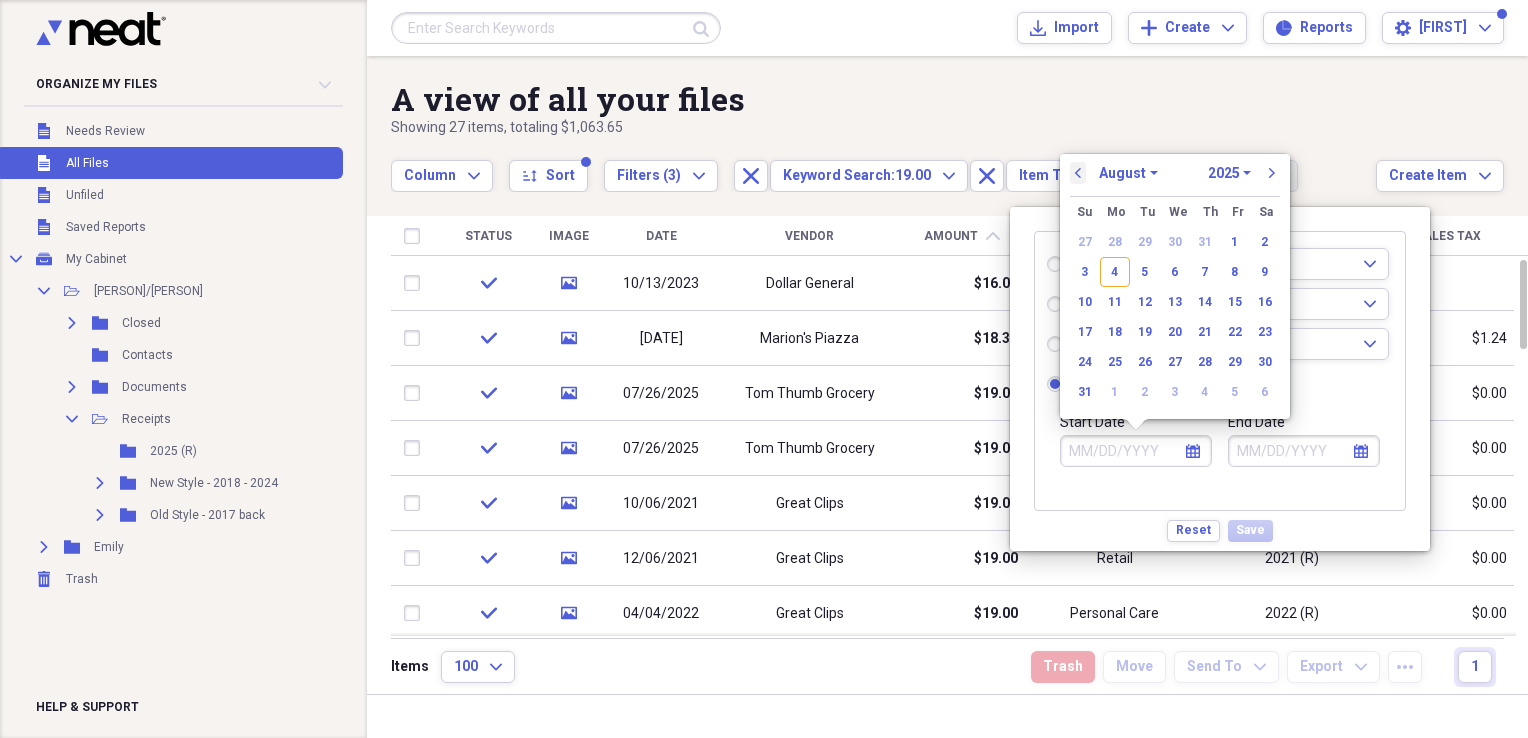 click on "previous" at bounding box center (1078, 173) 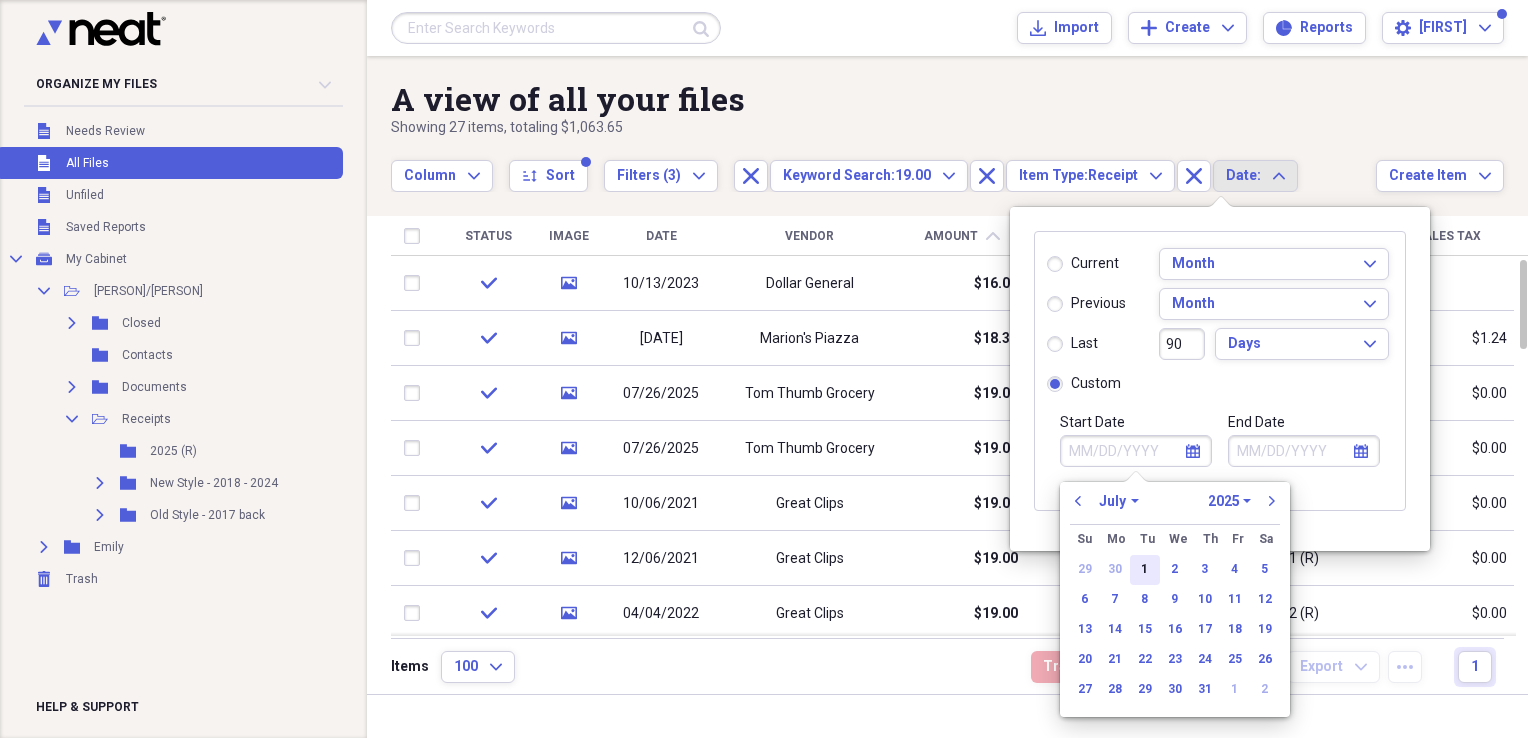 click on "1" at bounding box center (1145, 570) 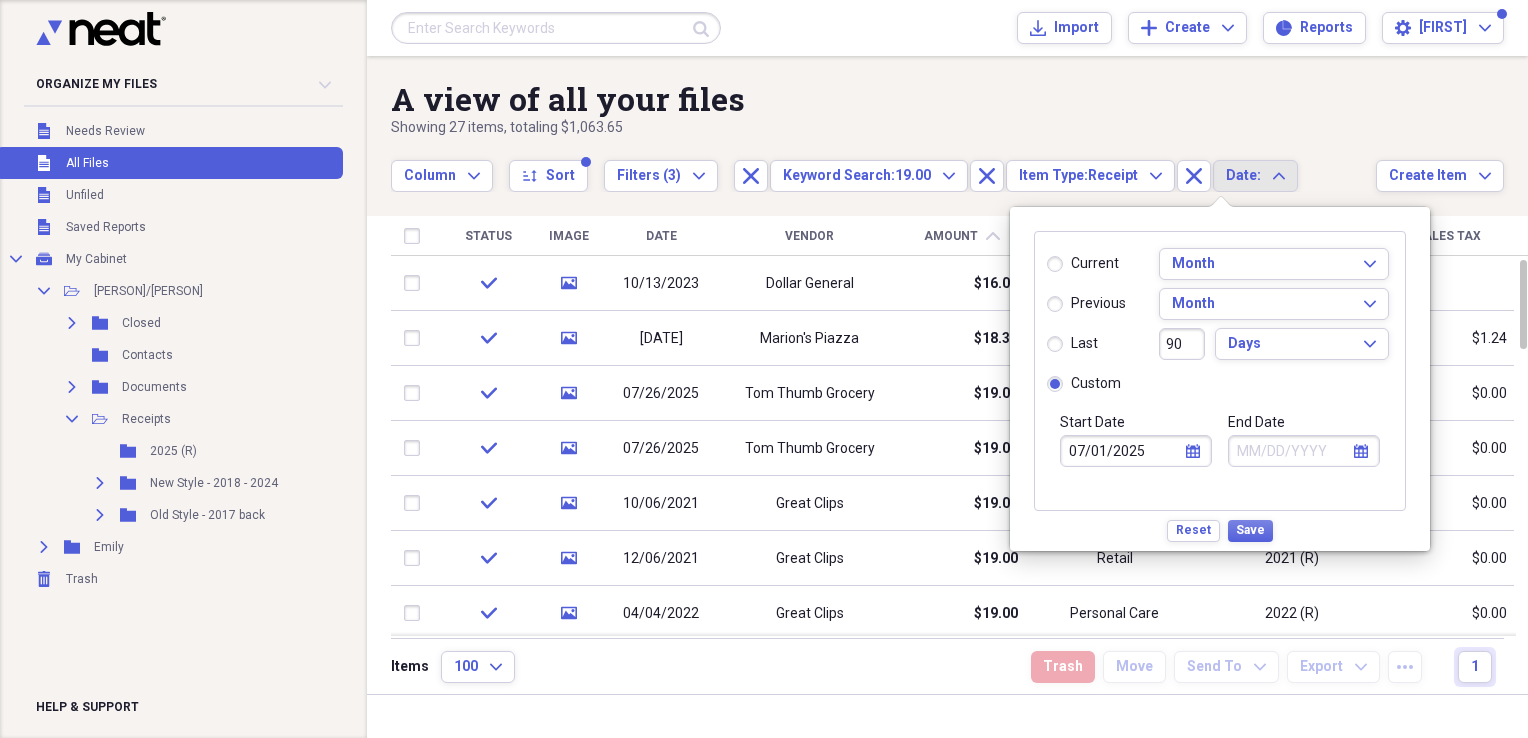 select on "7" 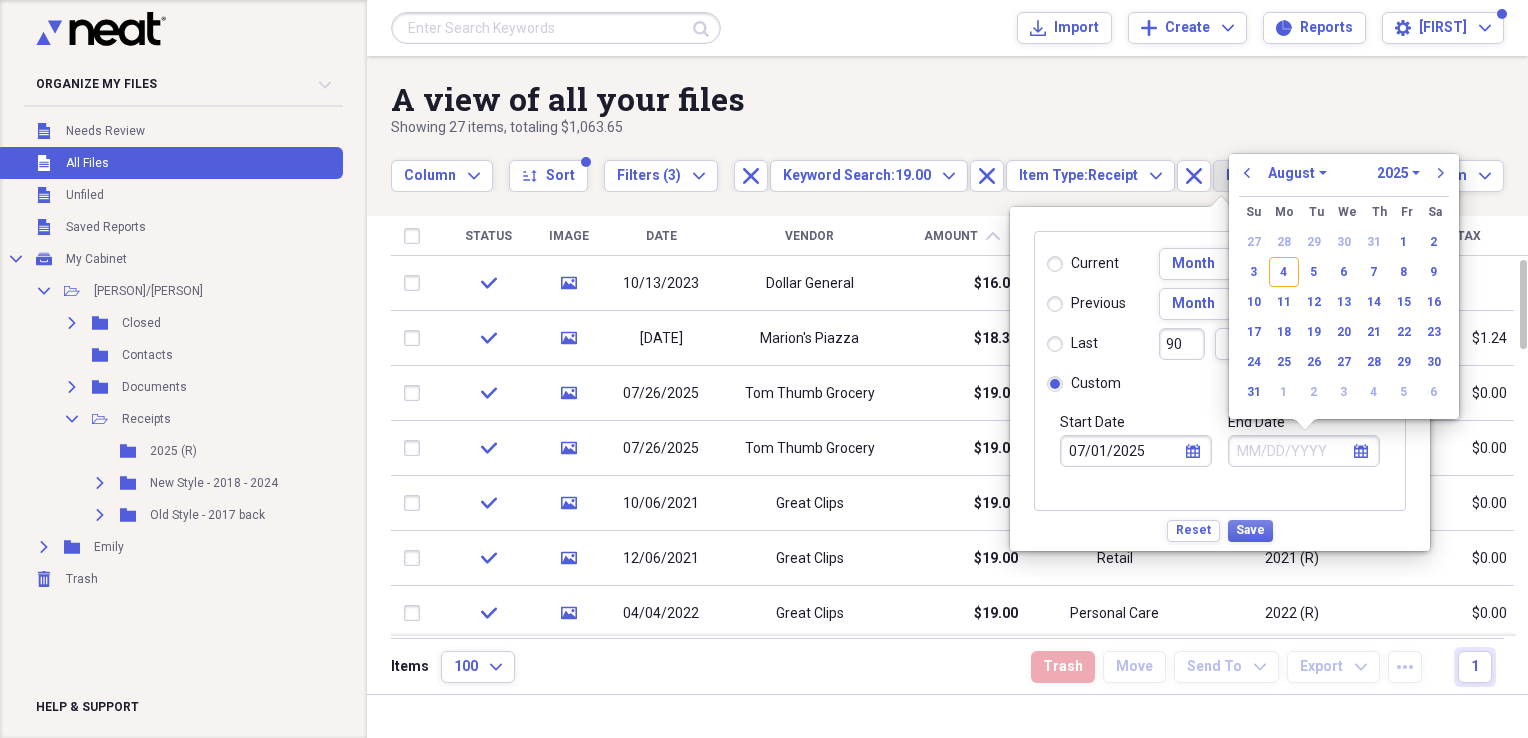 click on "End Date" at bounding box center [1304, 451] 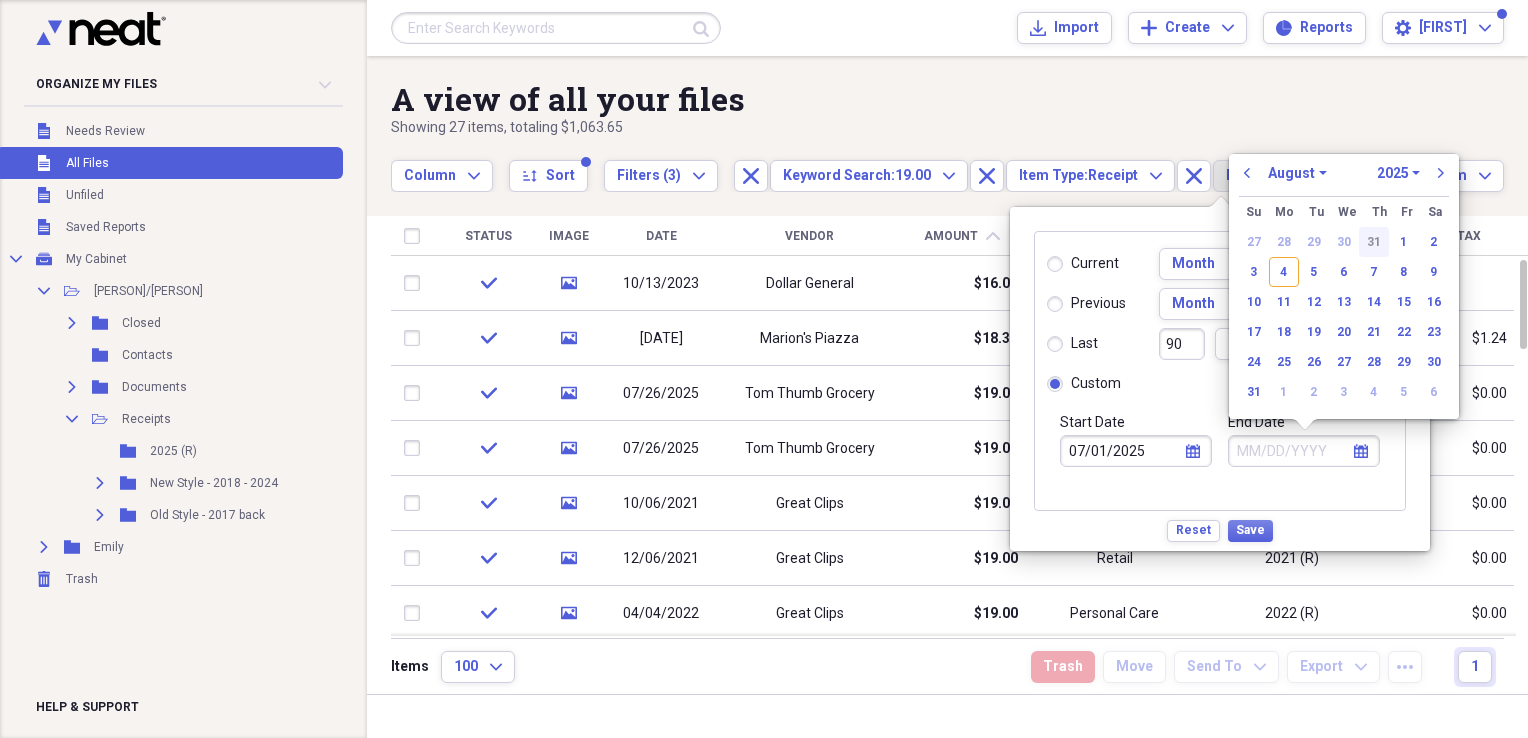 click on "31" at bounding box center (1374, 242) 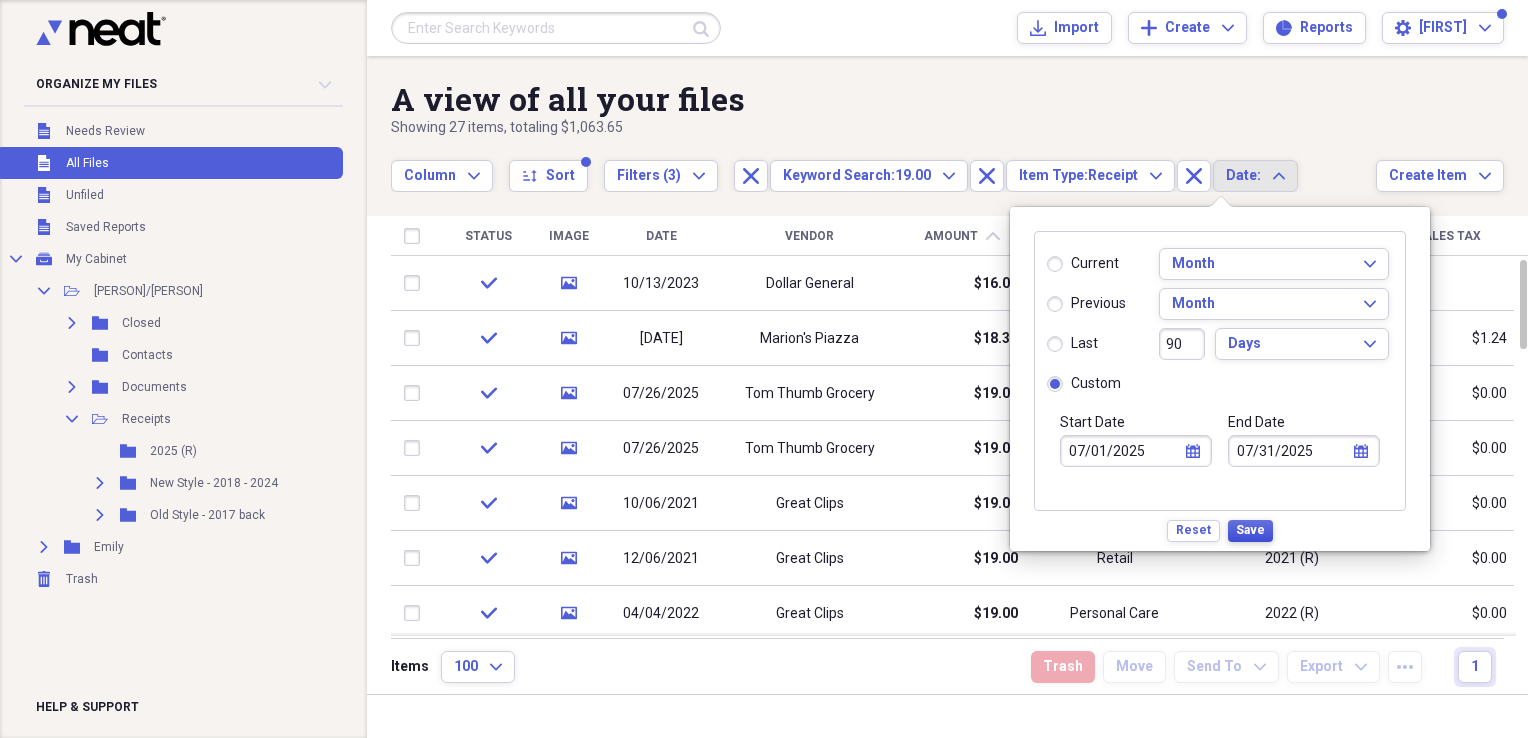 click on "Save" at bounding box center [1250, 530] 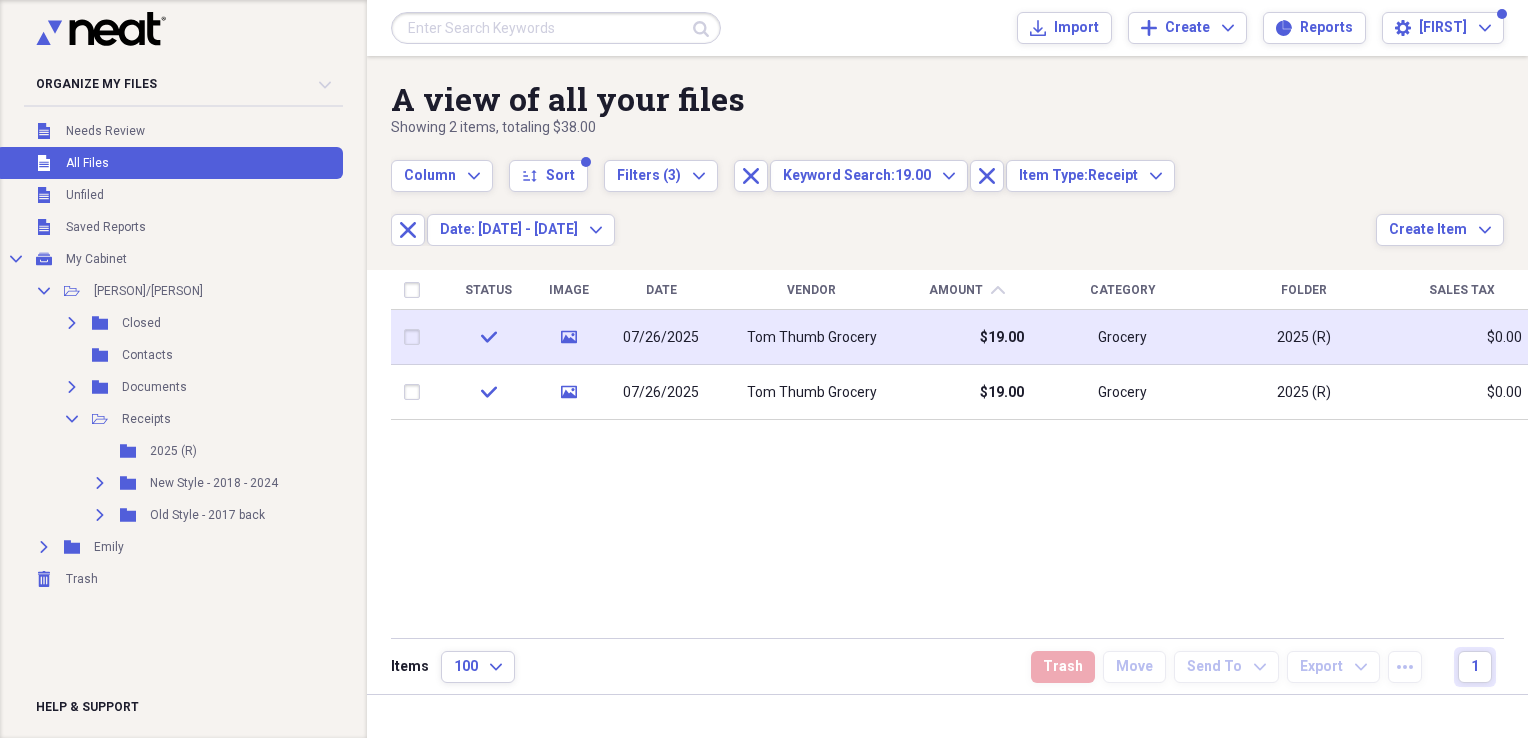click on "media" 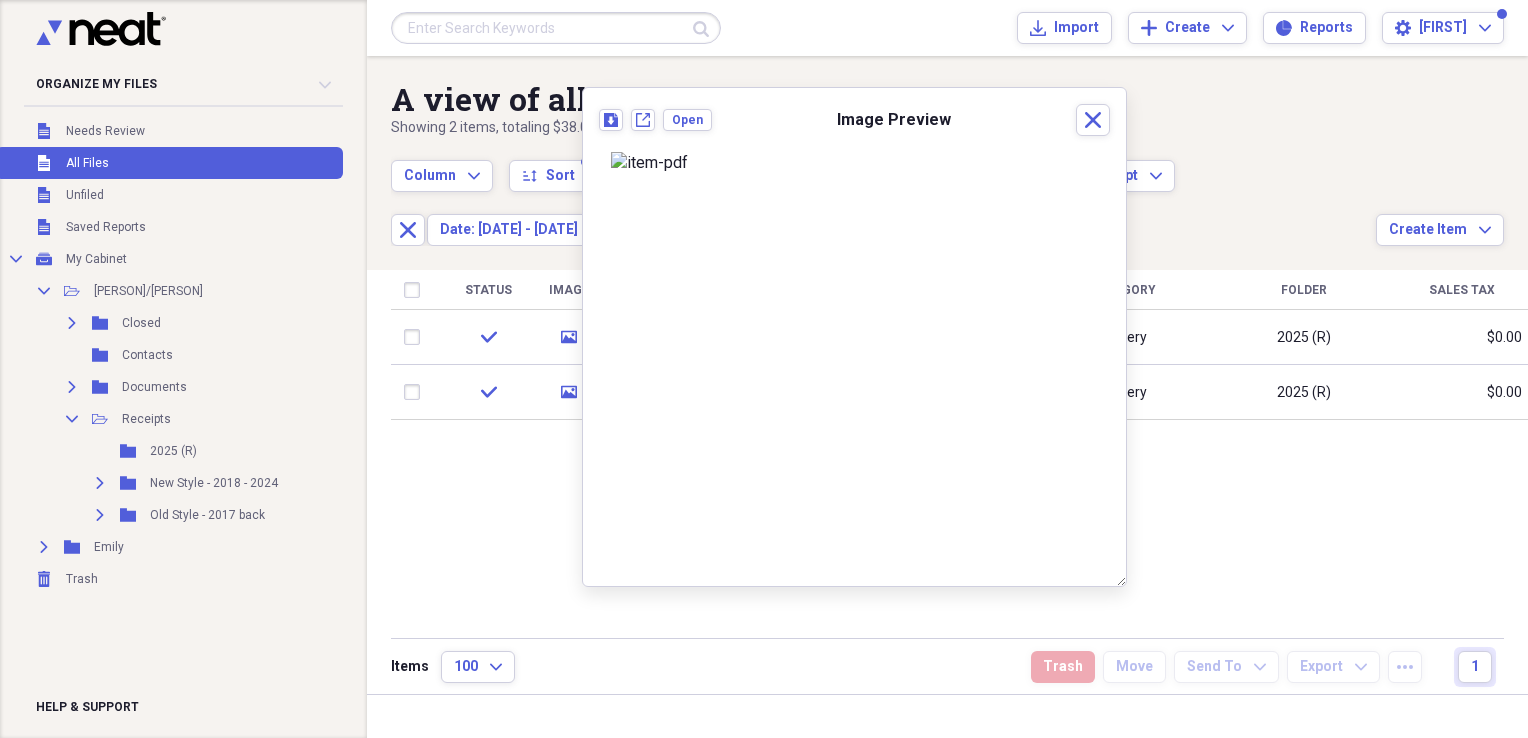 scroll, scrollTop: 0, scrollLeft: 0, axis: both 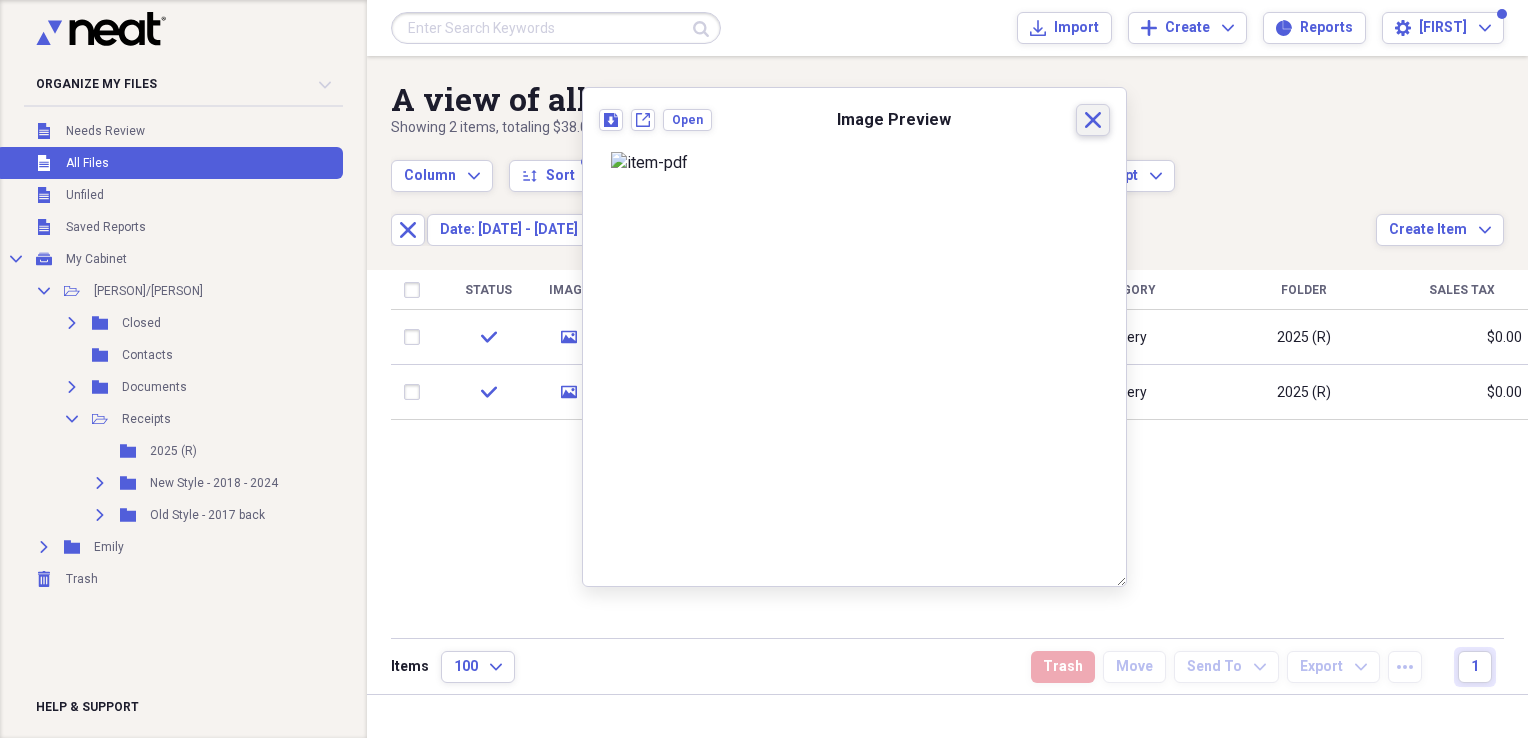 click 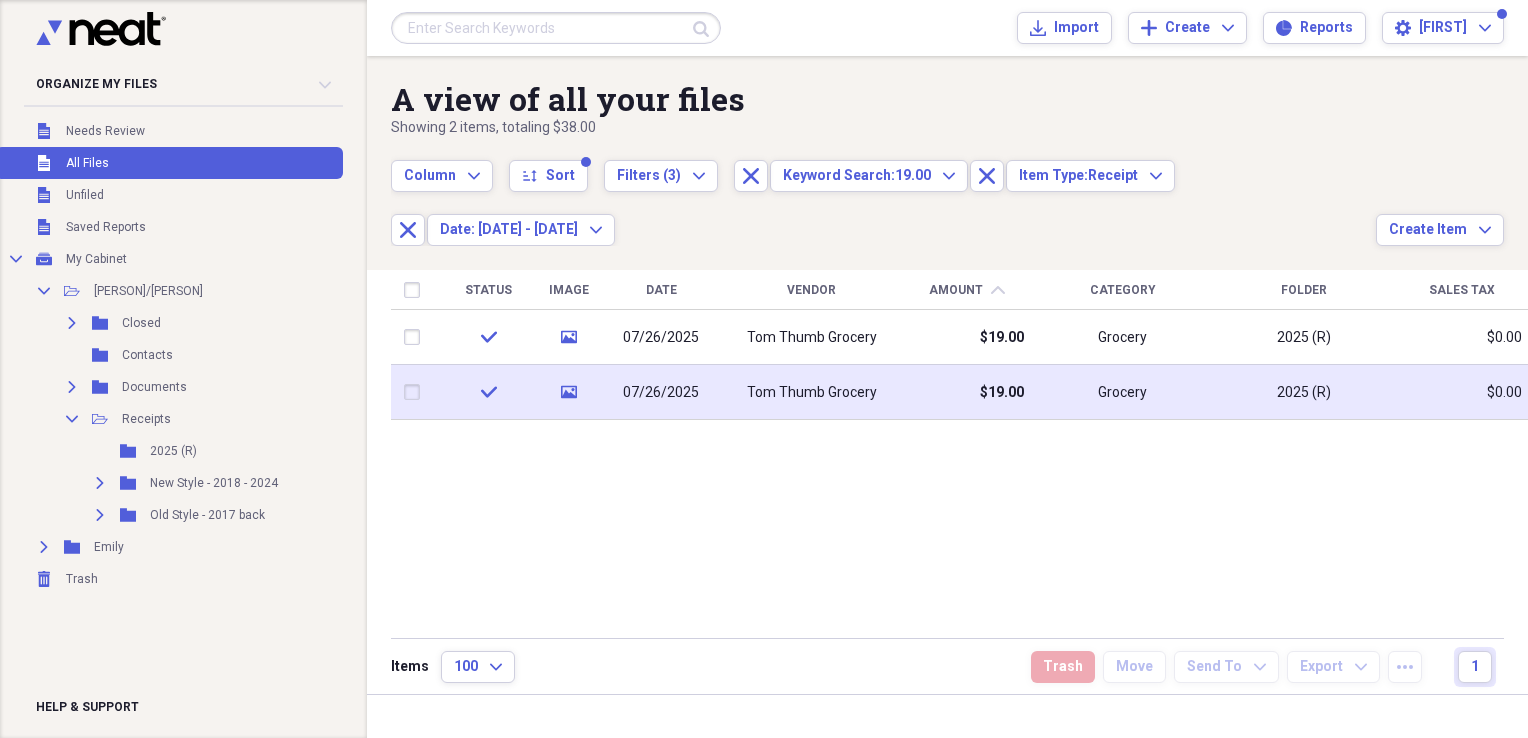 click on "media" 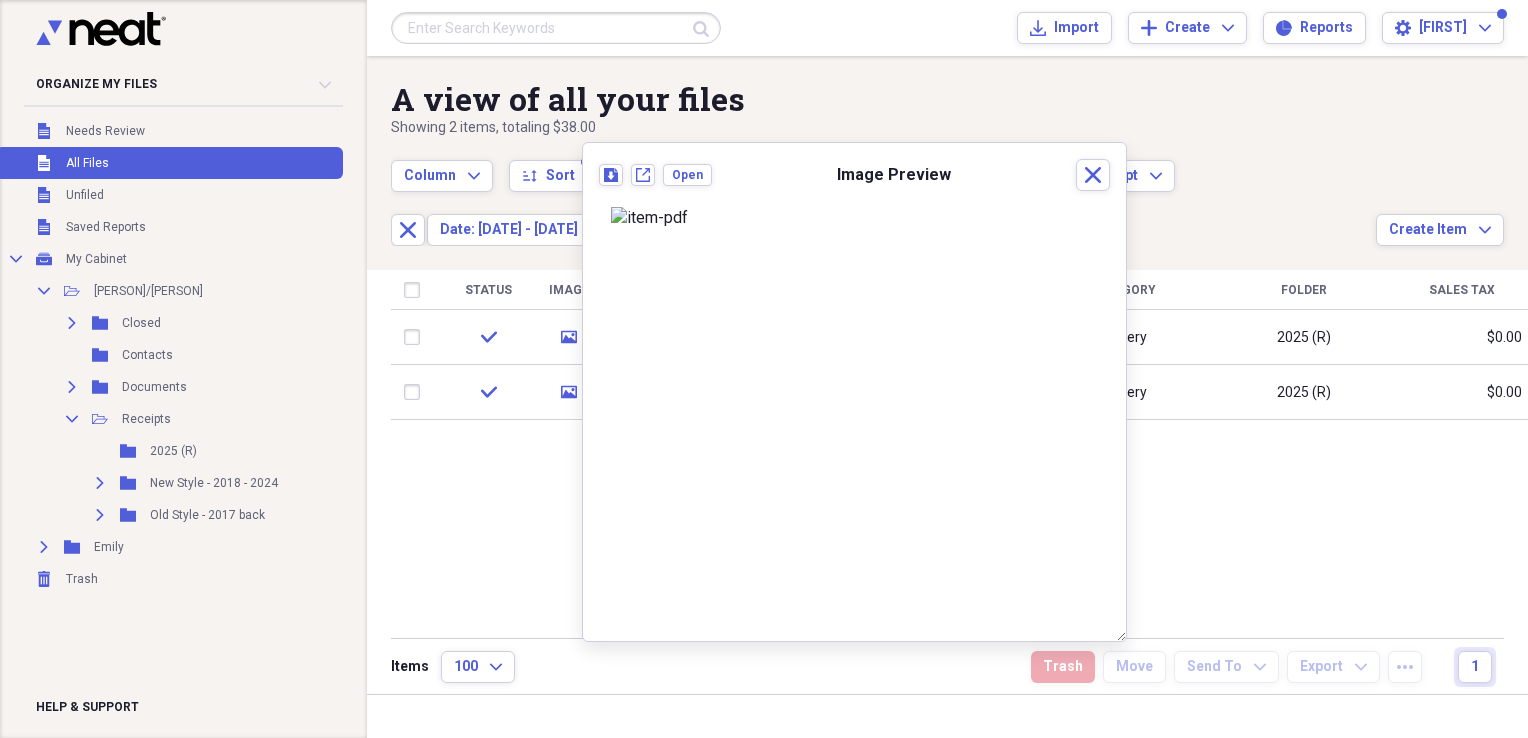 scroll, scrollTop: 0, scrollLeft: 0, axis: both 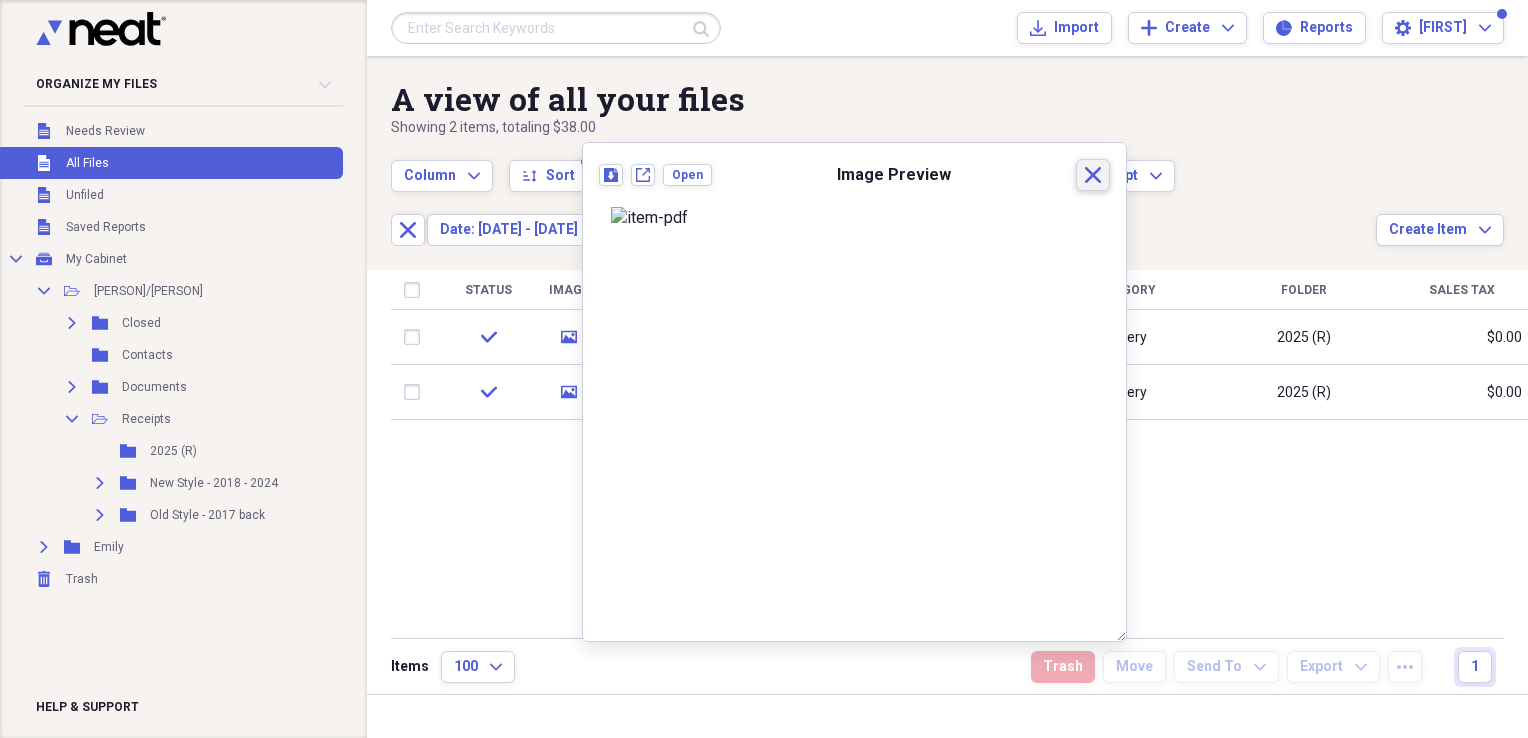 click on "Close" 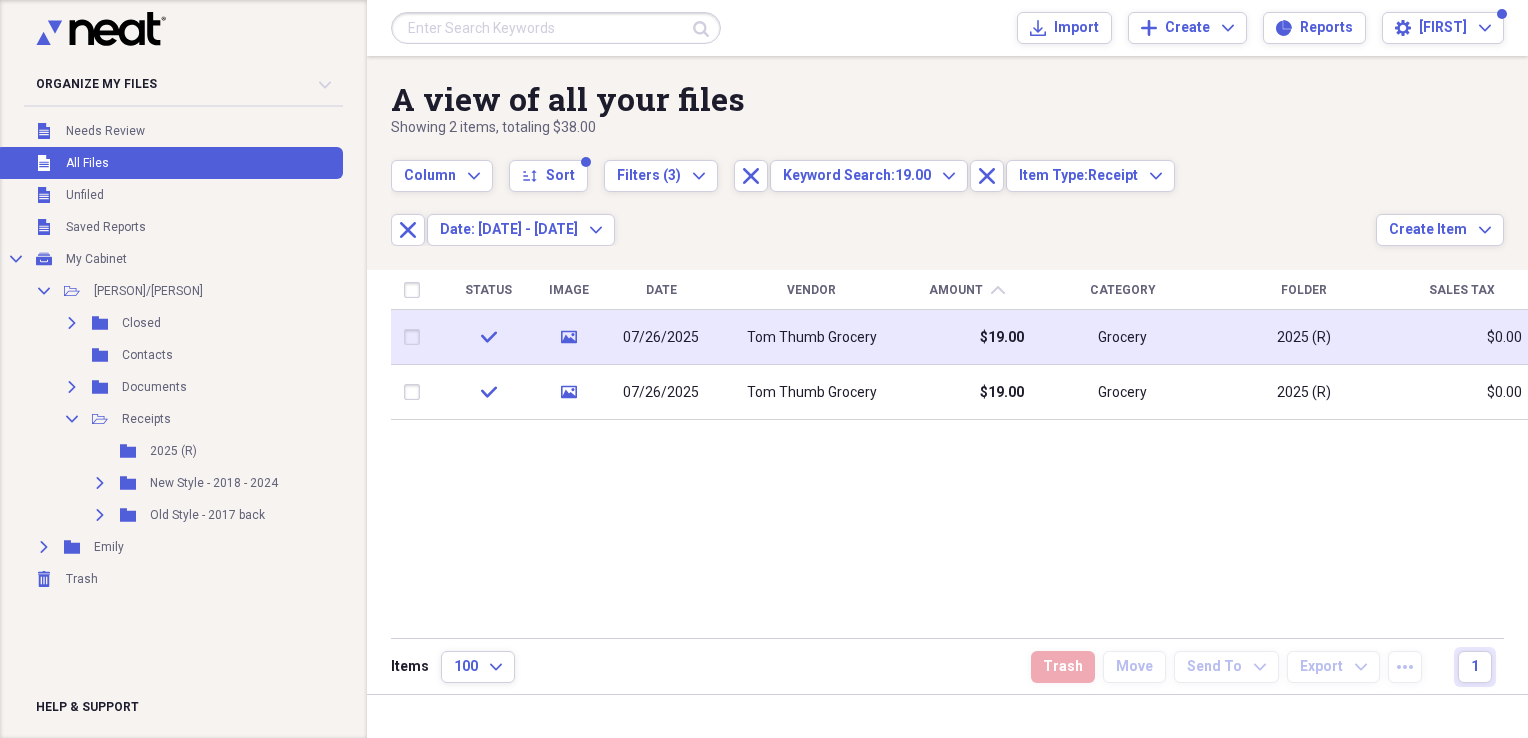 click on "media" 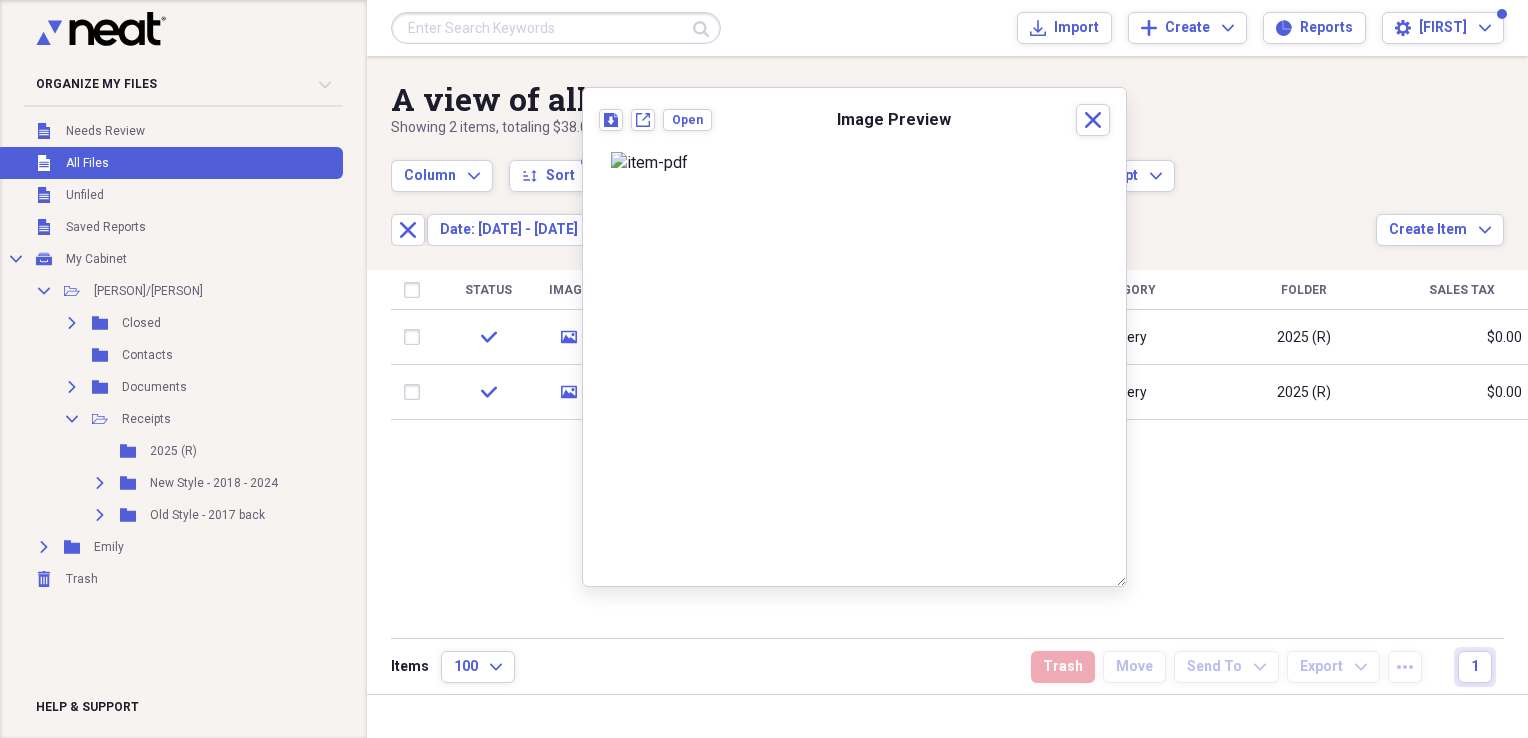 scroll, scrollTop: 0, scrollLeft: 0, axis: both 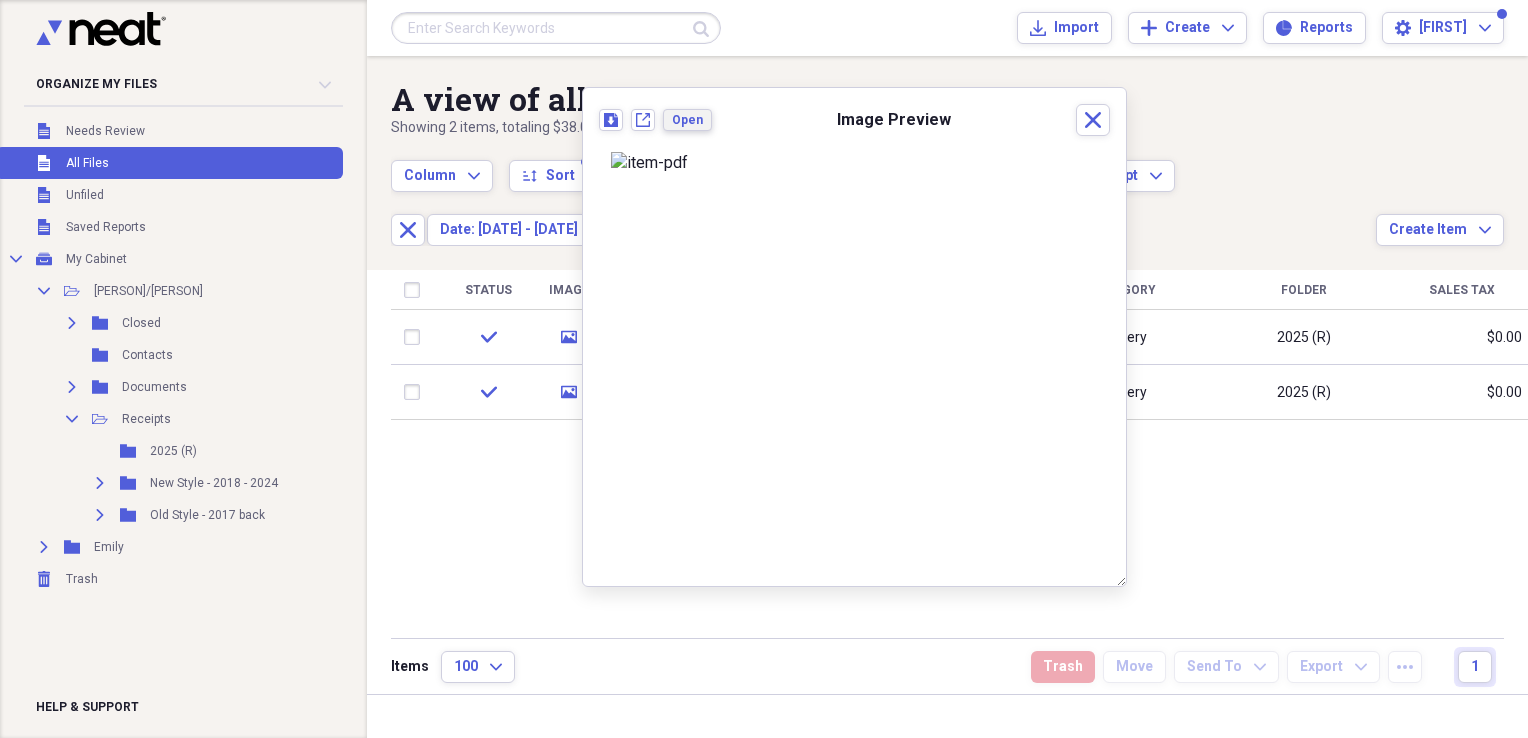 click on "Open" at bounding box center [687, 120] 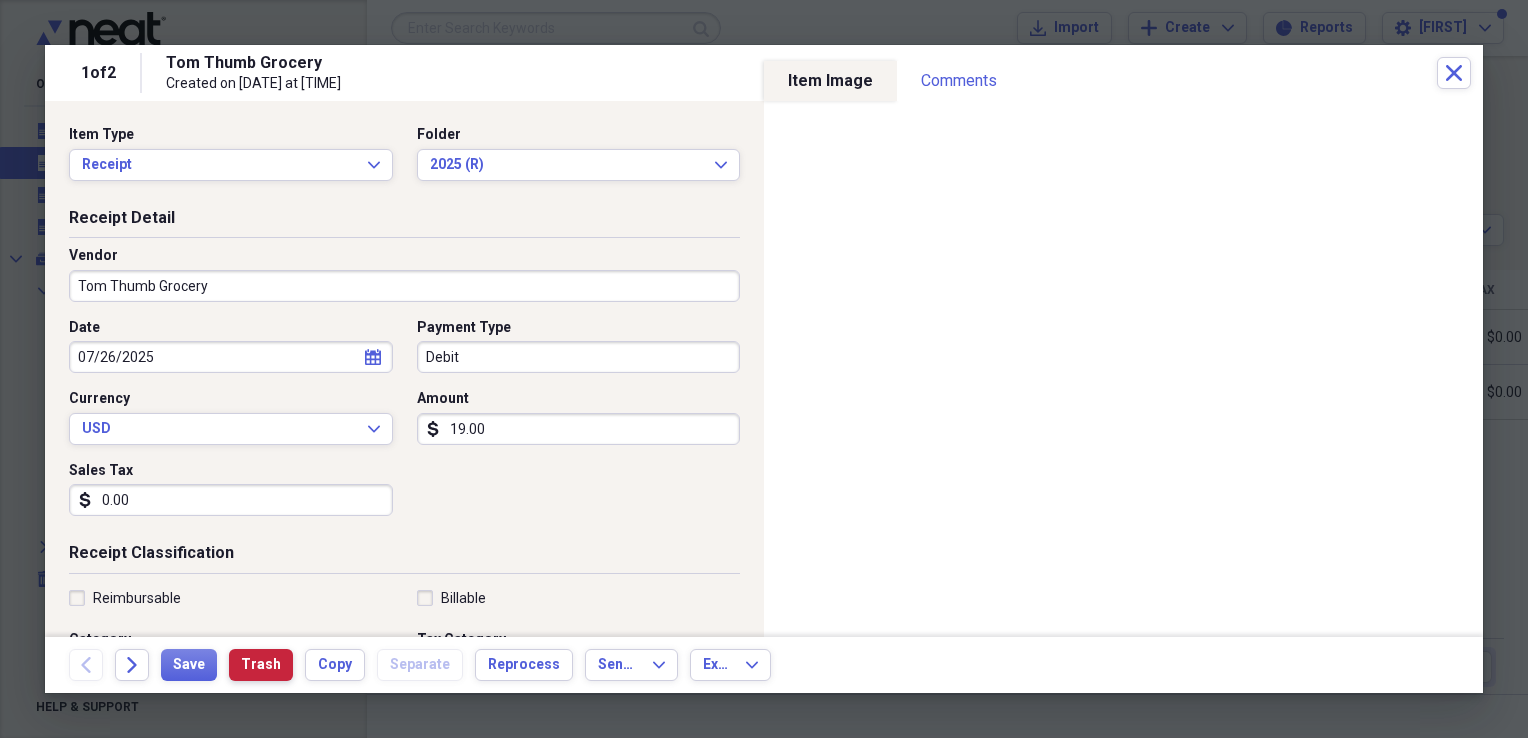 click on "Trash" at bounding box center (261, 665) 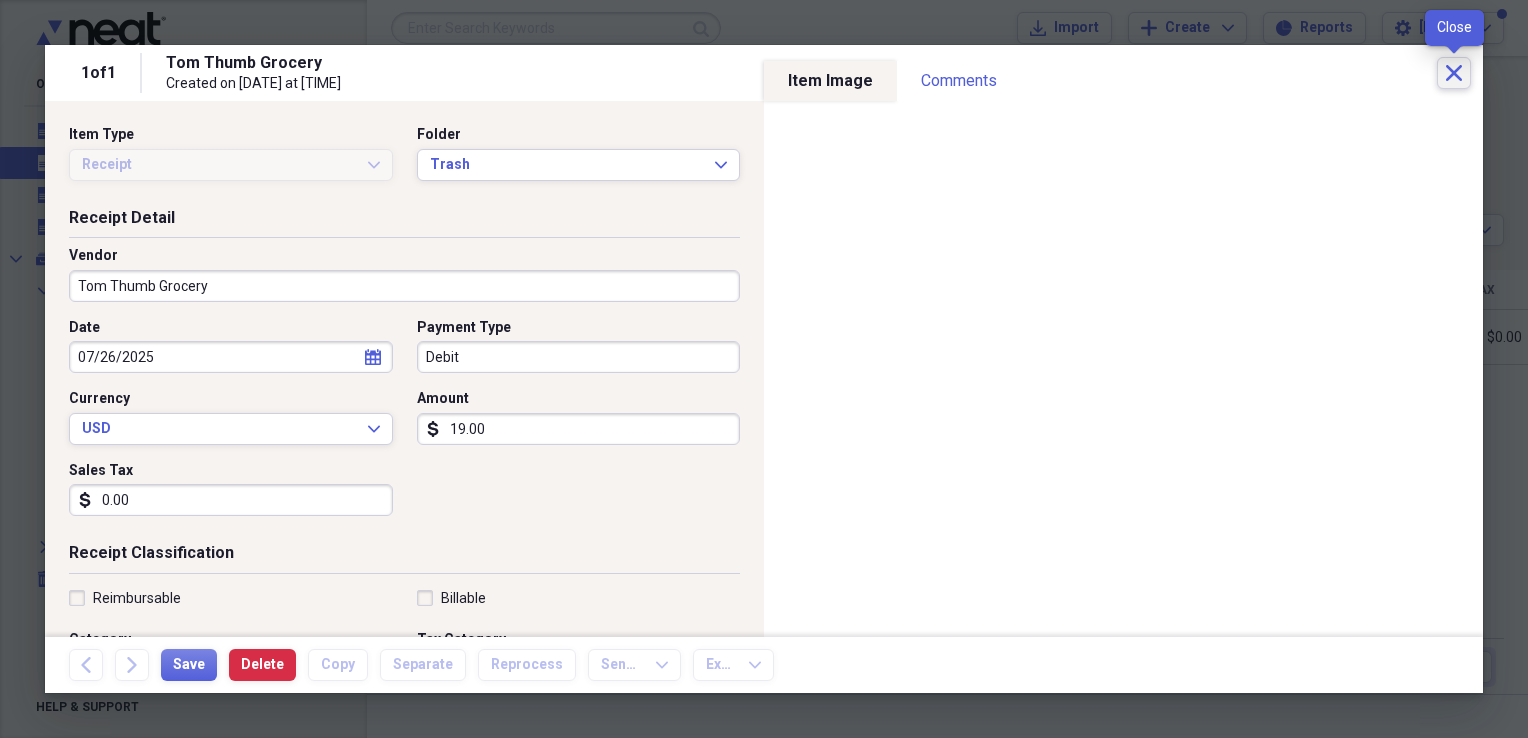 click on "Close" 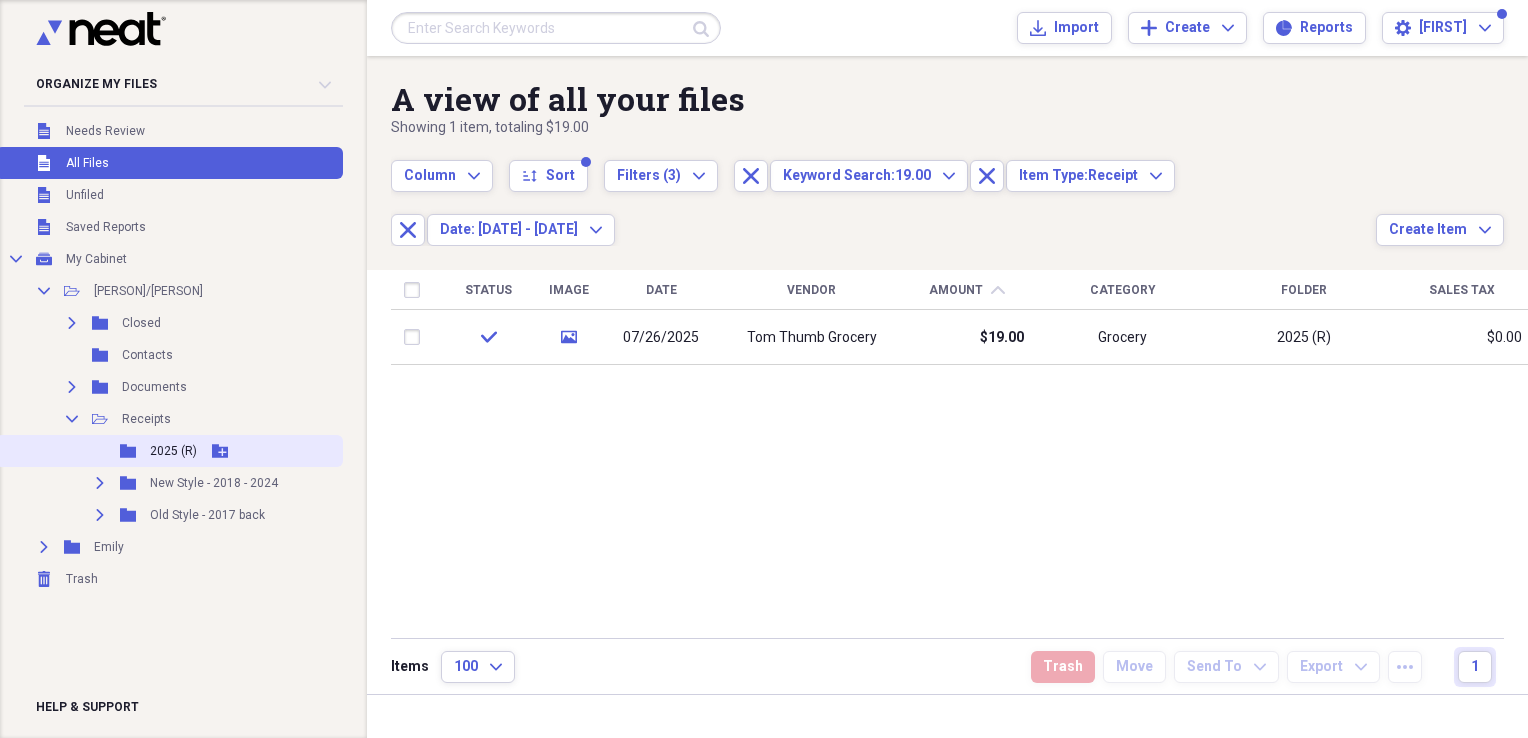 click on "2025 (R)" at bounding box center (173, 451) 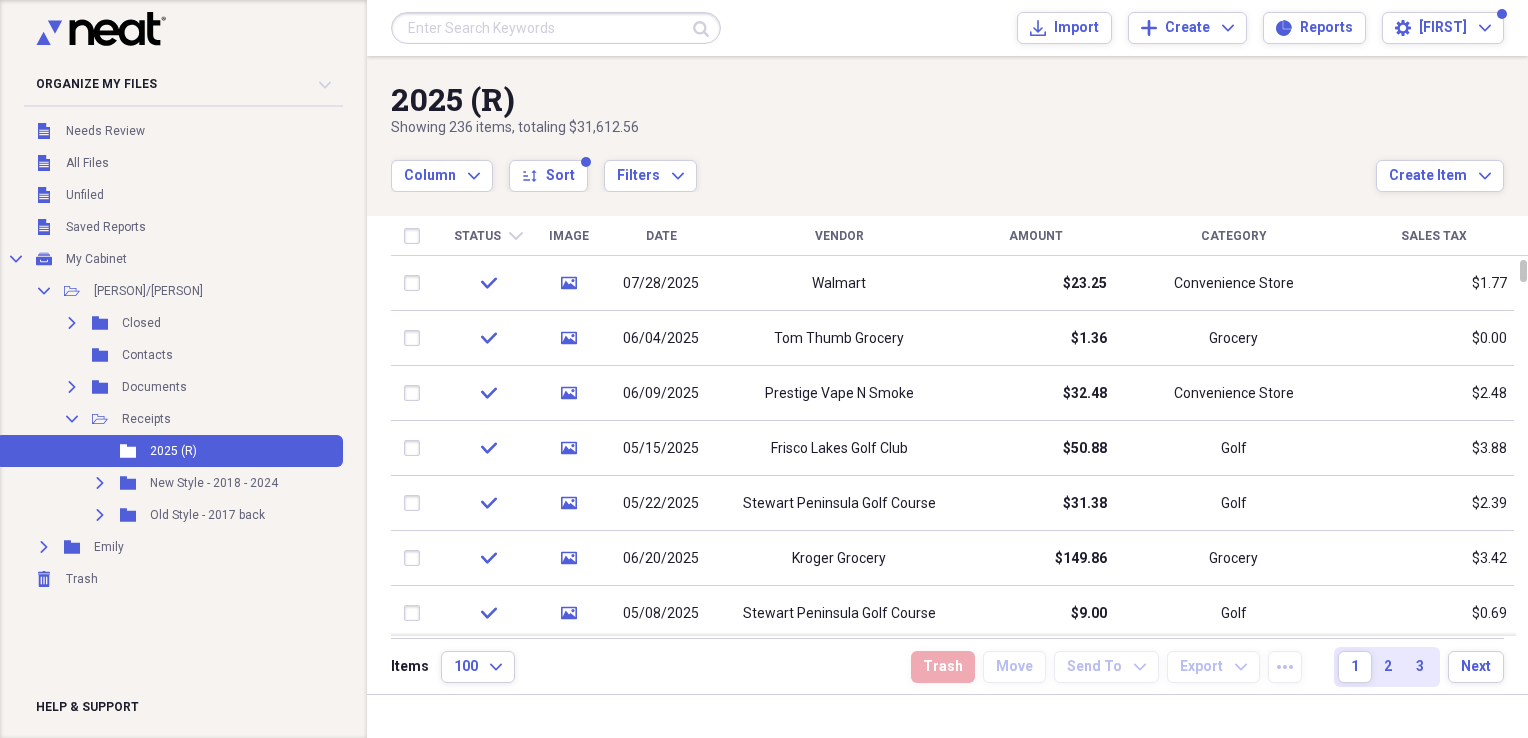 click on "Date" at bounding box center (661, 236) 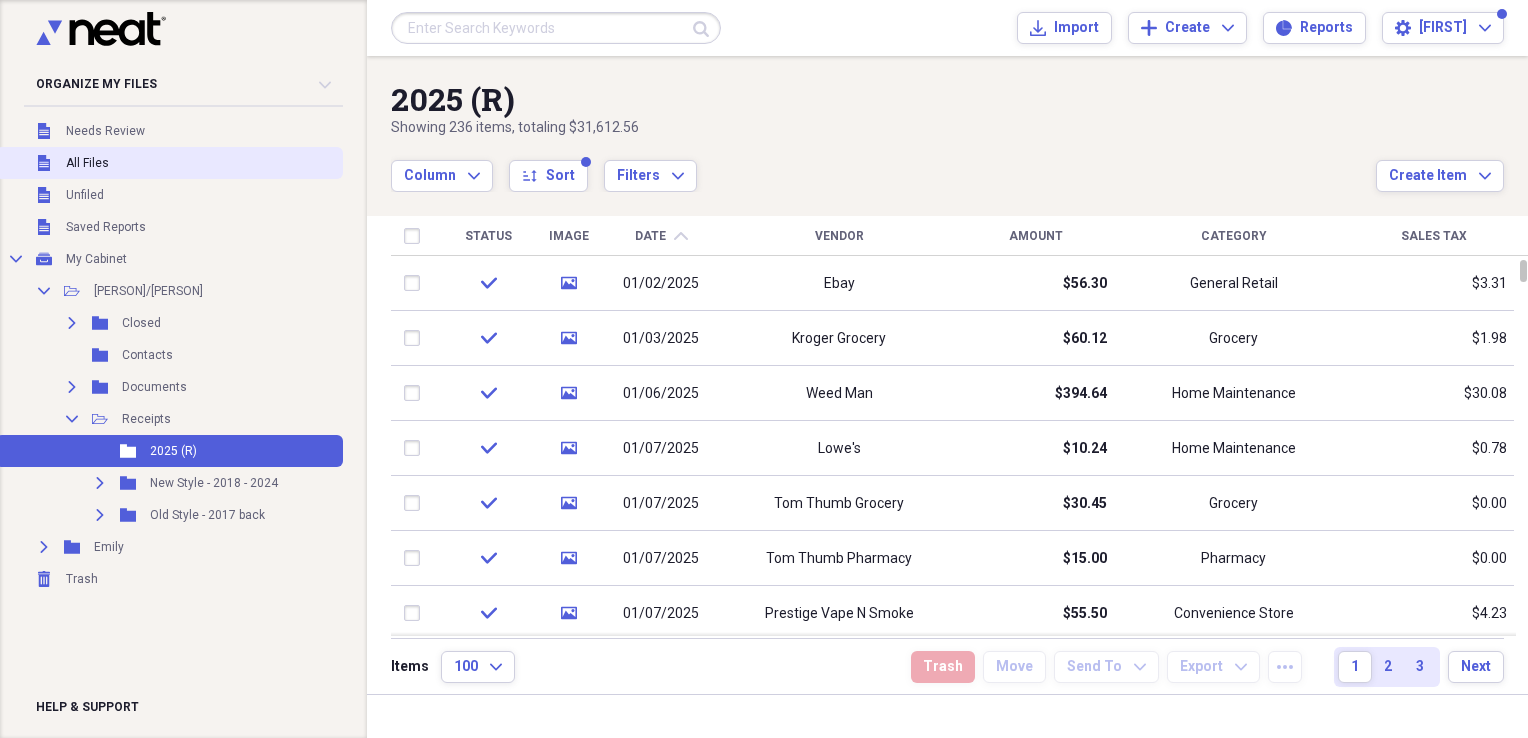 click on "All Files" at bounding box center [87, 163] 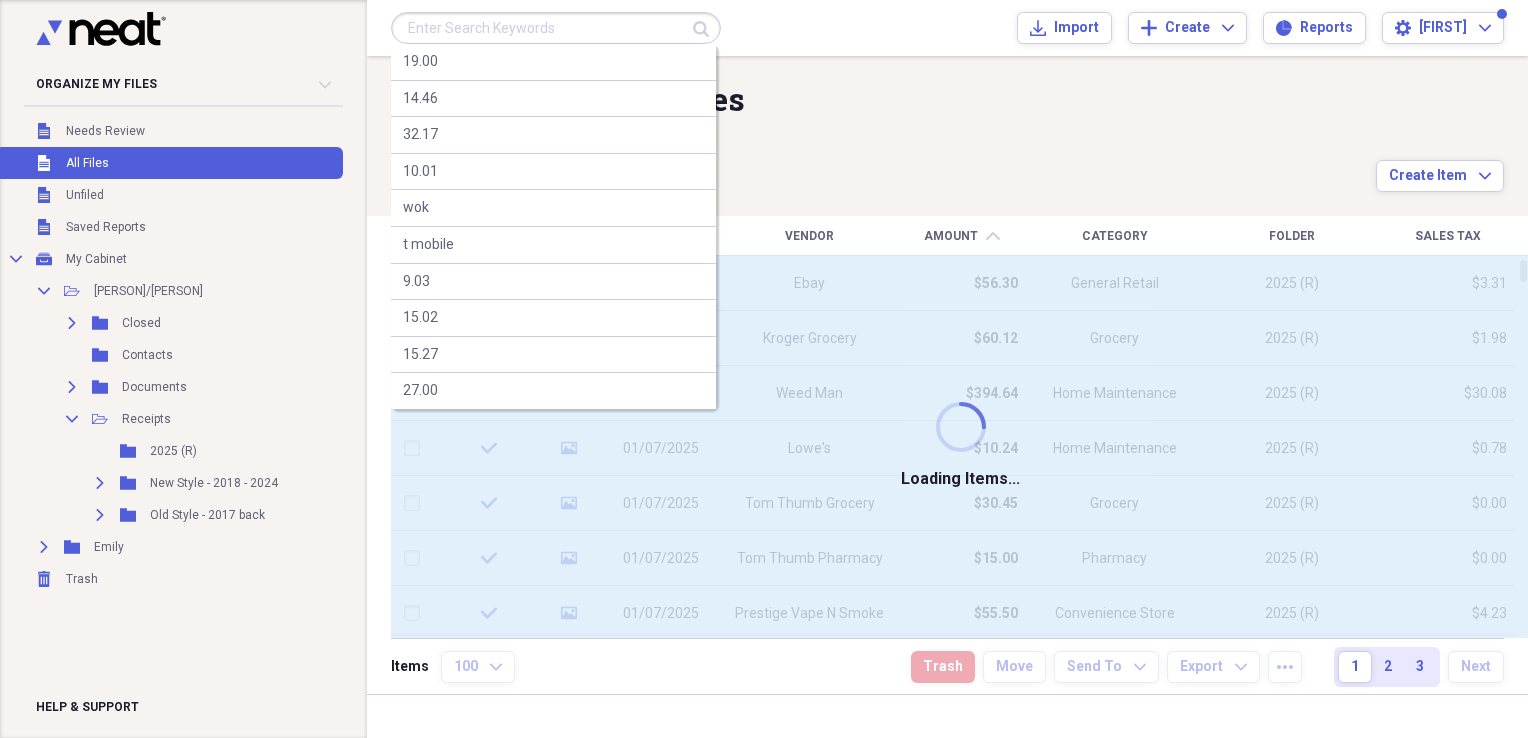 click at bounding box center (556, 28) 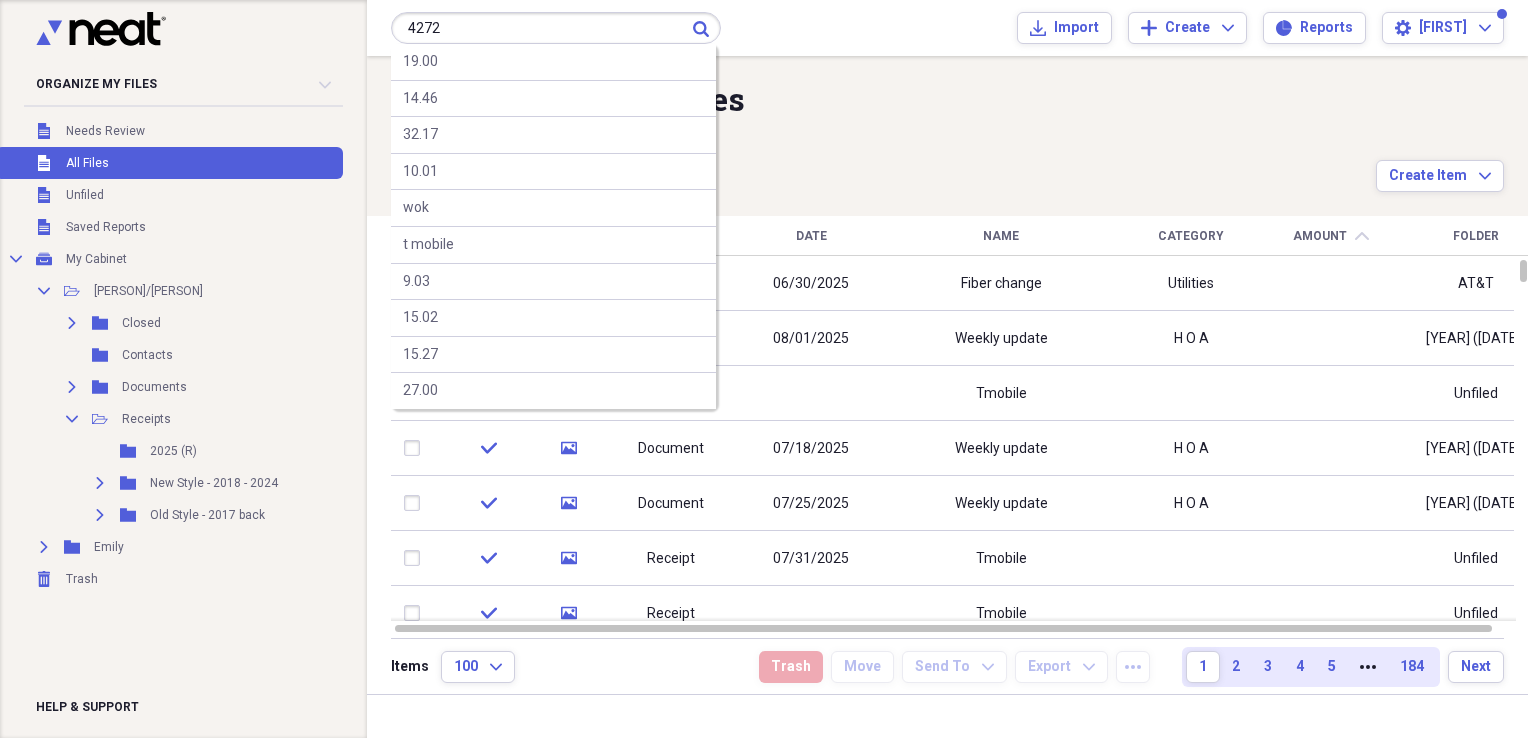 type on "4272" 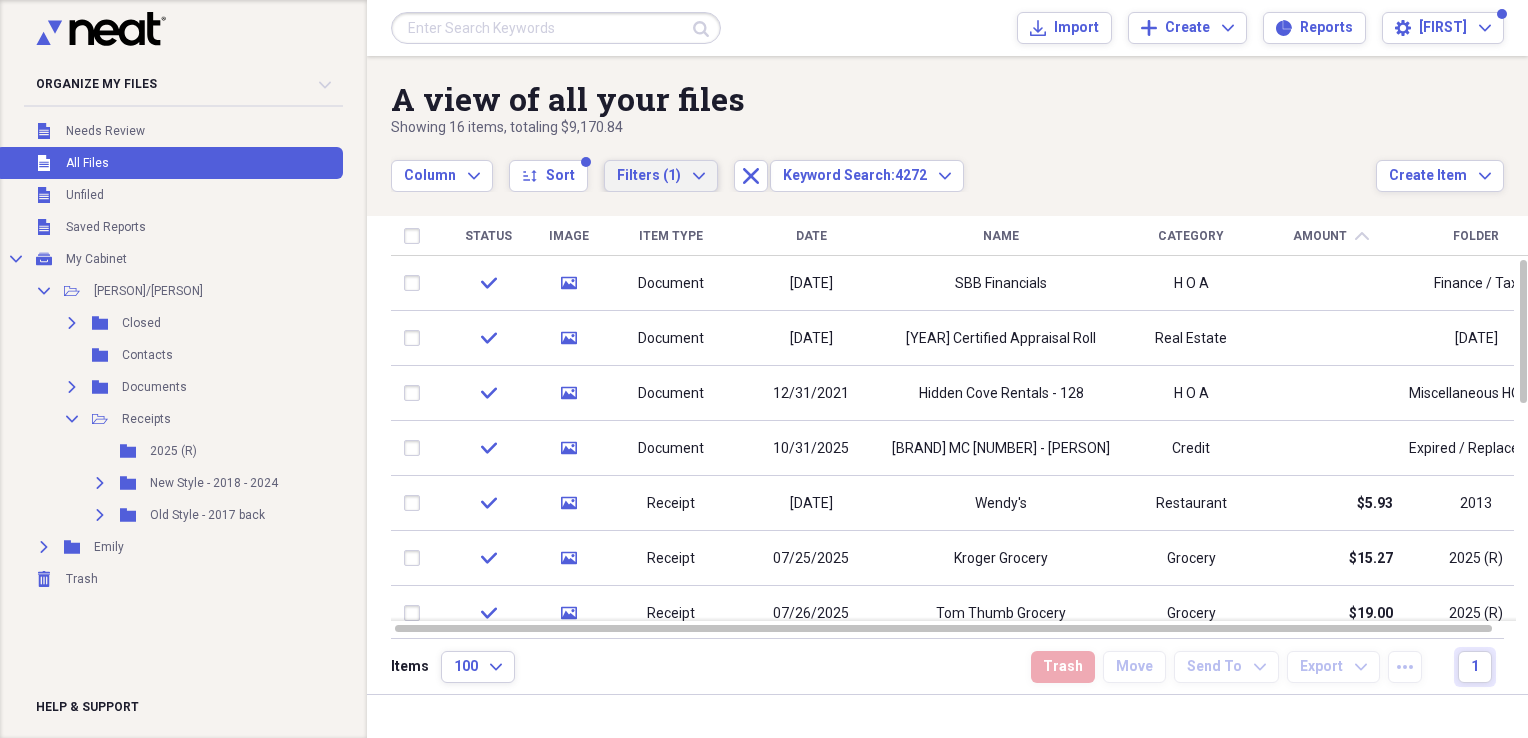 click on "Expand" 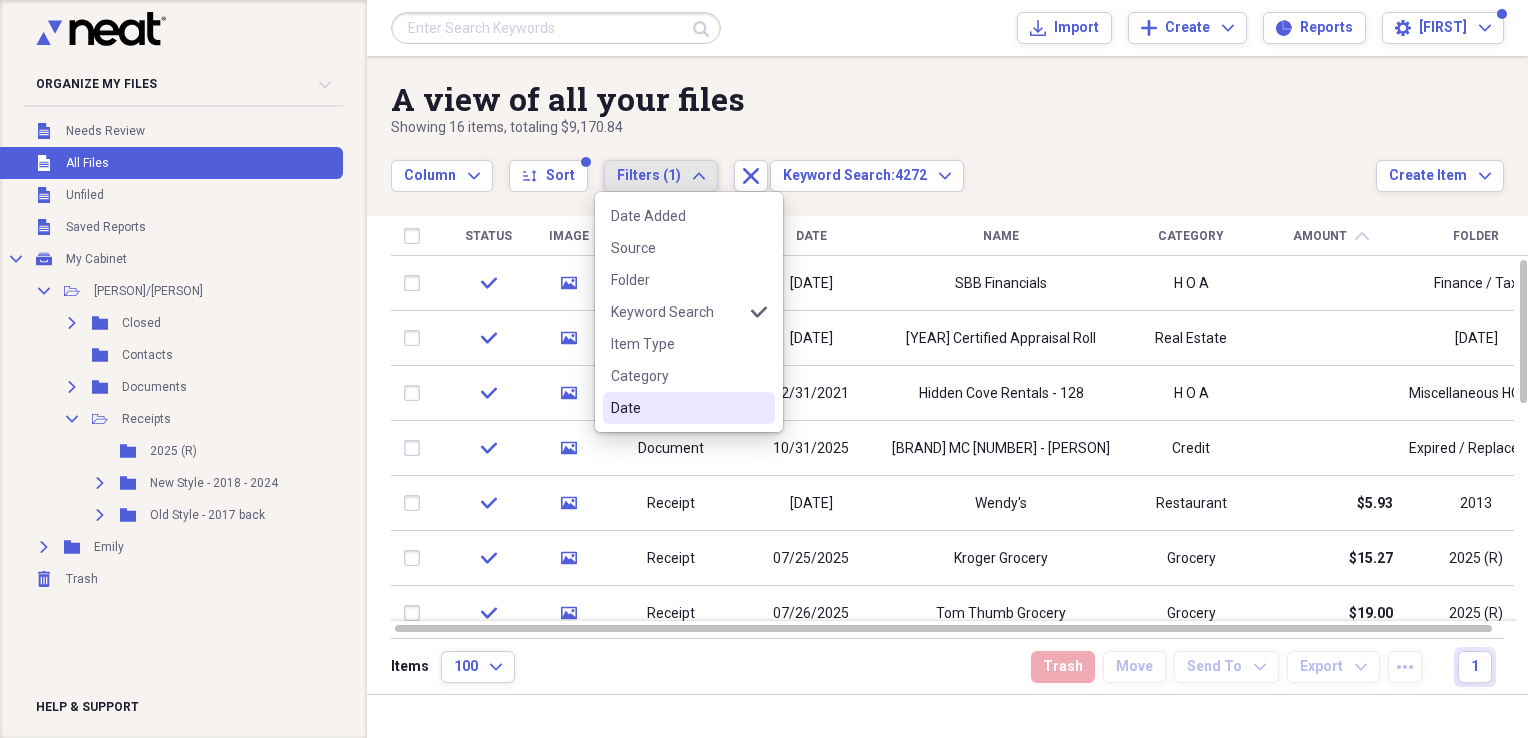 click on "Date" at bounding box center (677, 408) 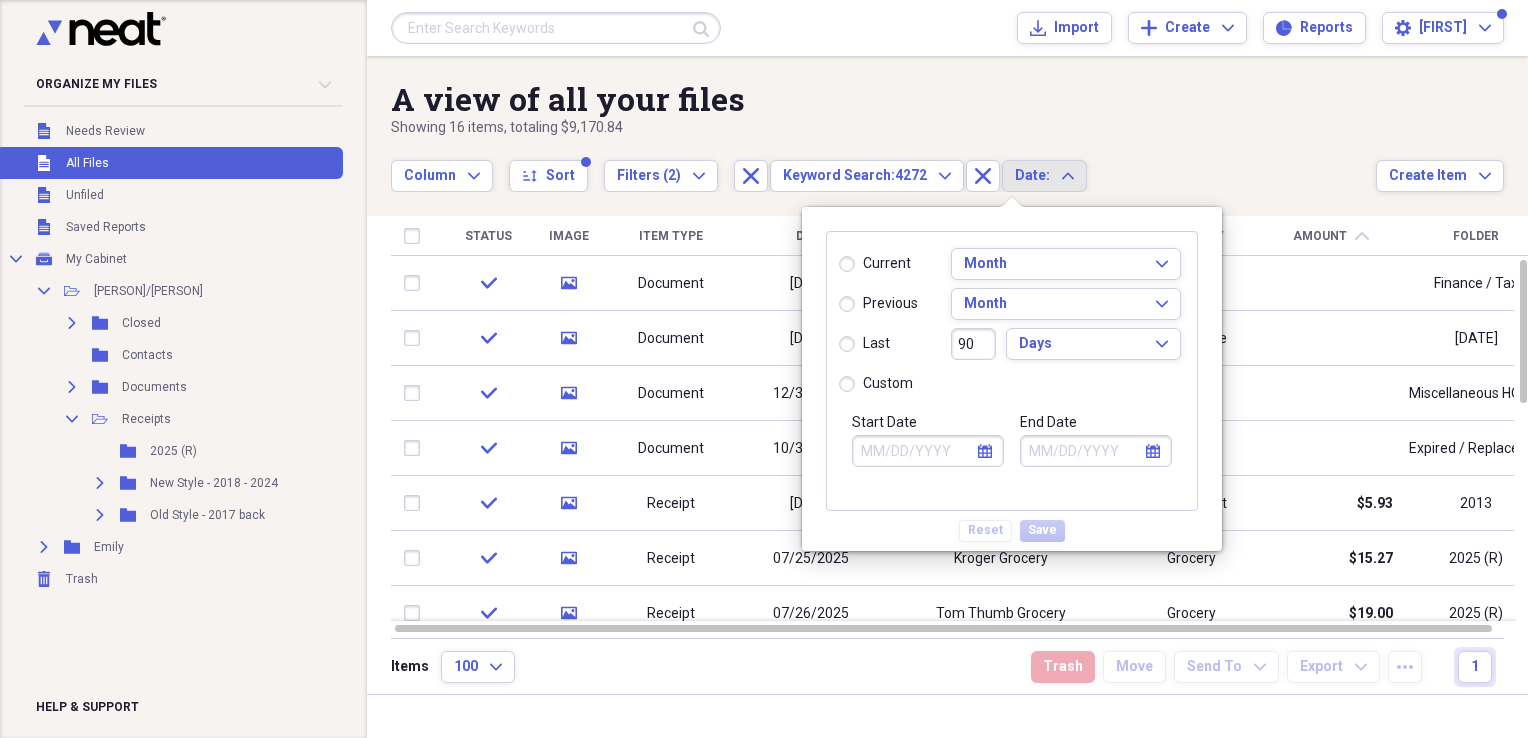 click on "custom" at bounding box center (876, 384) 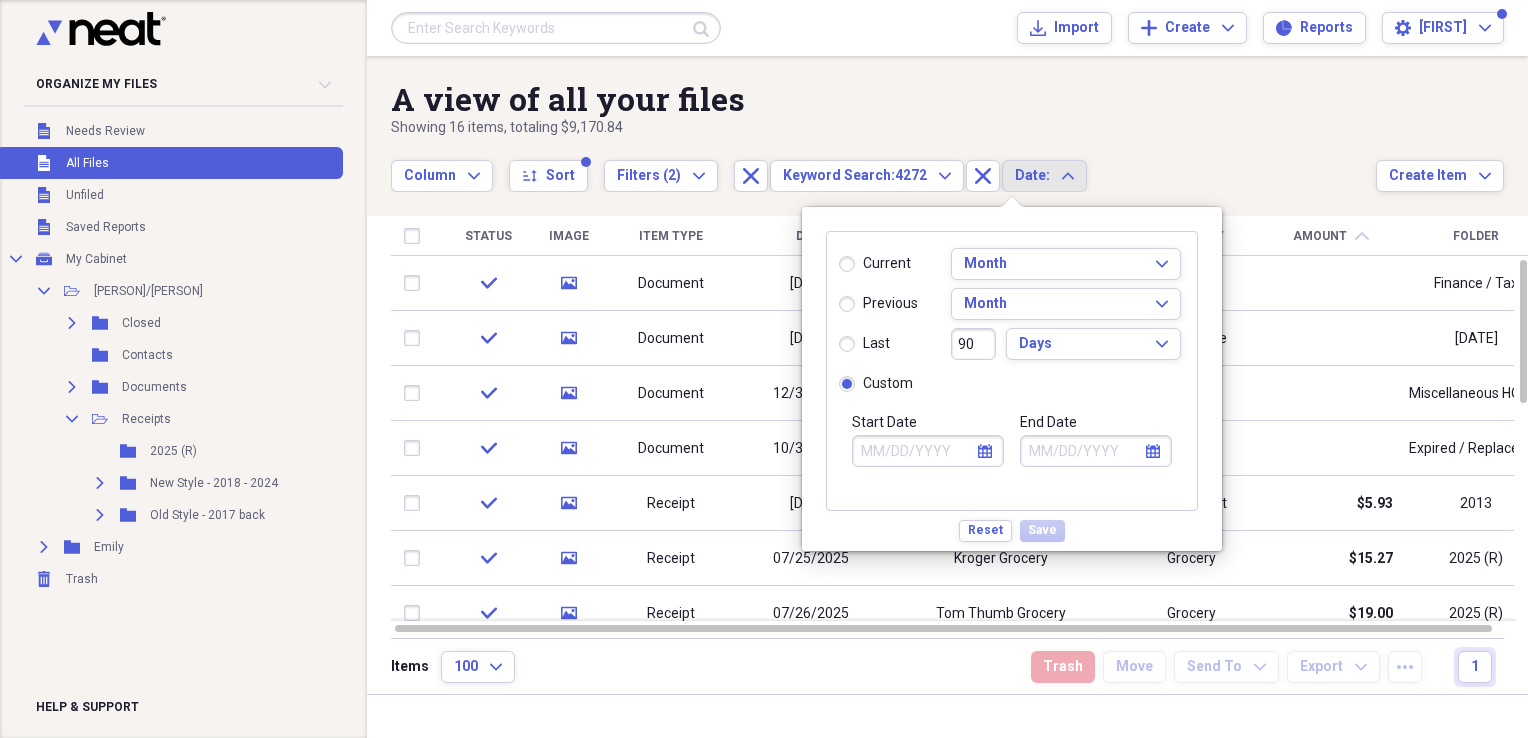 click 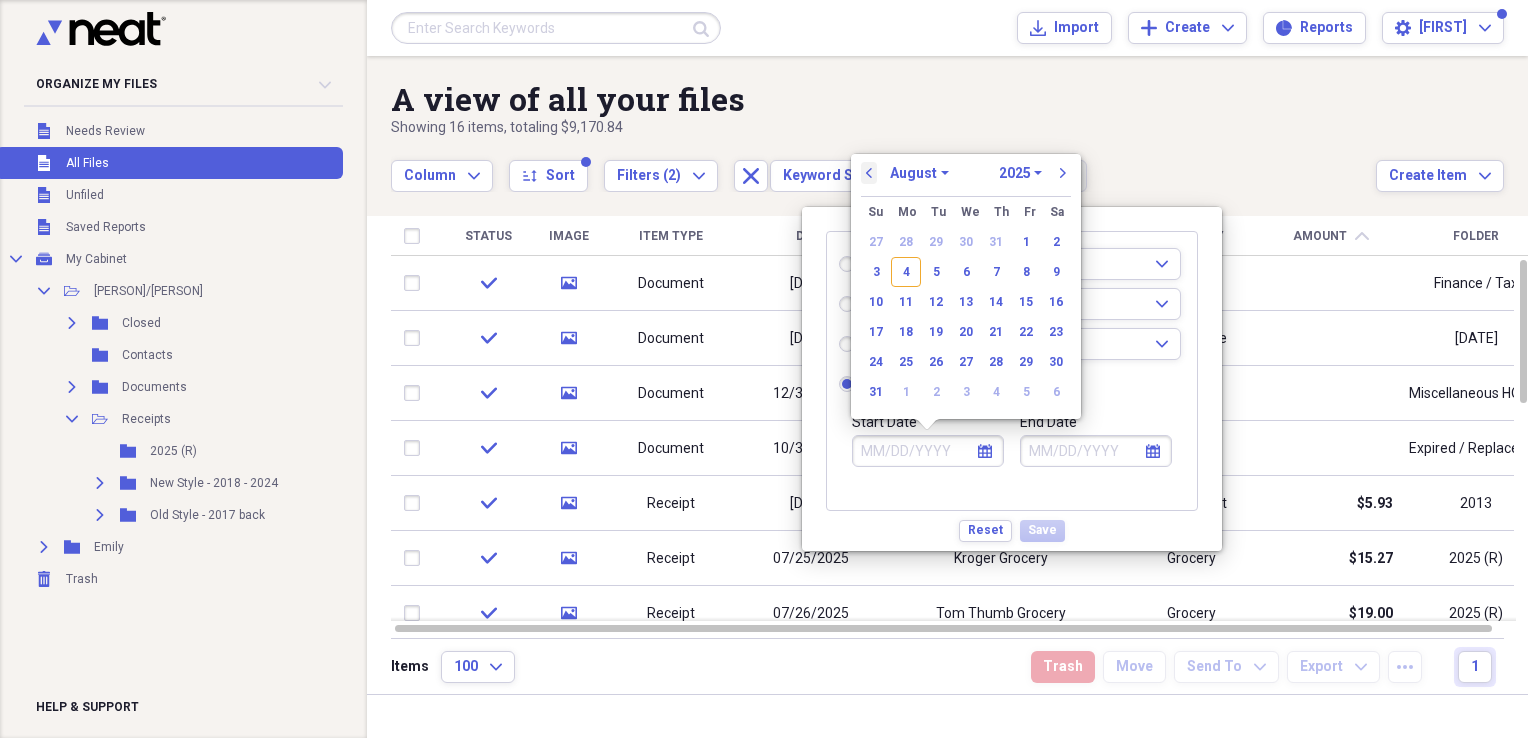 click on "previous" at bounding box center [869, 173] 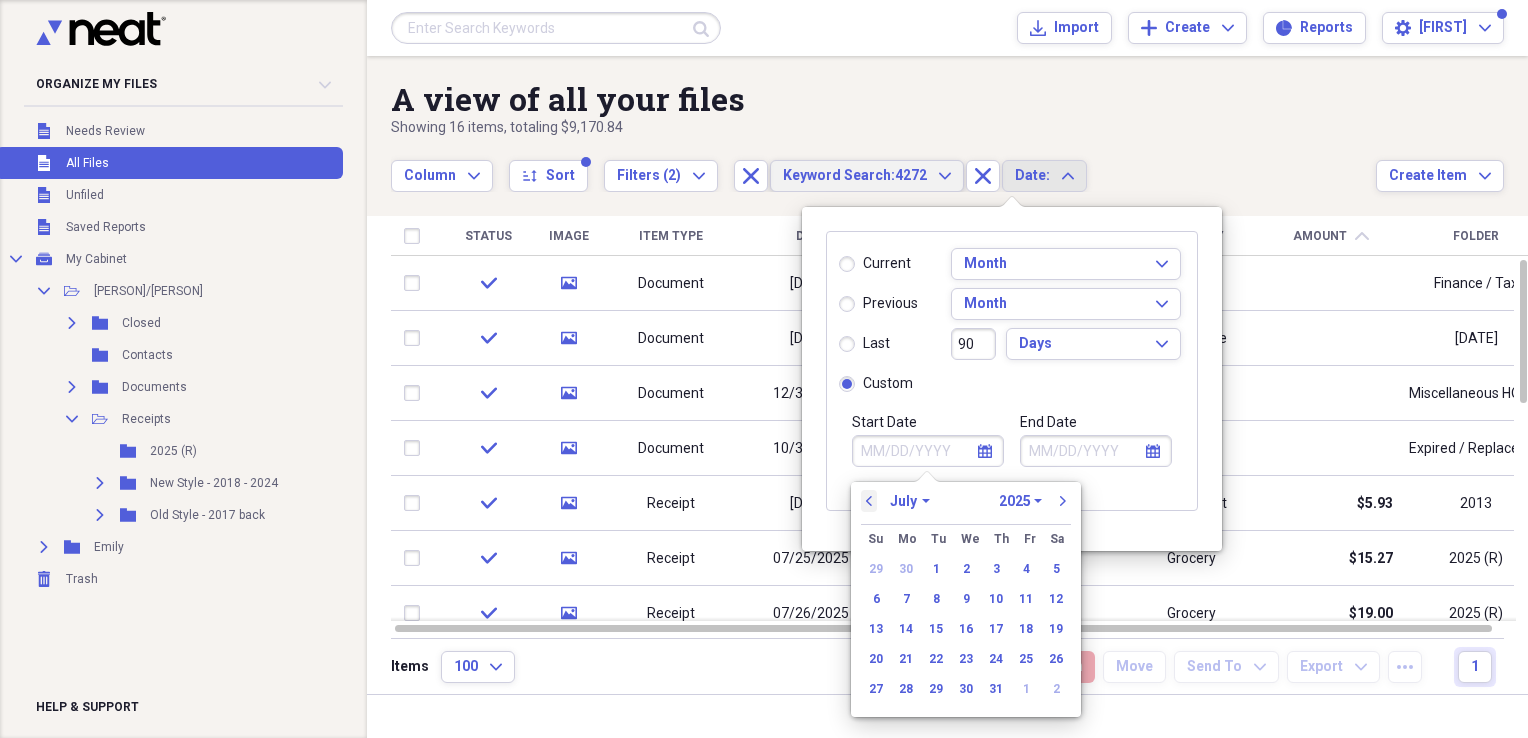 click on "Keyword Search:" at bounding box center (839, 175) 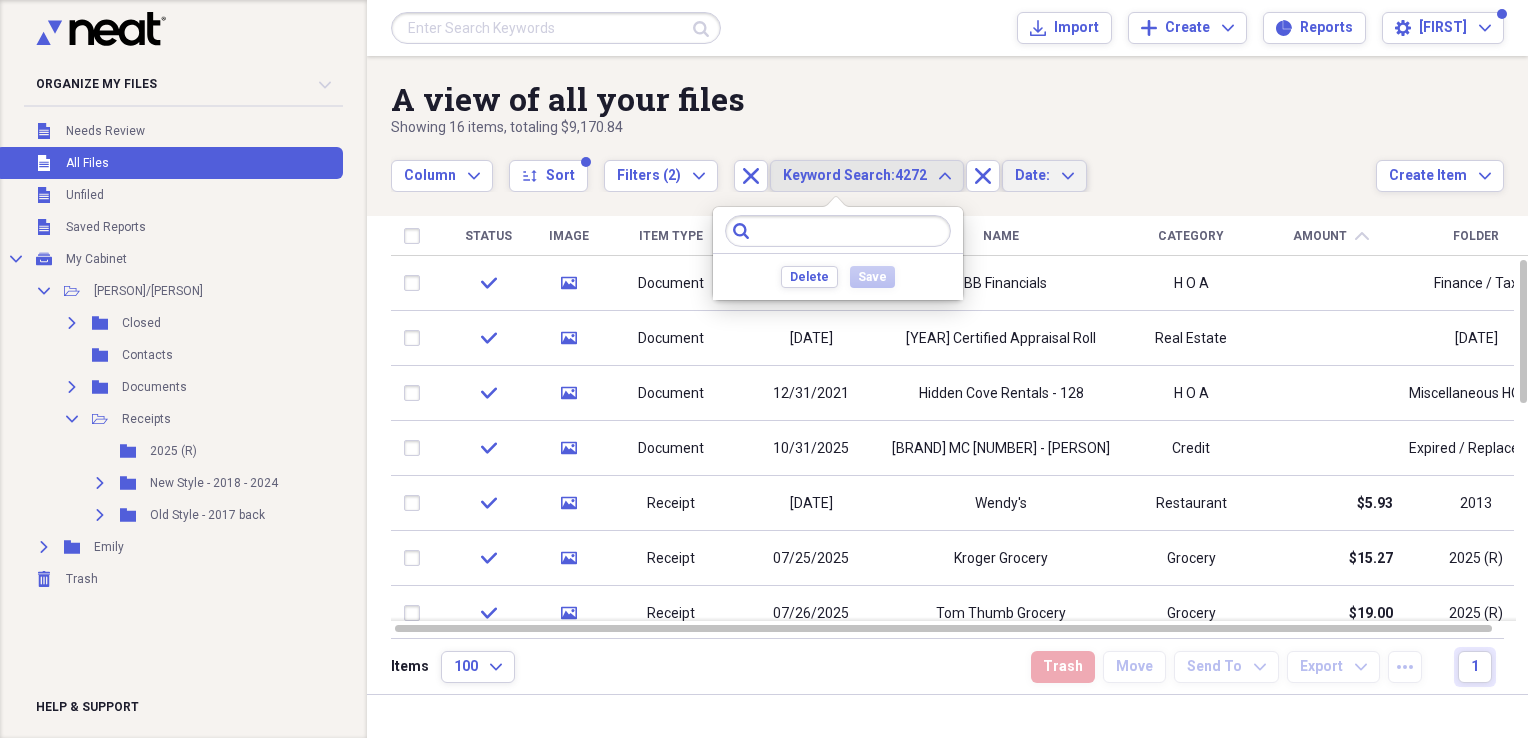 click on "Date:" at bounding box center [1032, 175] 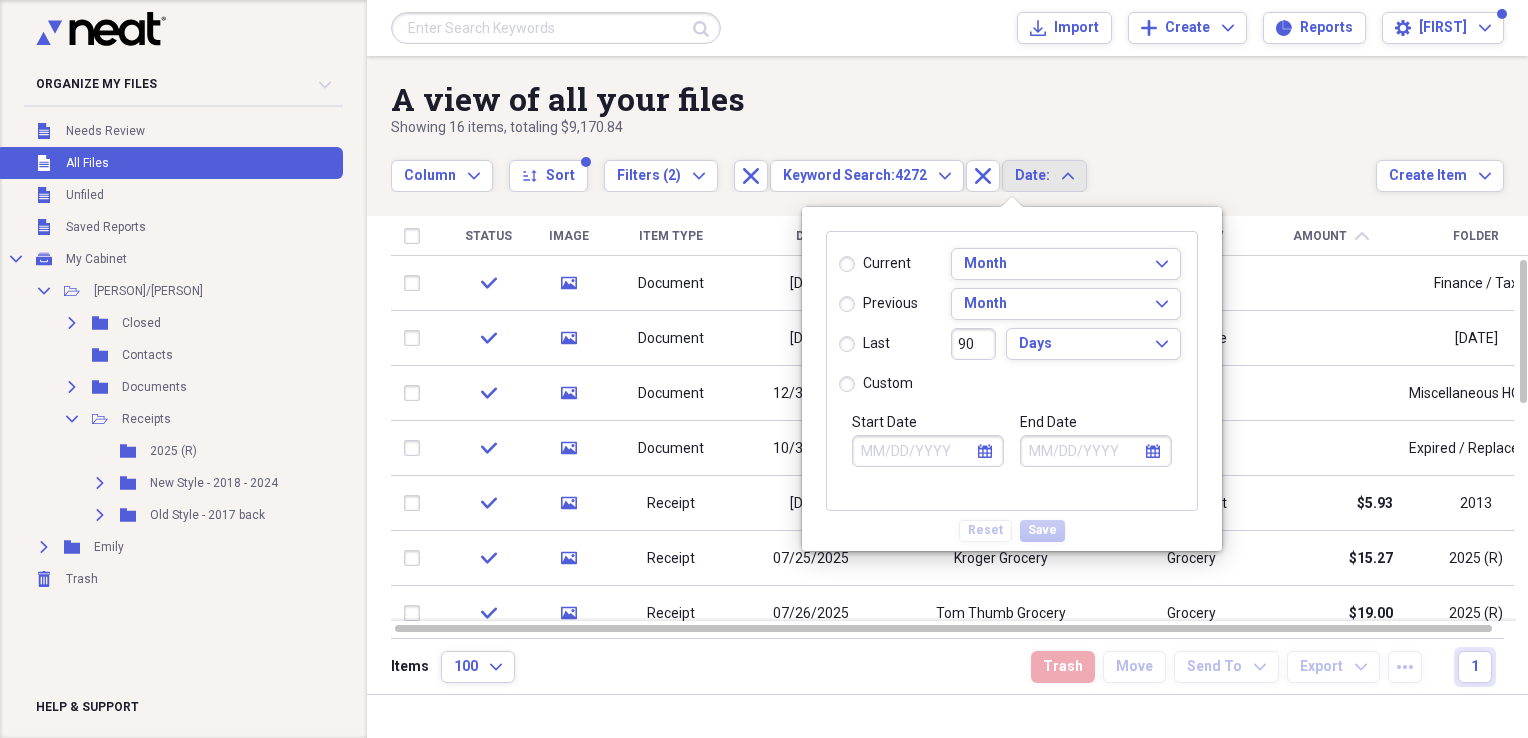 click on "custom" at bounding box center [876, 384] 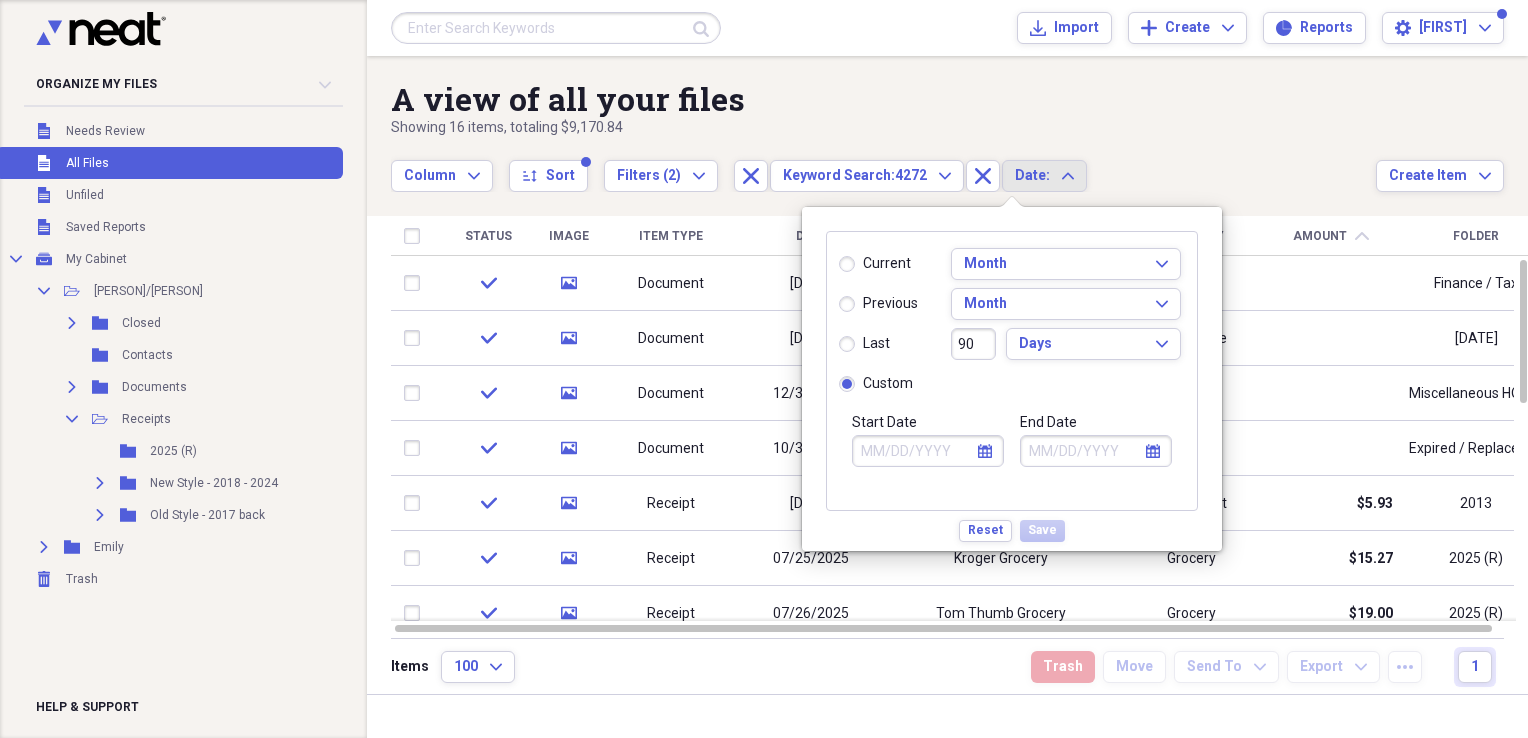 click on "calendar" 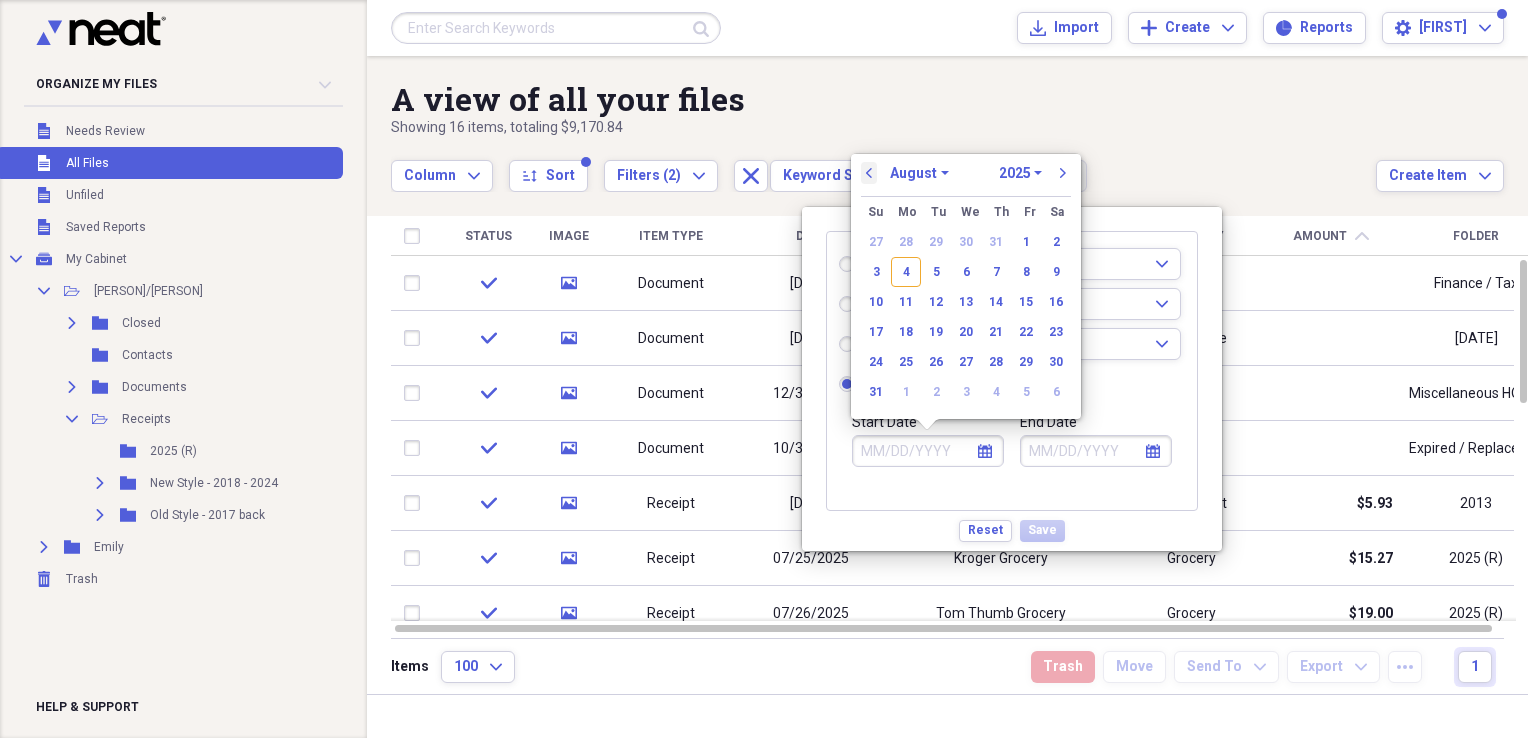 click on "previous" at bounding box center (869, 173) 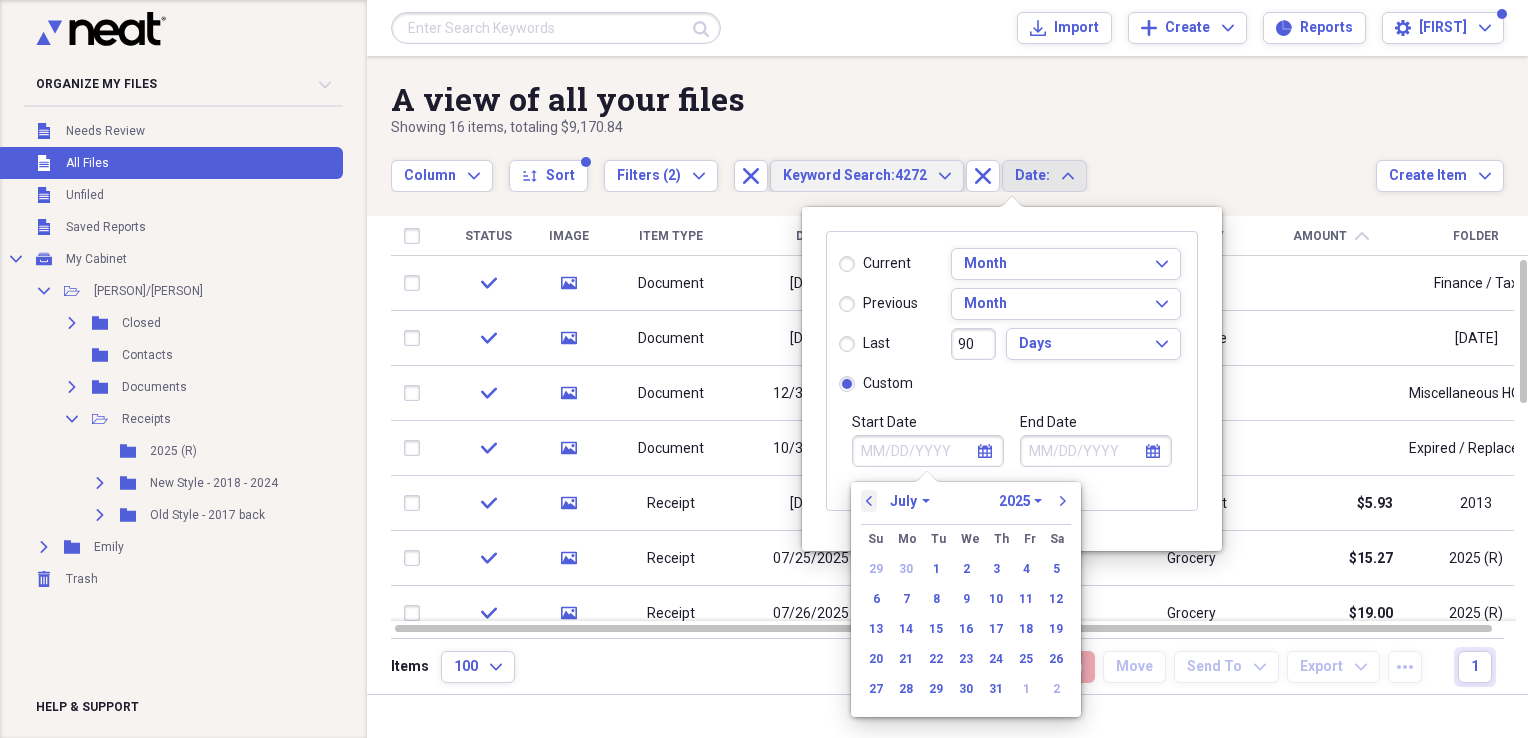 click on "Keyword Search:" at bounding box center [839, 175] 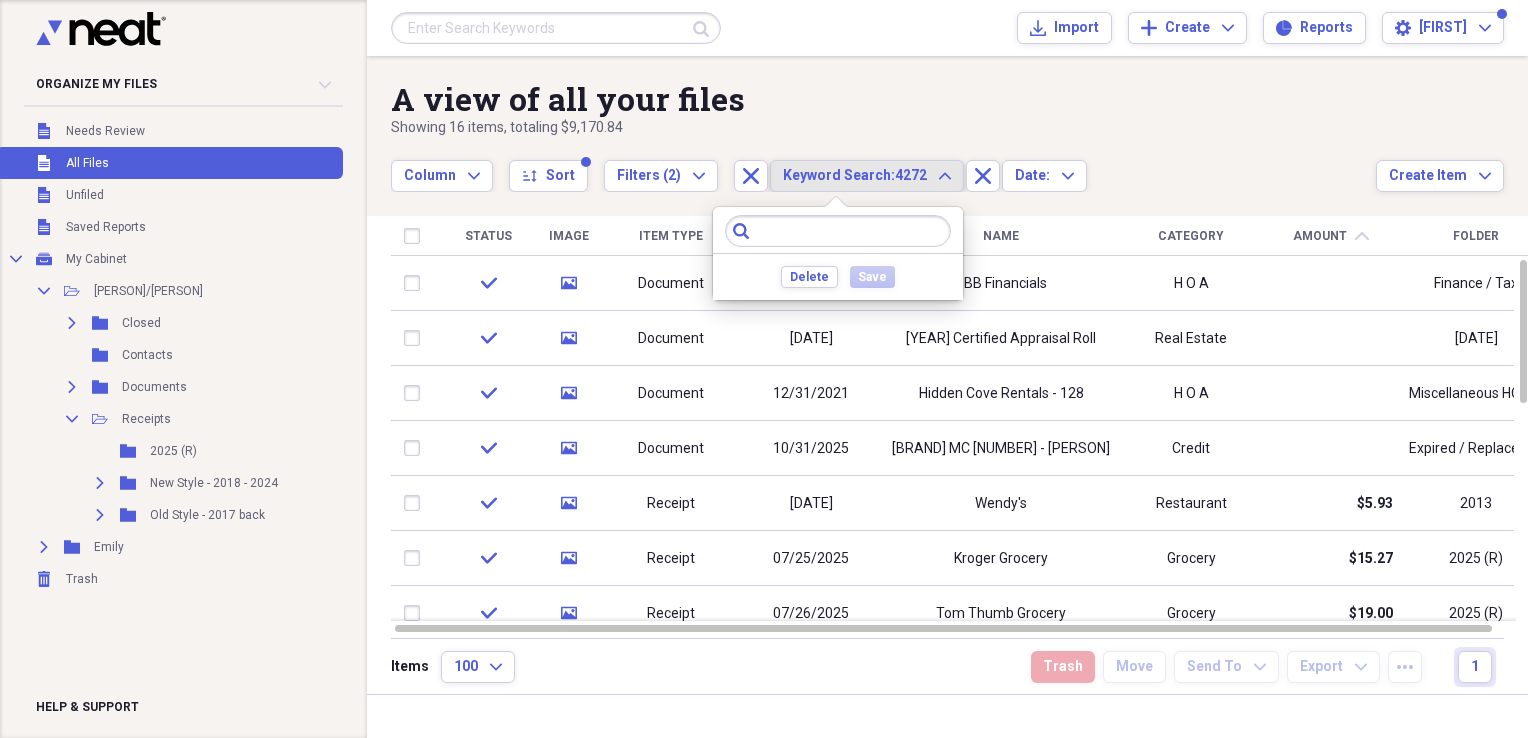 click on "Close" 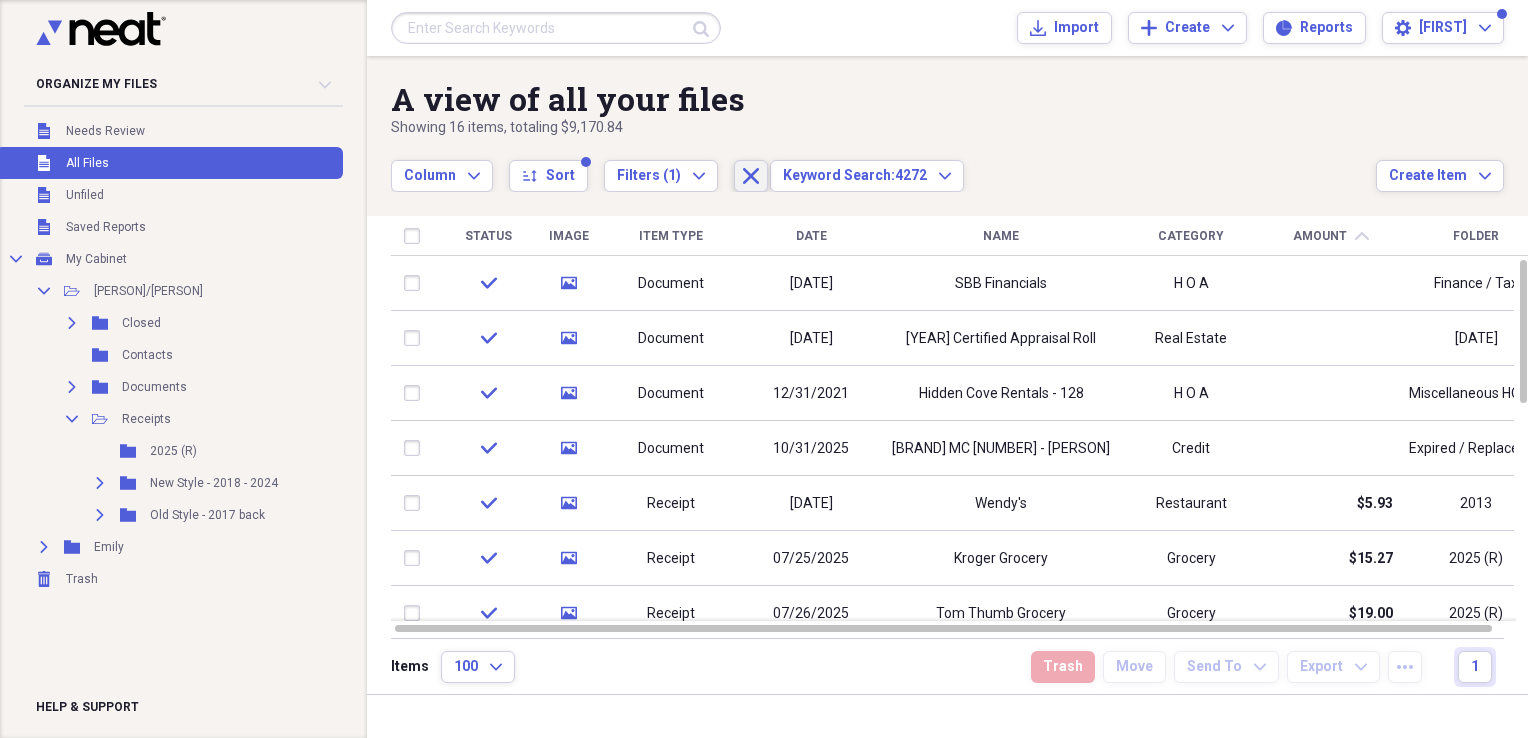 click on "Close" 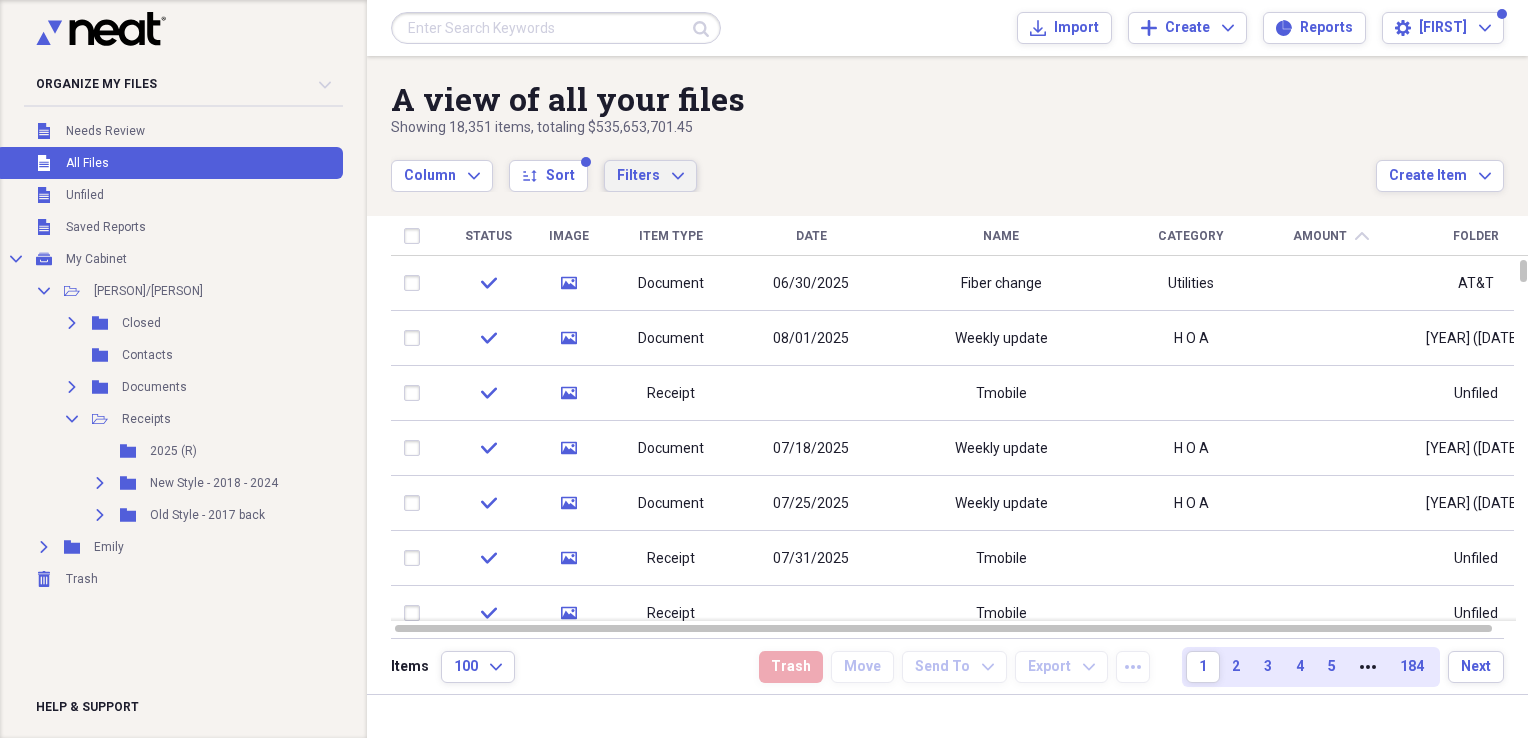 click on "Expand" 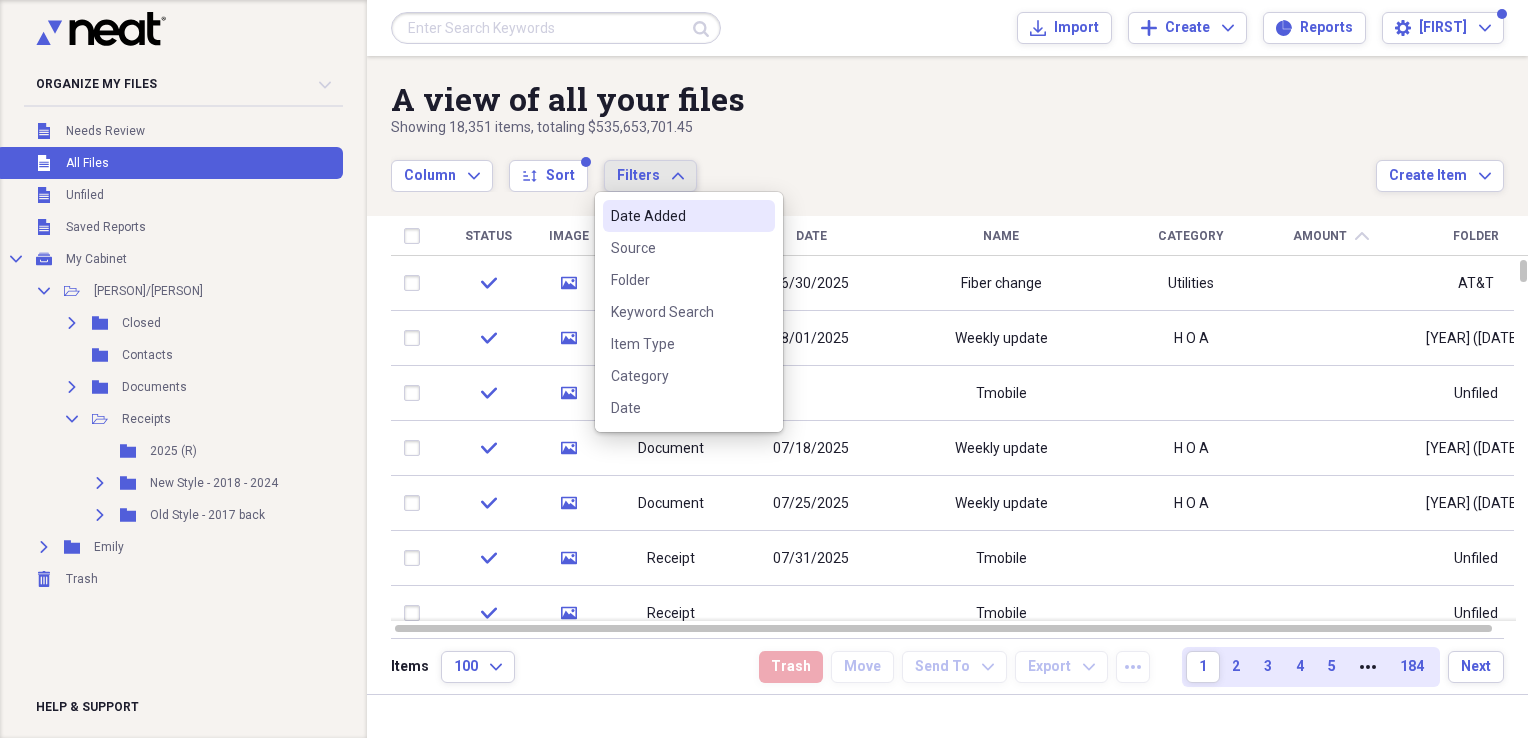 click on "Column Expand sort Sort Filters  Expand" at bounding box center (883, 165) 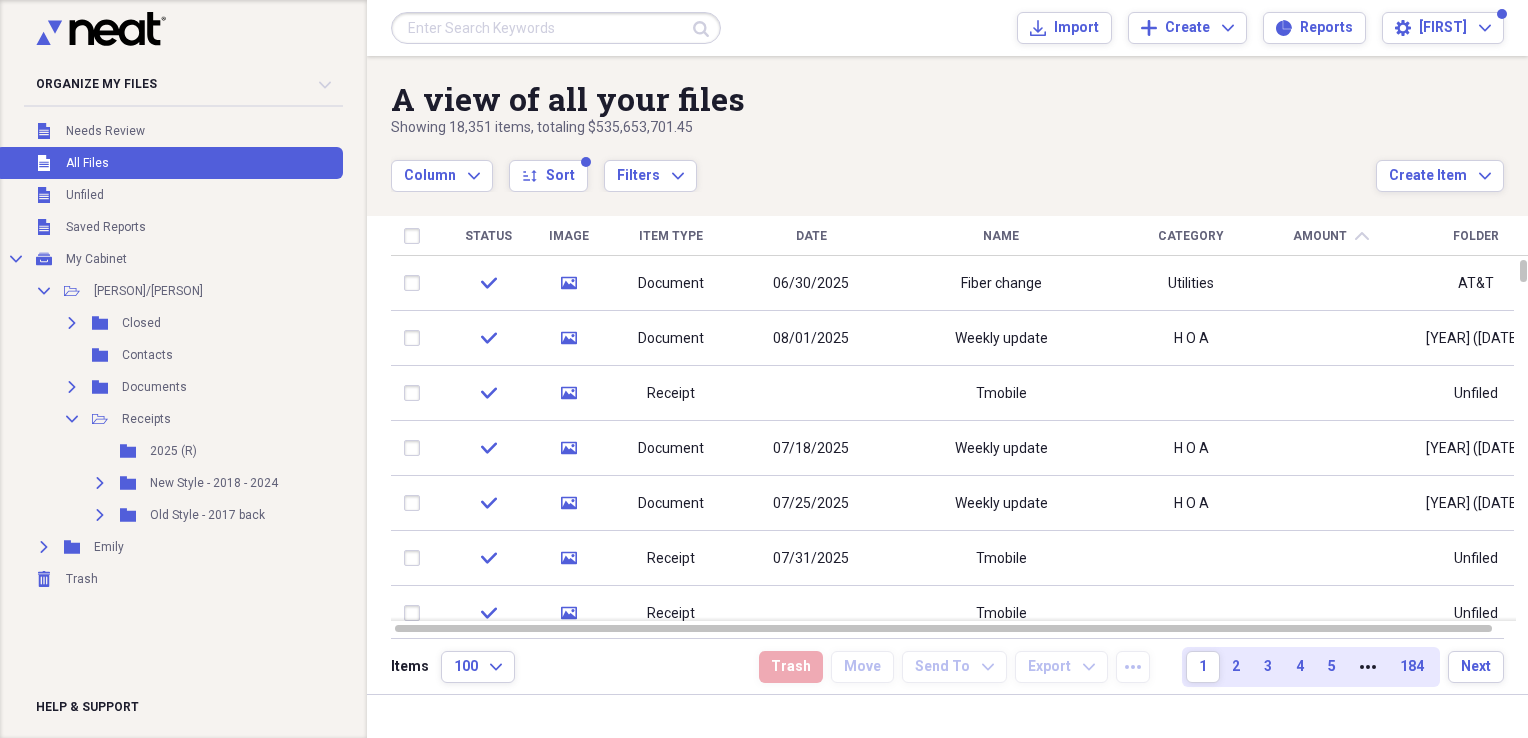 click at bounding box center [556, 28] 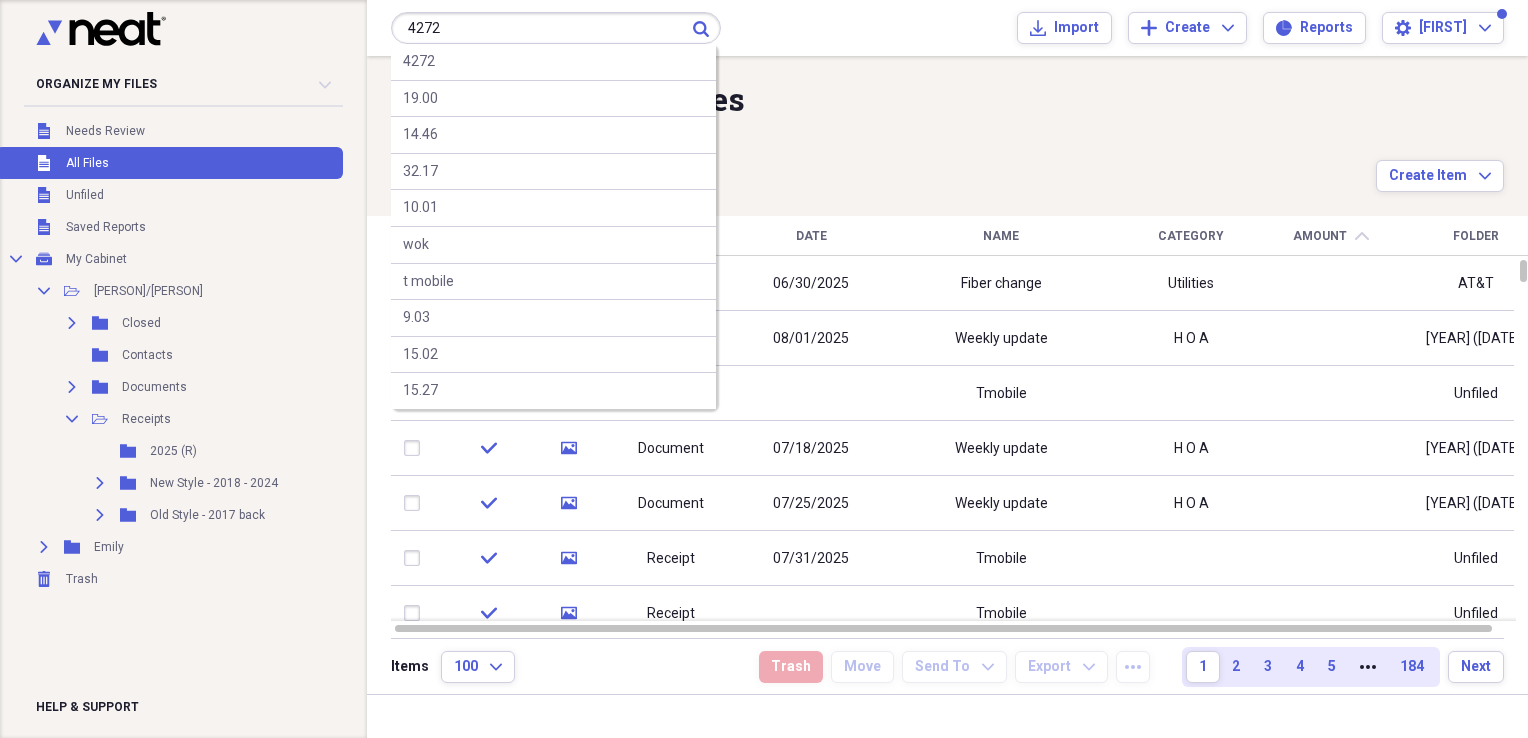 type on "4272" 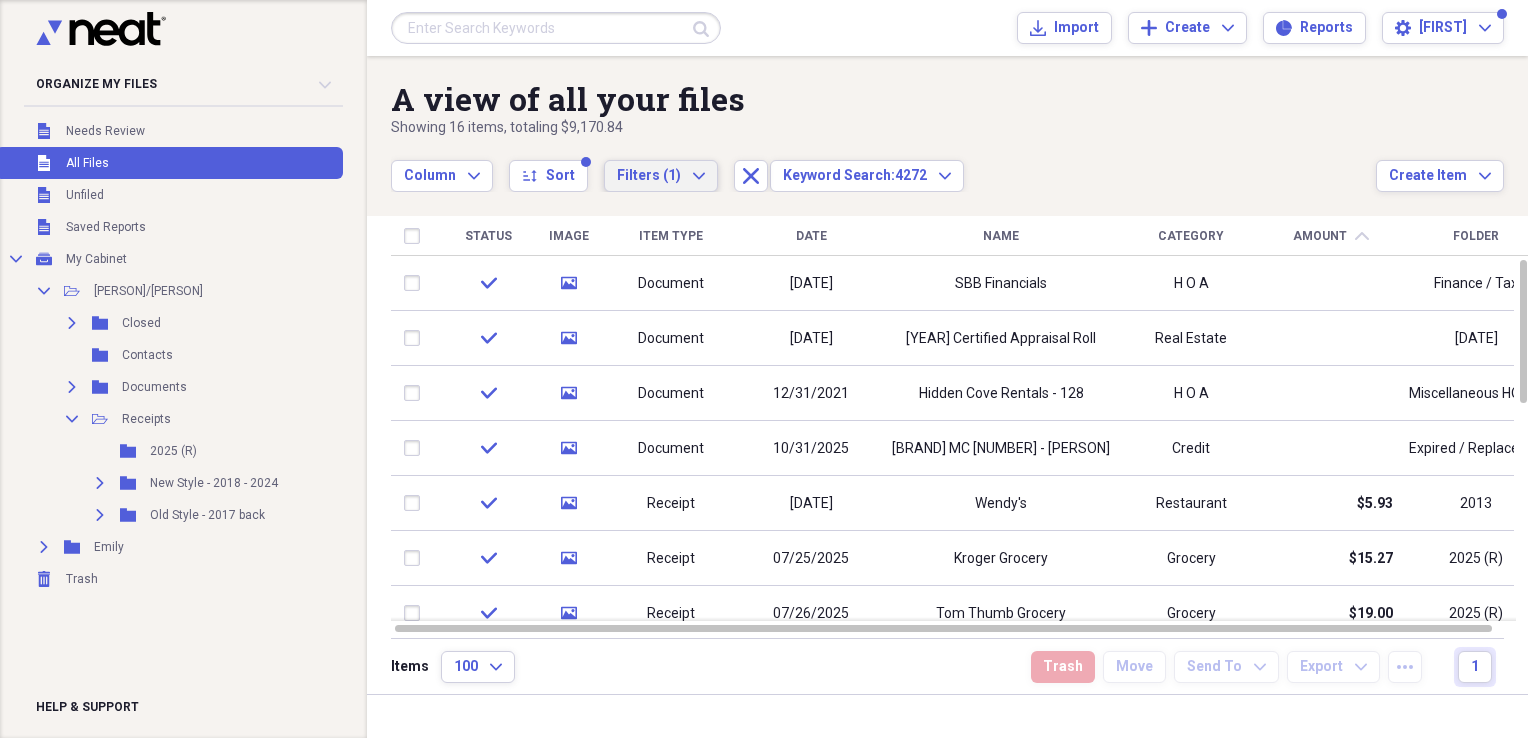 click on "Expand" 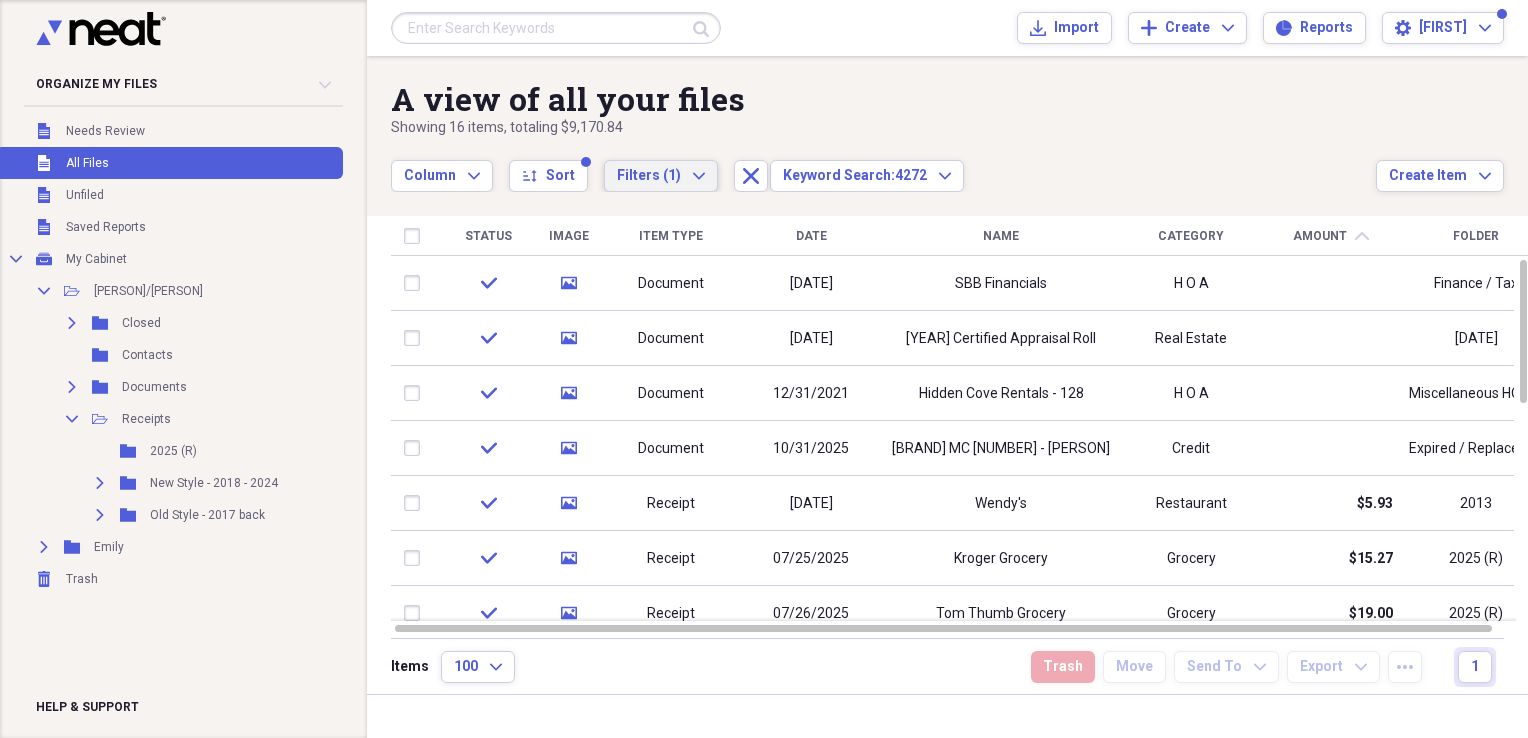 click on "Showing 16 items , totaling $9,170.84" at bounding box center [883, 128] 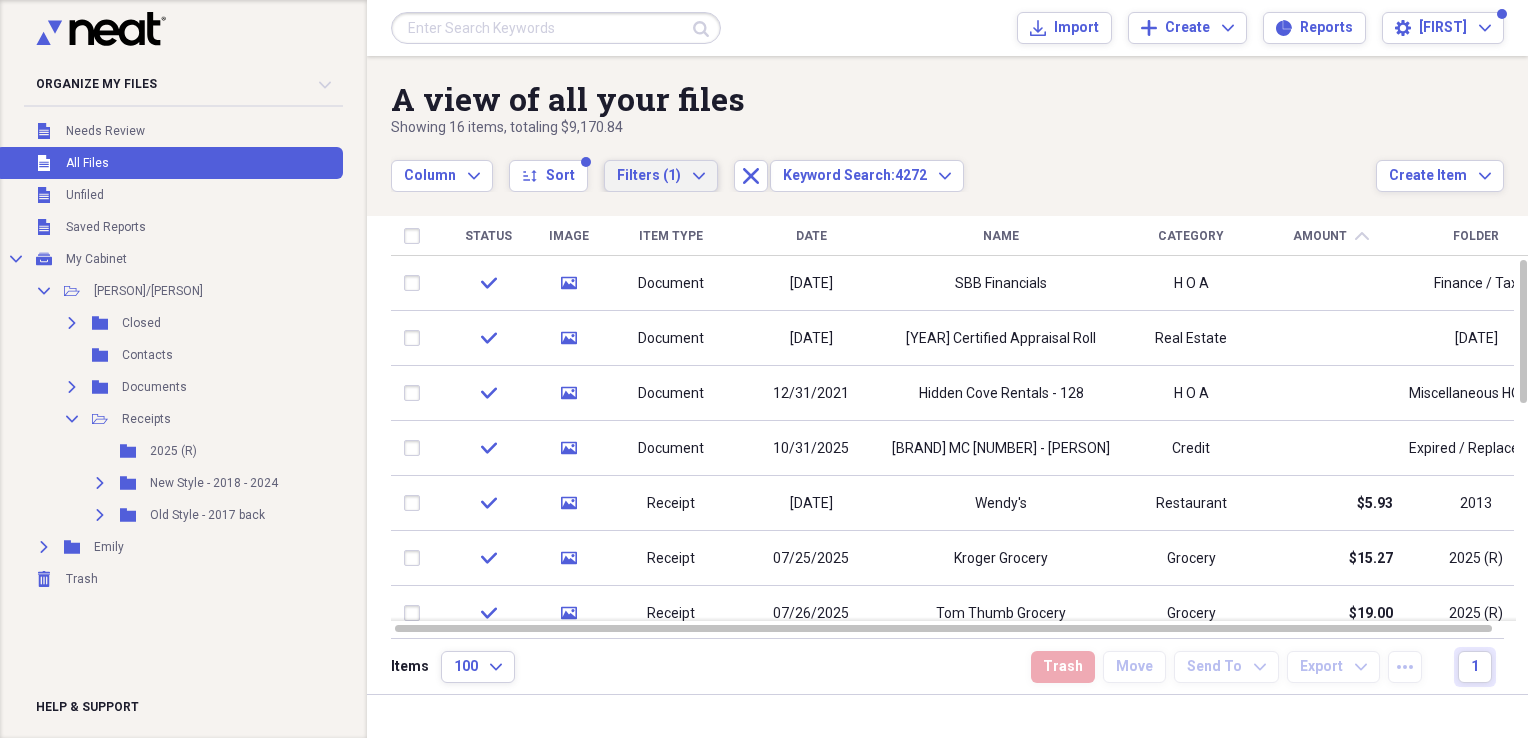 click on "Expand" 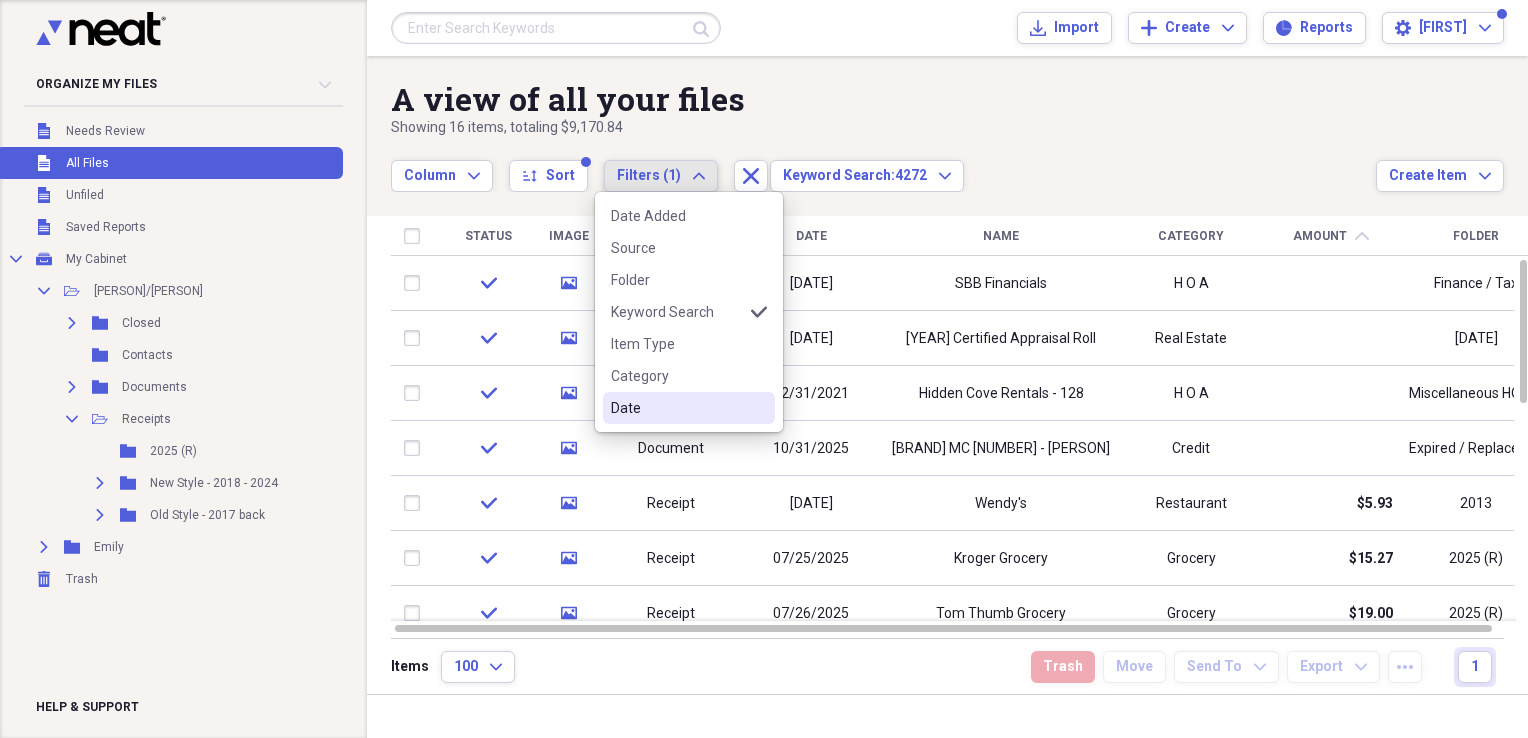 click on "Date" at bounding box center (677, 408) 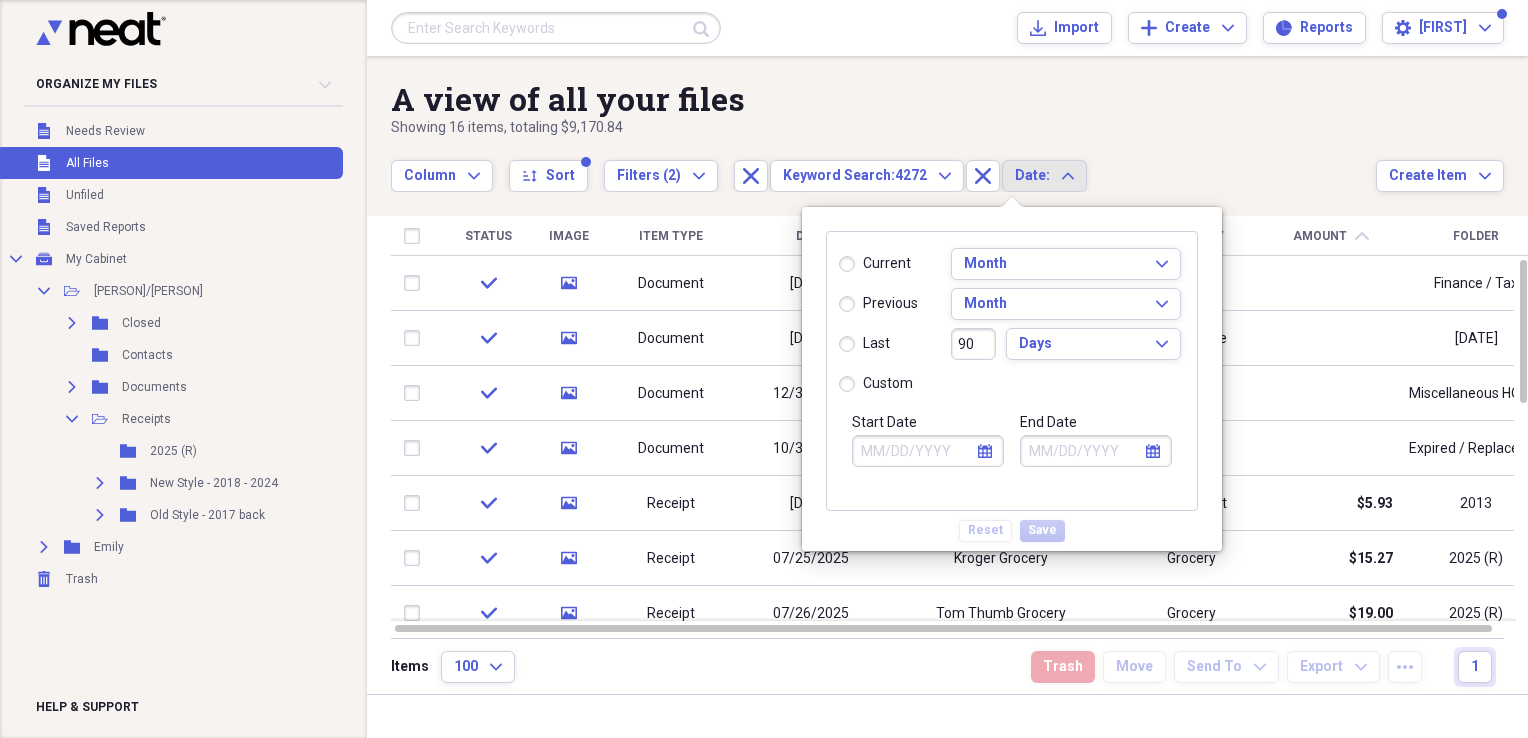 click on "custom" at bounding box center (876, 384) 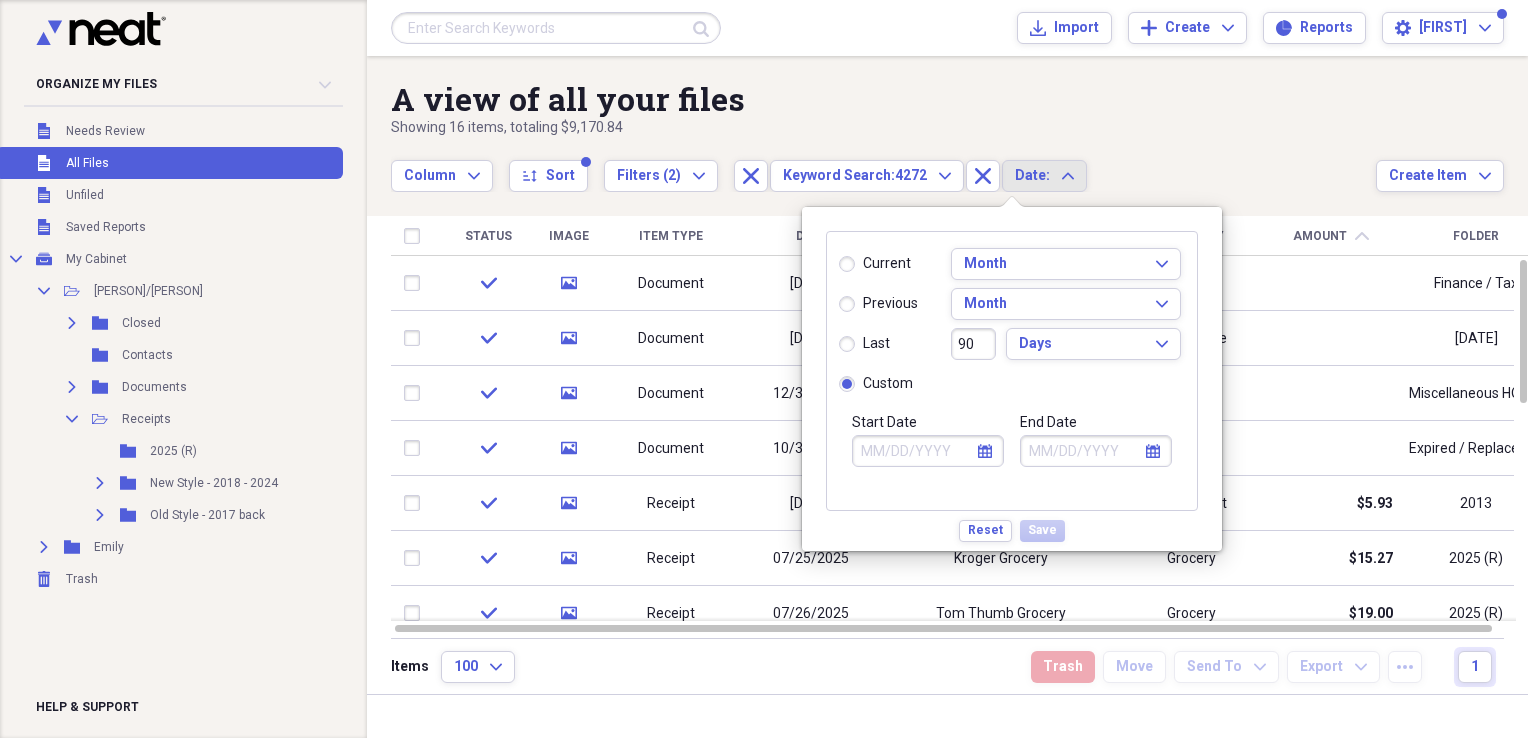click on "Start Date" at bounding box center [928, 451] 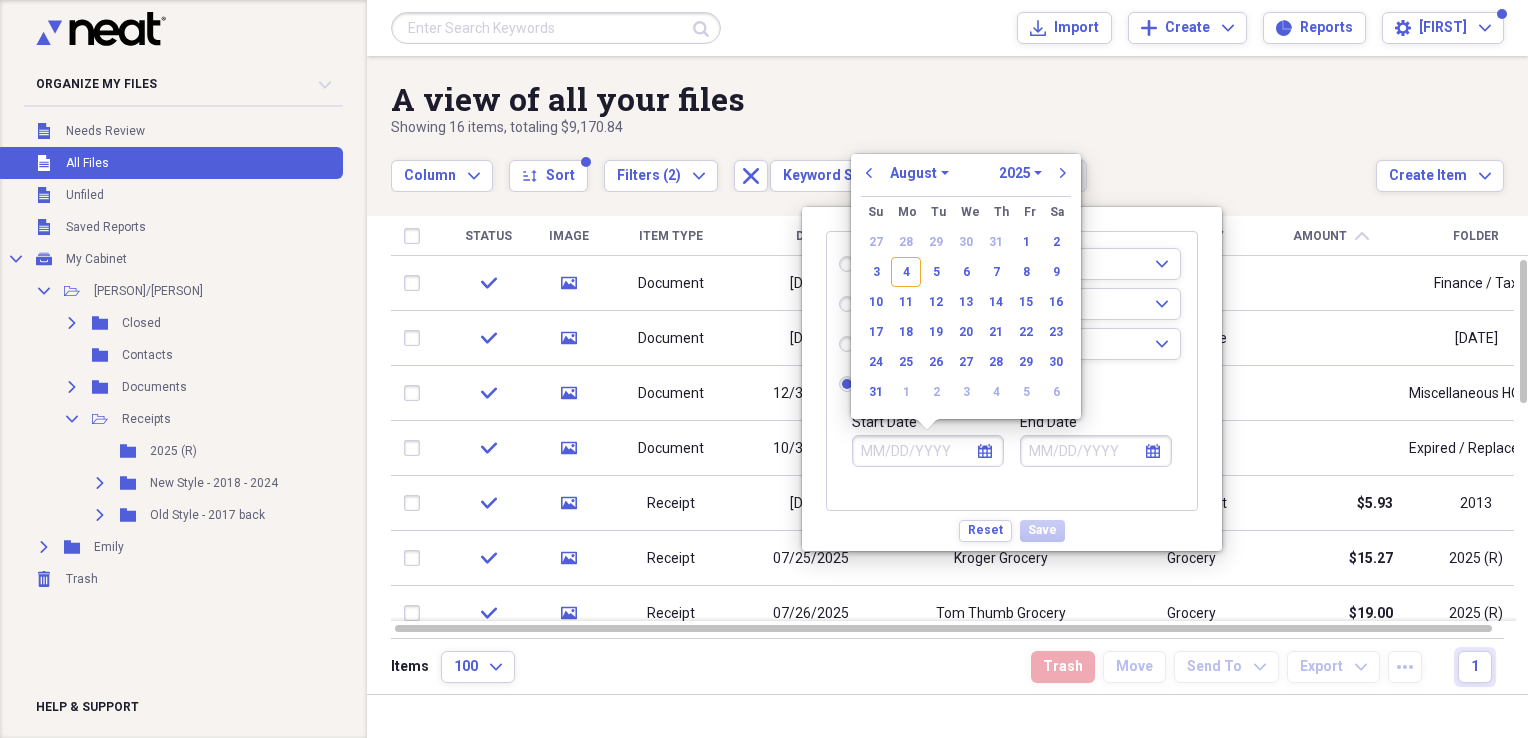 click on "calendar" 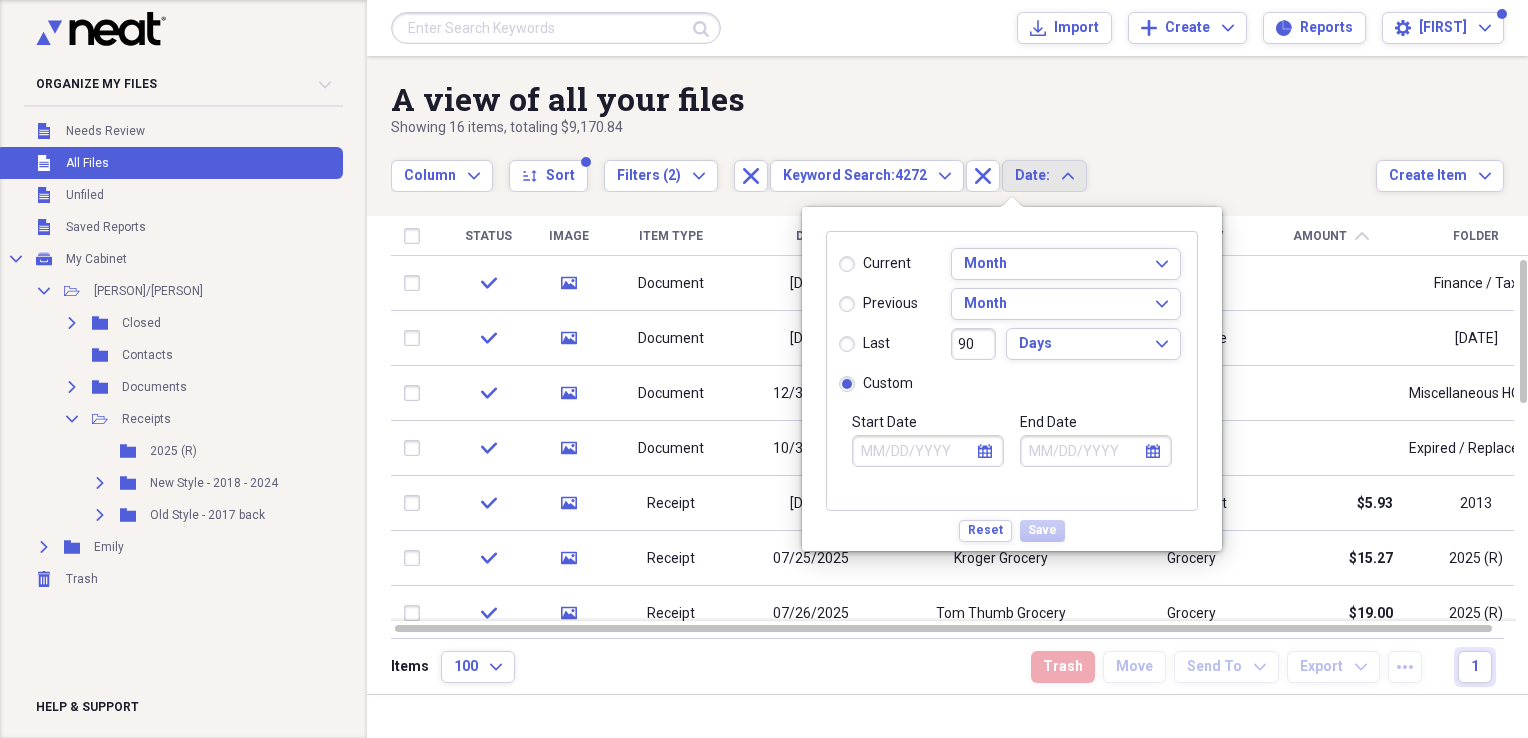 click on "calendar" 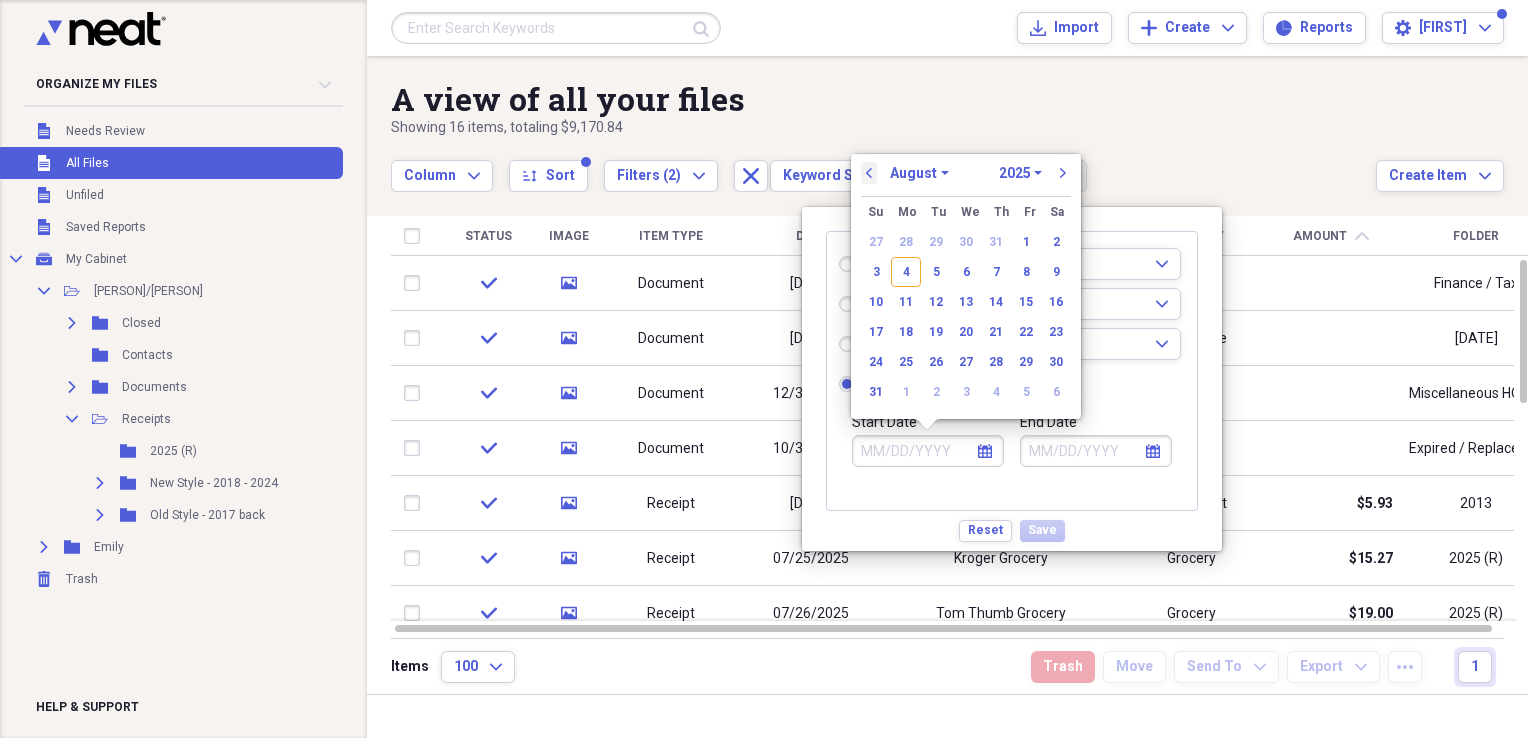 click on "previous" at bounding box center [869, 173] 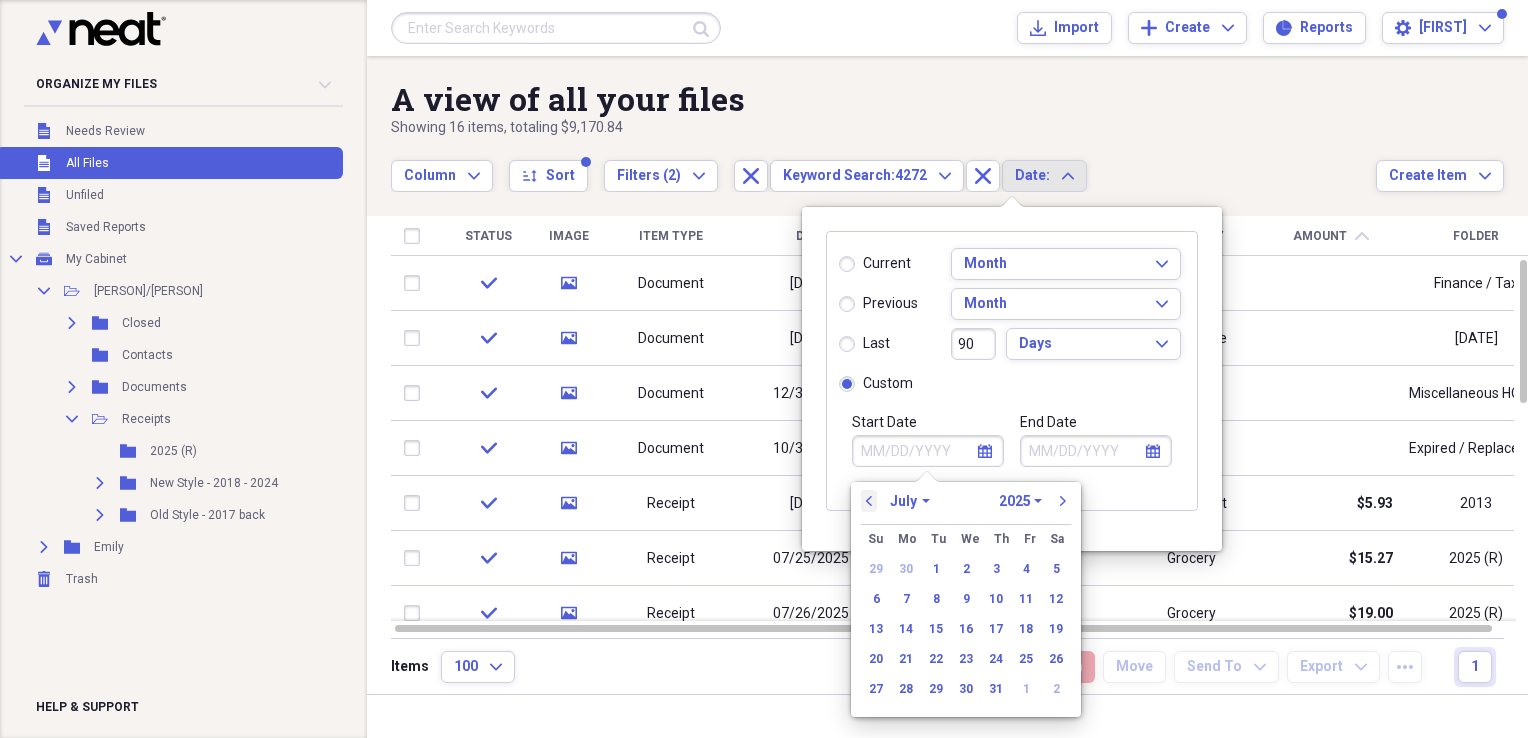 click on "previous" at bounding box center [869, 501] 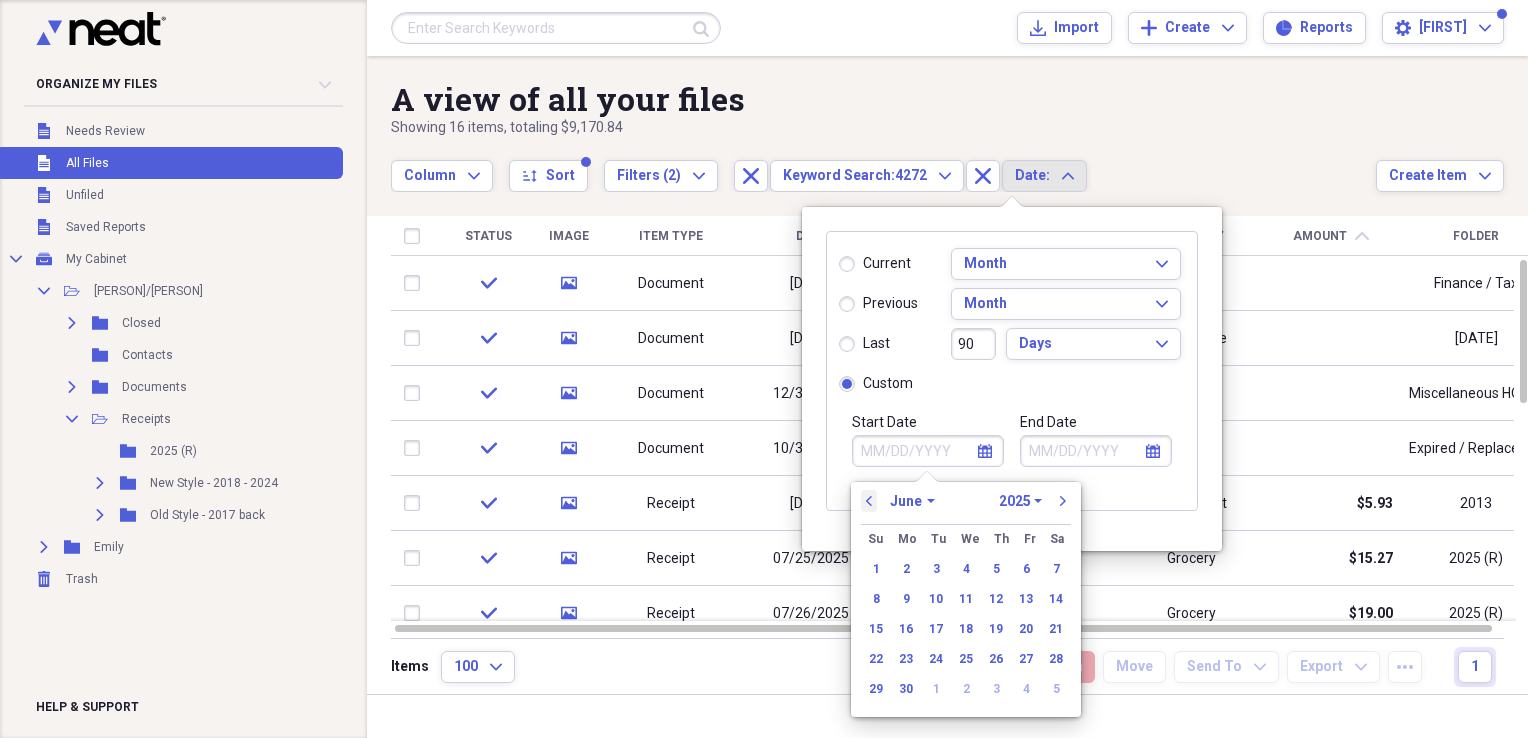 click on "previous" at bounding box center (869, 501) 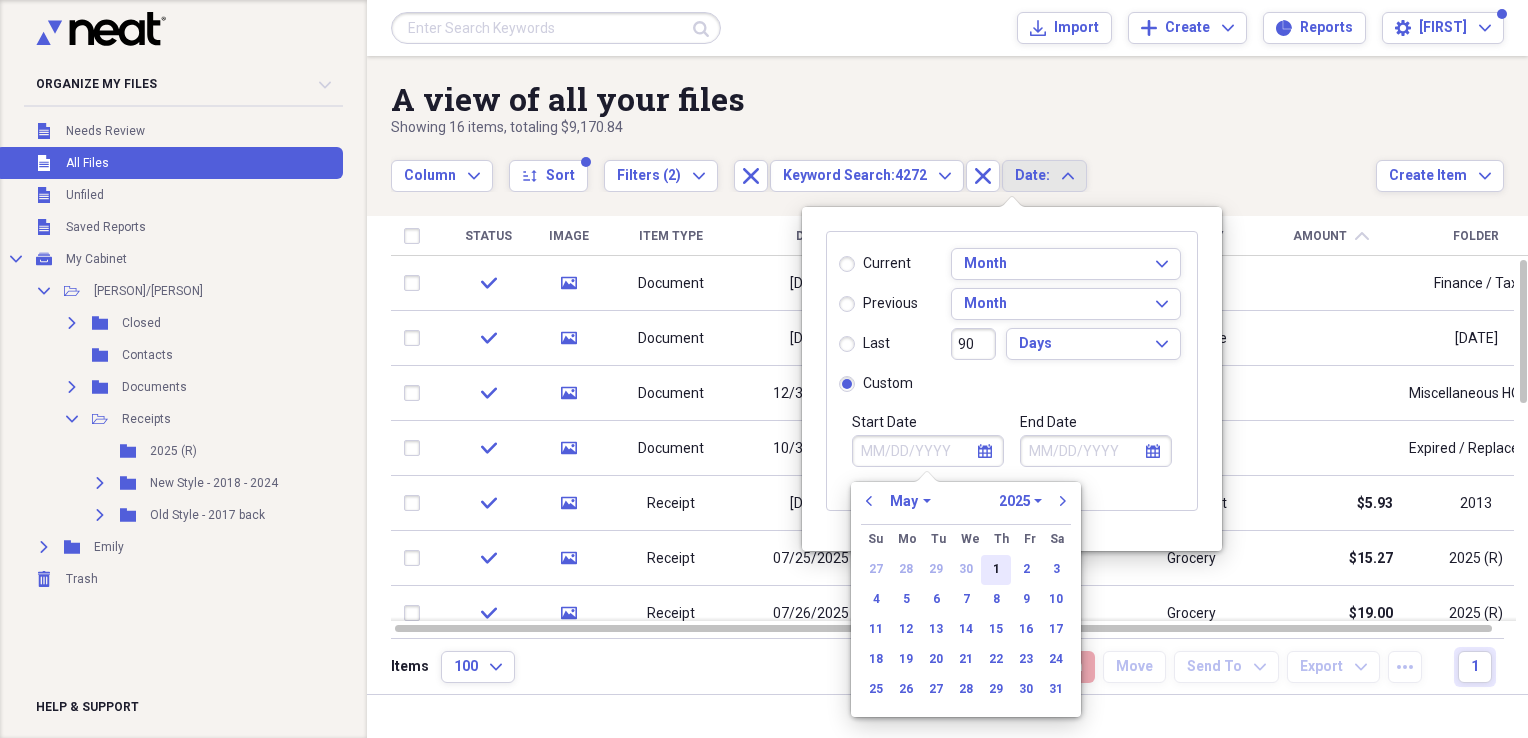 click on "1" at bounding box center [996, 570] 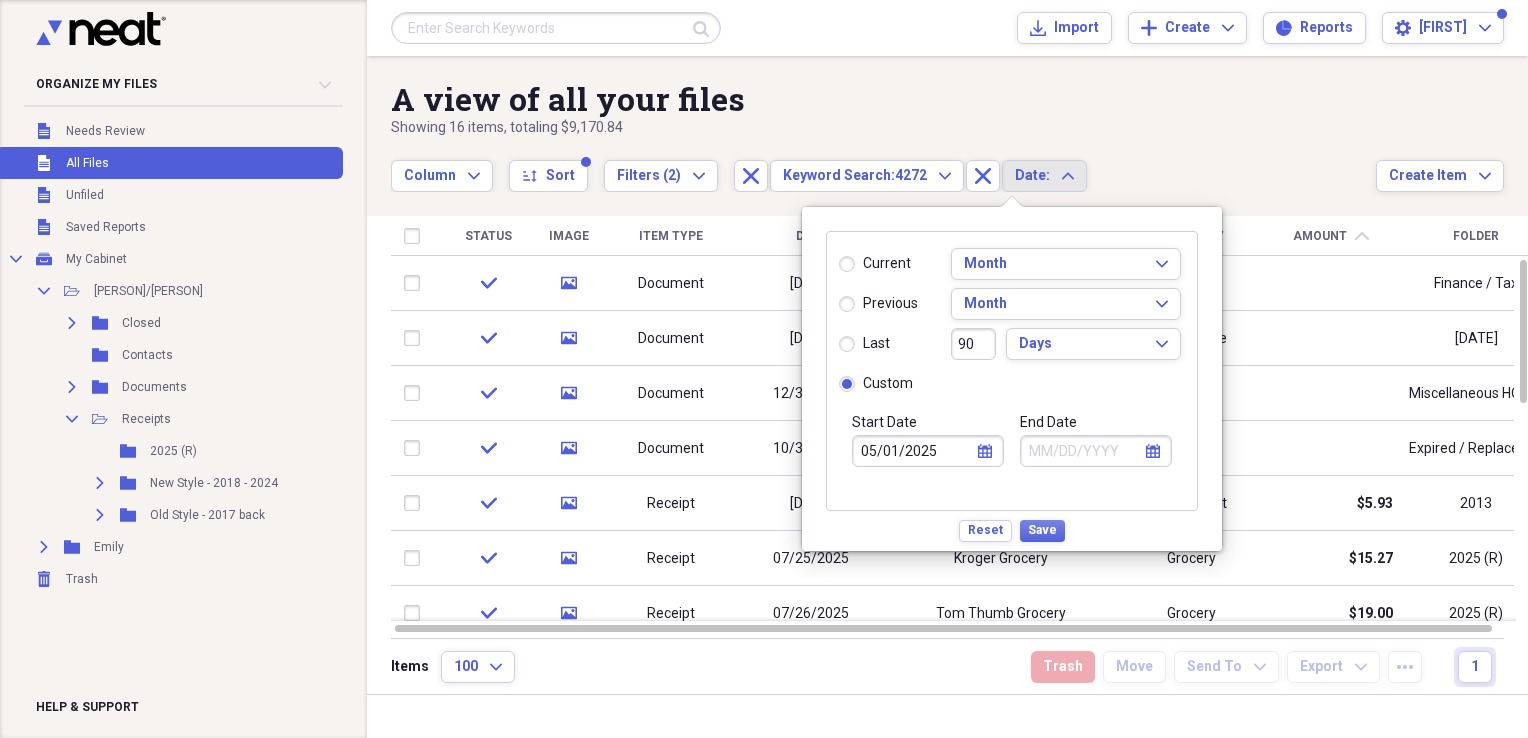 select on "7" 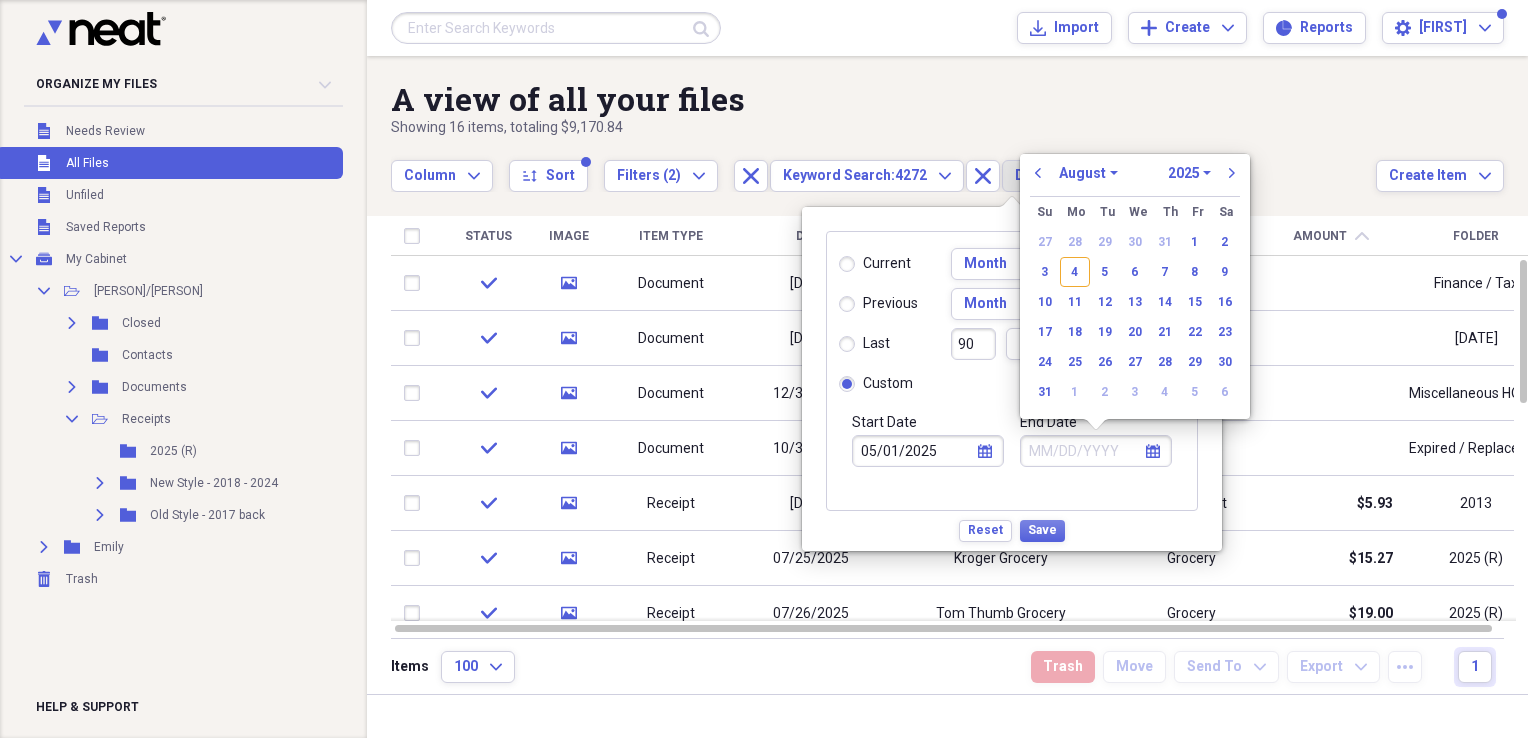 click on "End Date" at bounding box center [1096, 451] 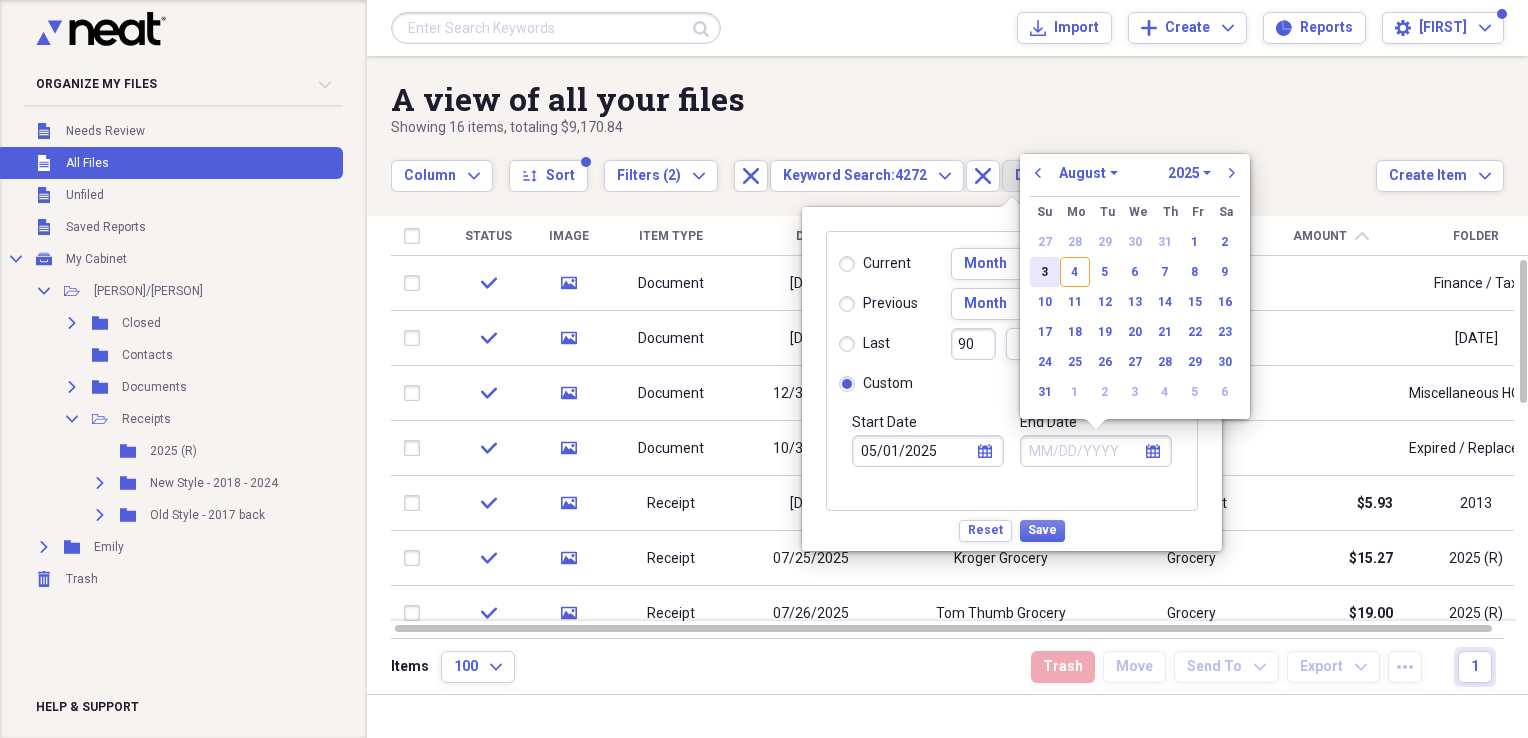 click on "3" at bounding box center (1045, 272) 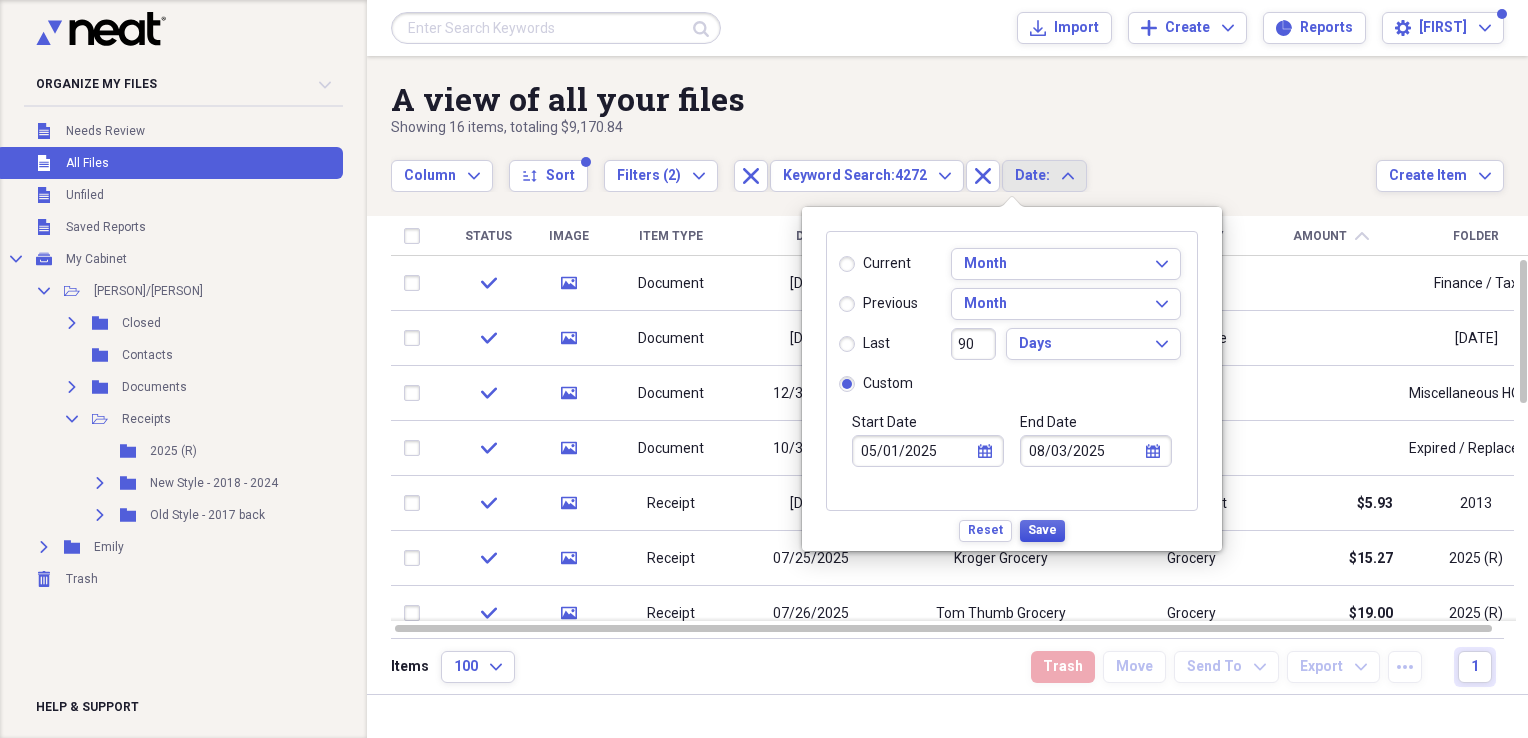 click on "Save" at bounding box center (1042, 530) 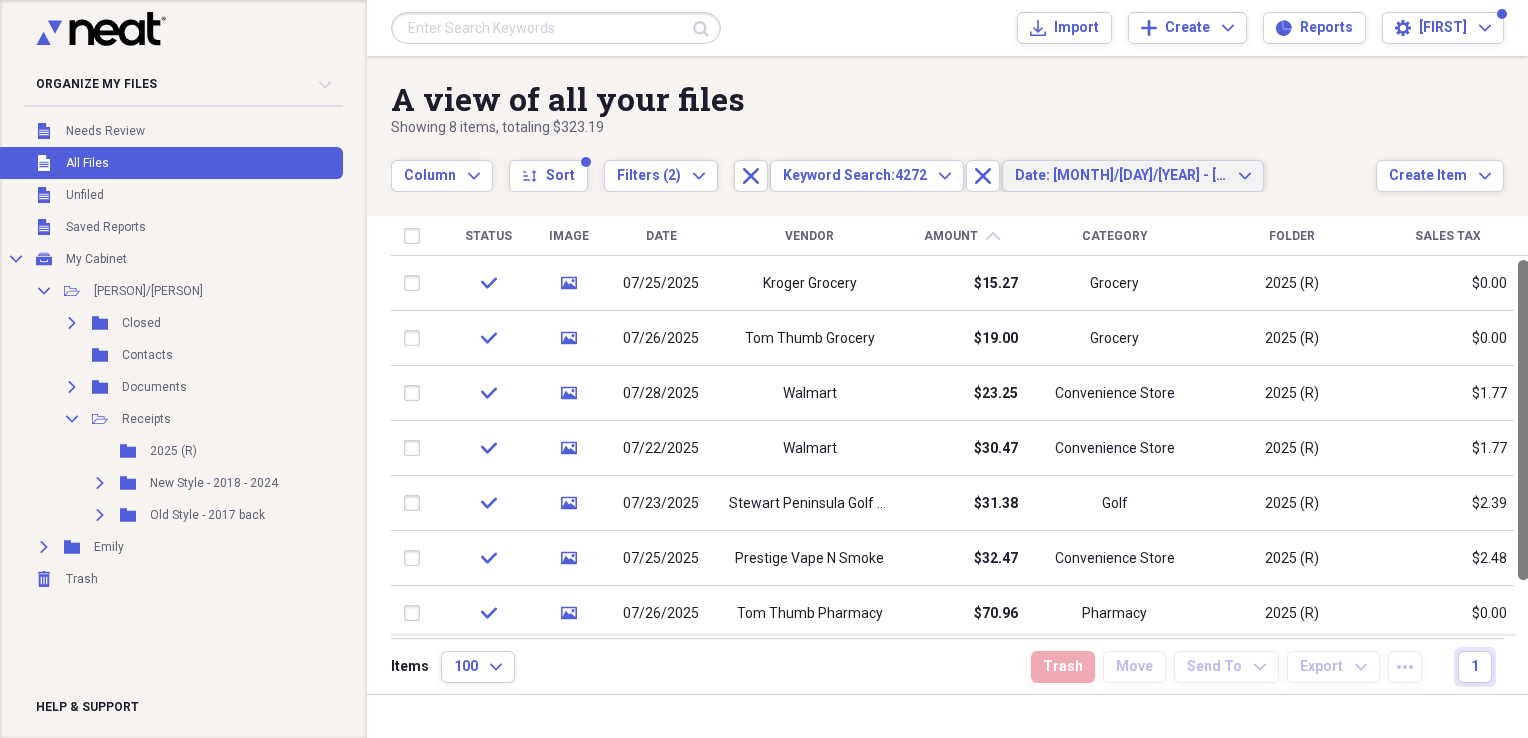 drag, startPoint x: 1520, startPoint y: 365, endPoint x: 1518, endPoint y: 125, distance: 240.00833 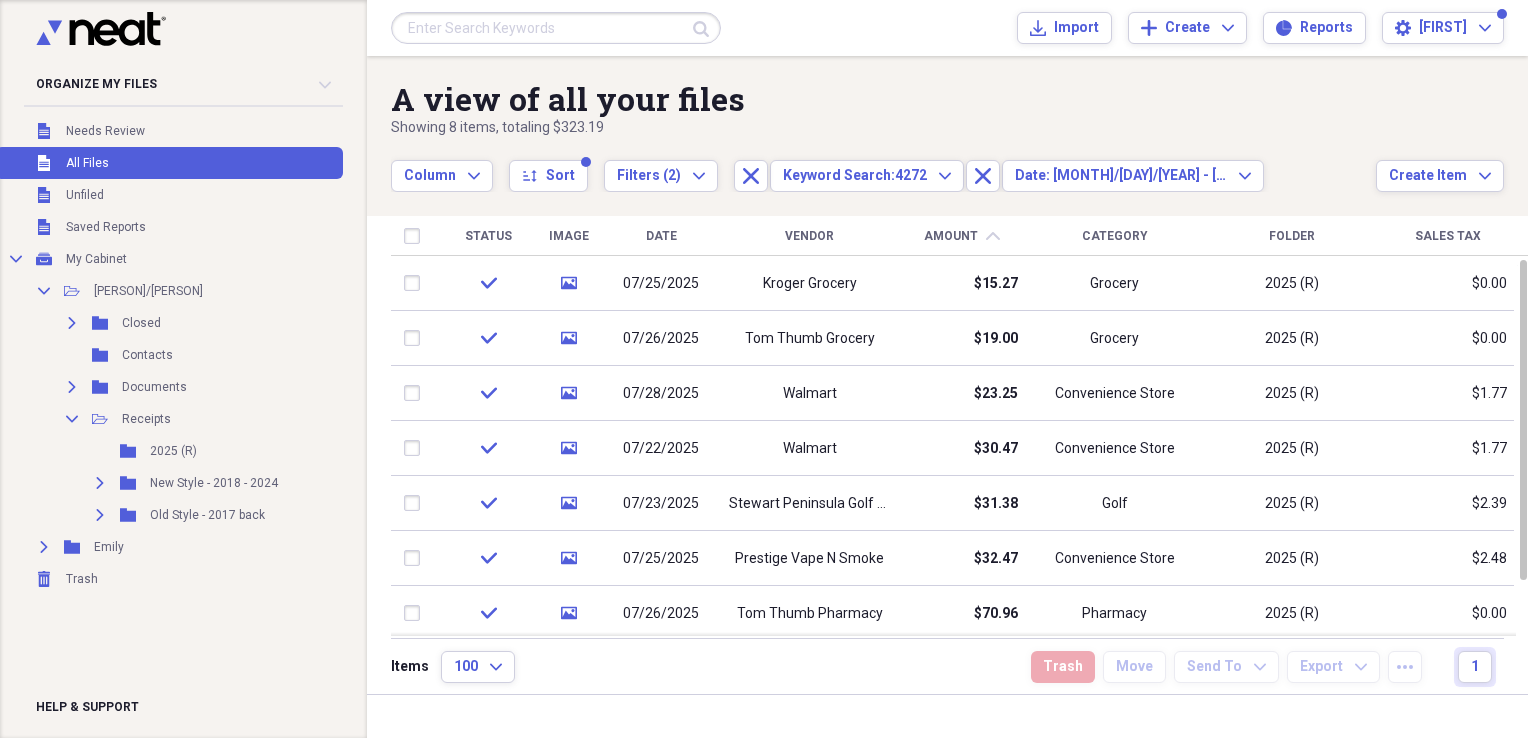 click on "Date" at bounding box center [661, 236] 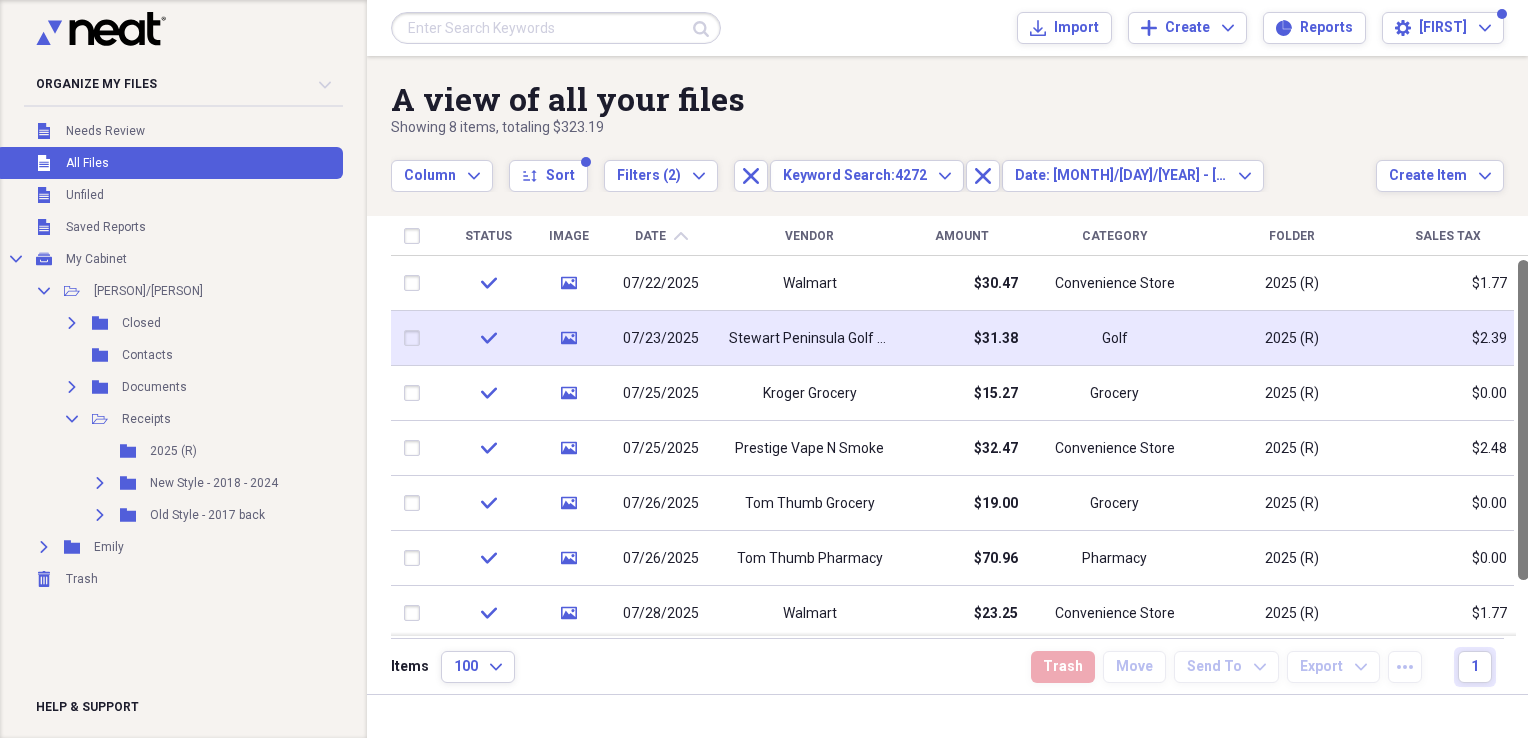 drag, startPoint x: 1518, startPoint y: 482, endPoint x: 1492, endPoint y: 355, distance: 129.6341 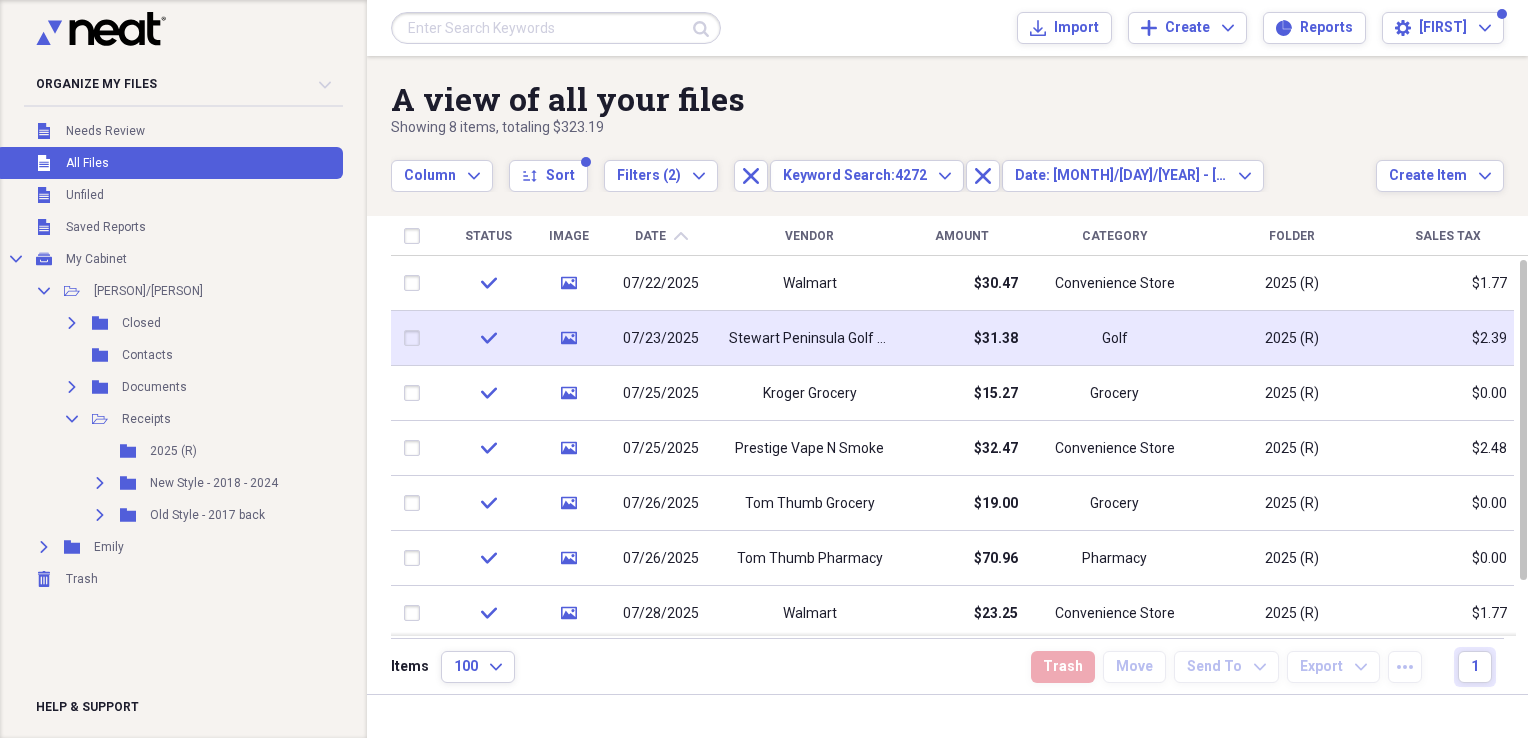 type 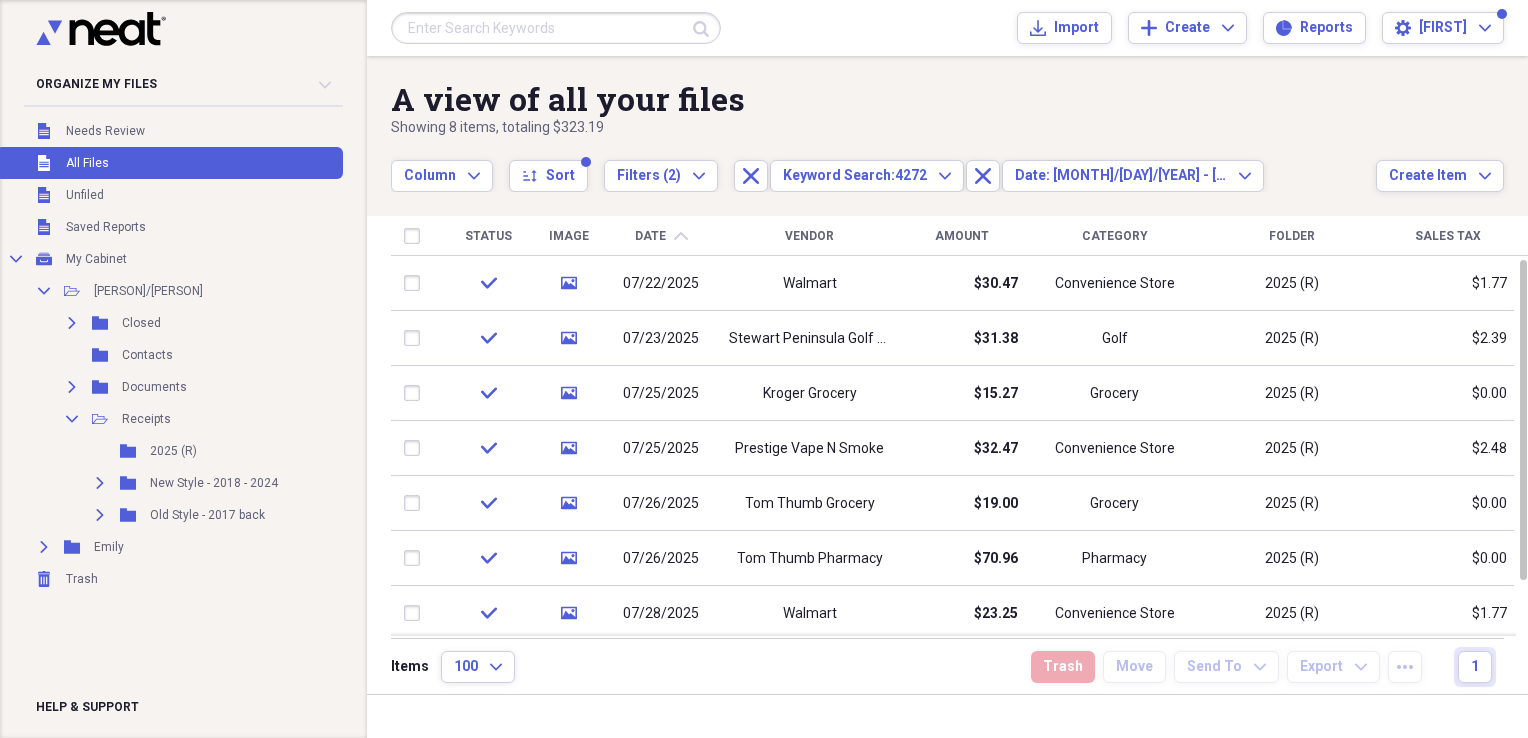 click on "Amount" at bounding box center [962, 236] 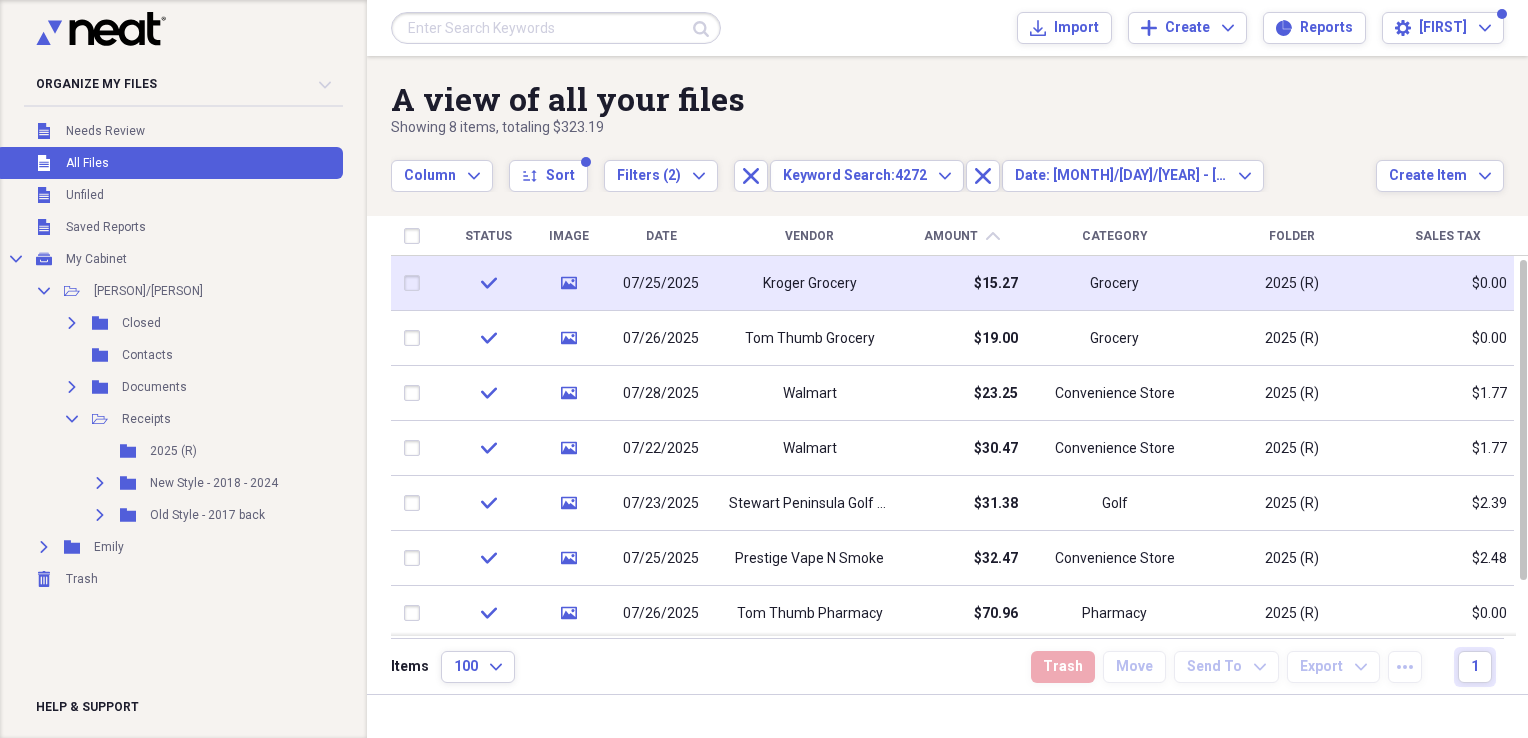 type 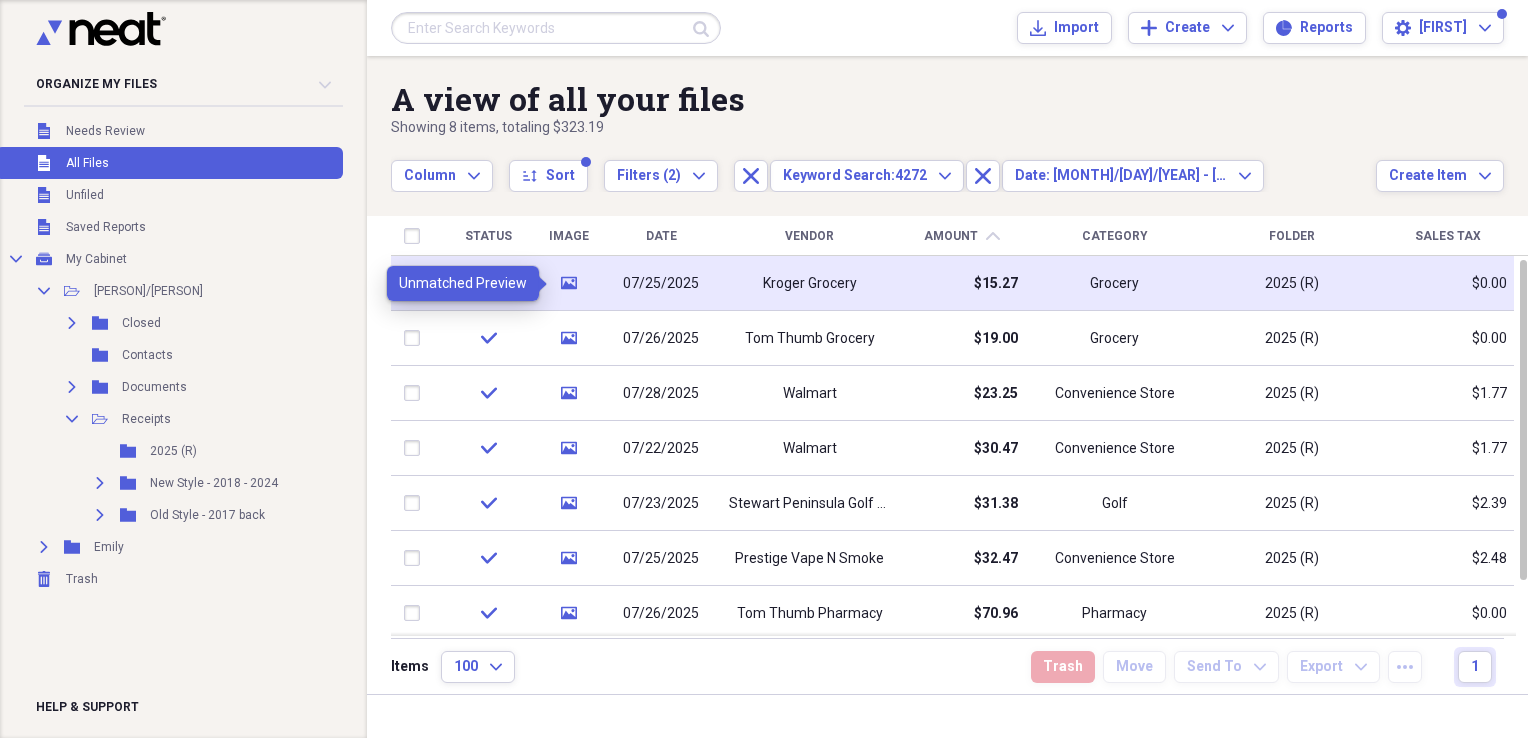 click 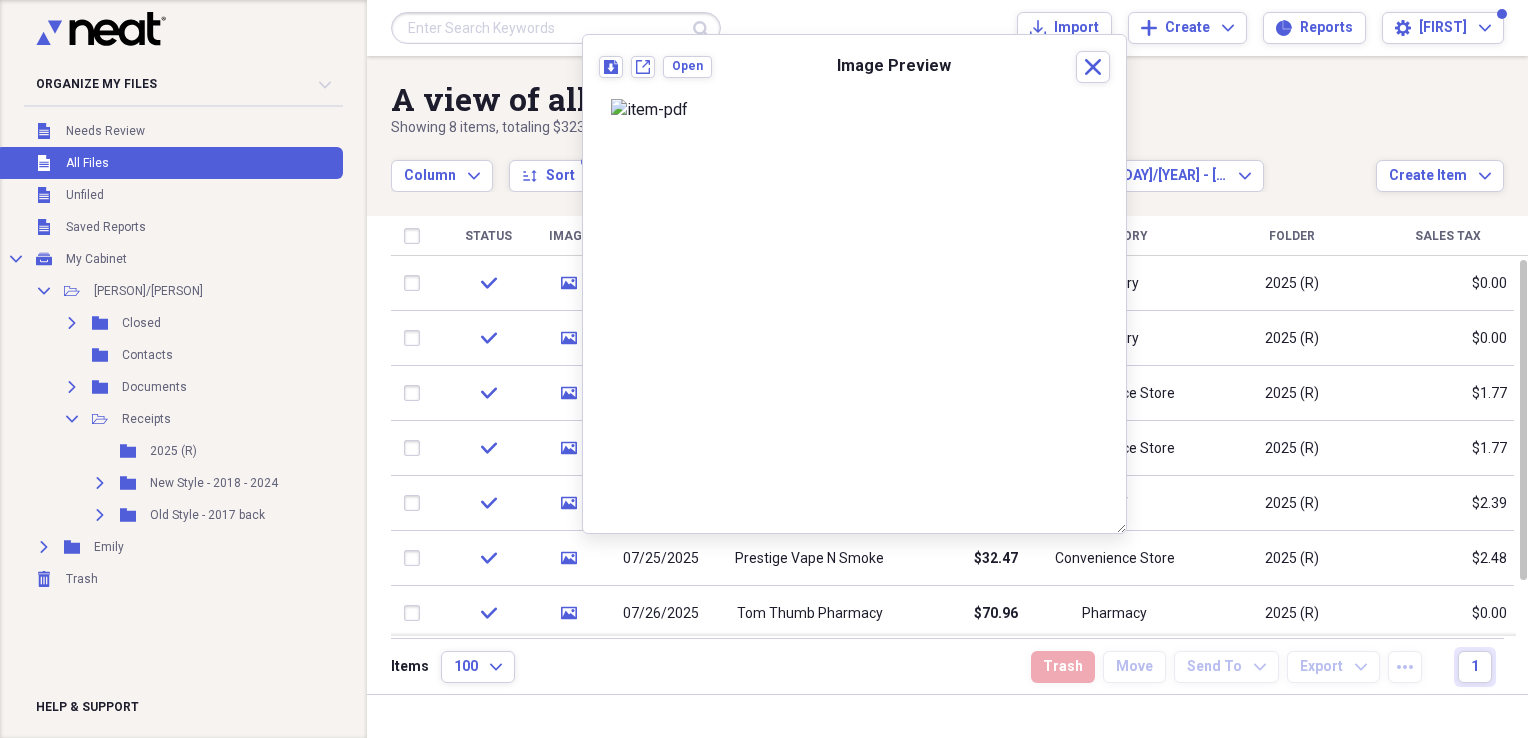 scroll, scrollTop: 0, scrollLeft: 0, axis: both 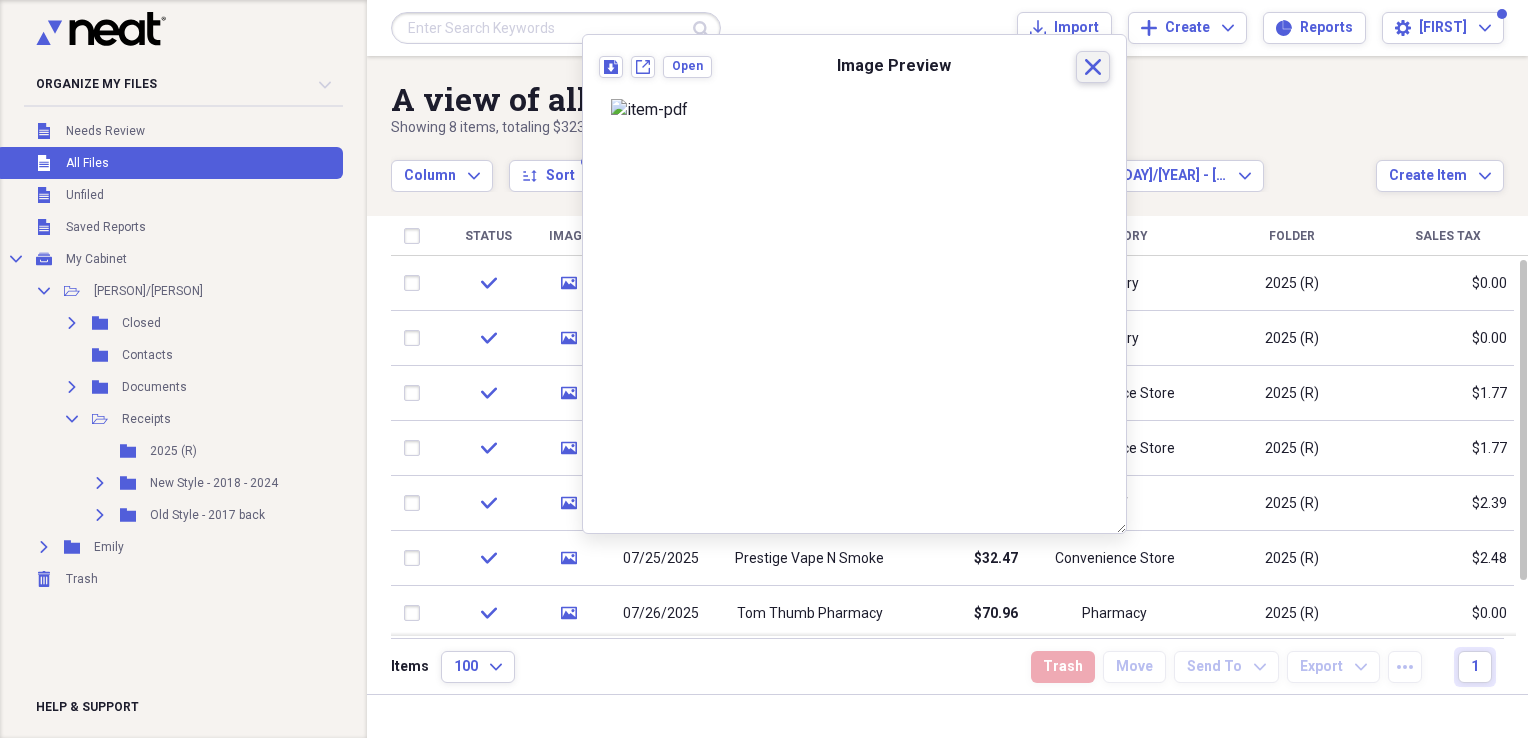 click 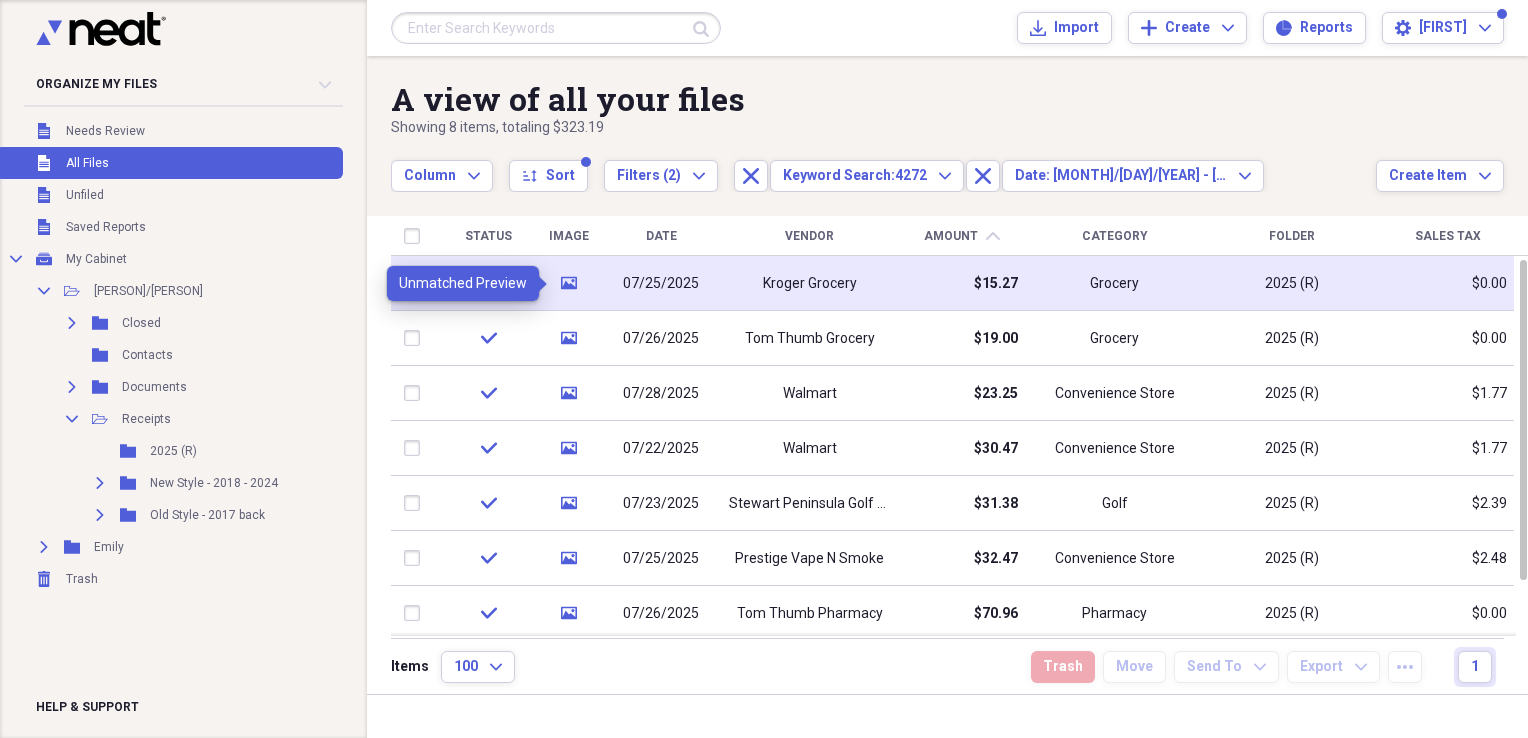 click on "media" 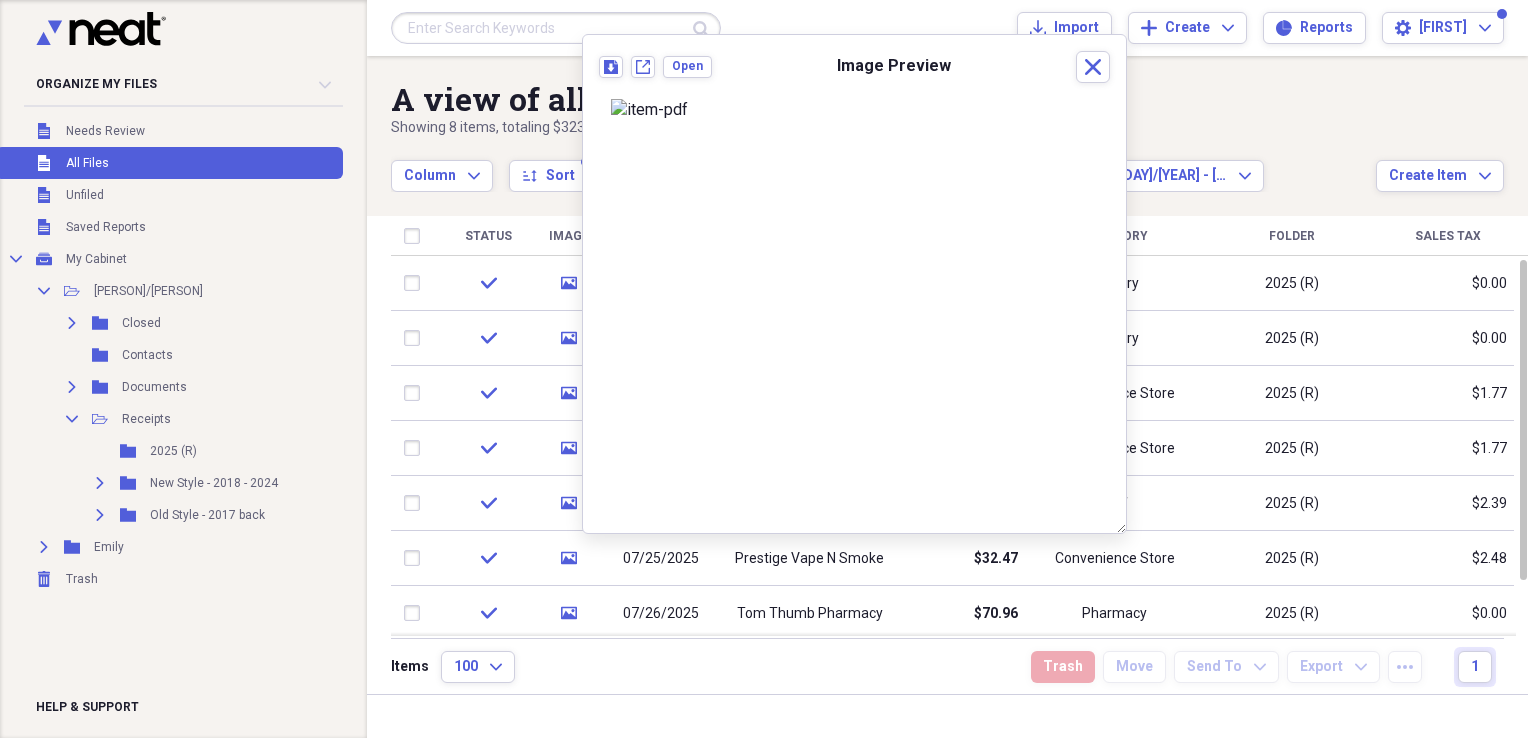 scroll, scrollTop: 0, scrollLeft: 0, axis: both 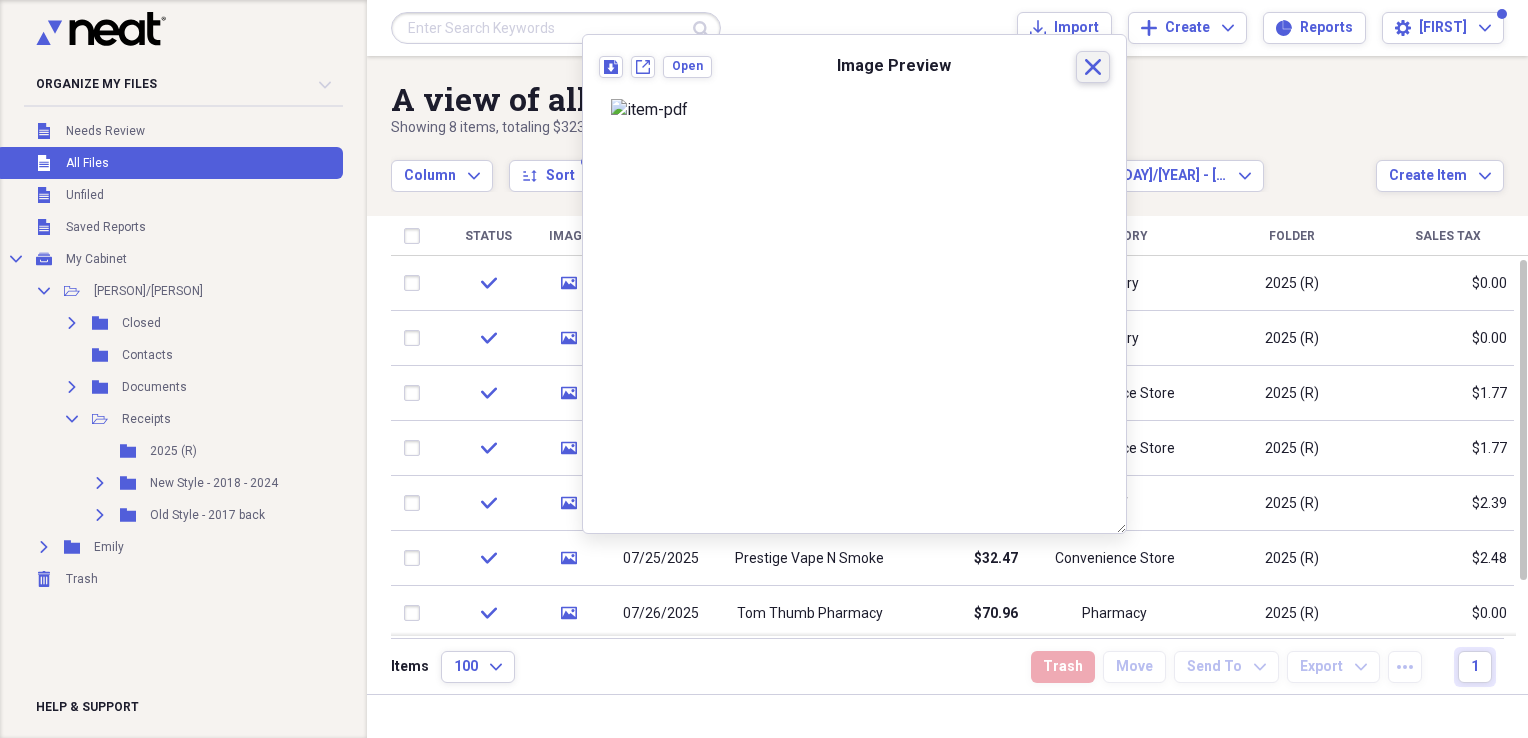 click on "Close" 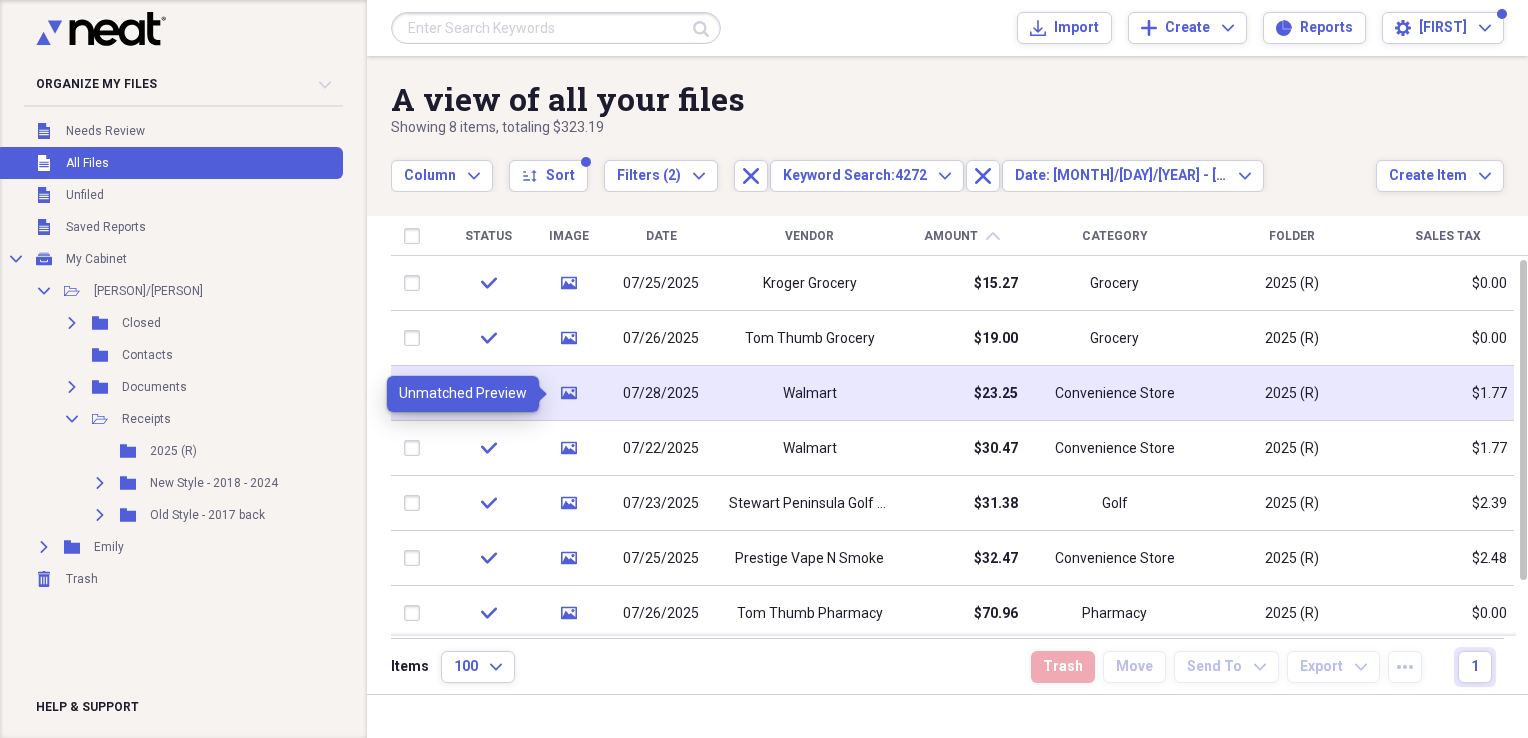 click 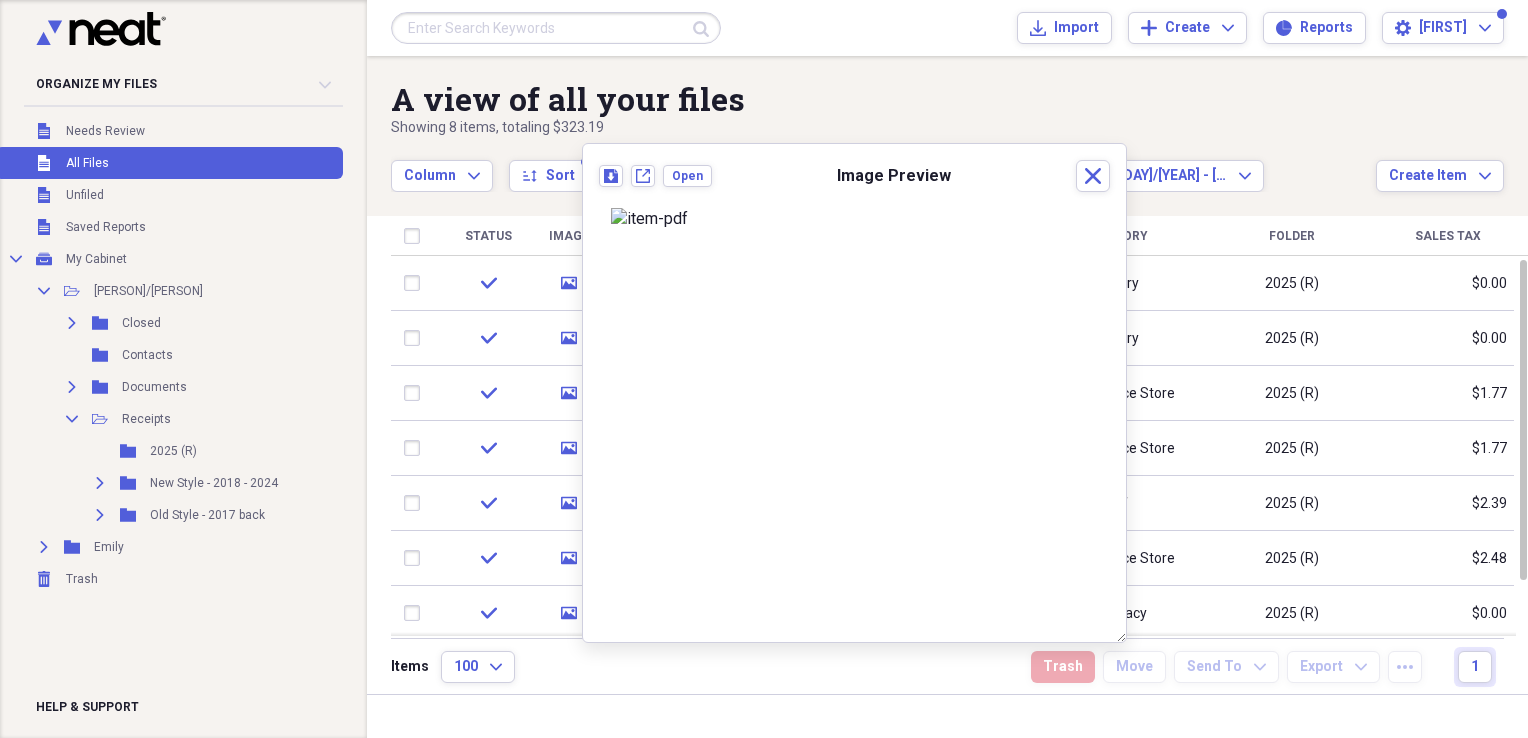 scroll, scrollTop: 0, scrollLeft: 0, axis: both 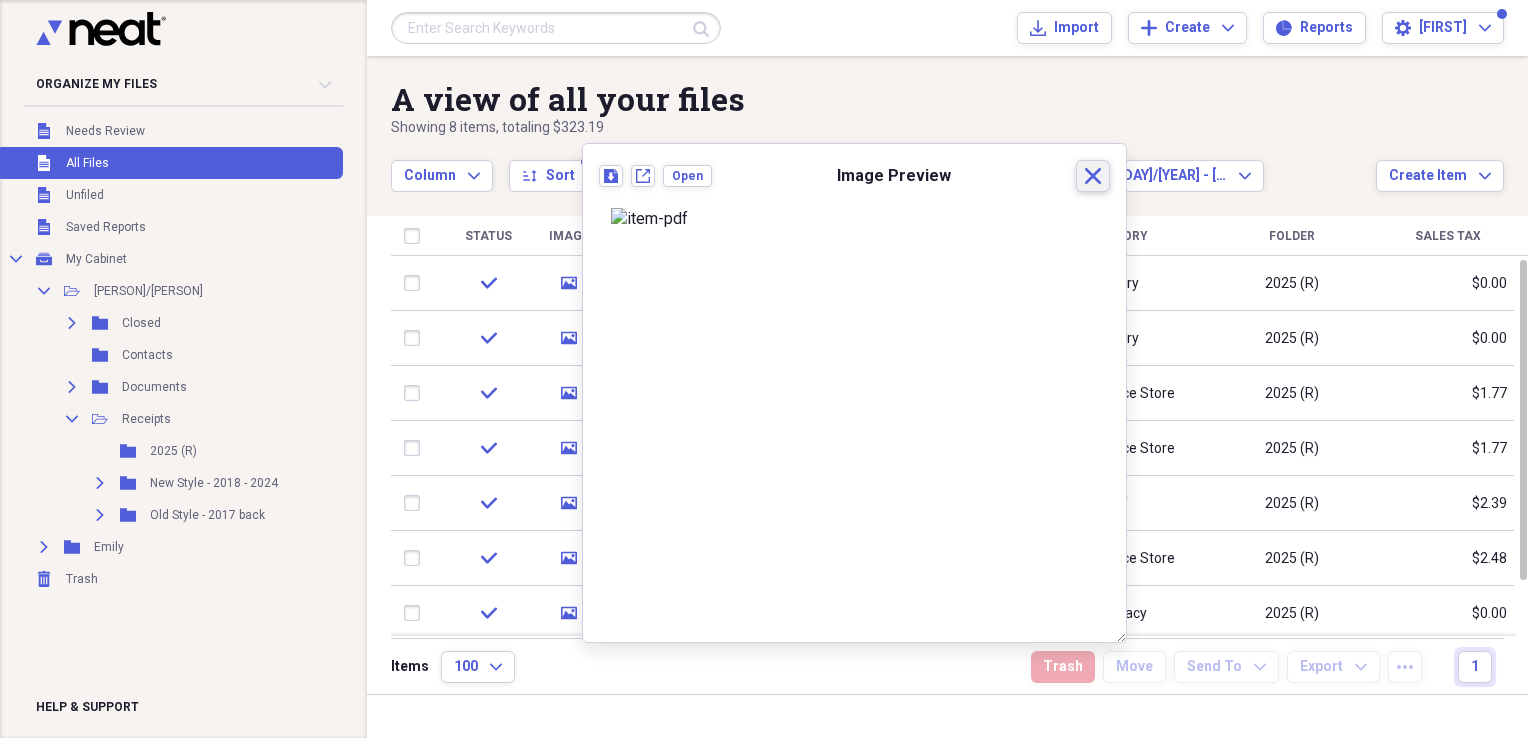 click 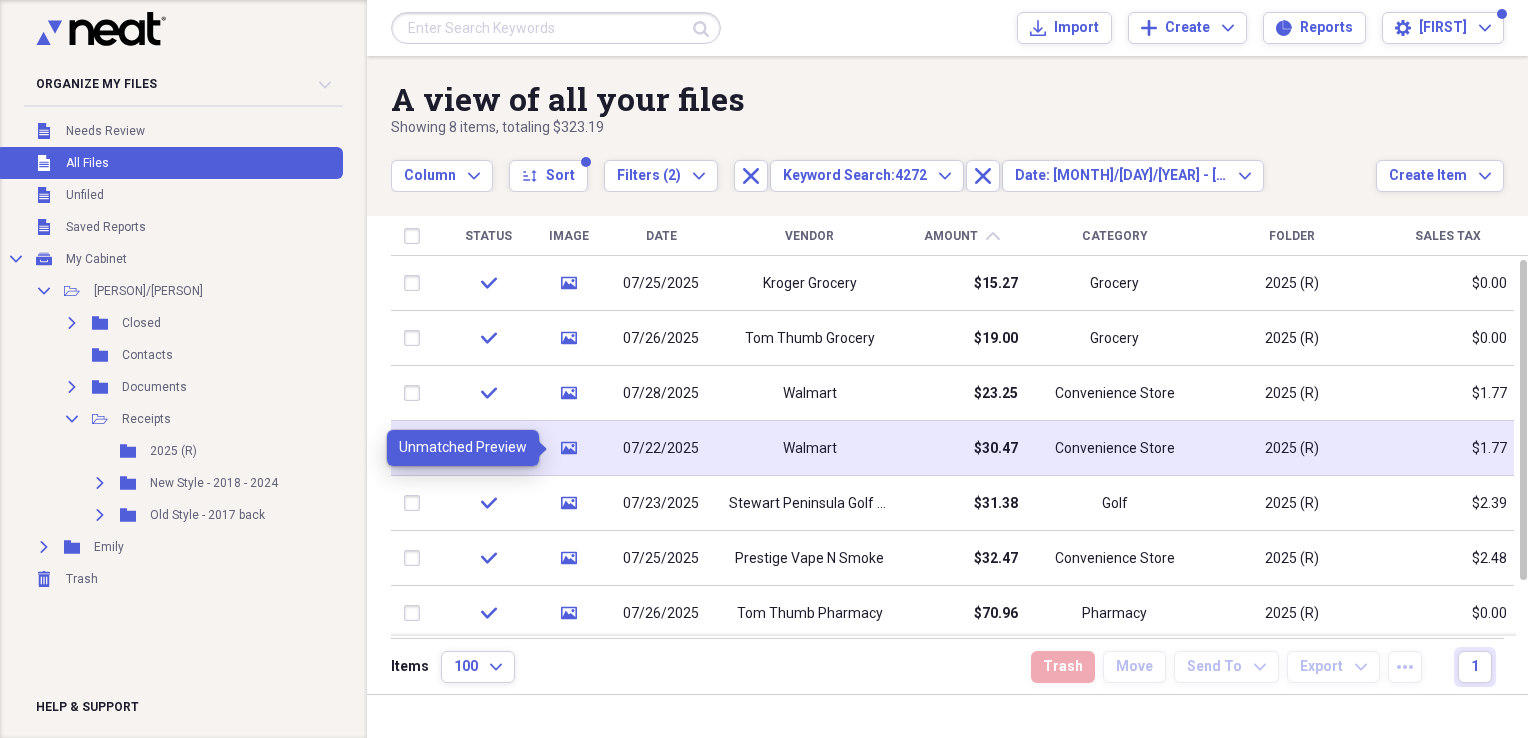 click on "media" 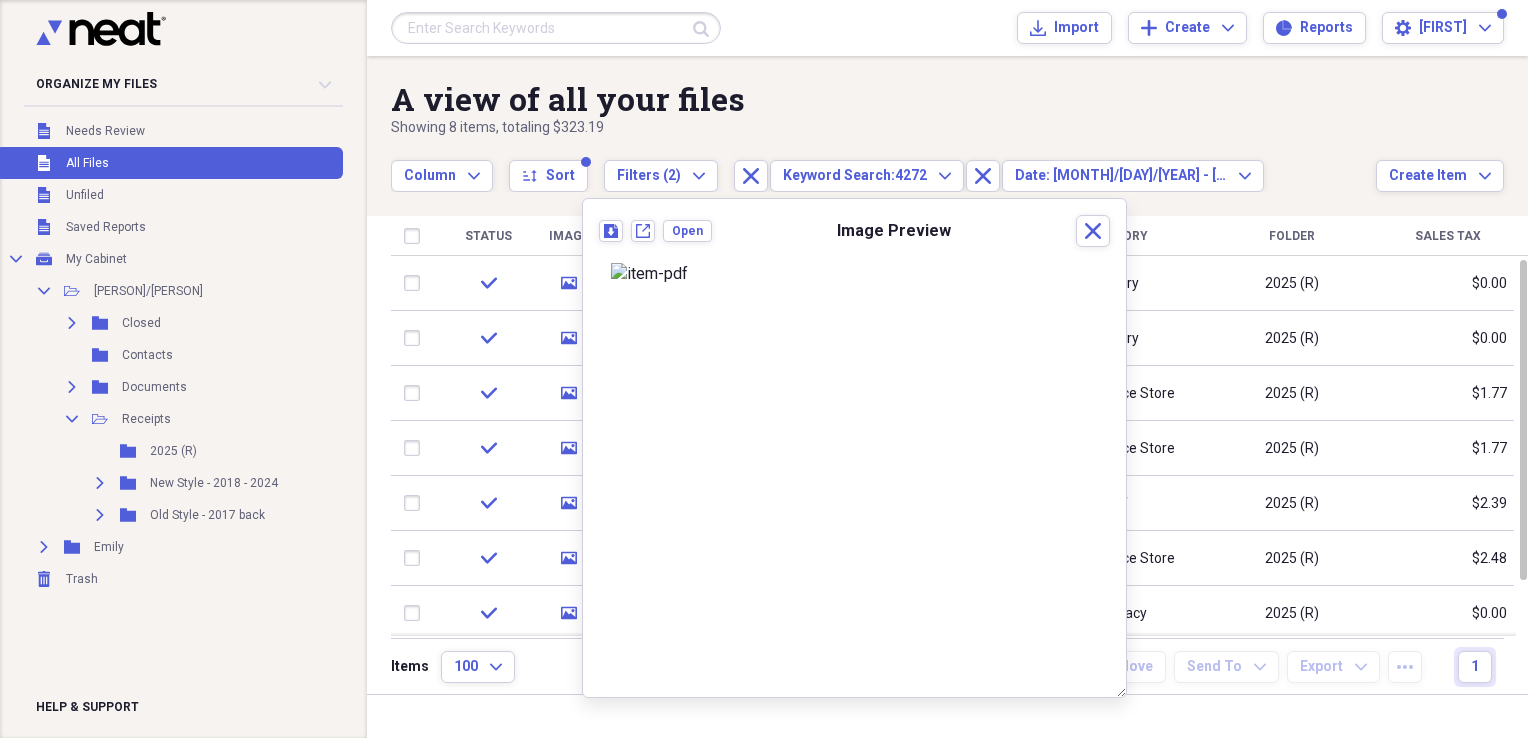 scroll, scrollTop: 0, scrollLeft: 0, axis: both 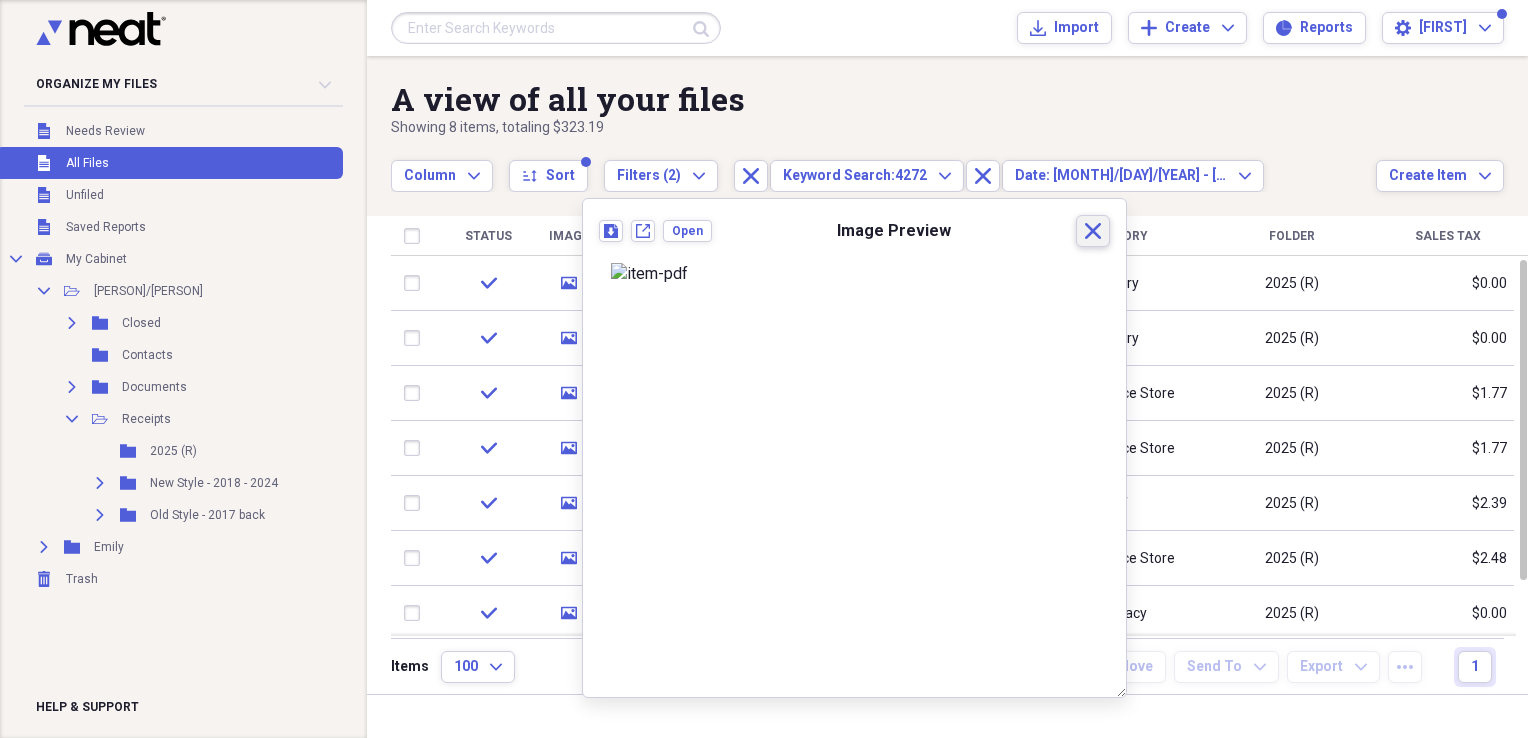 click 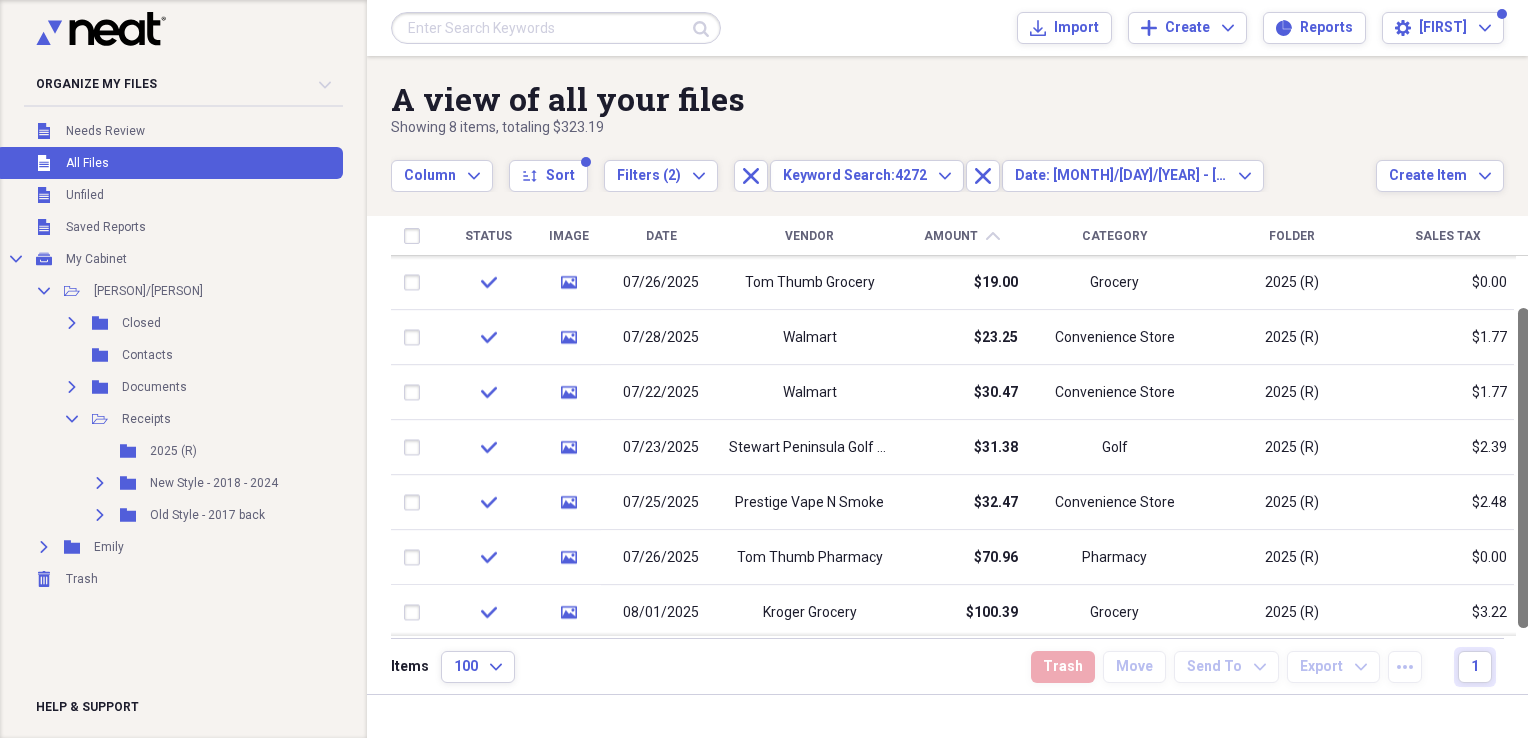 drag, startPoint x: 1517, startPoint y: 298, endPoint x: 1520, endPoint y: 346, distance: 48.09366 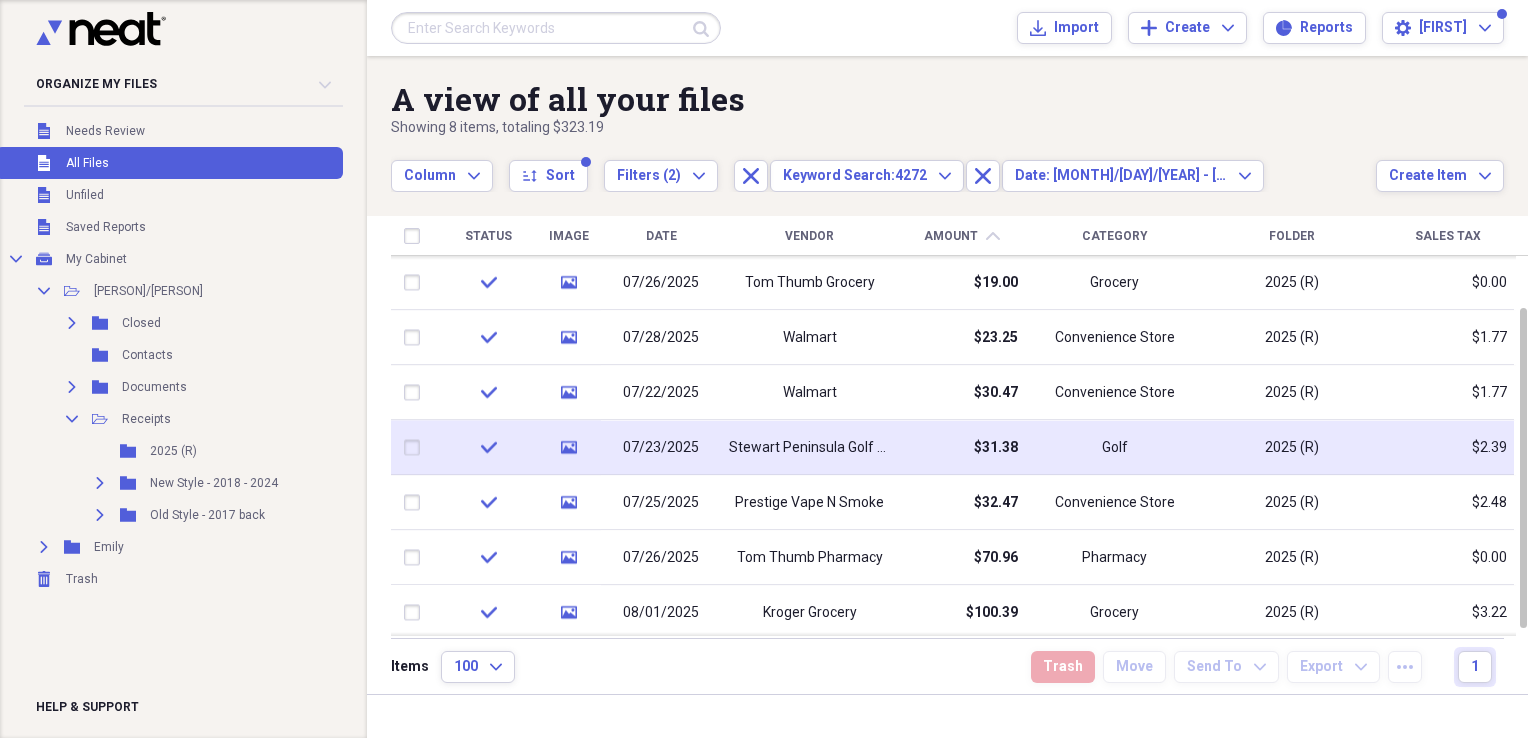 click 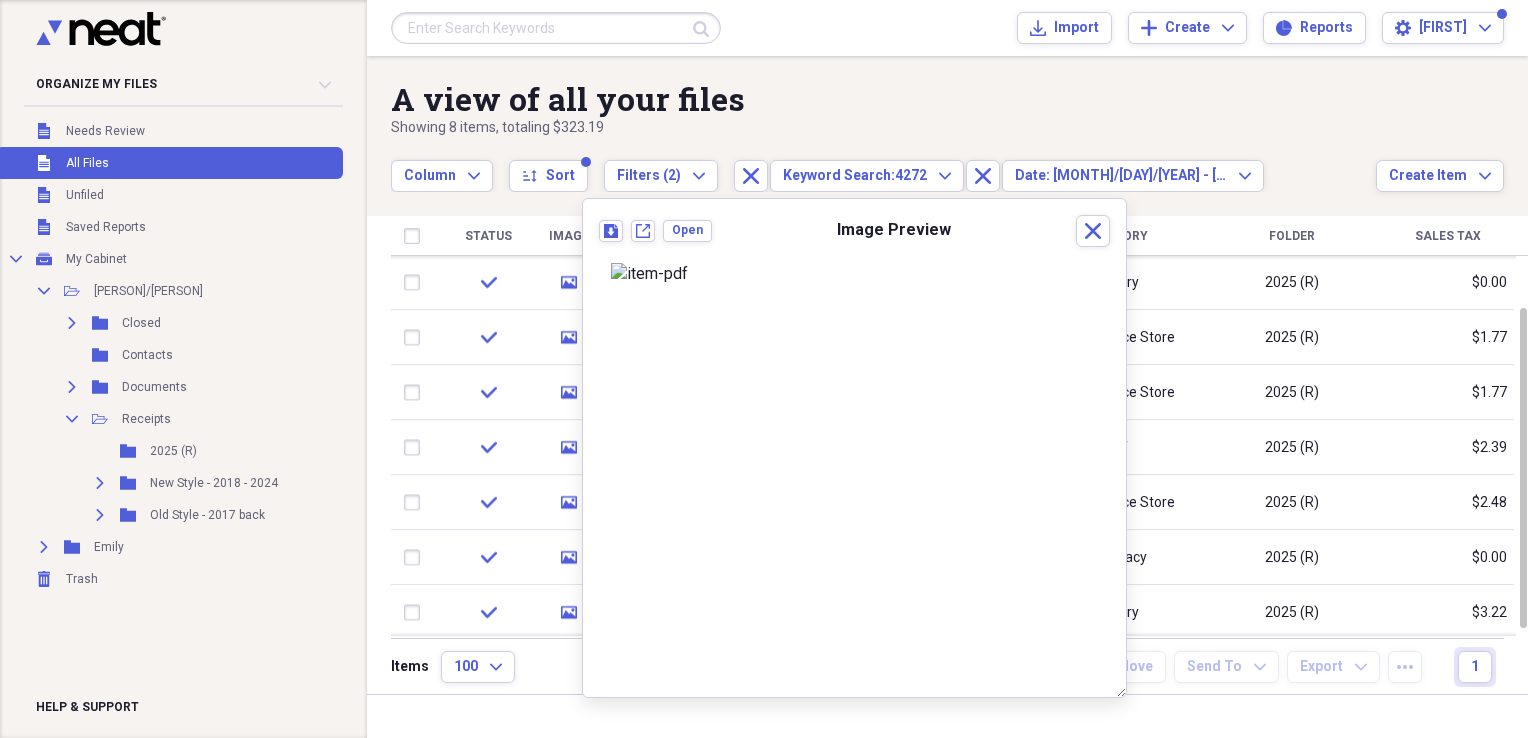scroll, scrollTop: 0, scrollLeft: 0, axis: both 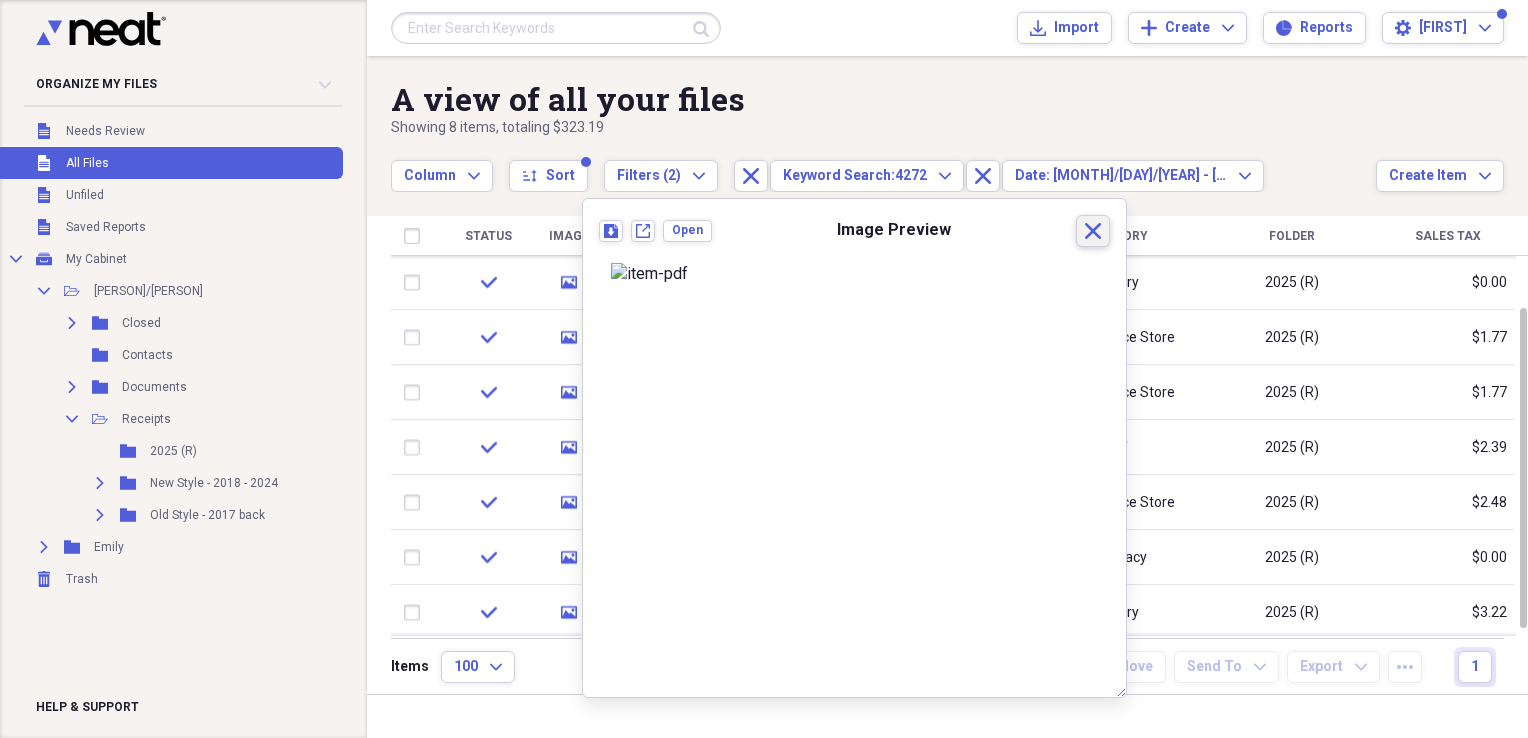 click on "Close" at bounding box center (1093, 231) 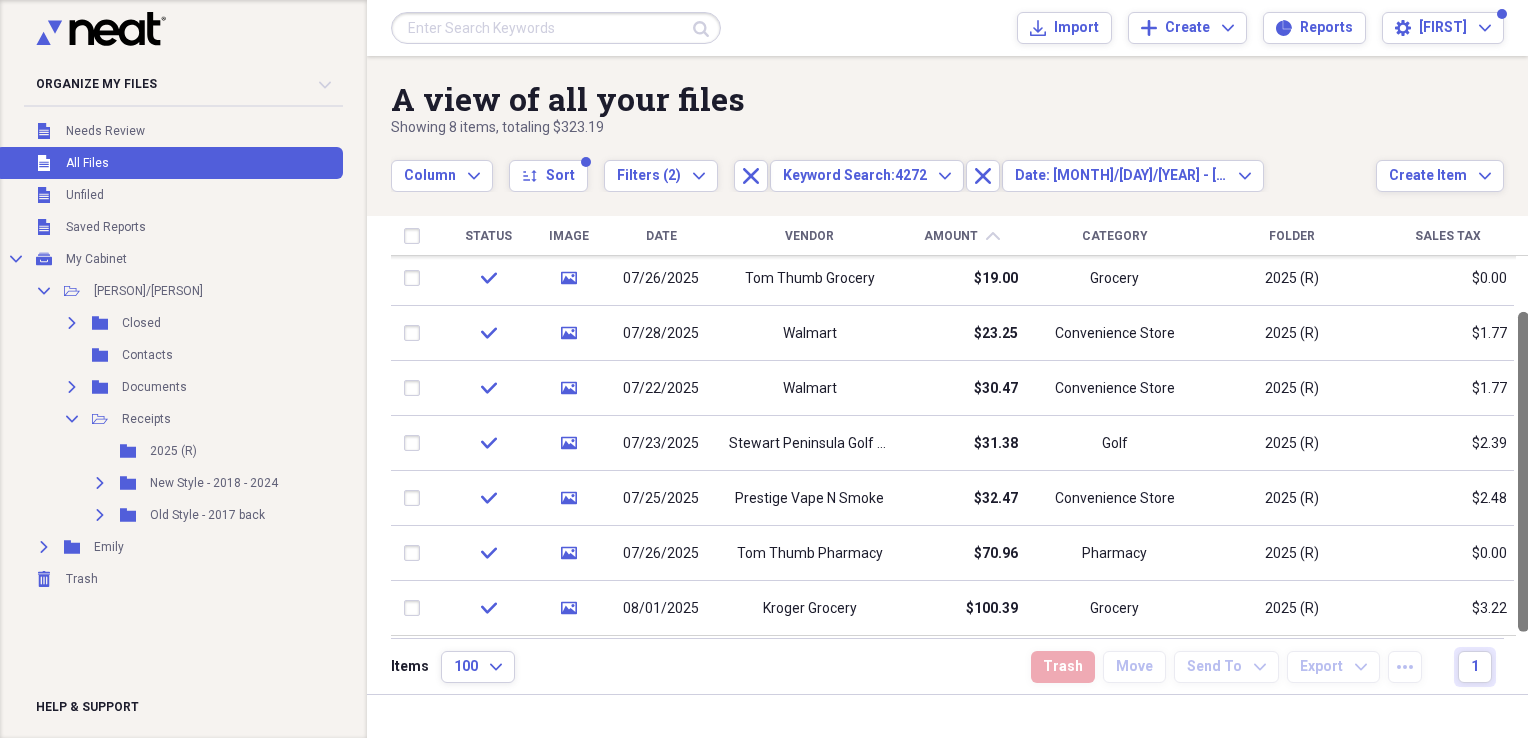 drag, startPoint x: 1520, startPoint y: 516, endPoint x: 1524, endPoint y: 561, distance: 45.17743 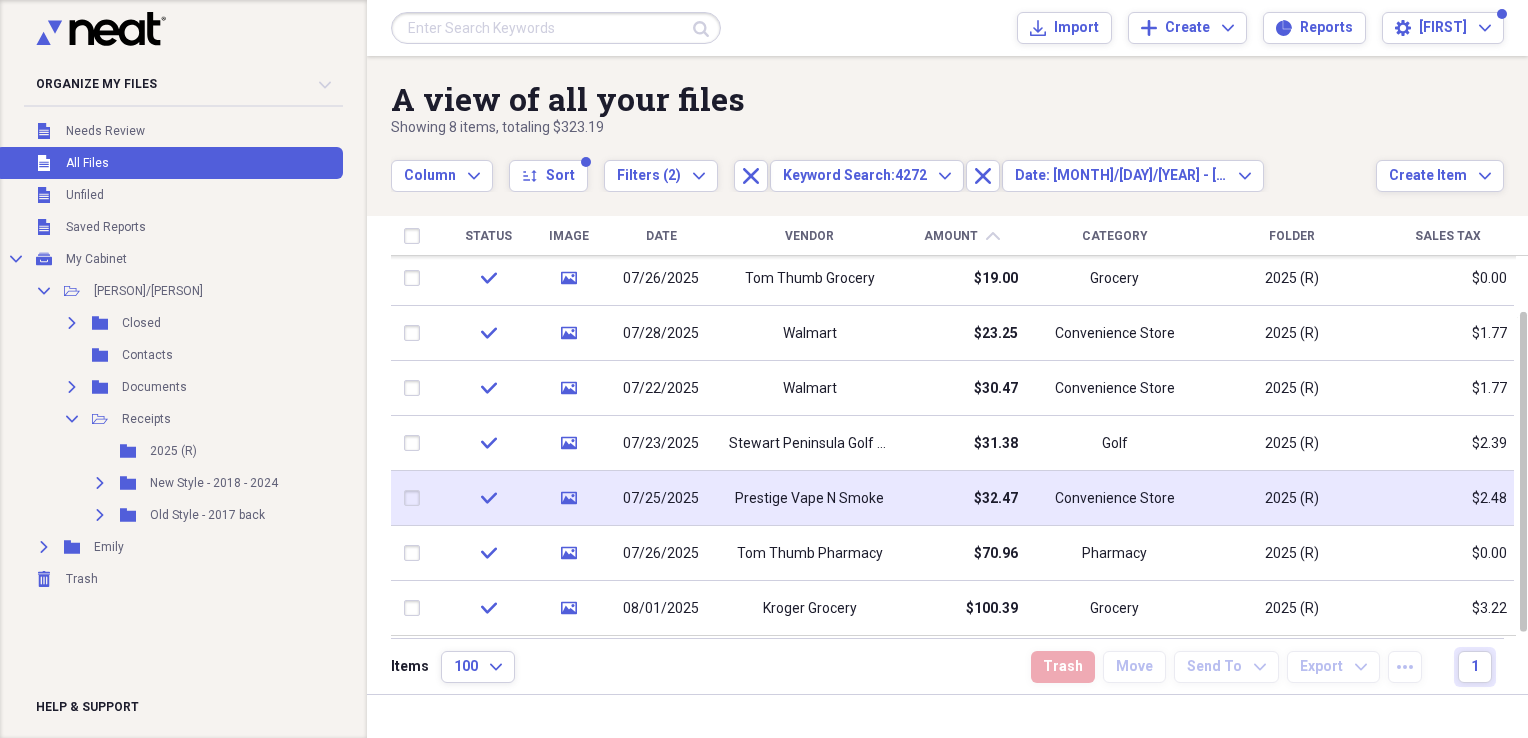 click on "media" 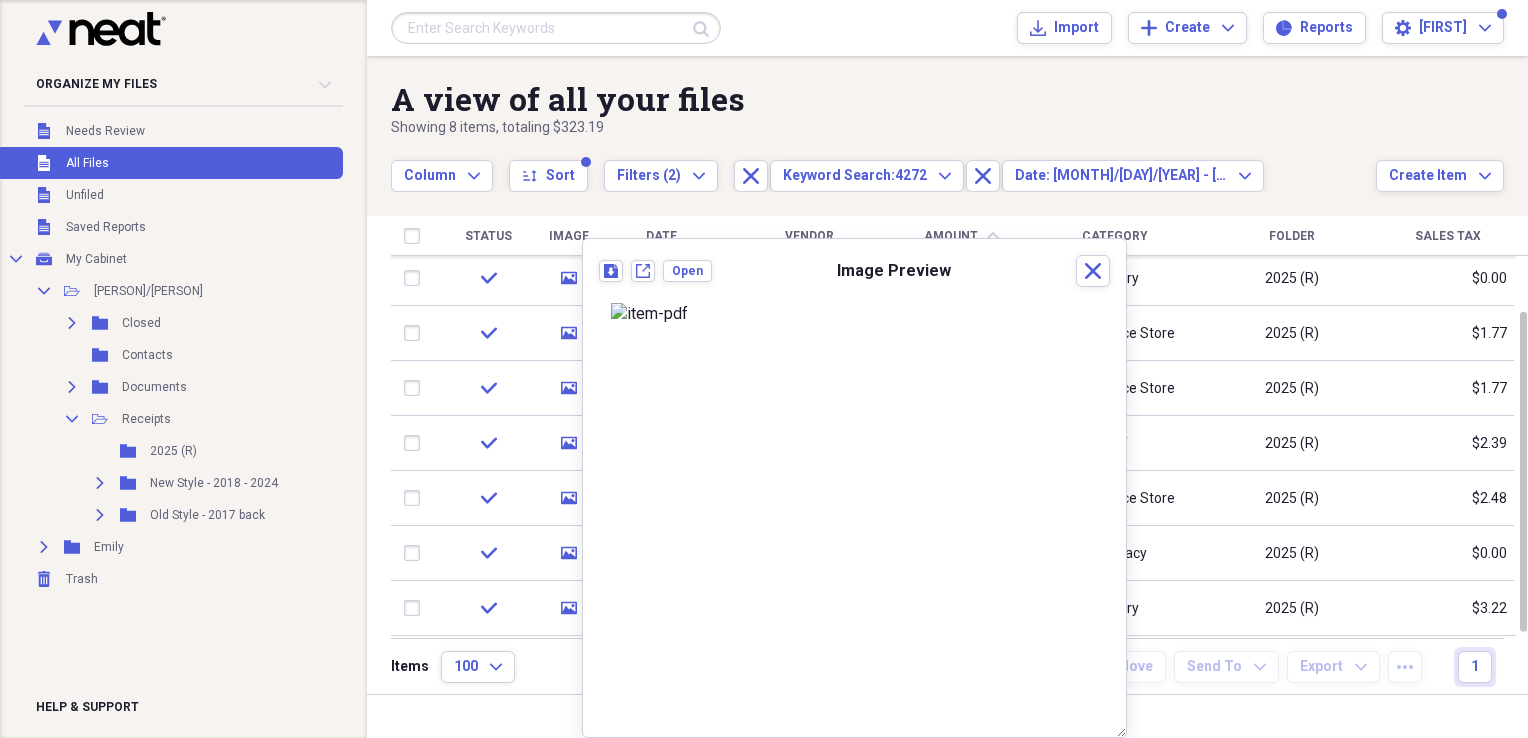scroll, scrollTop: 0, scrollLeft: 0, axis: both 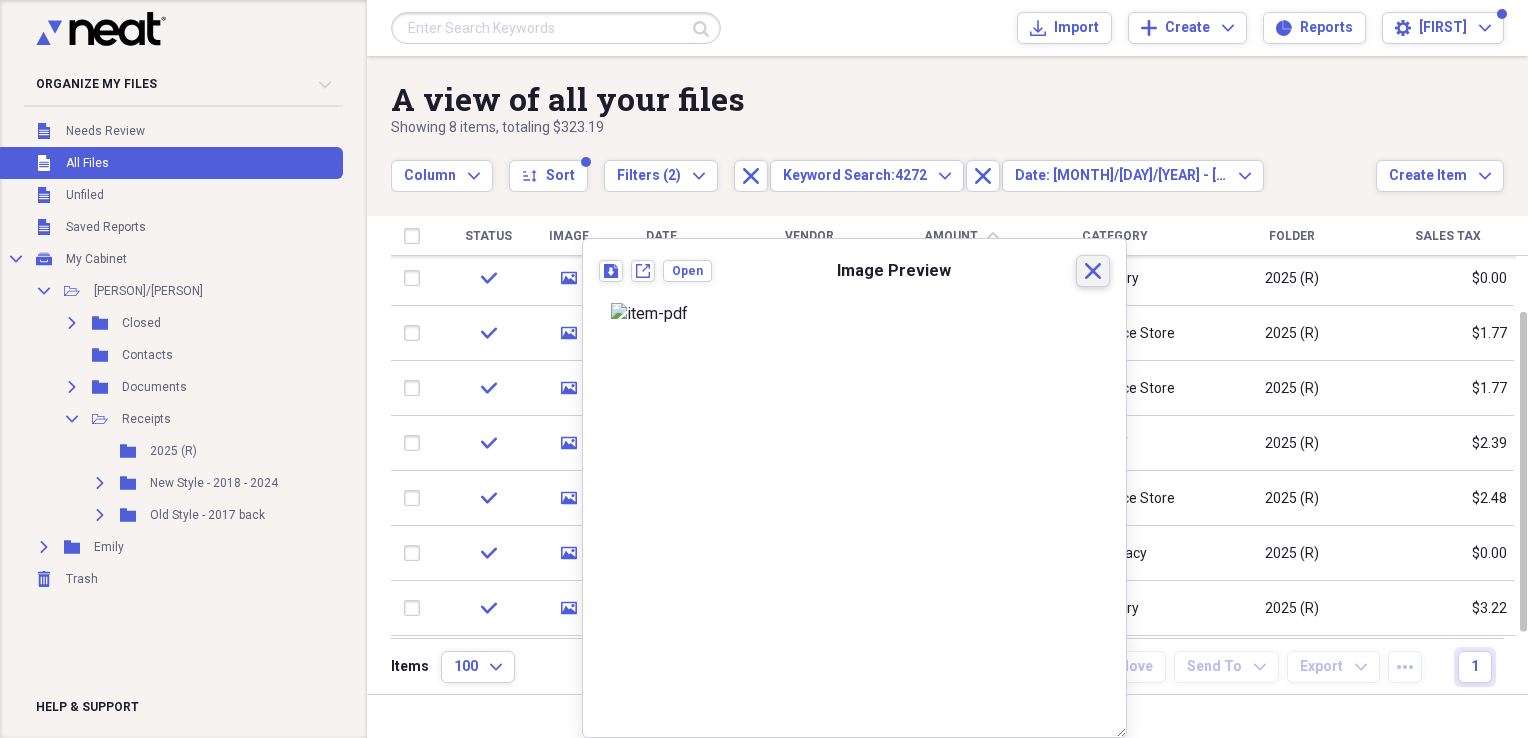 click 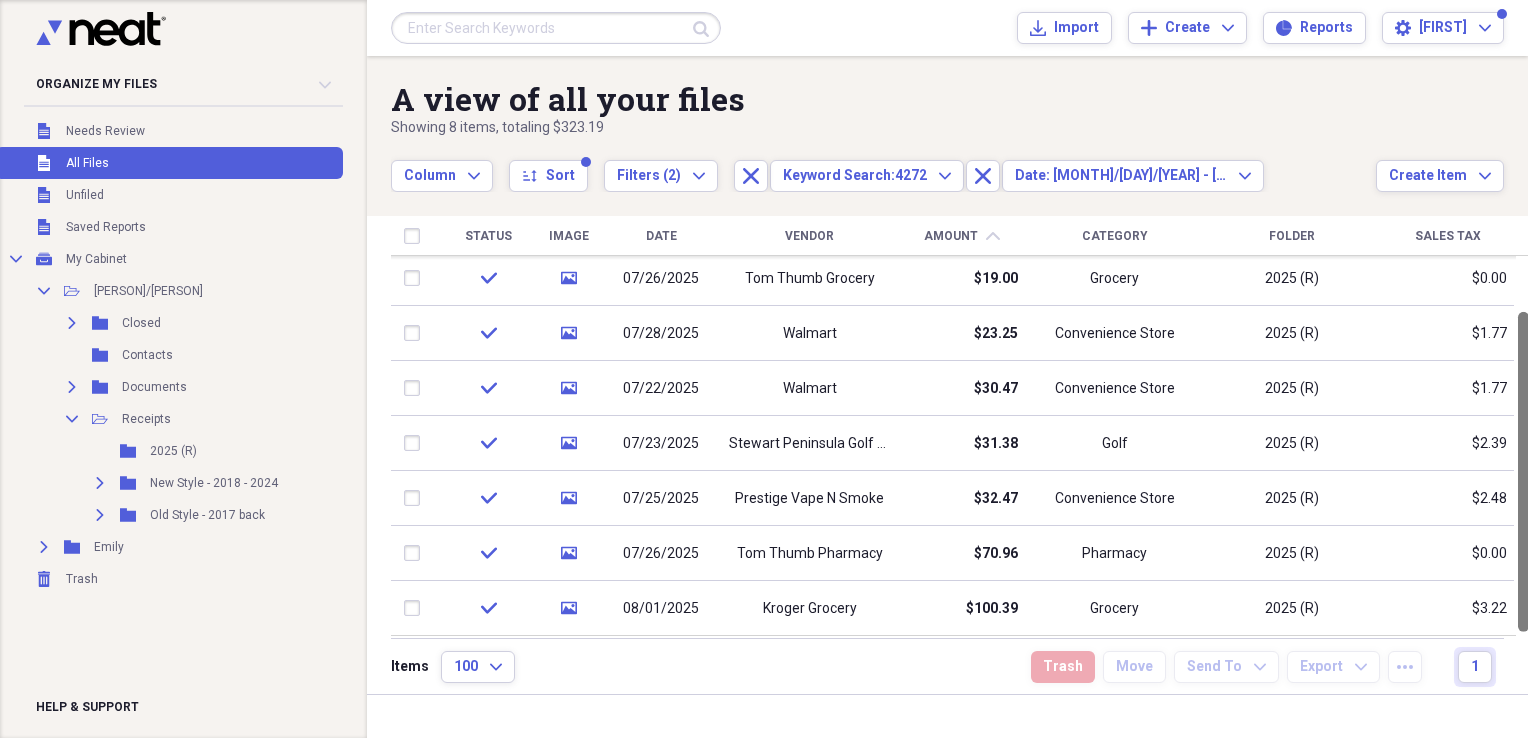 drag, startPoint x: 1516, startPoint y: 403, endPoint x: 1520, endPoint y: 470, distance: 67.11929 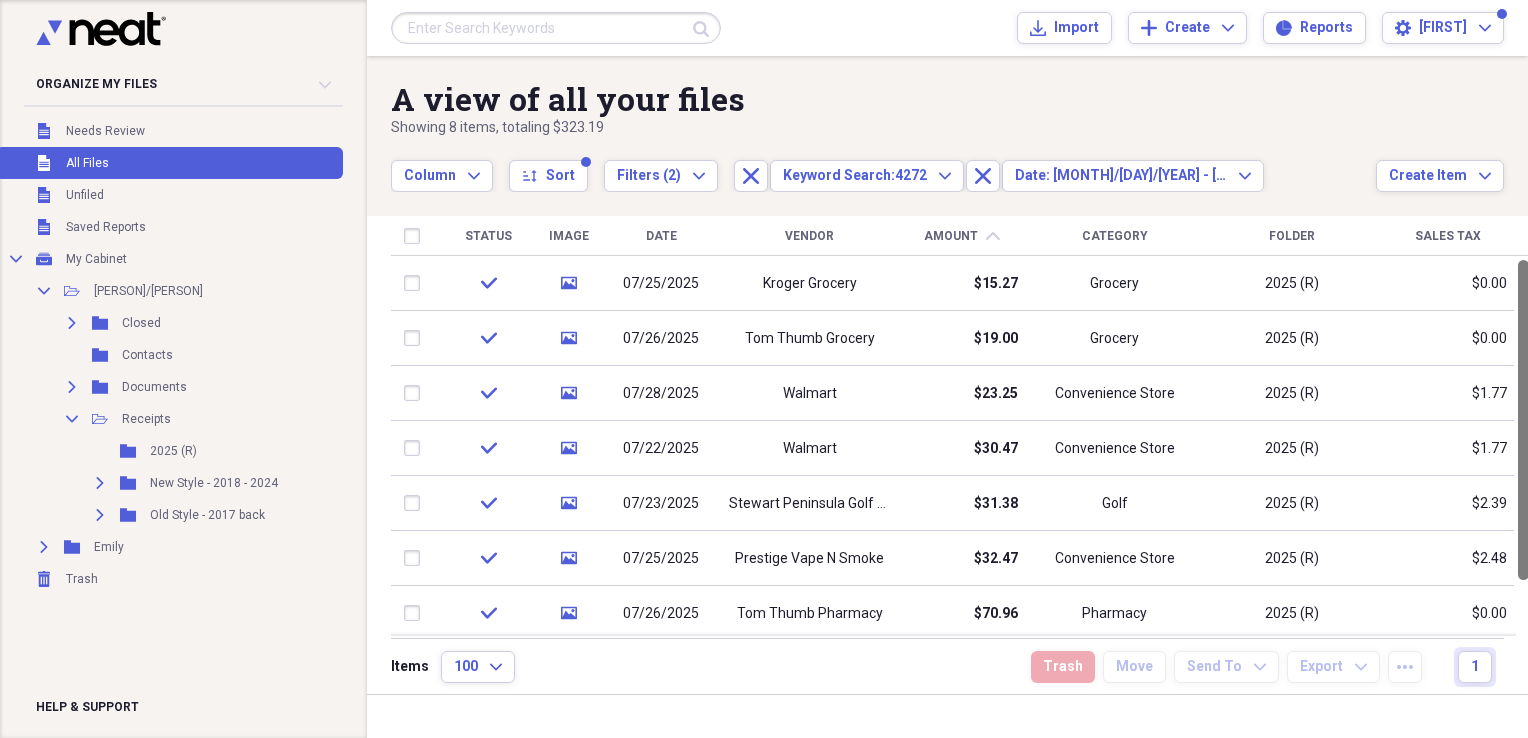drag, startPoint x: 1521, startPoint y: 380, endPoint x: 1514, endPoint y: 296, distance: 84.29116 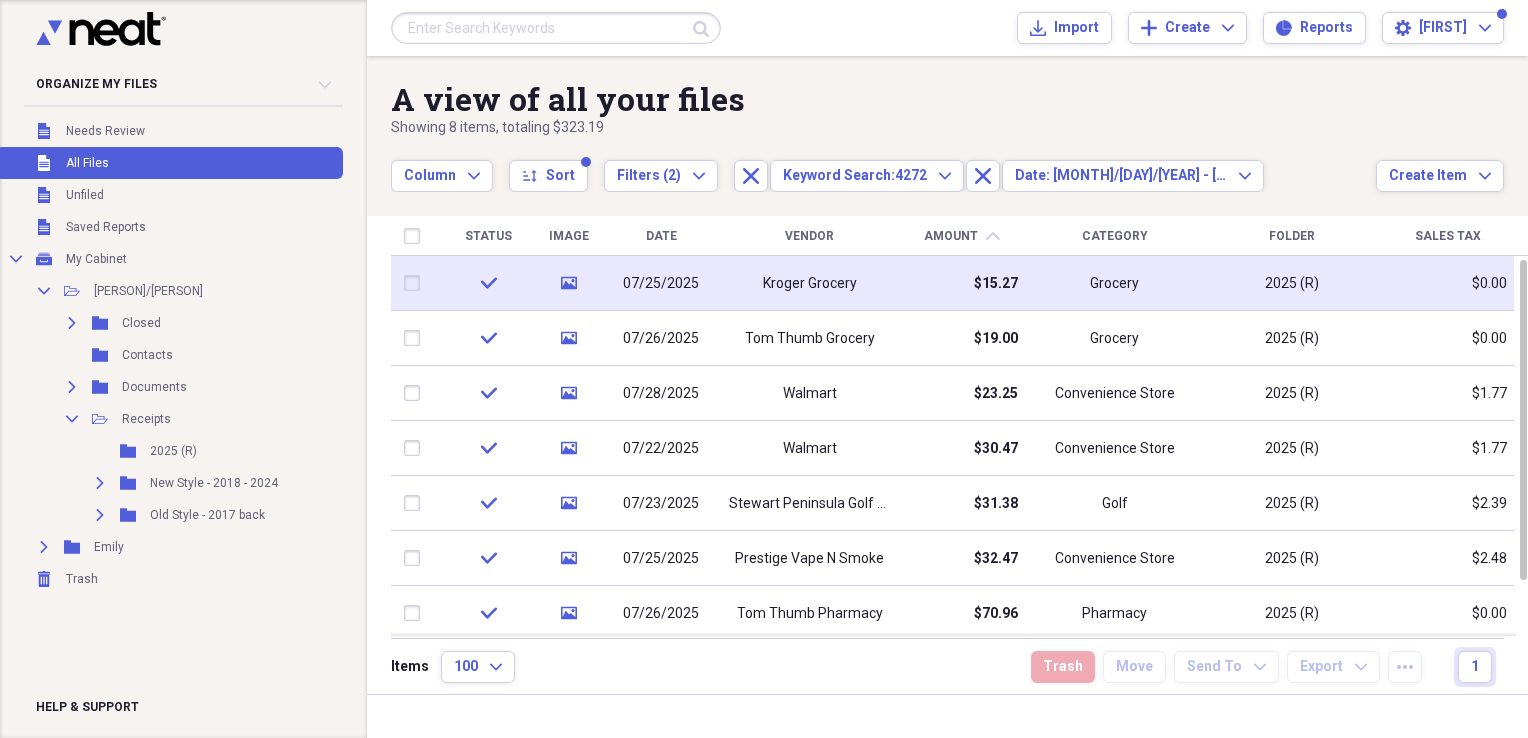 click on "media" 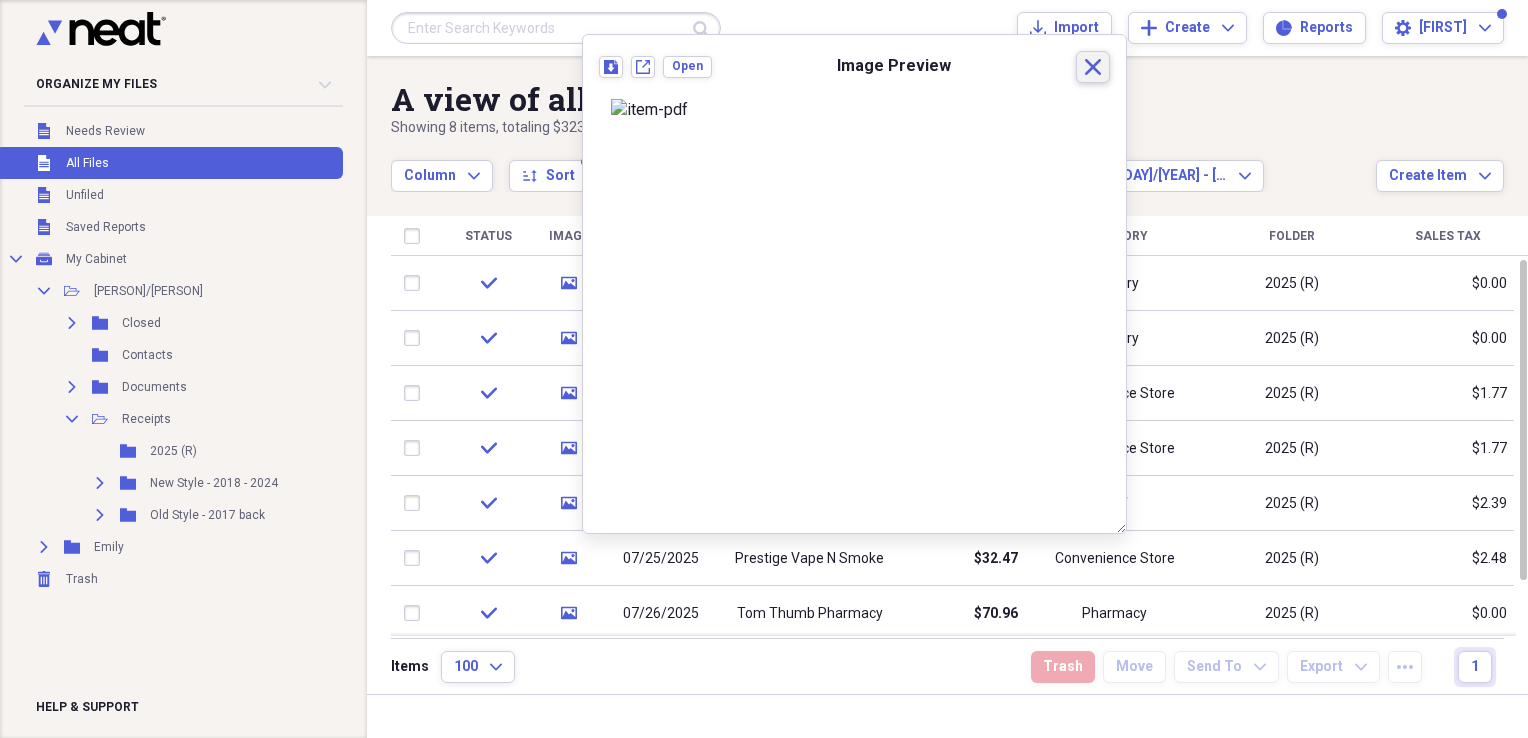 click 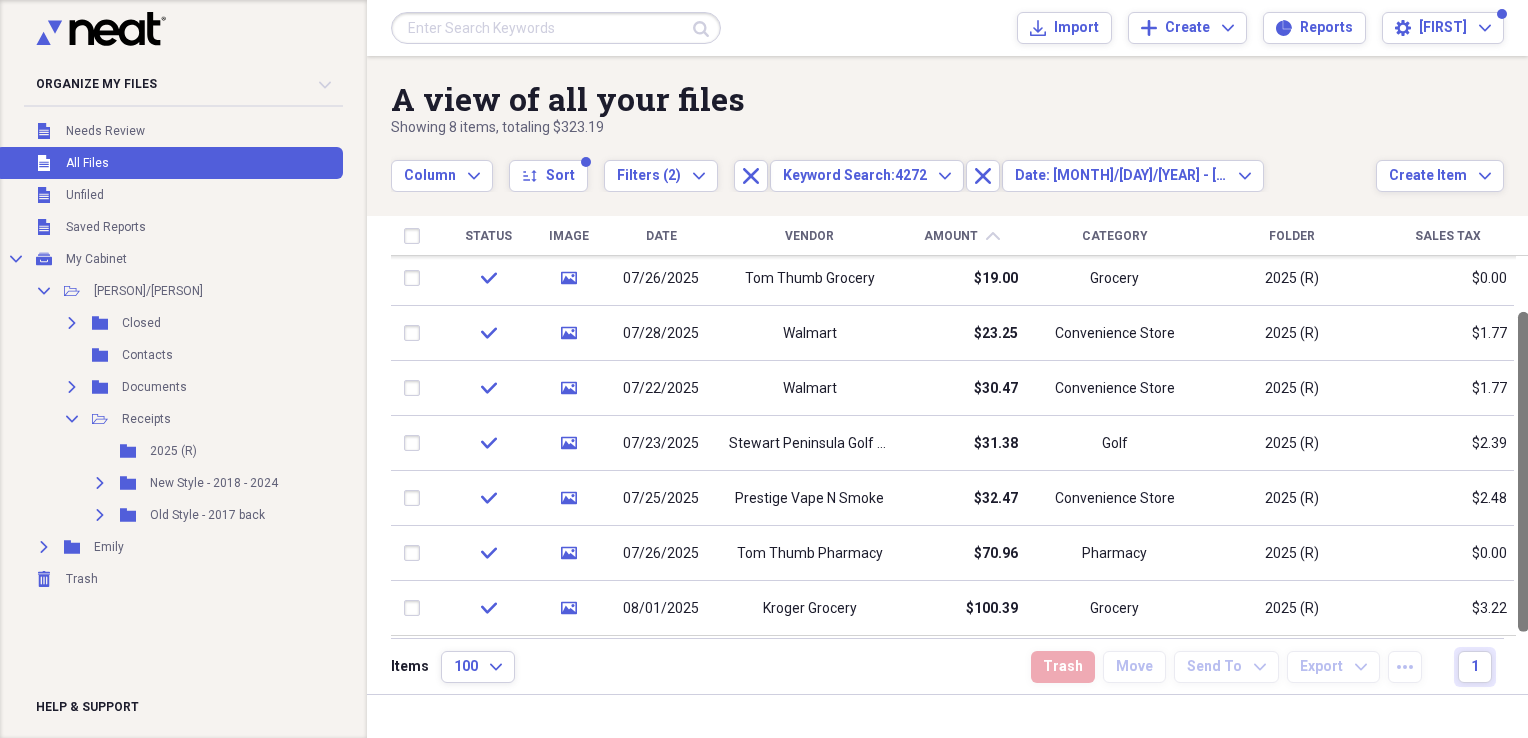 drag, startPoint x: 1517, startPoint y: 286, endPoint x: 1528, endPoint y: 390, distance: 104.58012 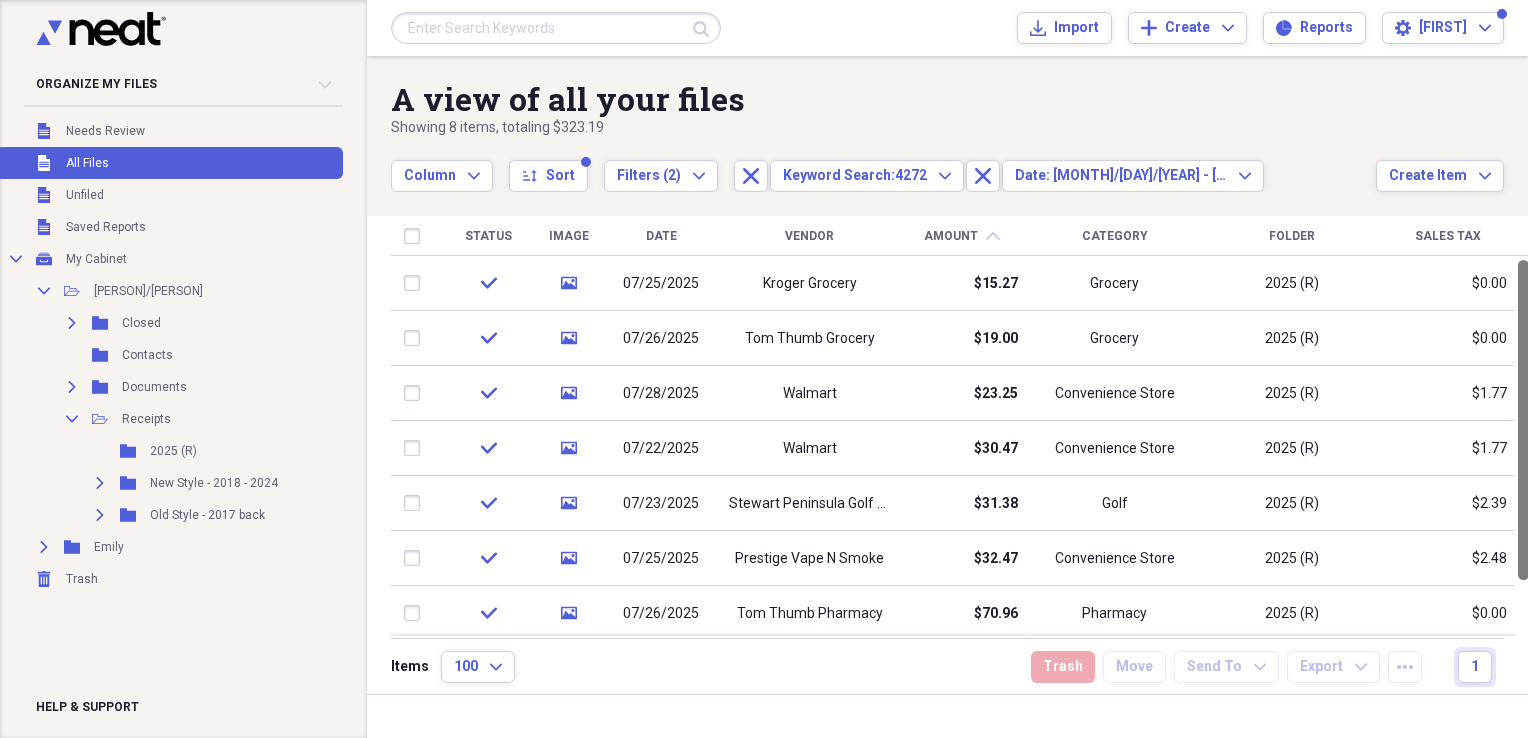 drag, startPoint x: 1518, startPoint y: 359, endPoint x: 1531, endPoint y: 155, distance: 204.4138 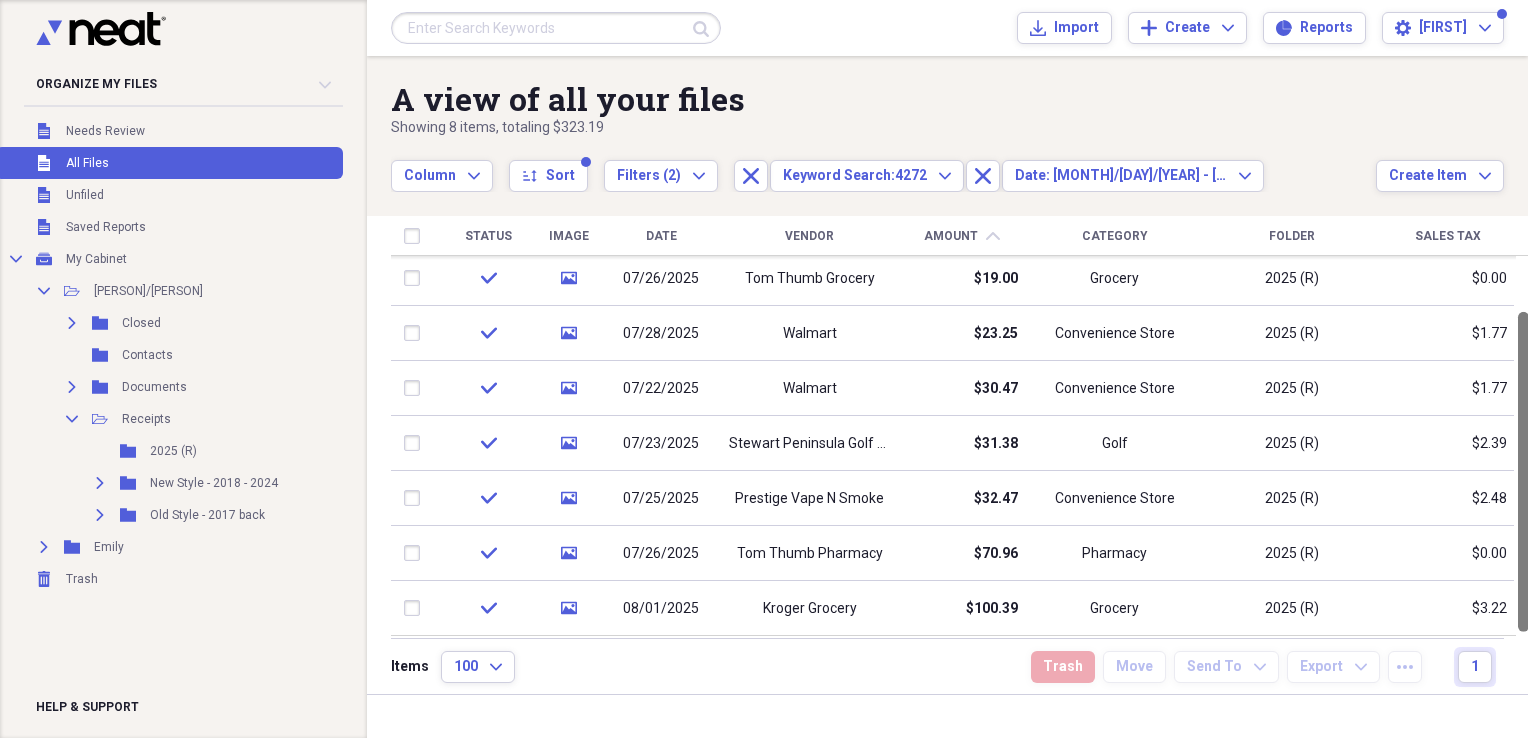 drag, startPoint x: 1520, startPoint y: 325, endPoint x: 1531, endPoint y: 410, distance: 85.70881 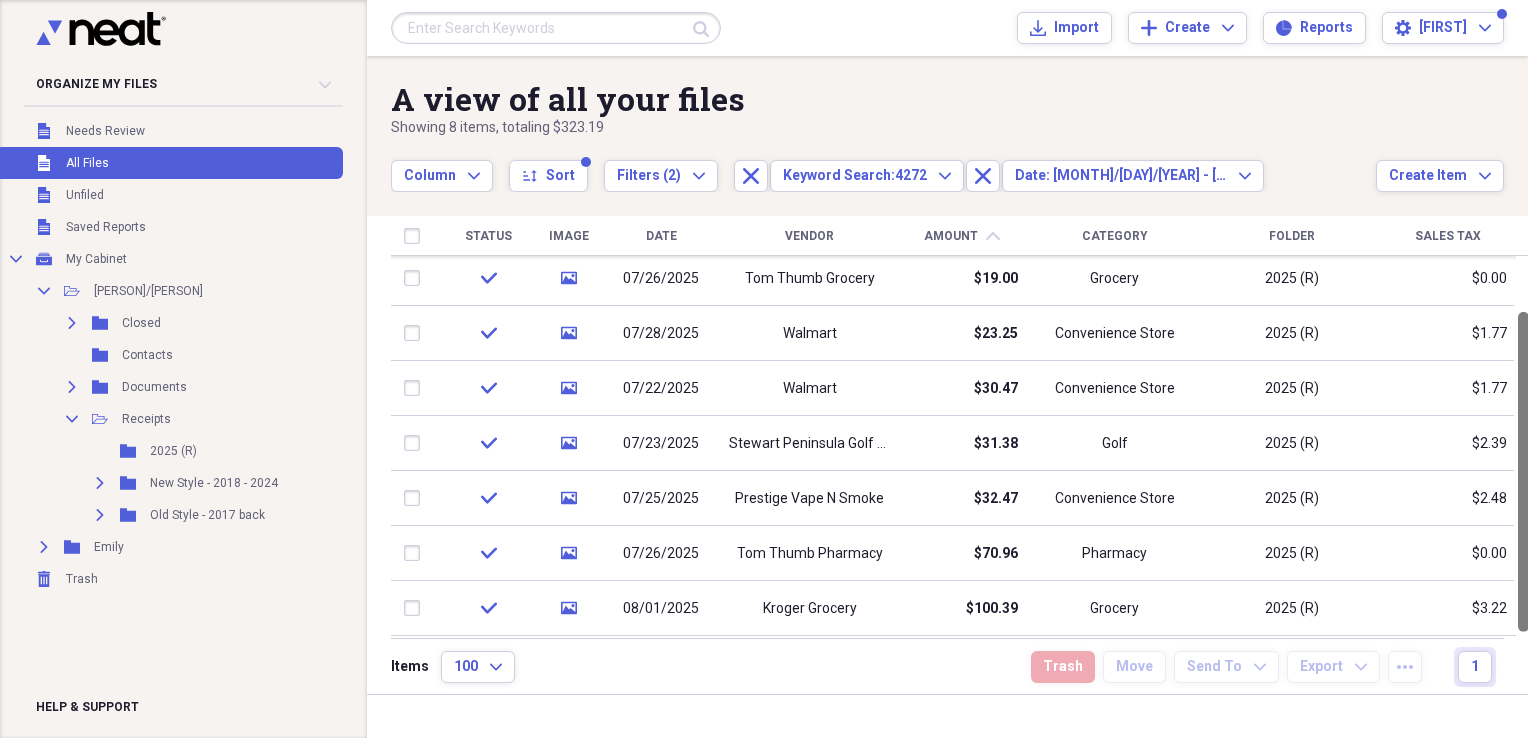 drag, startPoint x: 1519, startPoint y: 441, endPoint x: 1531, endPoint y: 789, distance: 348.20685 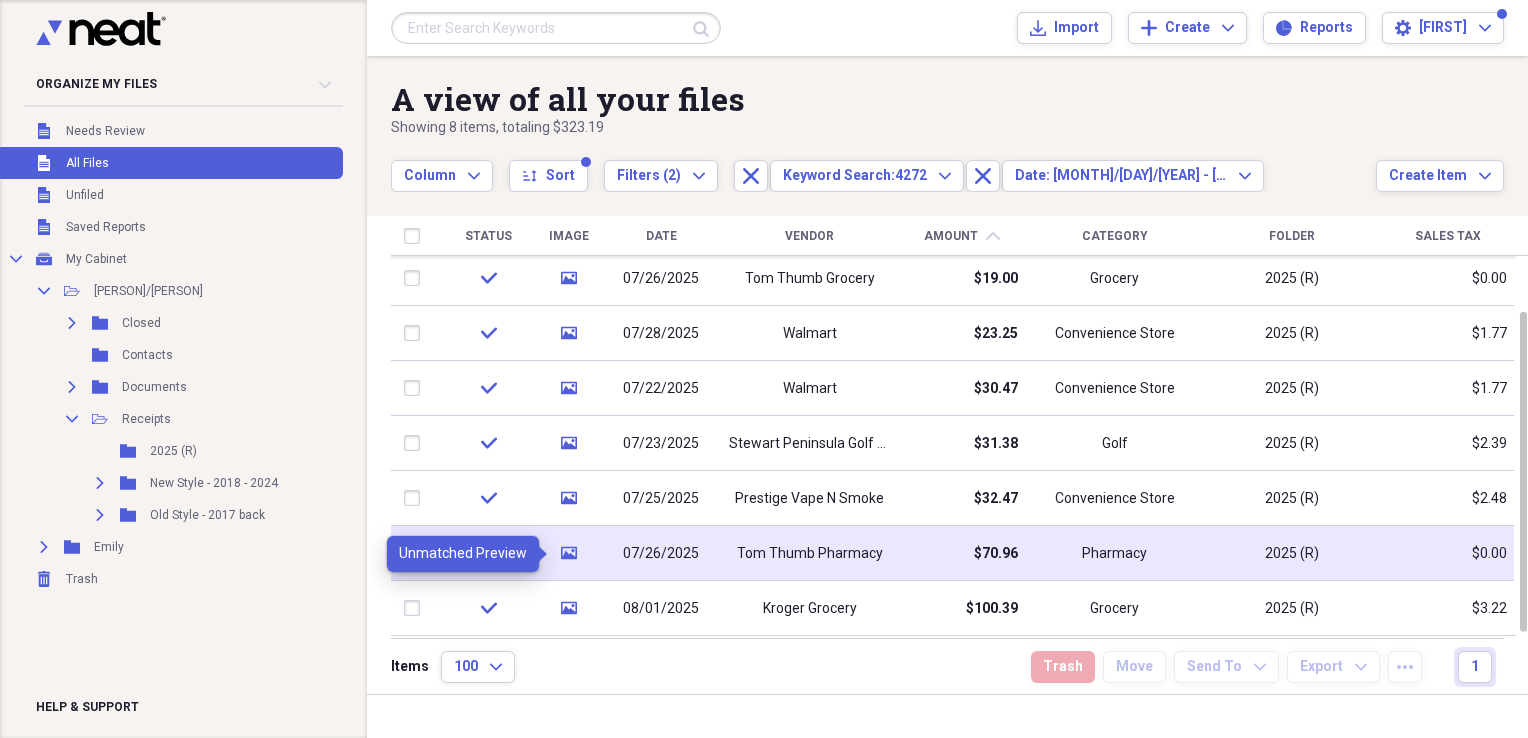 click on "media" 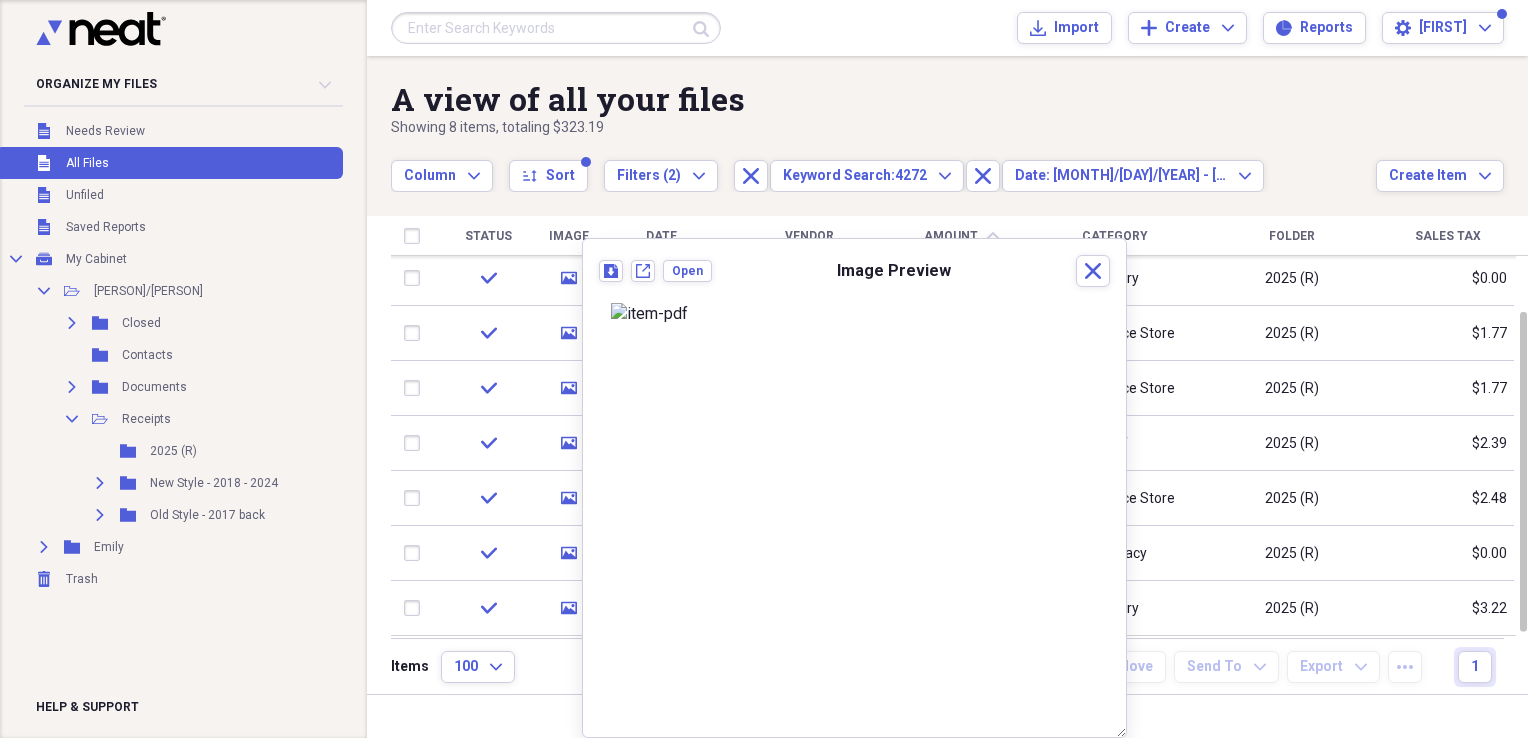 scroll, scrollTop: 0, scrollLeft: 0, axis: both 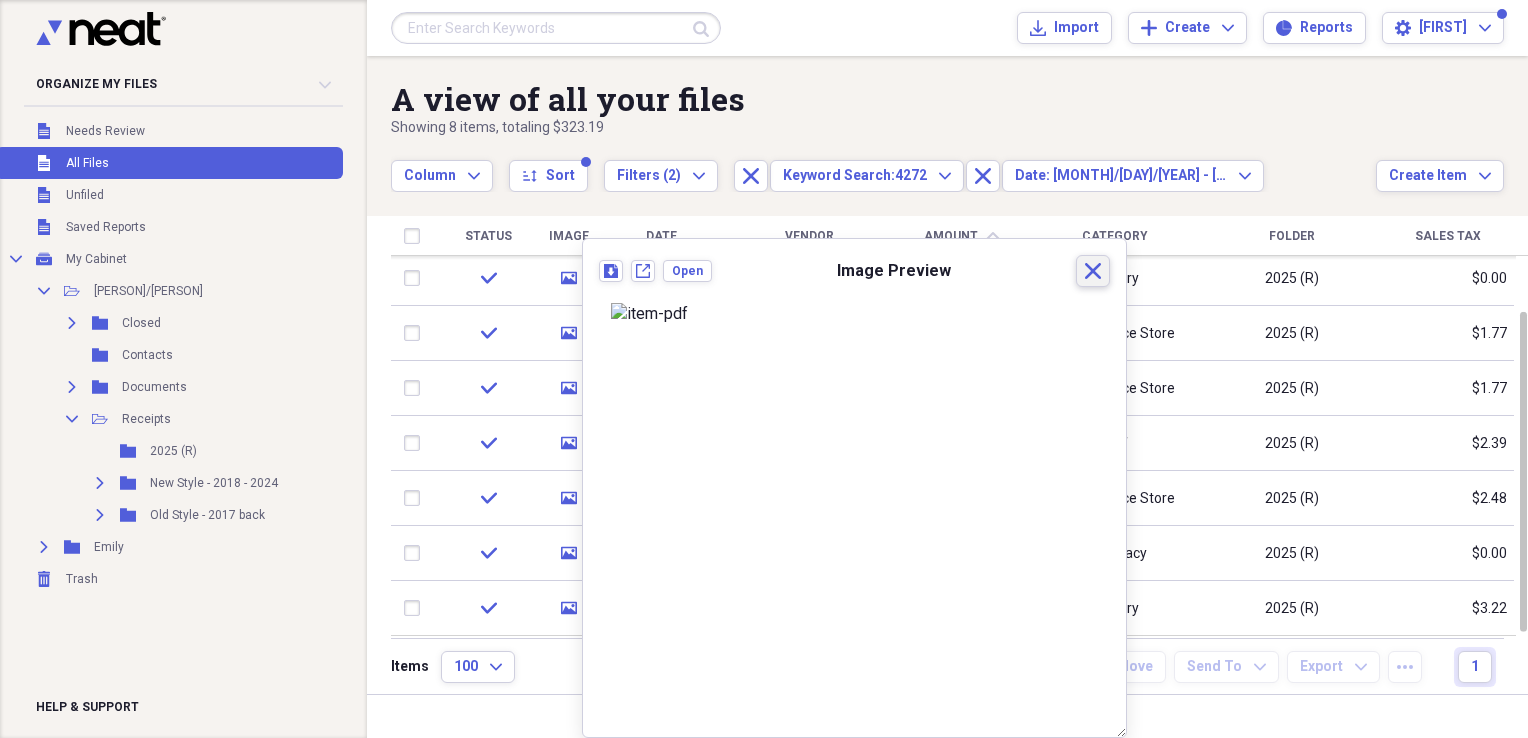 click on "Close" 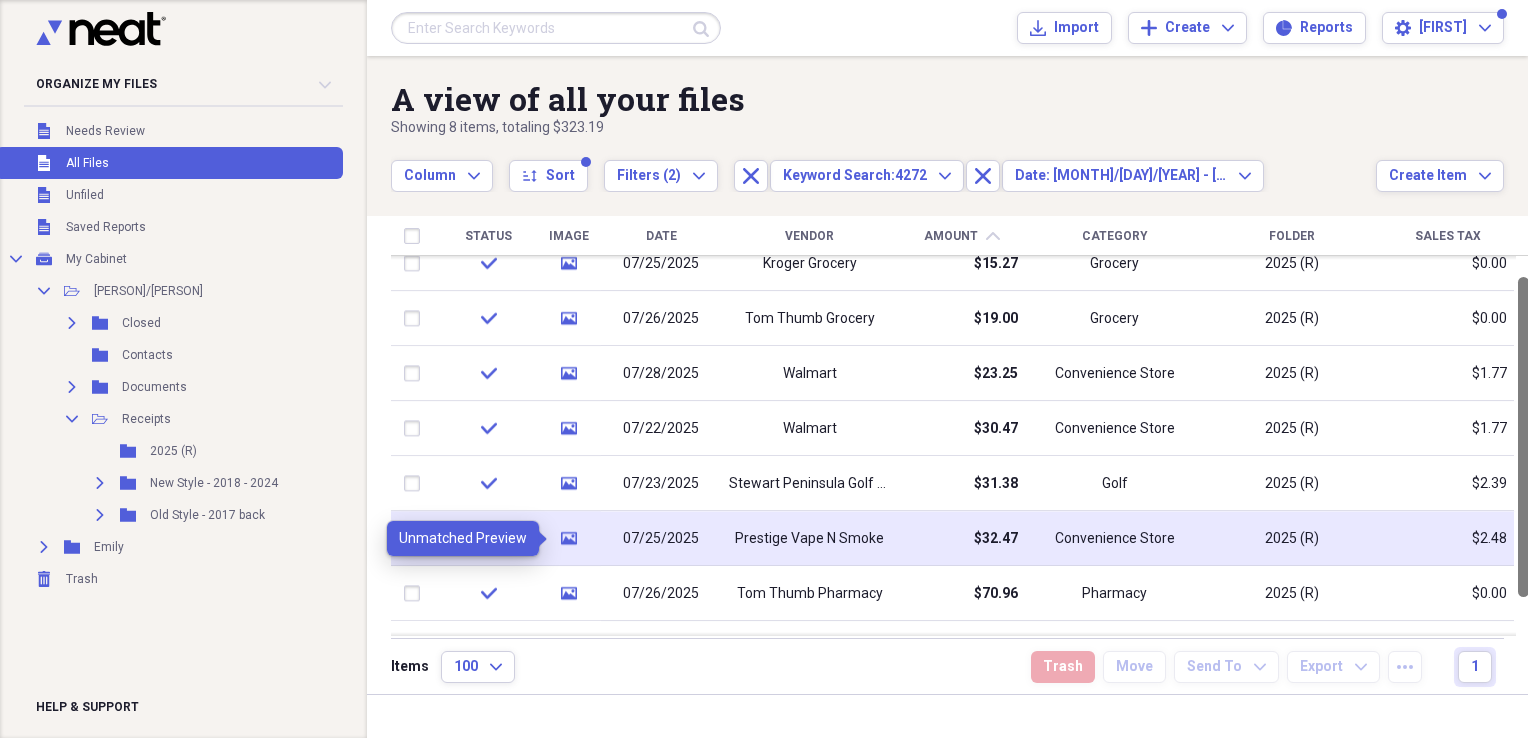 click 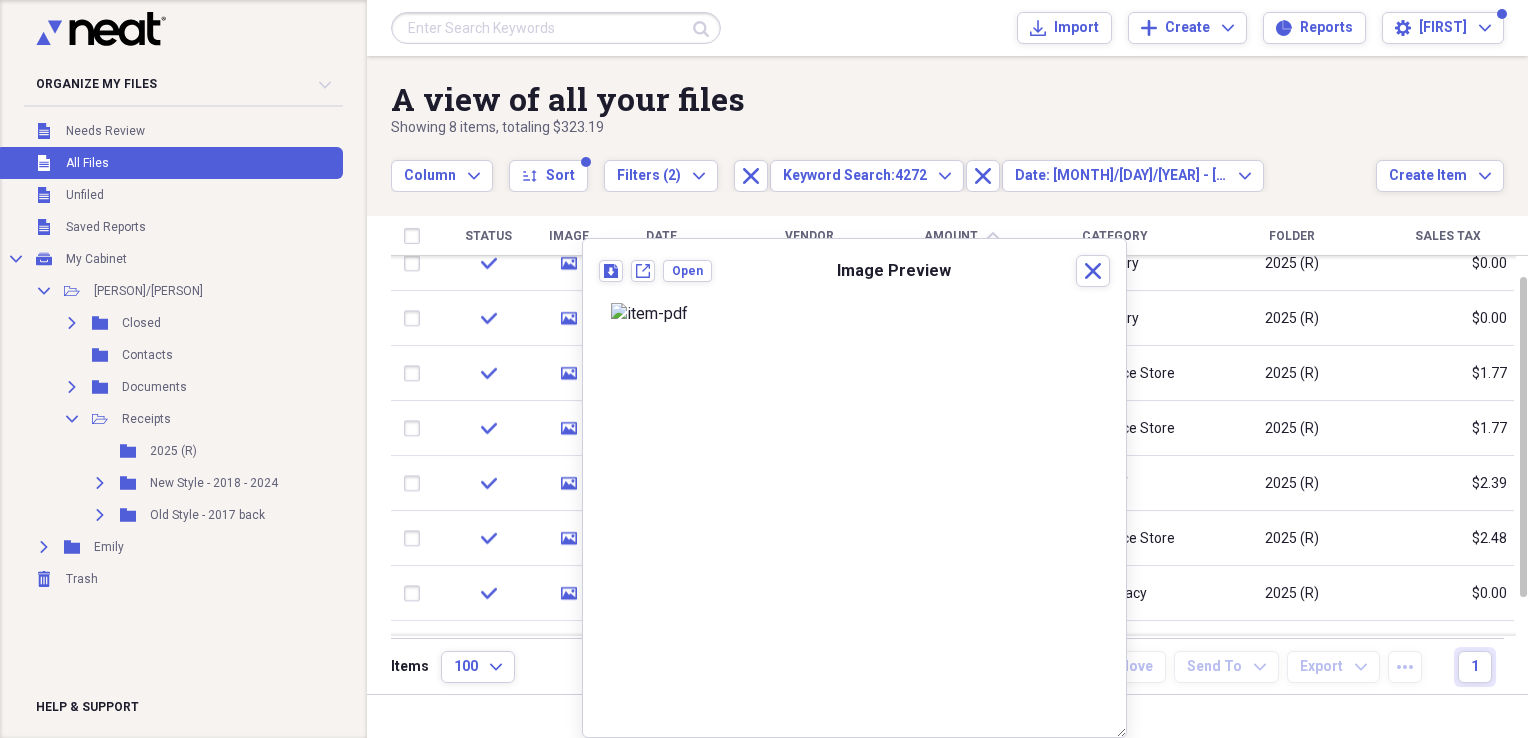 scroll, scrollTop: 0, scrollLeft: 0, axis: both 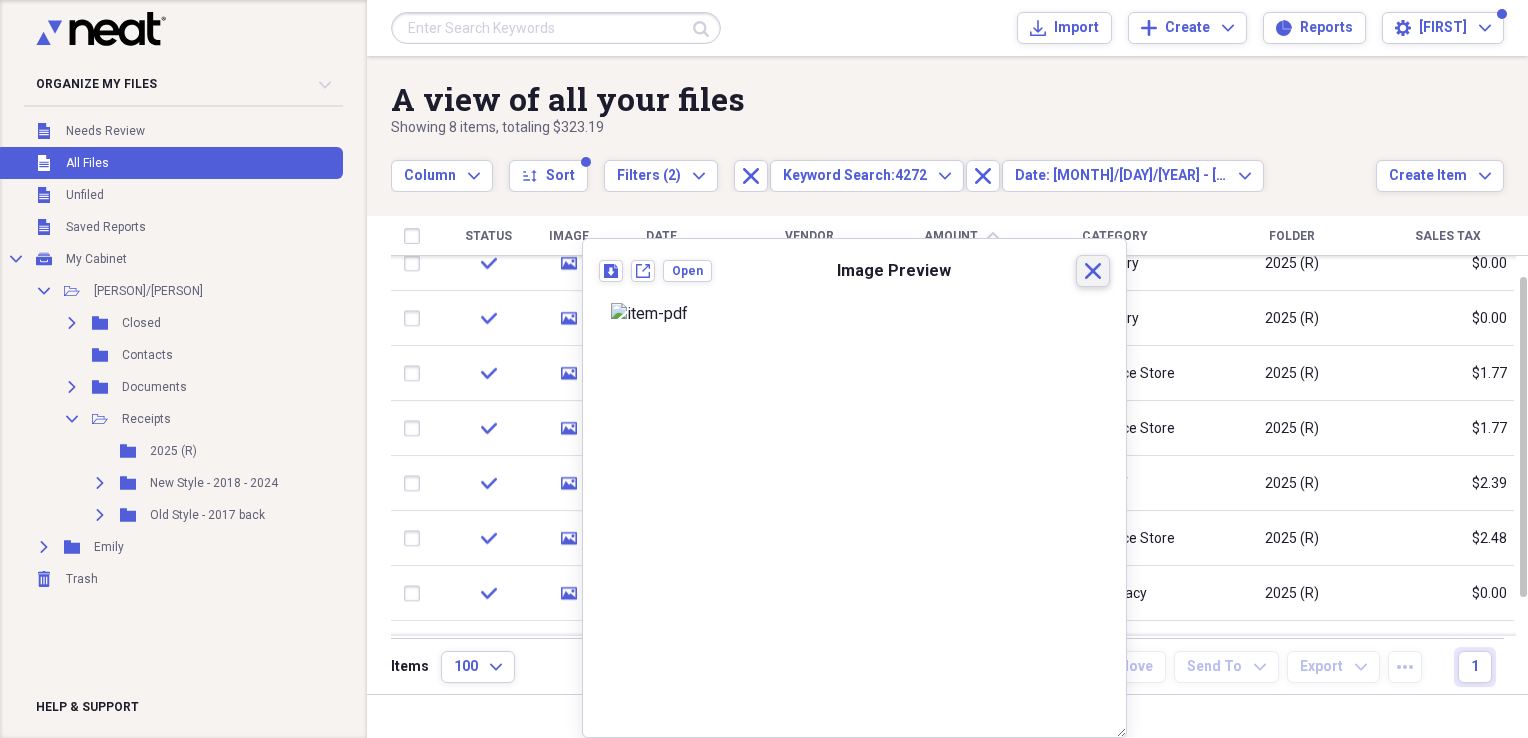 click 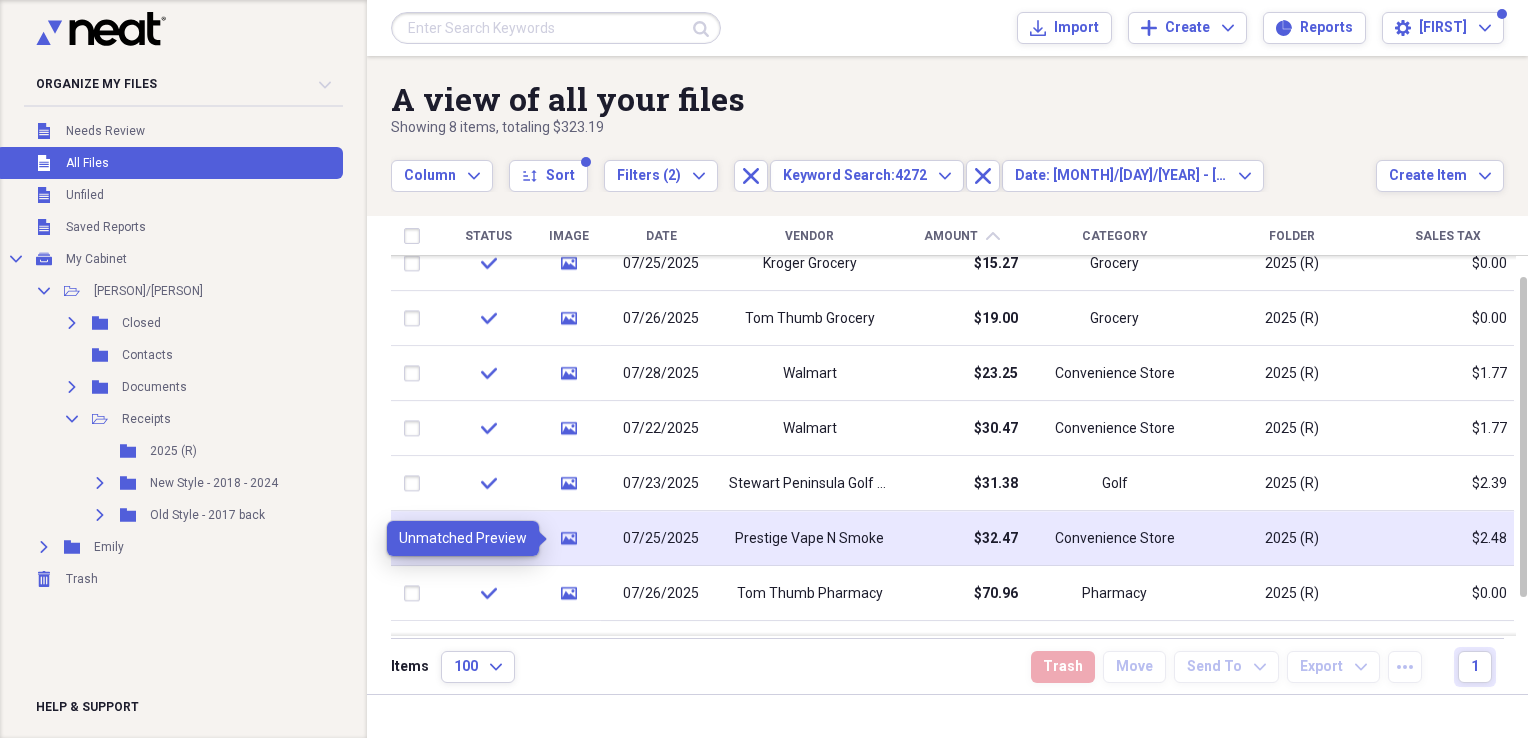 click on "media" 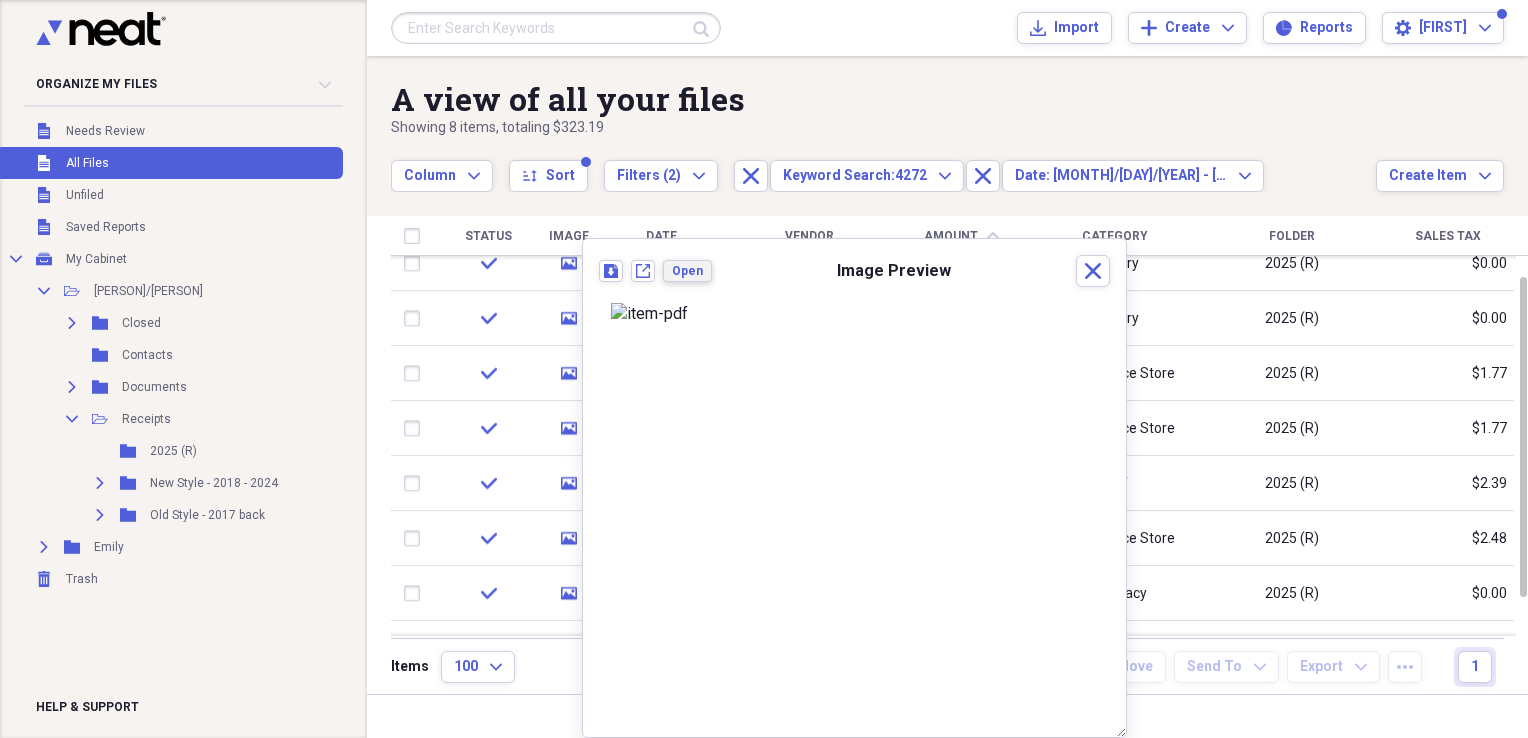 click on "Open" at bounding box center [687, 271] 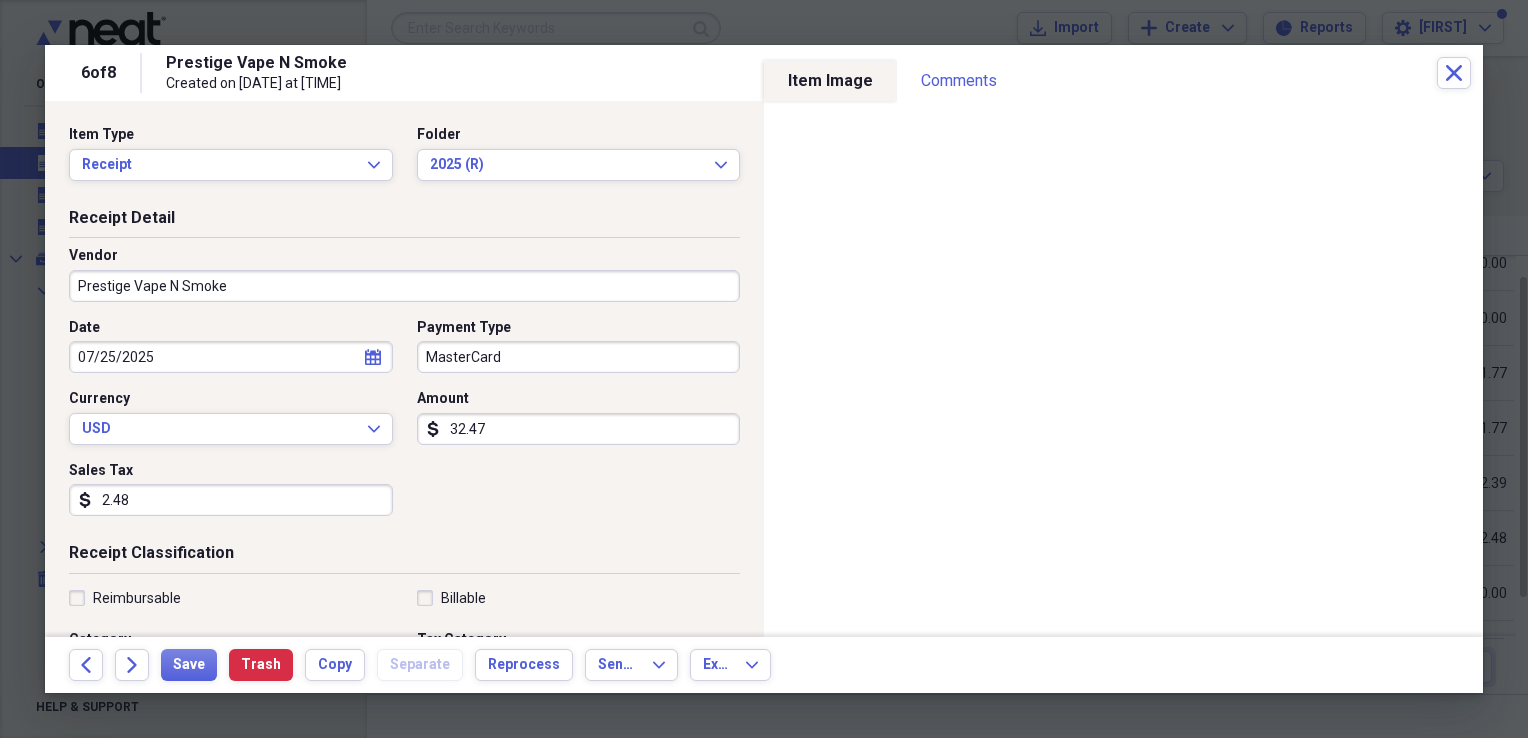 click on "32.47" at bounding box center (579, 429) 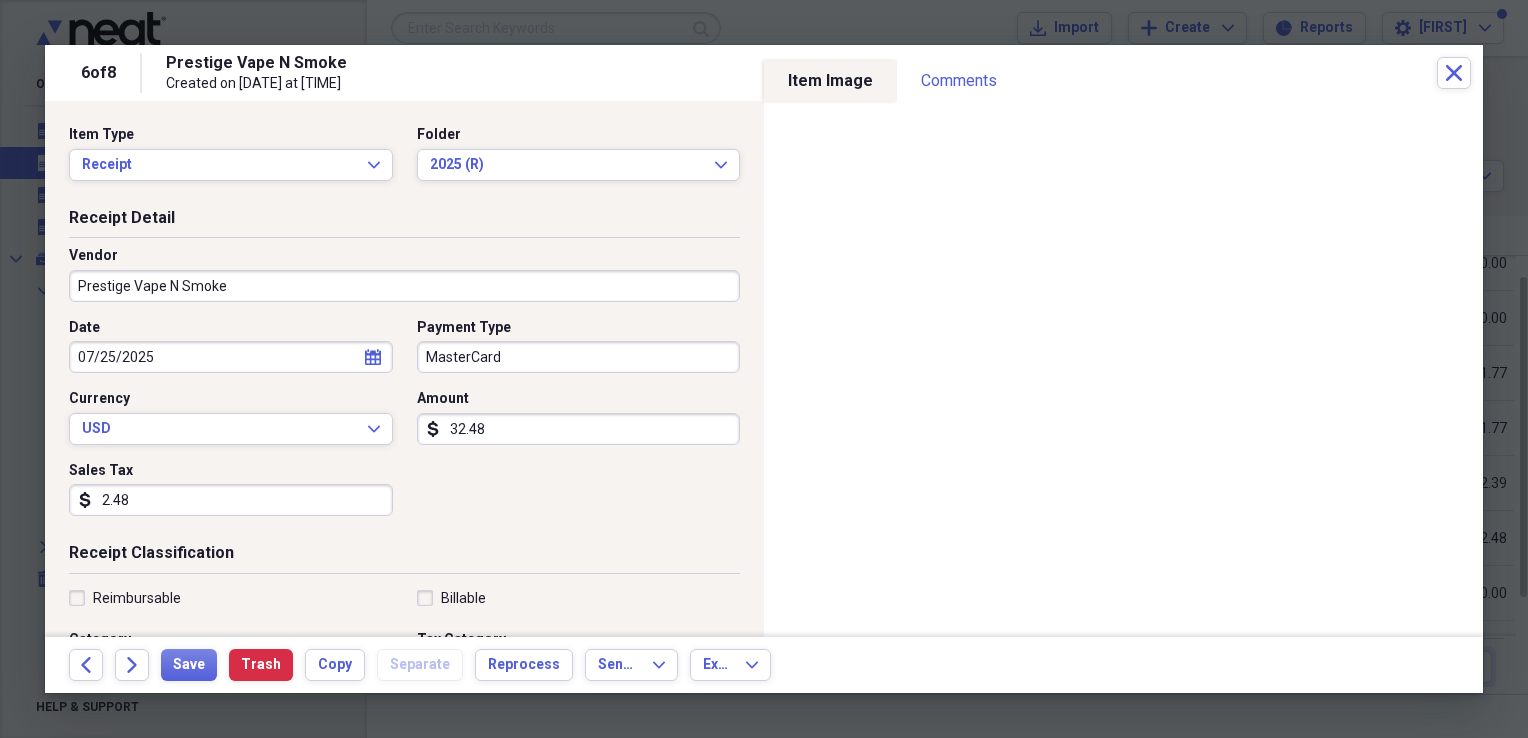 type on "32.48" 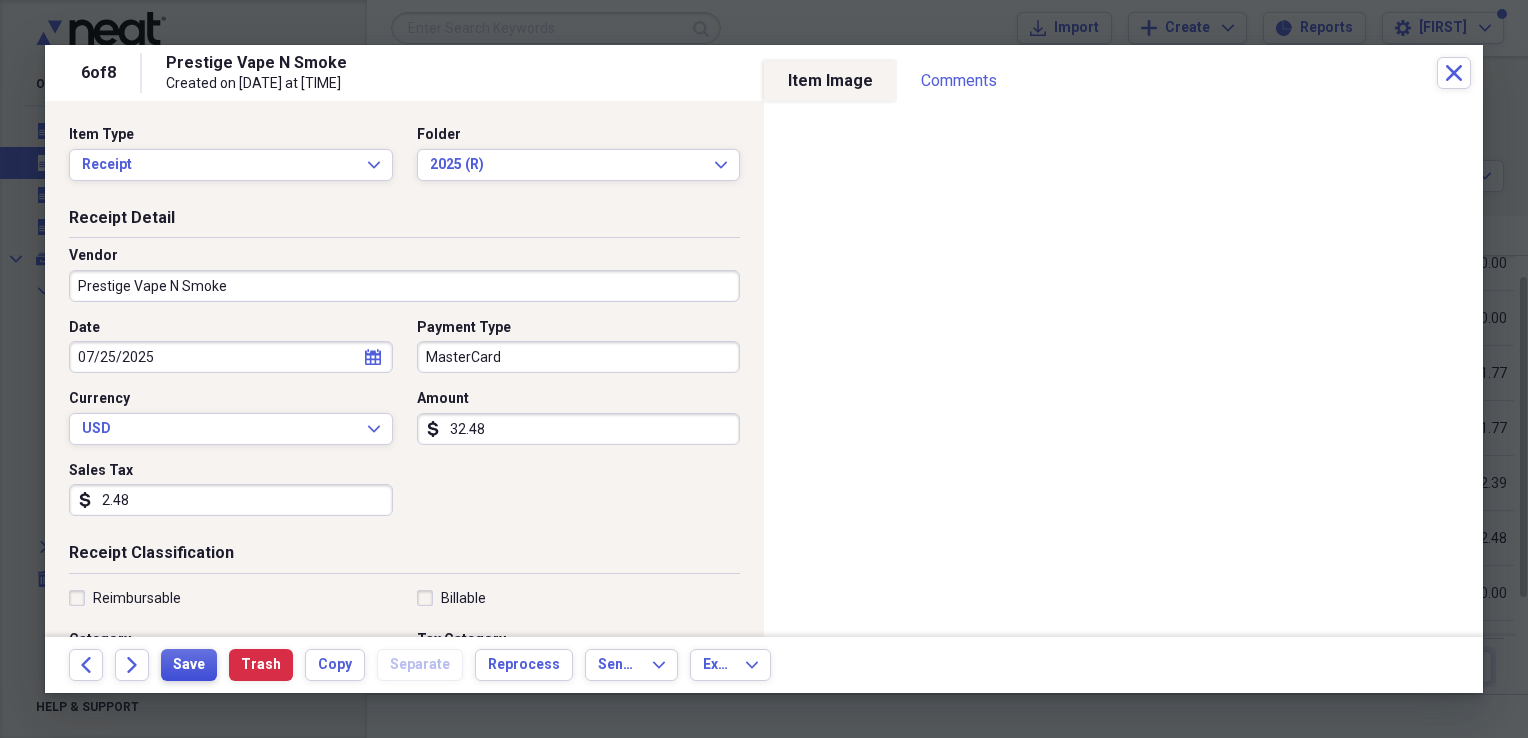 click on "Save" at bounding box center (189, 665) 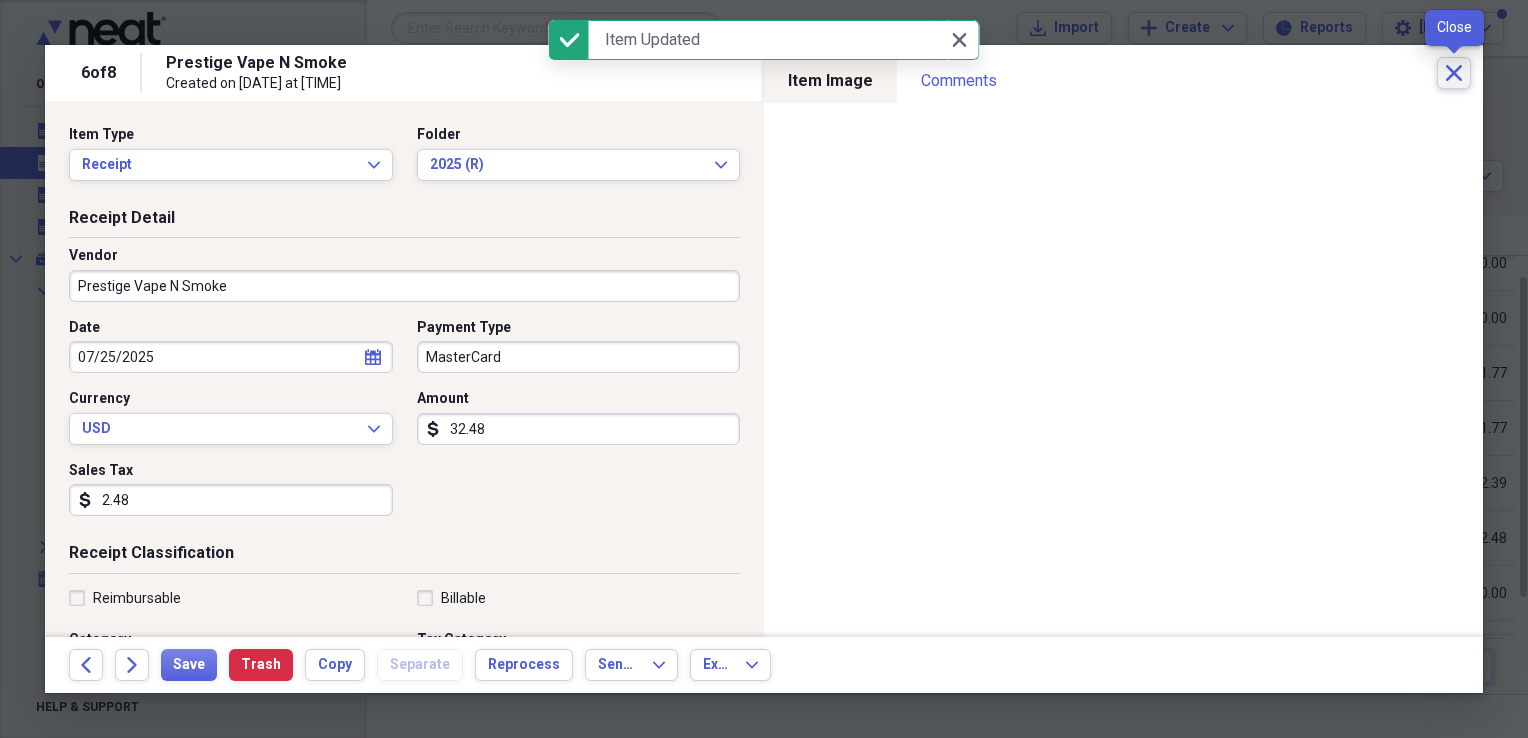 click 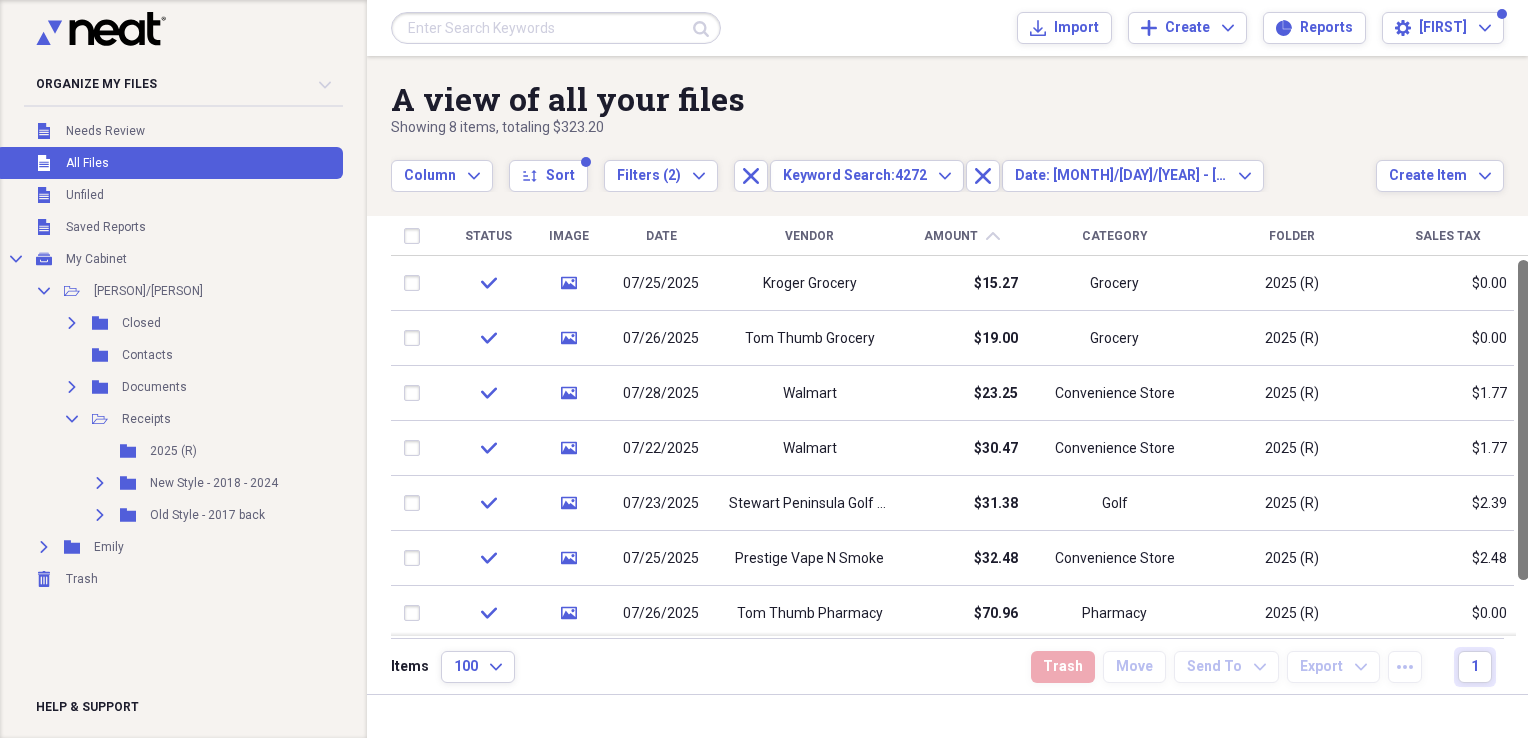 drag, startPoint x: 1517, startPoint y: 380, endPoint x: 1522, endPoint y: 313, distance: 67.18631 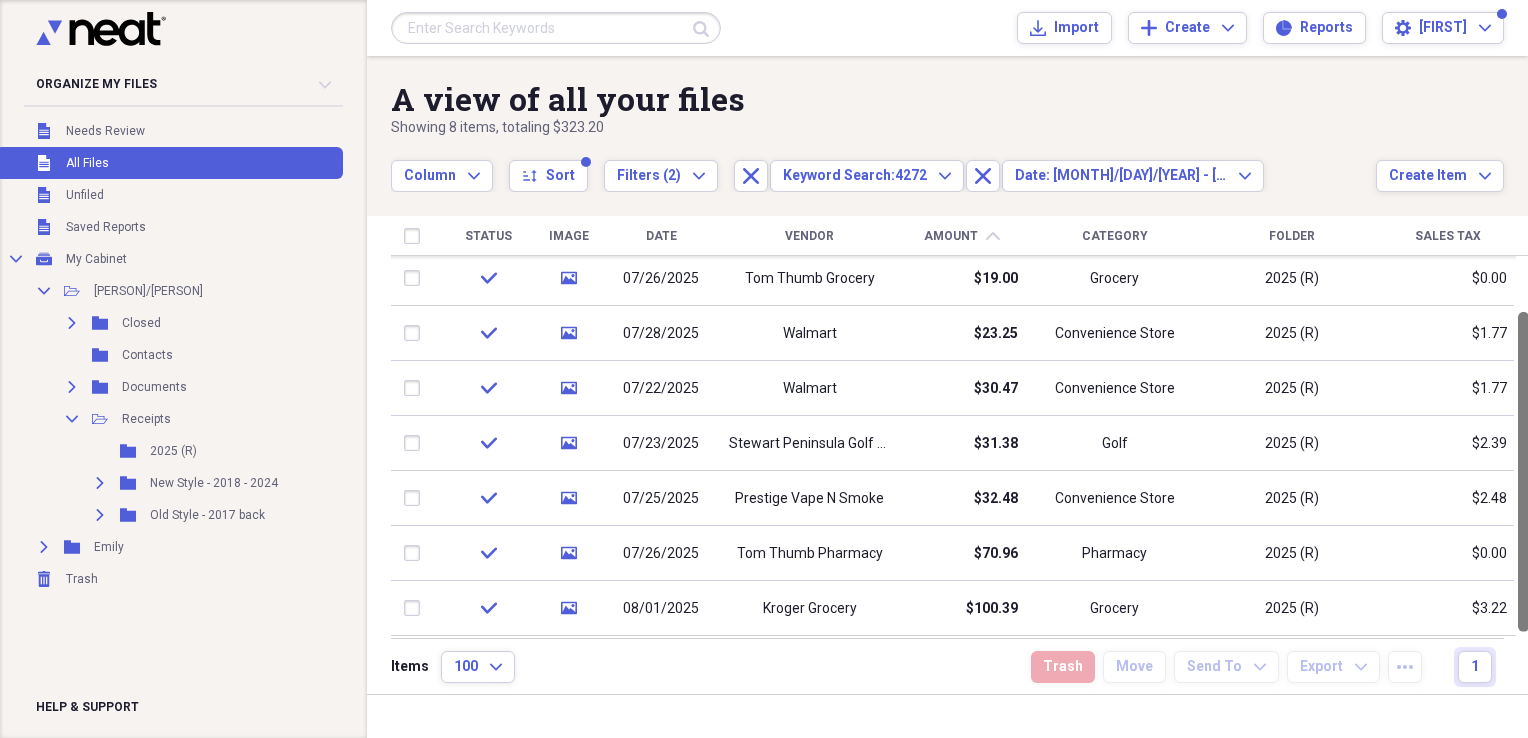 drag, startPoint x: 1518, startPoint y: 498, endPoint x: 1518, endPoint y: 587, distance: 89 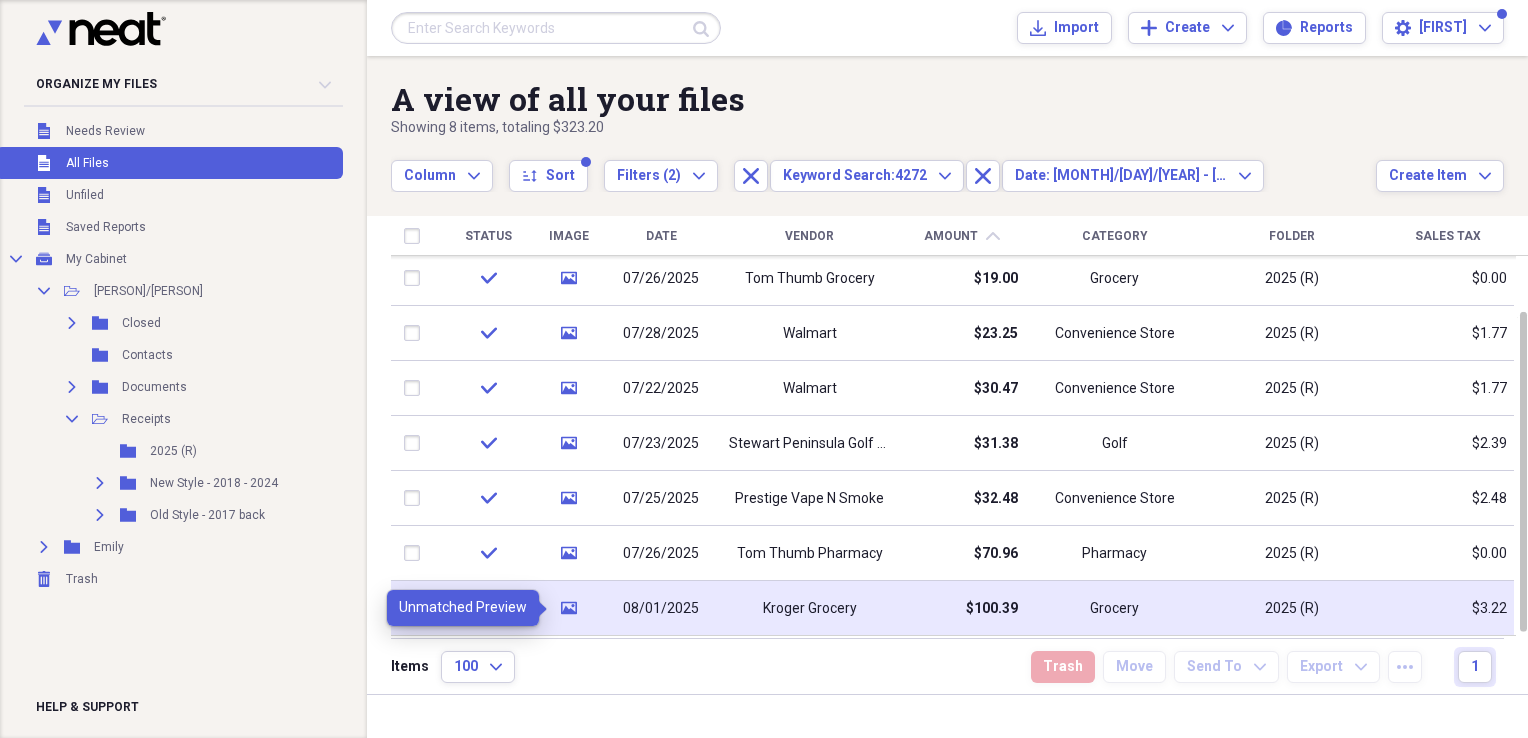 click 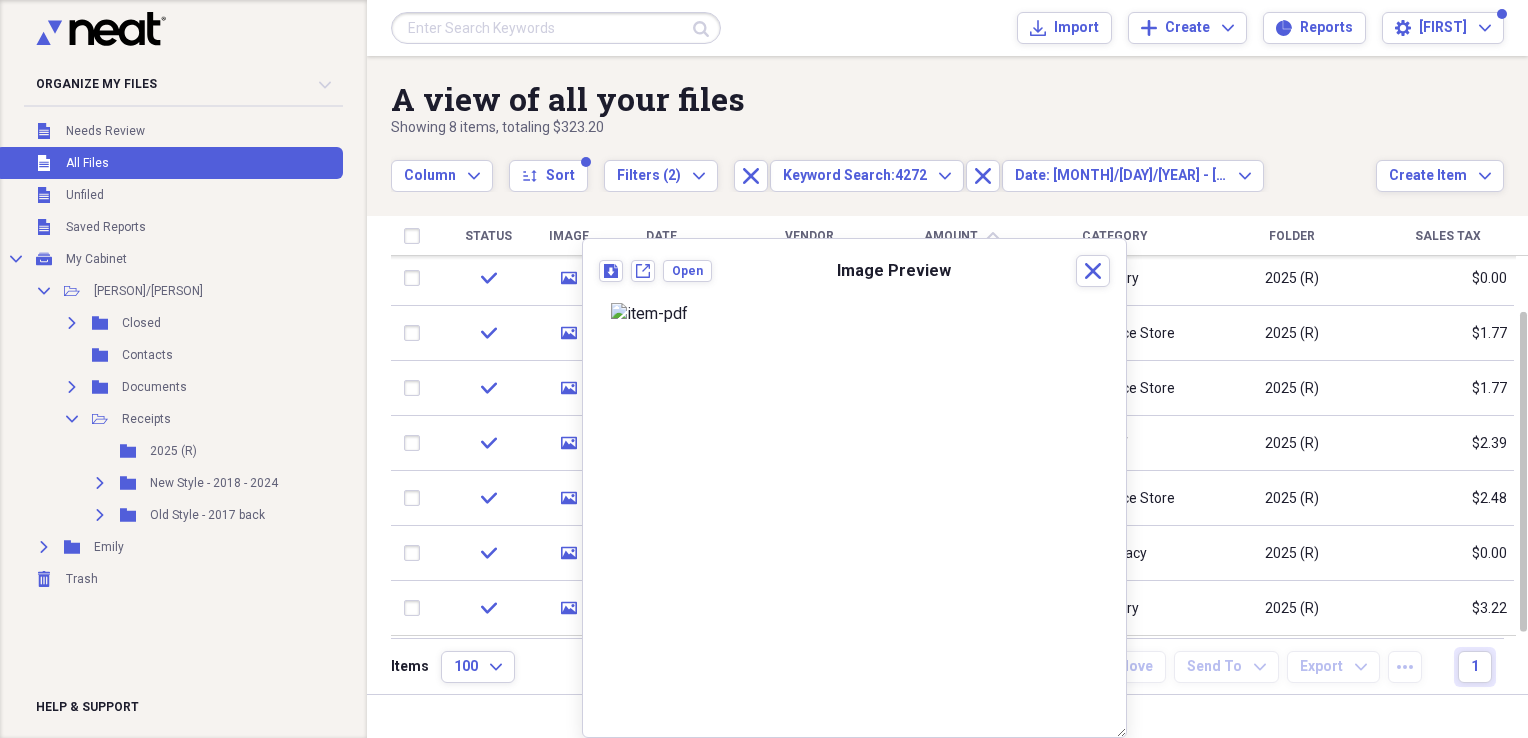 scroll, scrollTop: 0, scrollLeft: 0, axis: both 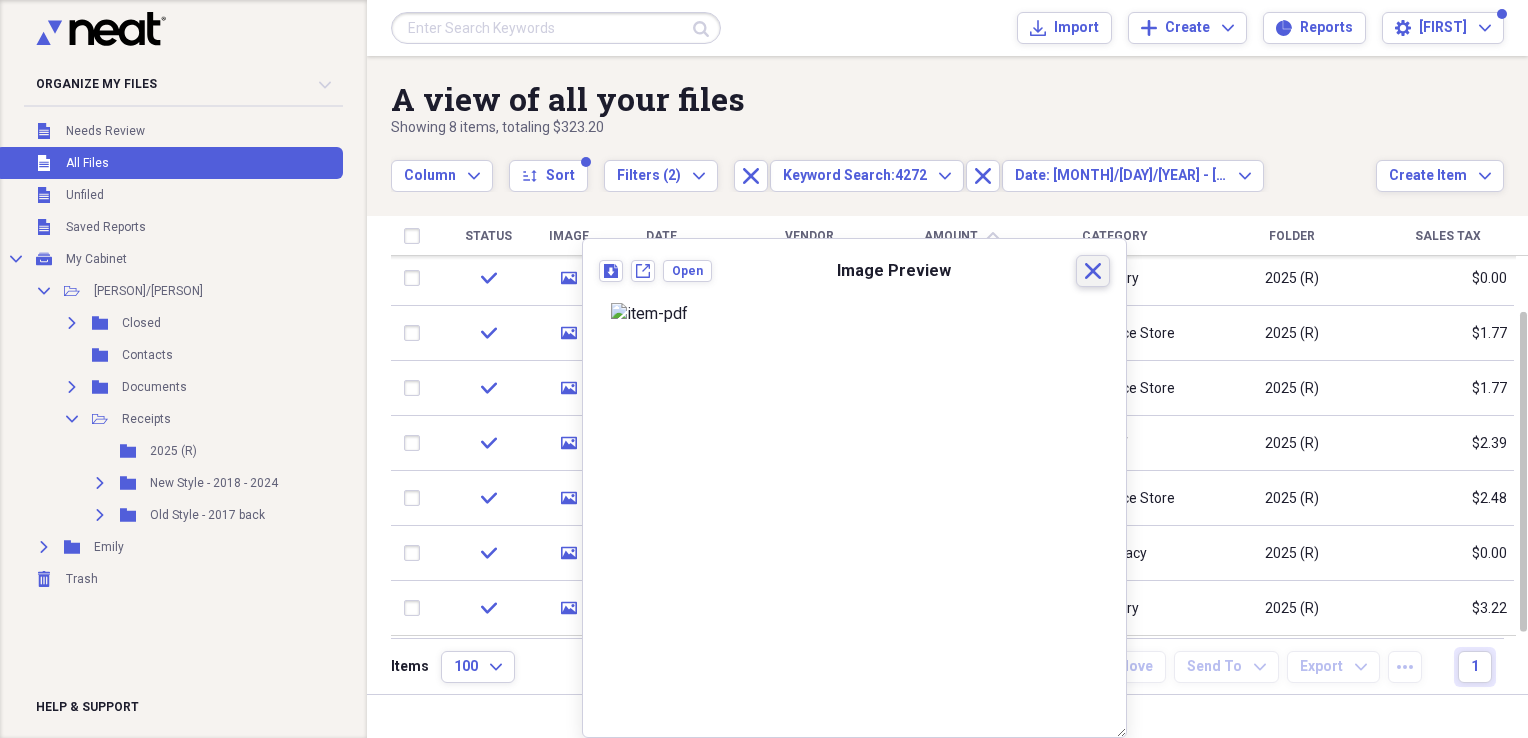 click 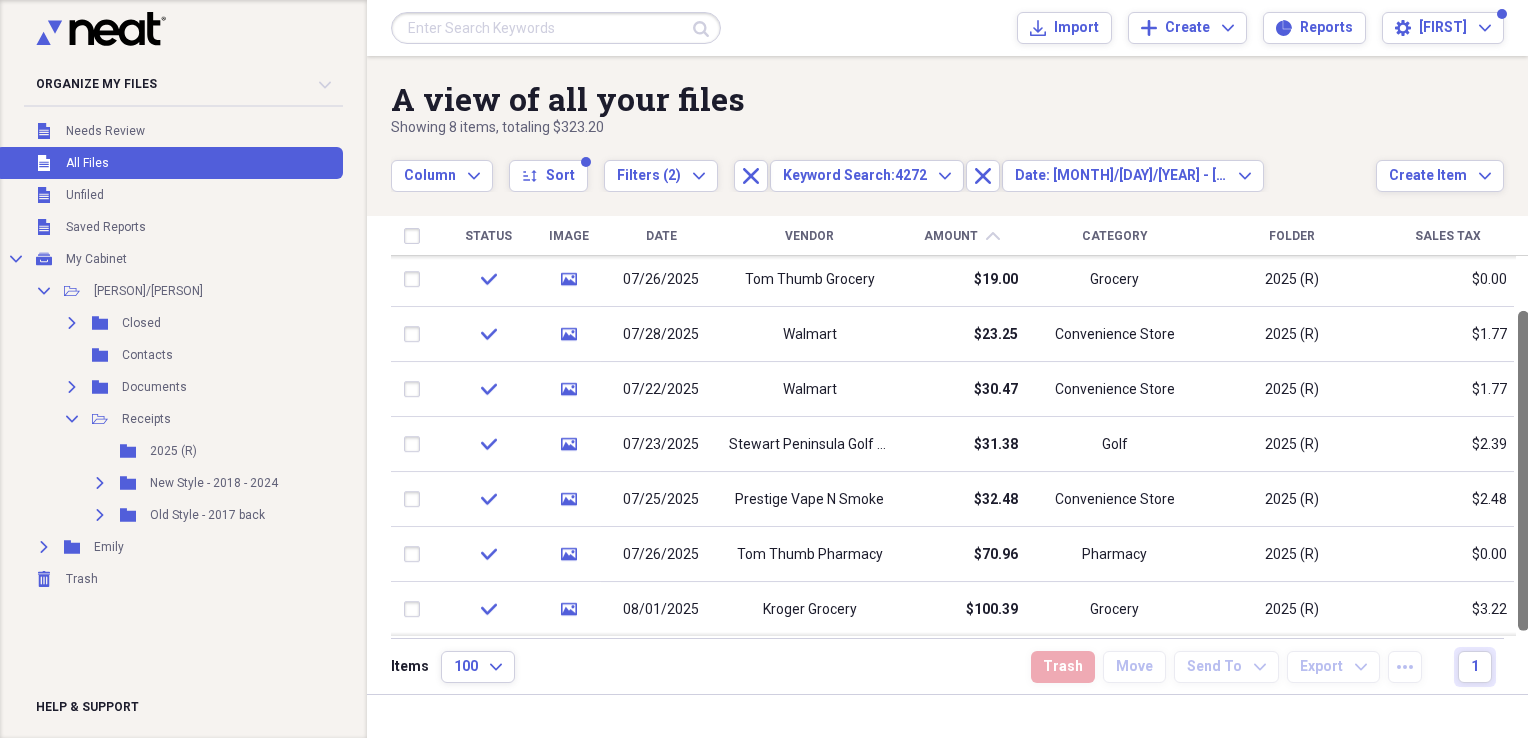 drag, startPoint x: 1519, startPoint y: 345, endPoint x: 1520, endPoint y: 357, distance: 12.0415945 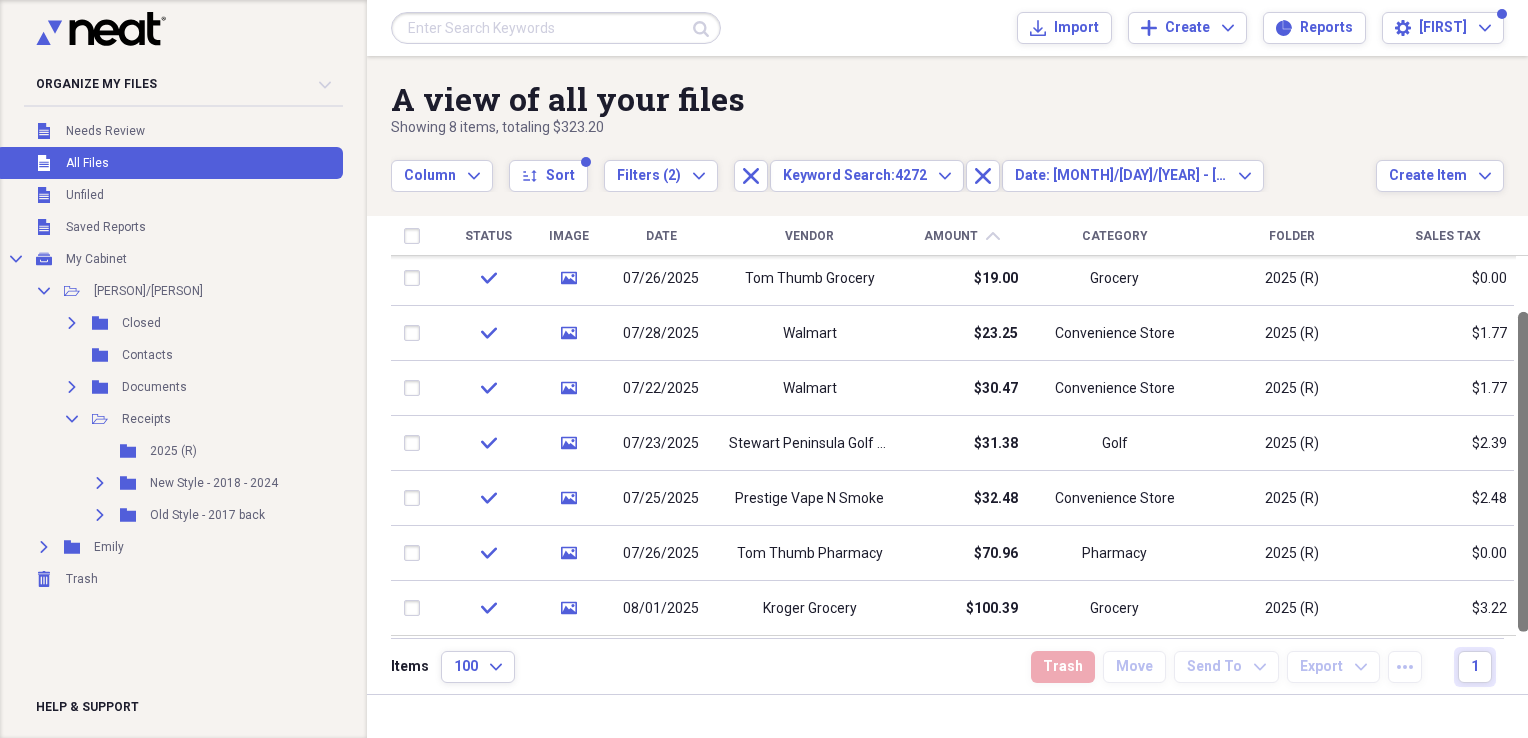 drag, startPoint x: 1518, startPoint y: 351, endPoint x: 1519, endPoint y: 368, distance: 17.029387 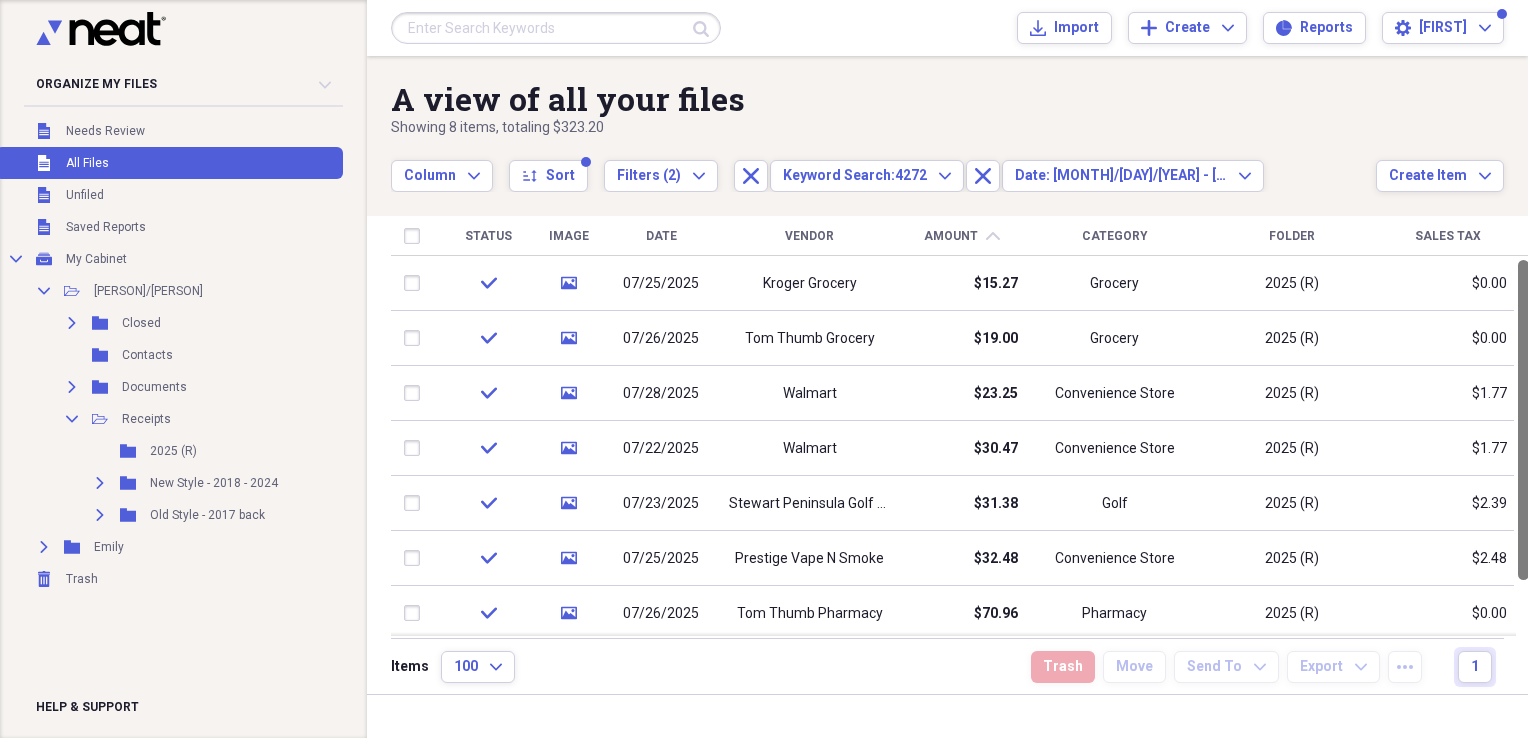 drag, startPoint x: 1517, startPoint y: 489, endPoint x: 1527, endPoint y: 139, distance: 350.14282 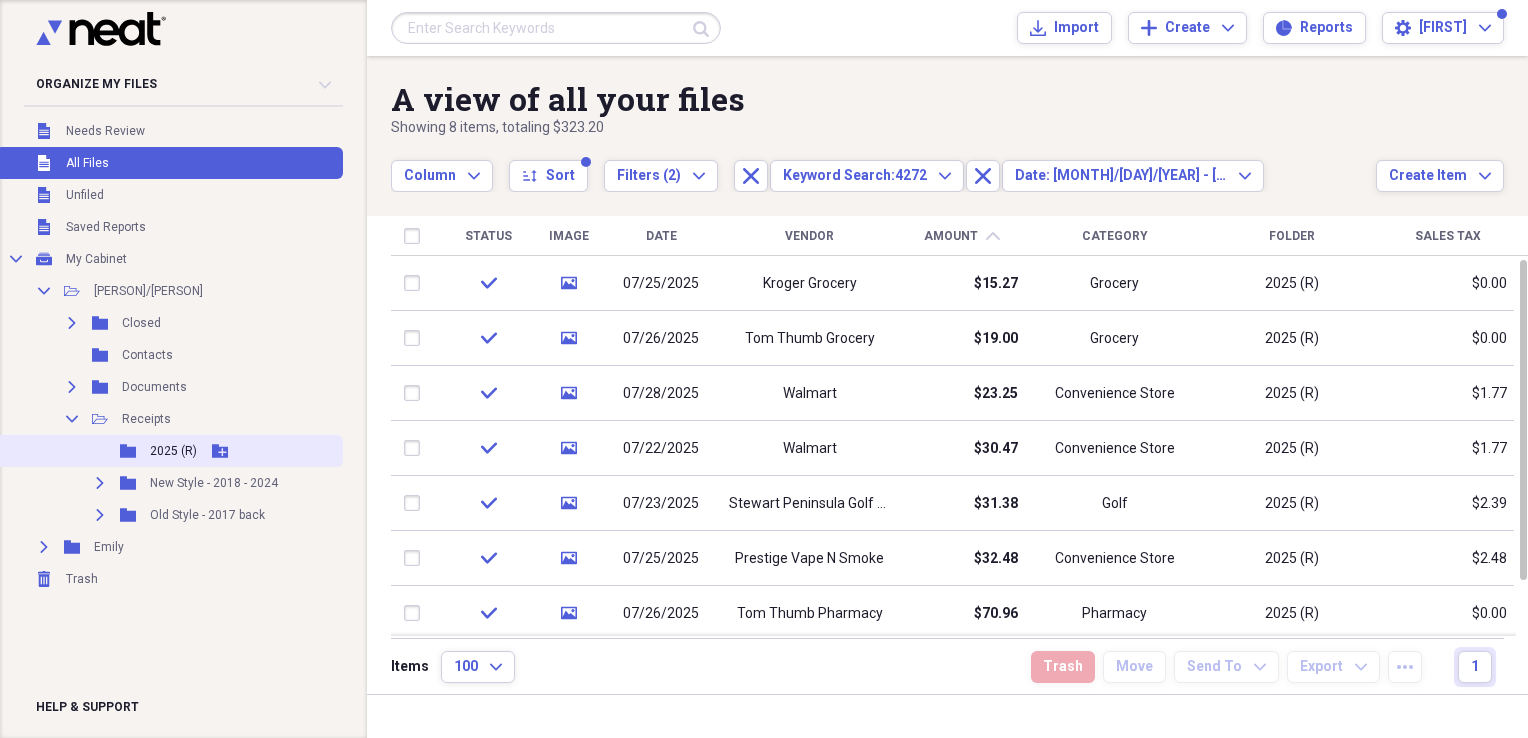 click on "2025 (R)" at bounding box center (173, 451) 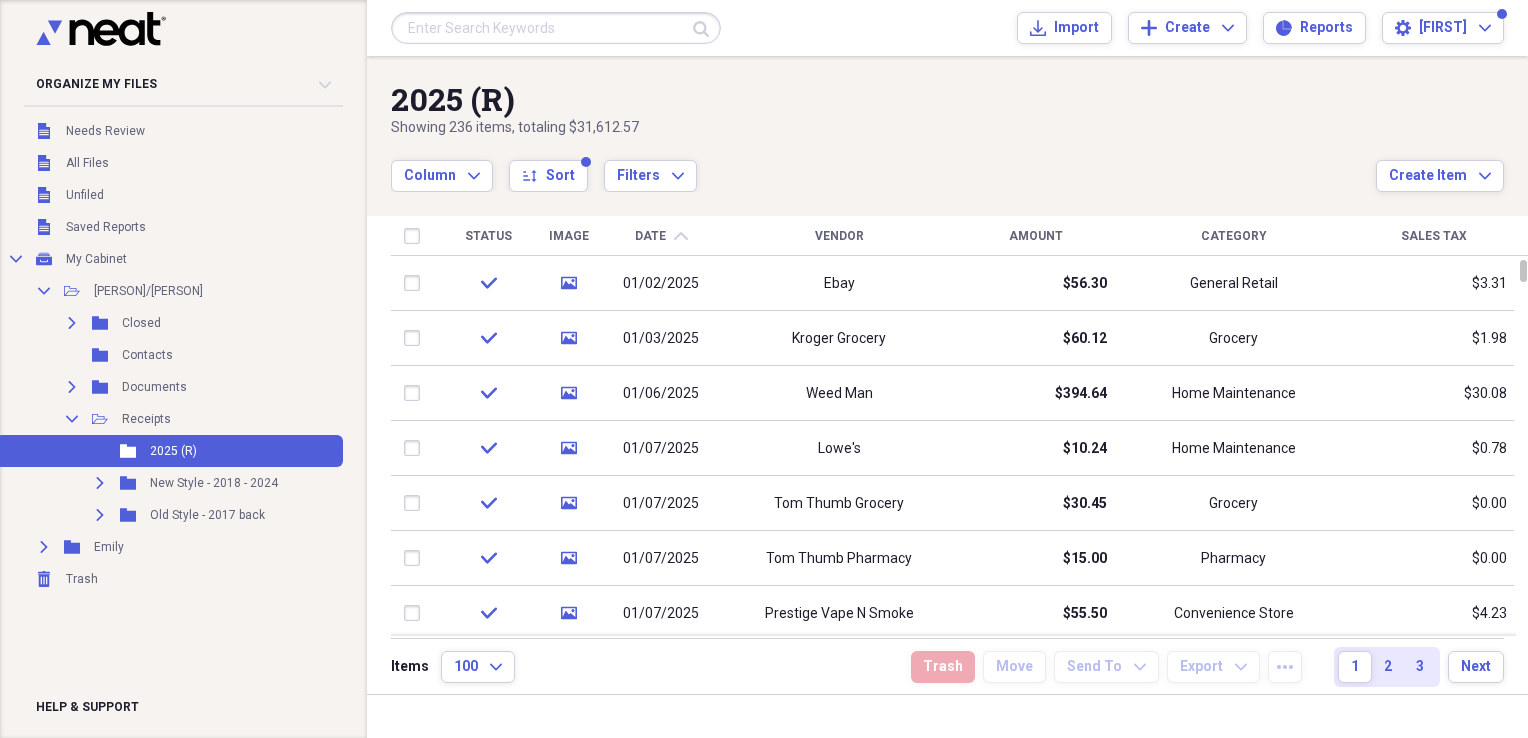 click on "Vendor" at bounding box center (839, 236) 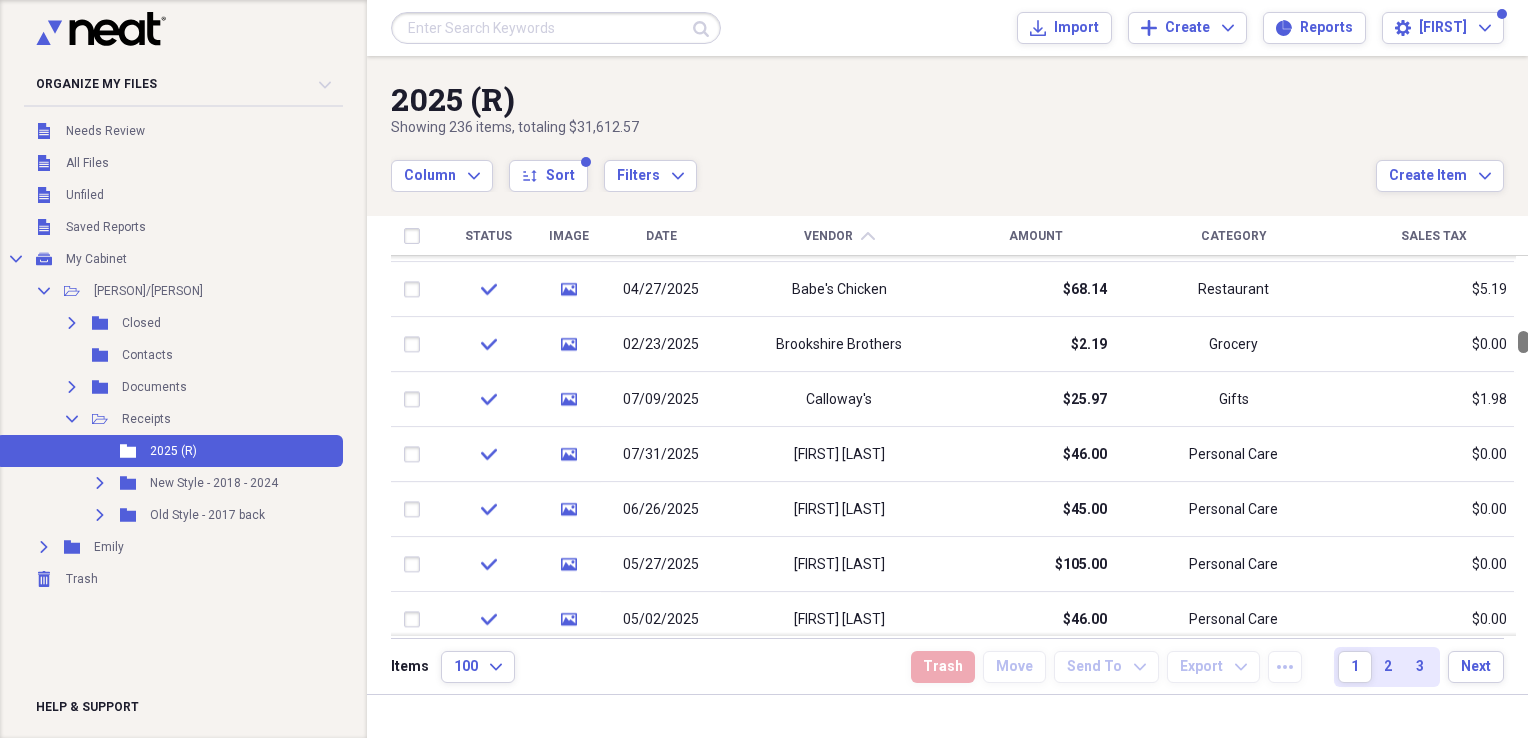 drag, startPoint x: 1517, startPoint y: 267, endPoint x: 1531, endPoint y: 338, distance: 72.36712 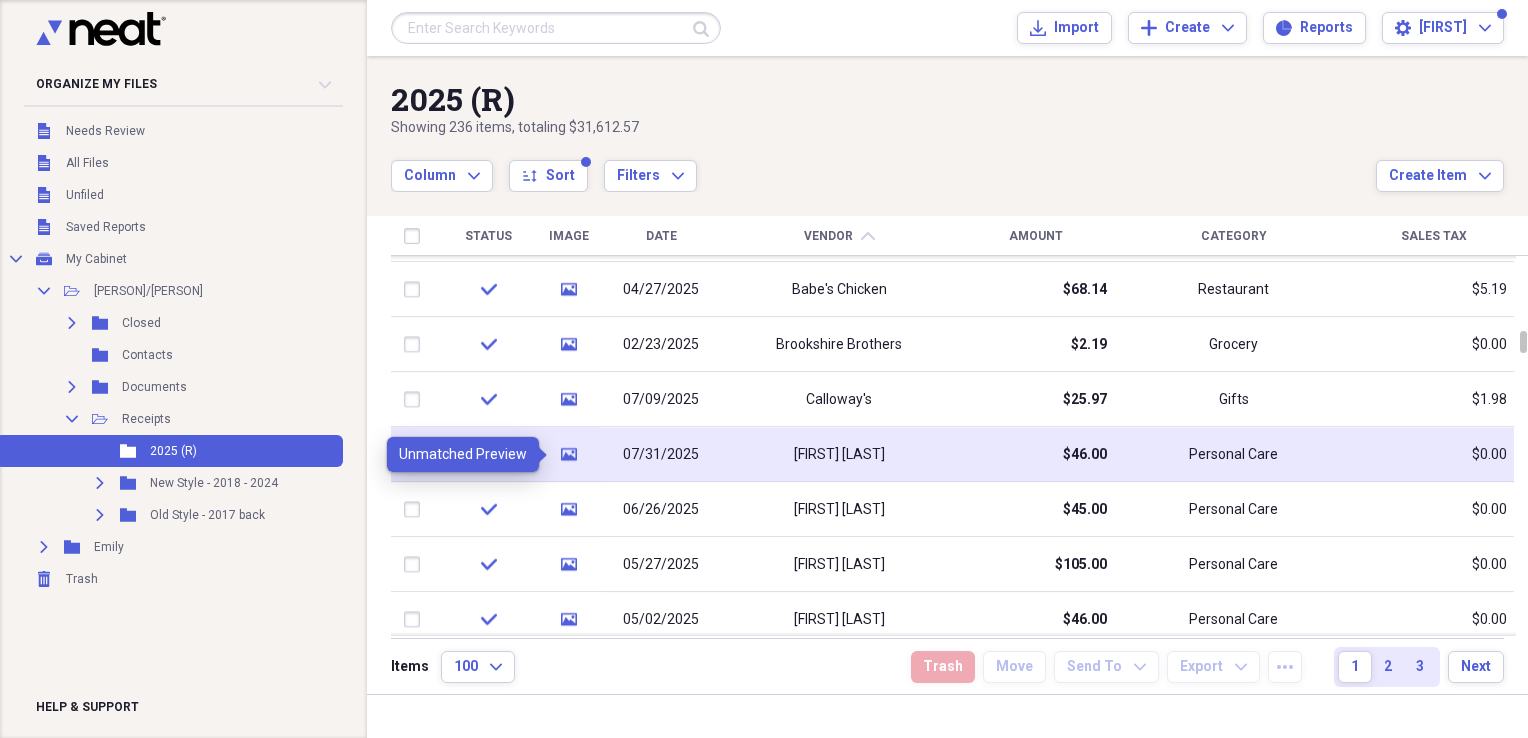 click on "media" 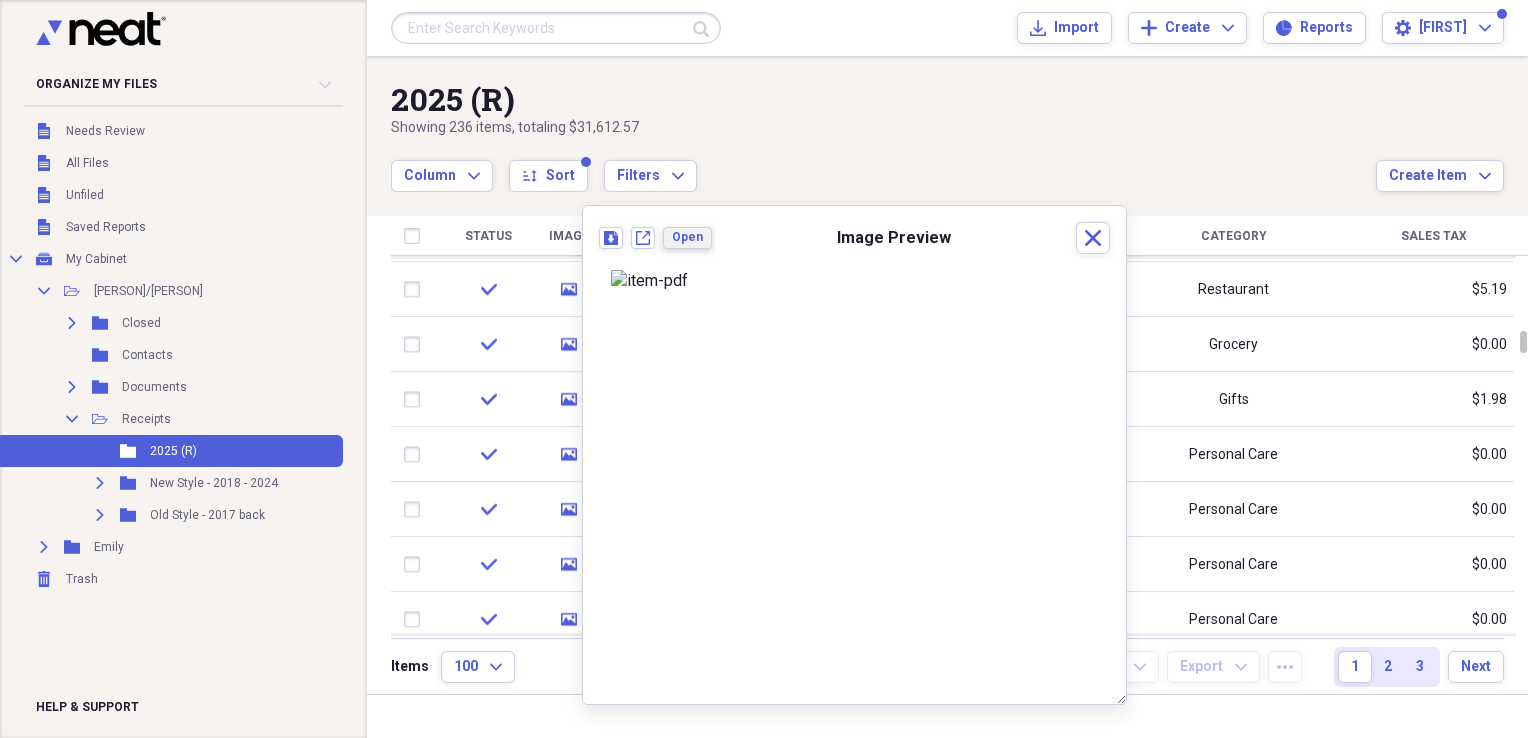 click on "Open" at bounding box center [687, 237] 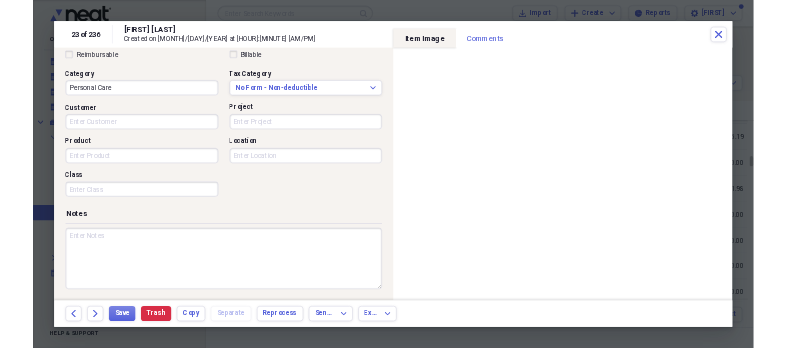scroll, scrollTop: 0, scrollLeft: 0, axis: both 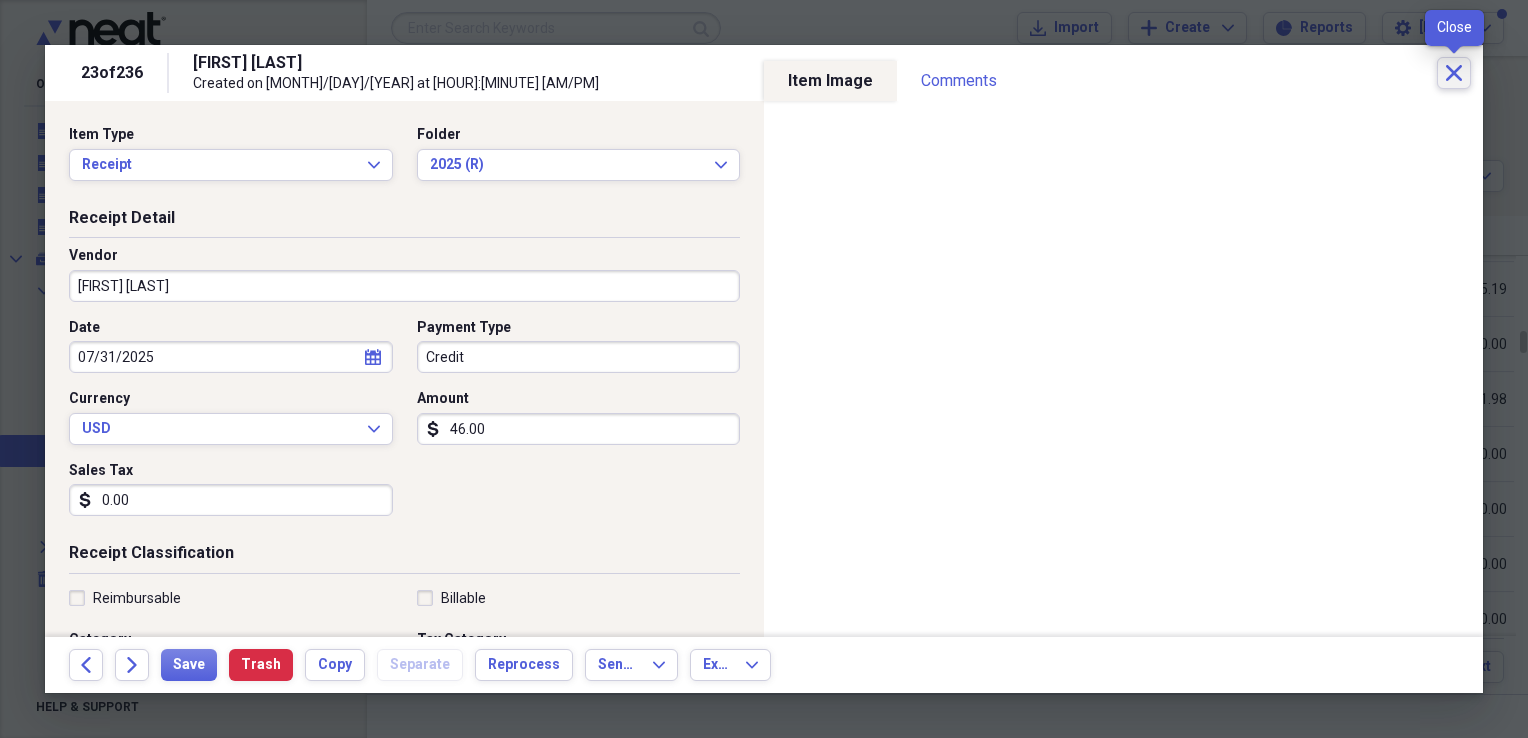click on "Close" 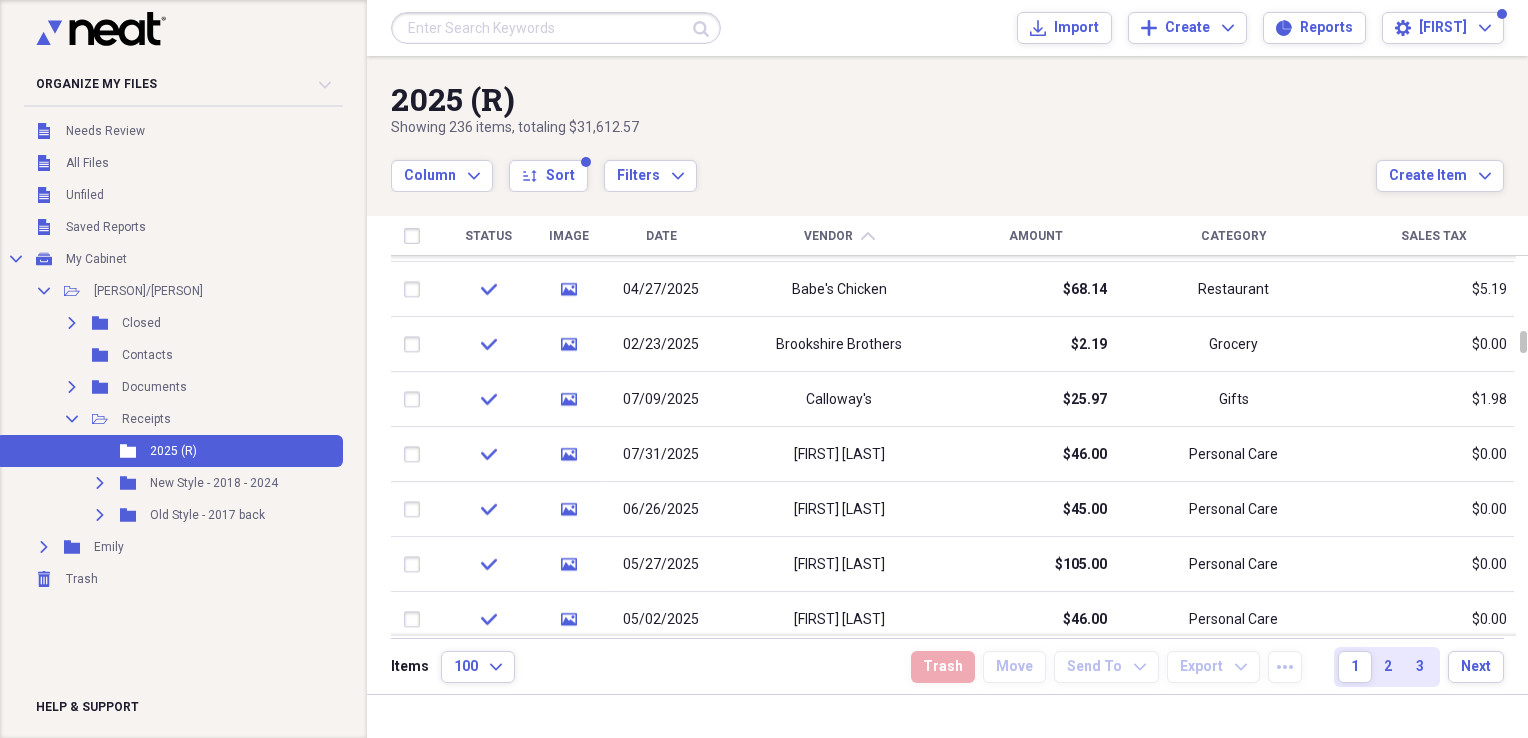 click on "Amount" at bounding box center (1036, 236) 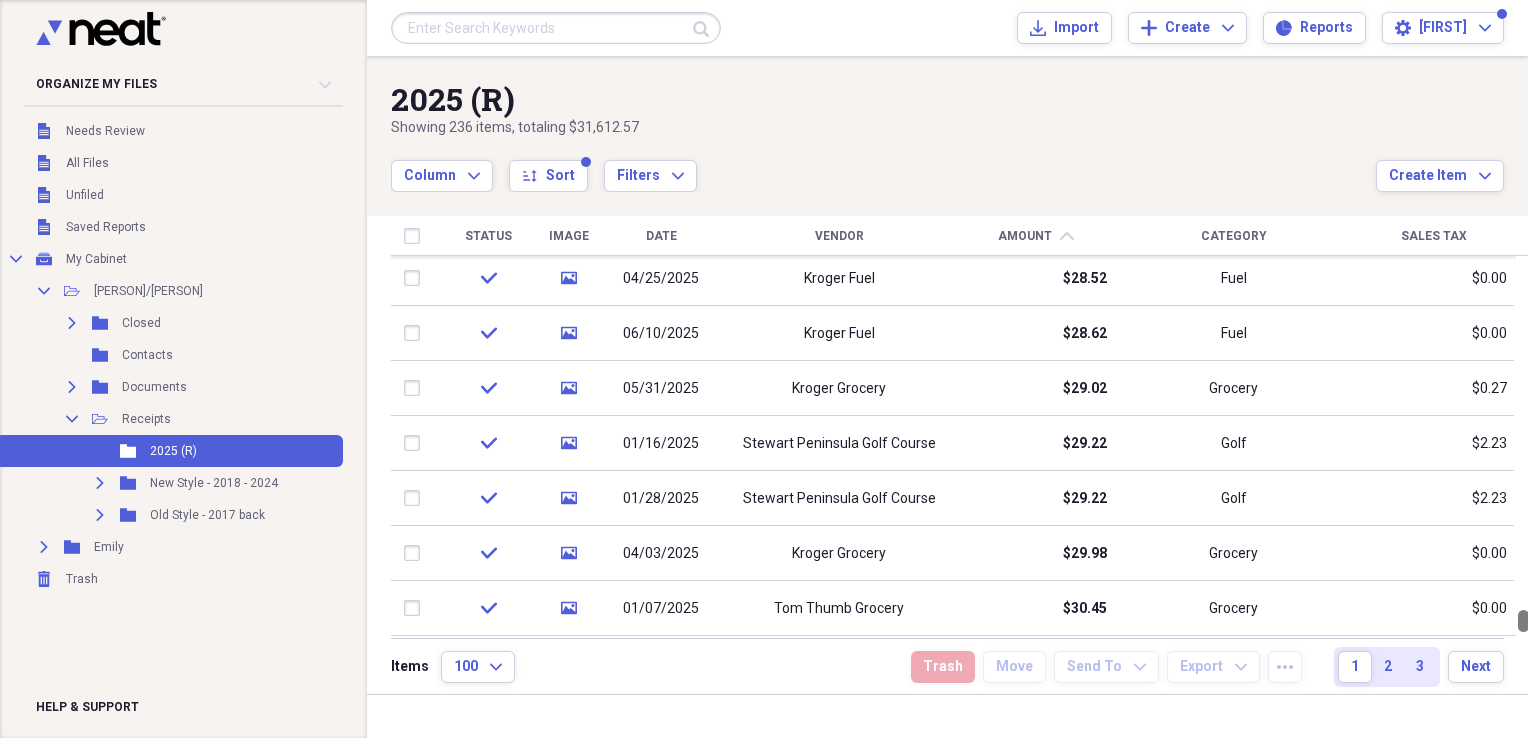 drag, startPoint x: 1520, startPoint y: 267, endPoint x: 1527, endPoint y: 654, distance: 387.0633 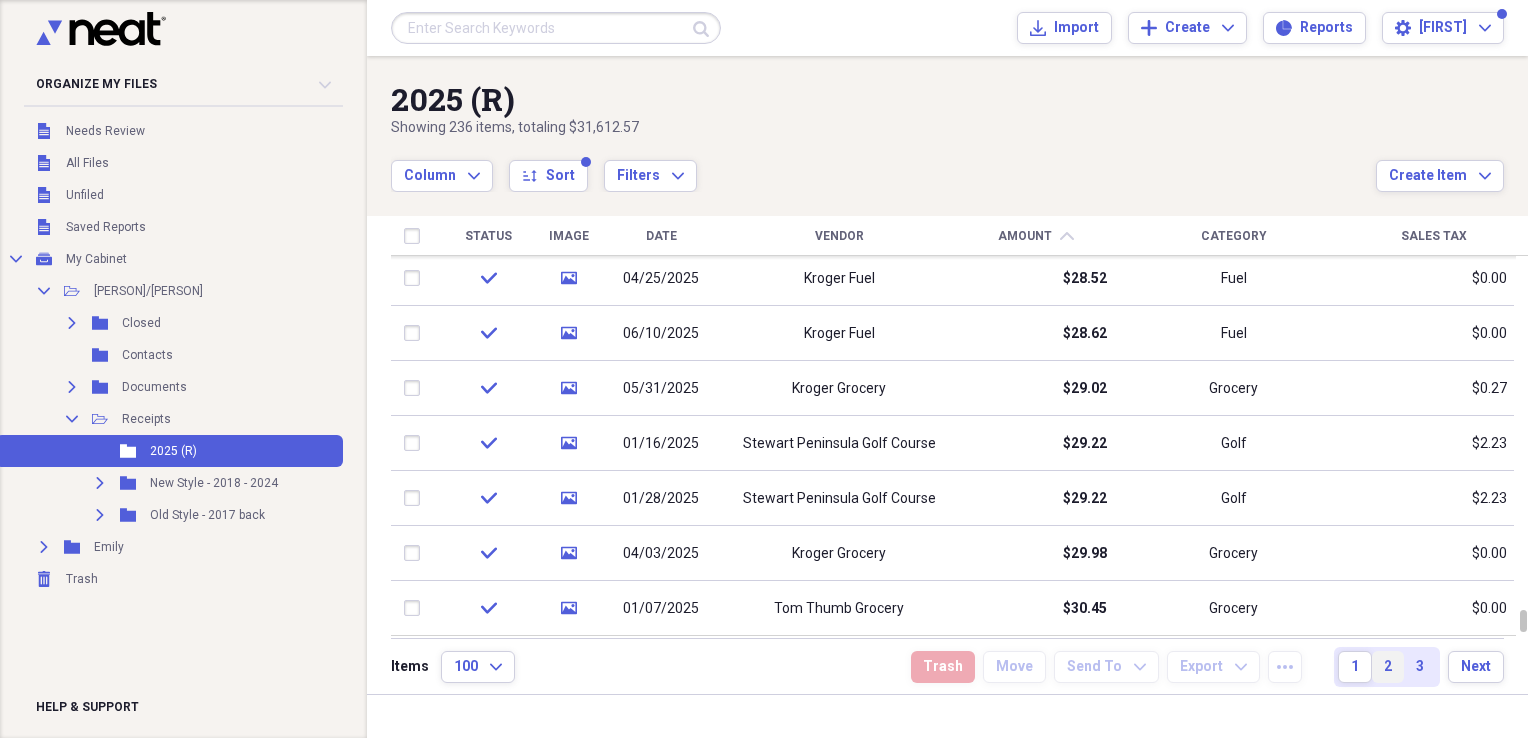 click on "2" at bounding box center (1388, 667) 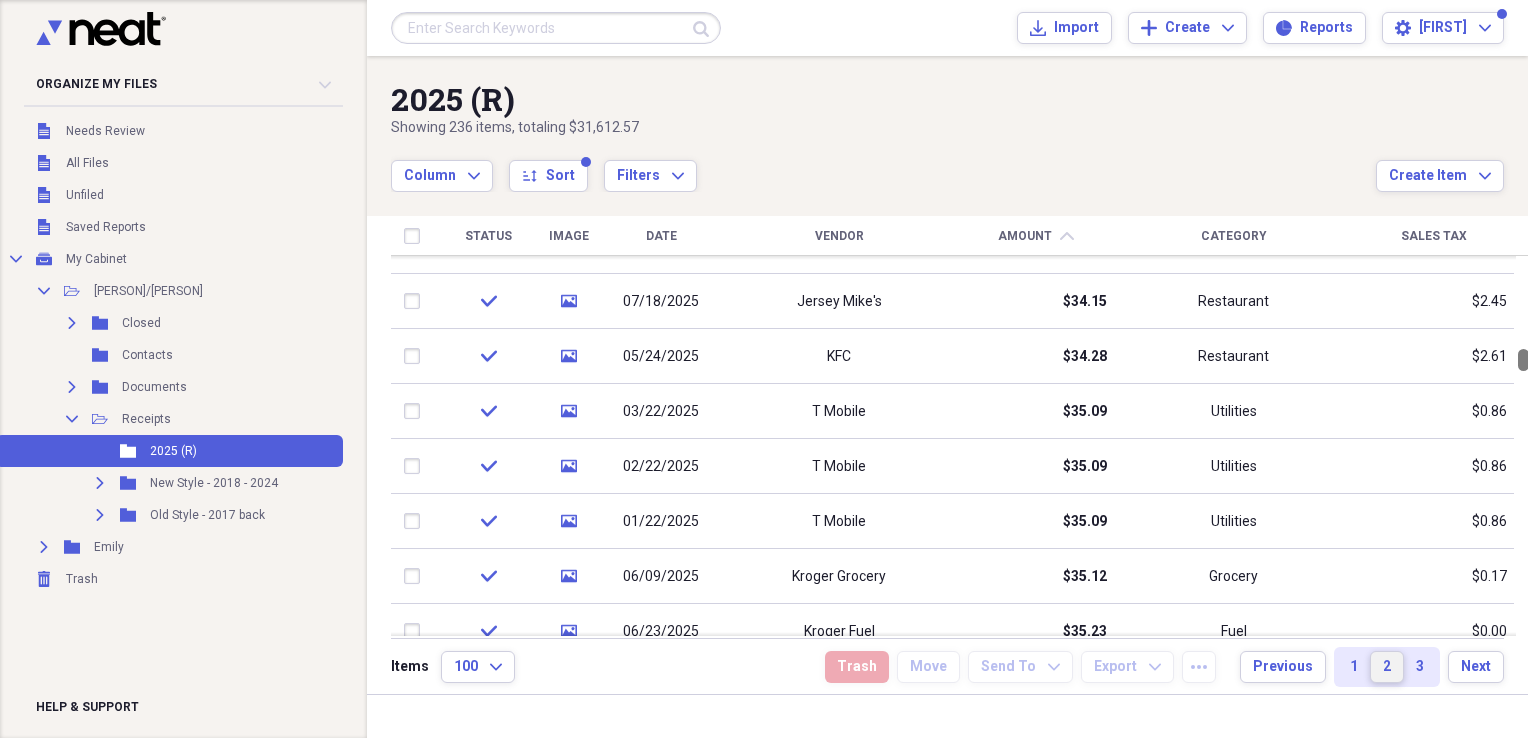 drag, startPoint x: 1520, startPoint y: 269, endPoint x: 1528, endPoint y: 358, distance: 89.358826 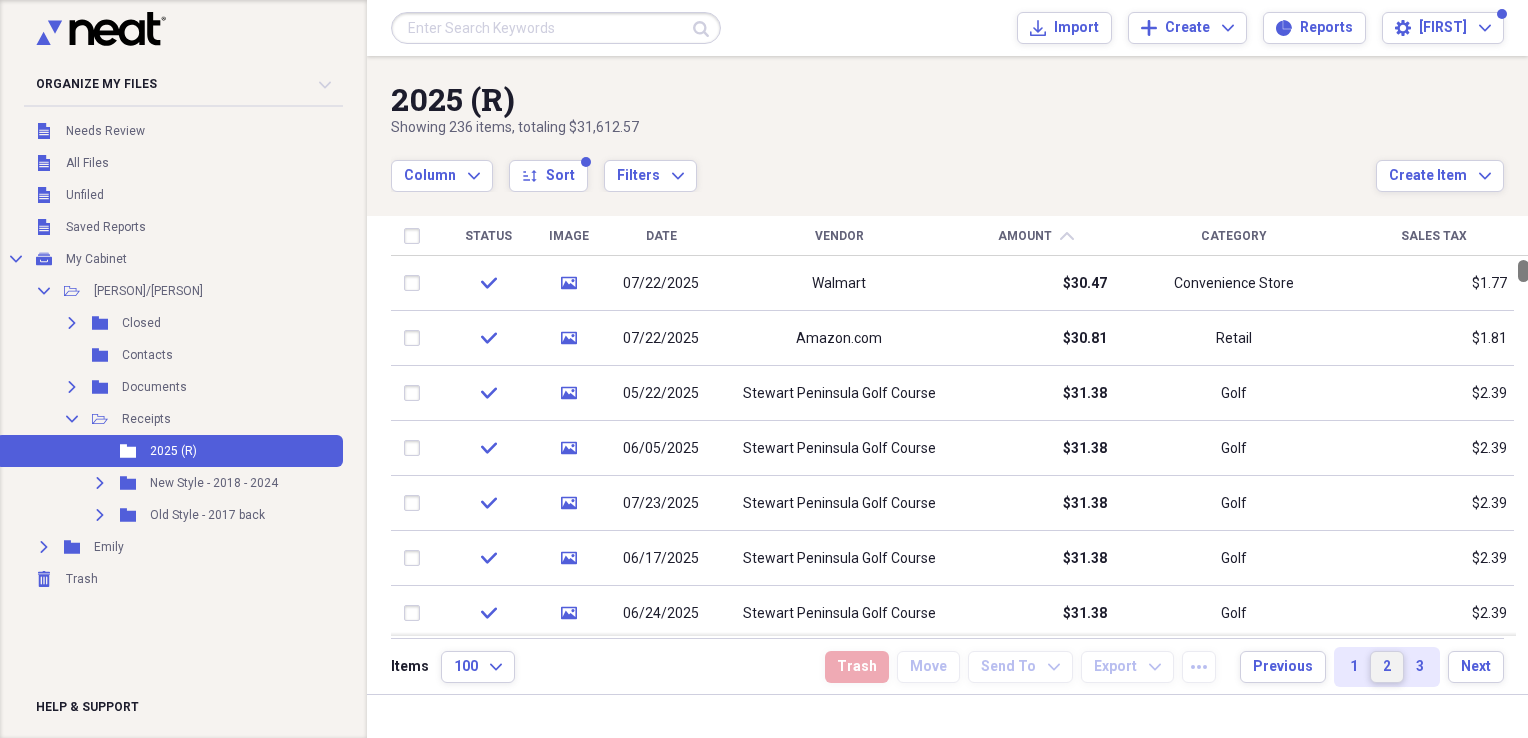 drag, startPoint x: 1522, startPoint y: 365, endPoint x: 1528, endPoint y: 214, distance: 151.11916 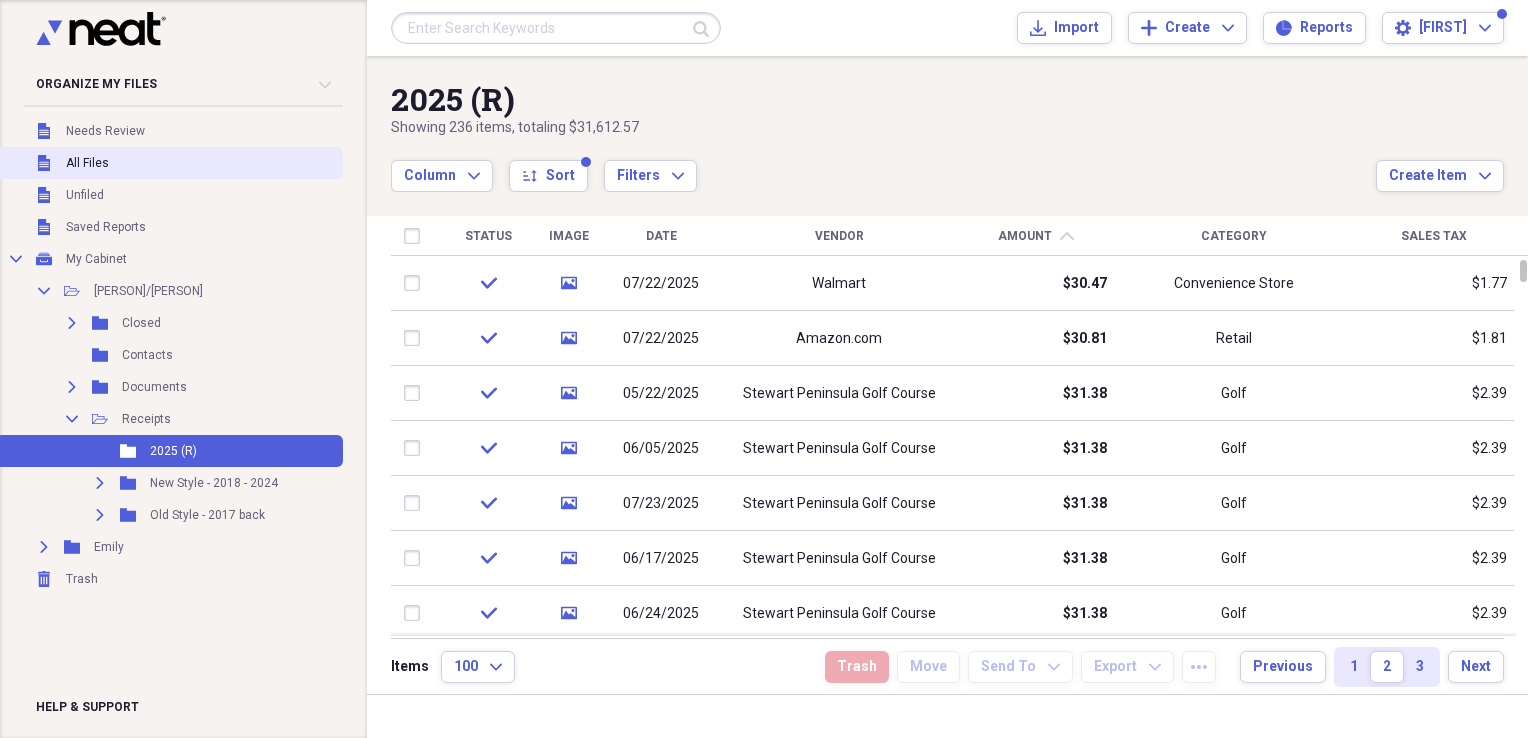 click on "All Files" at bounding box center (87, 163) 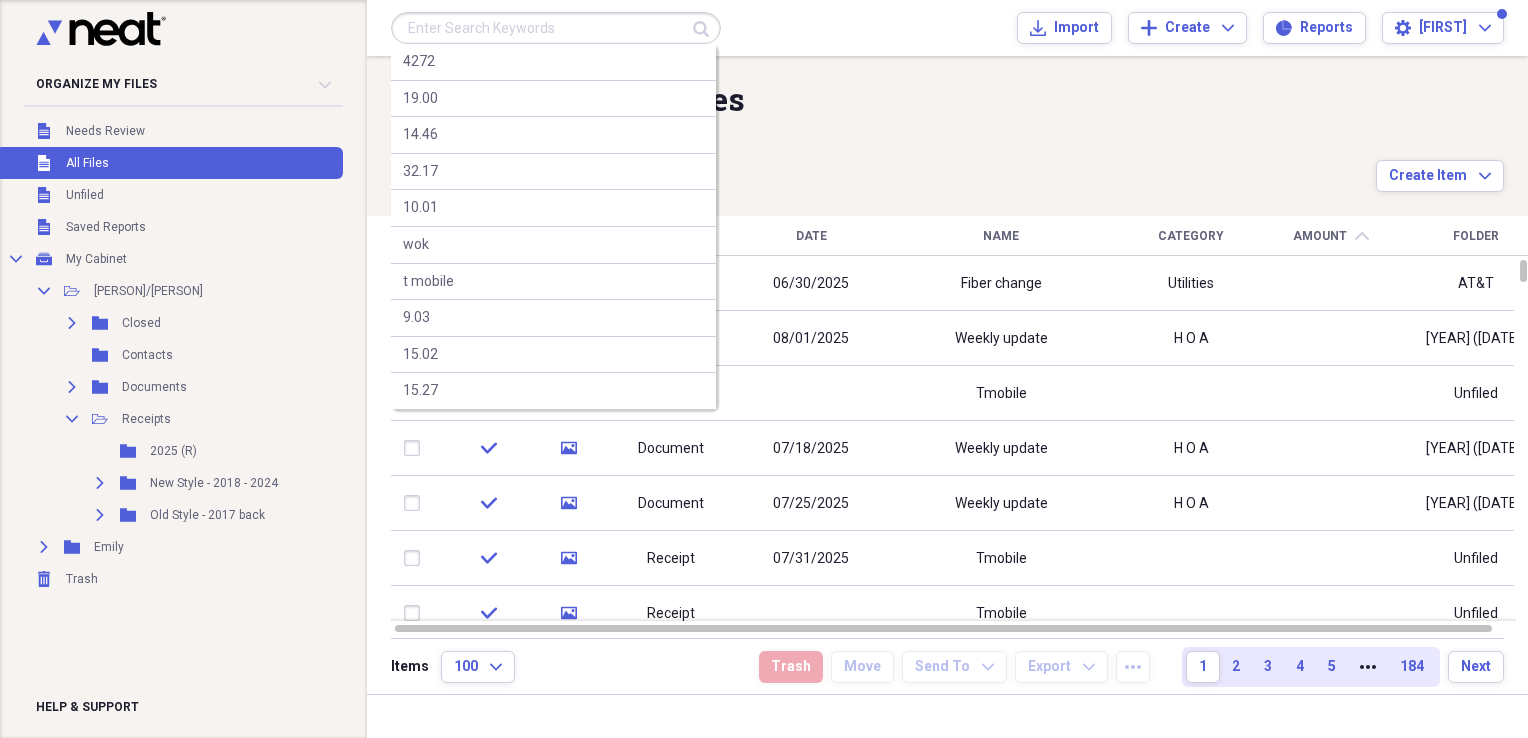 click at bounding box center (556, 28) 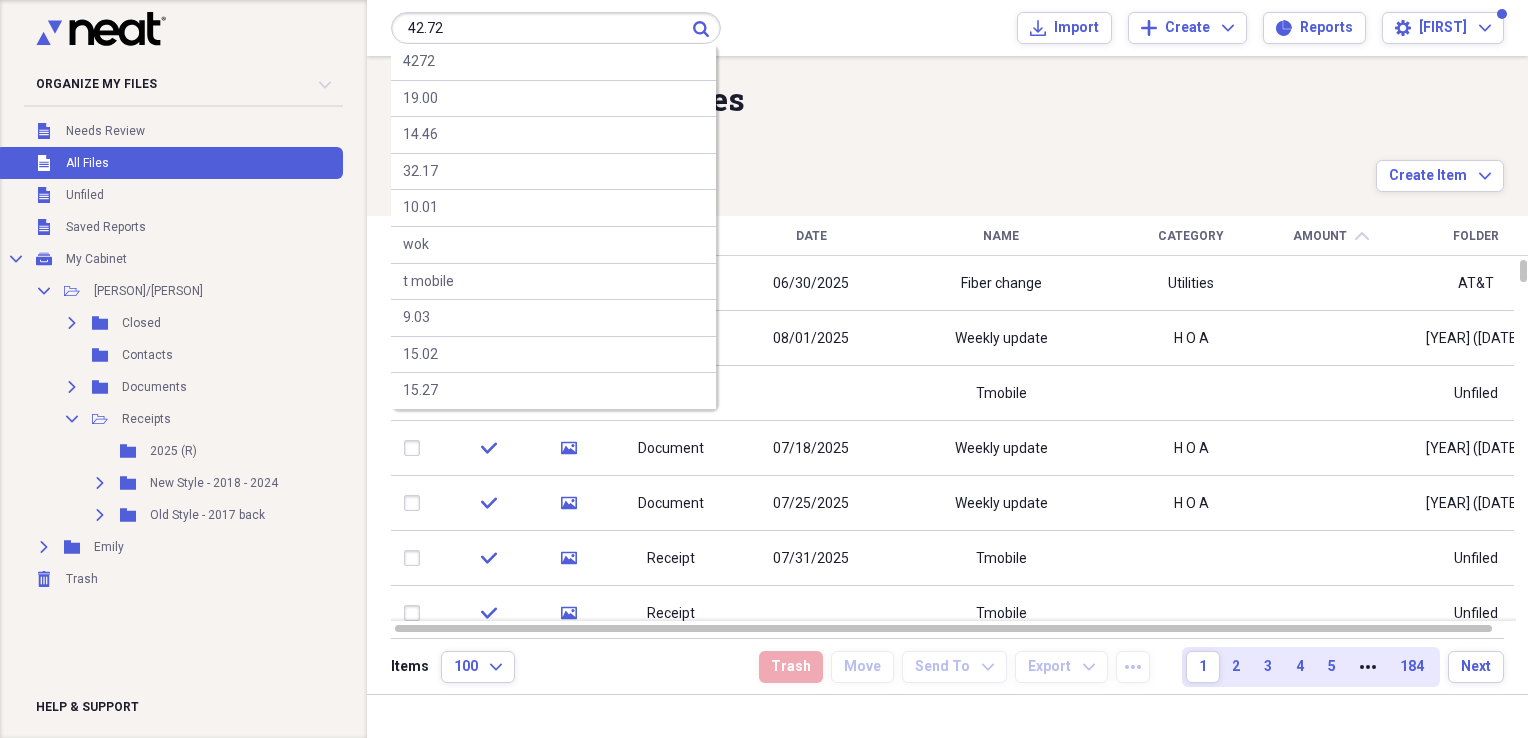 type on "42.72" 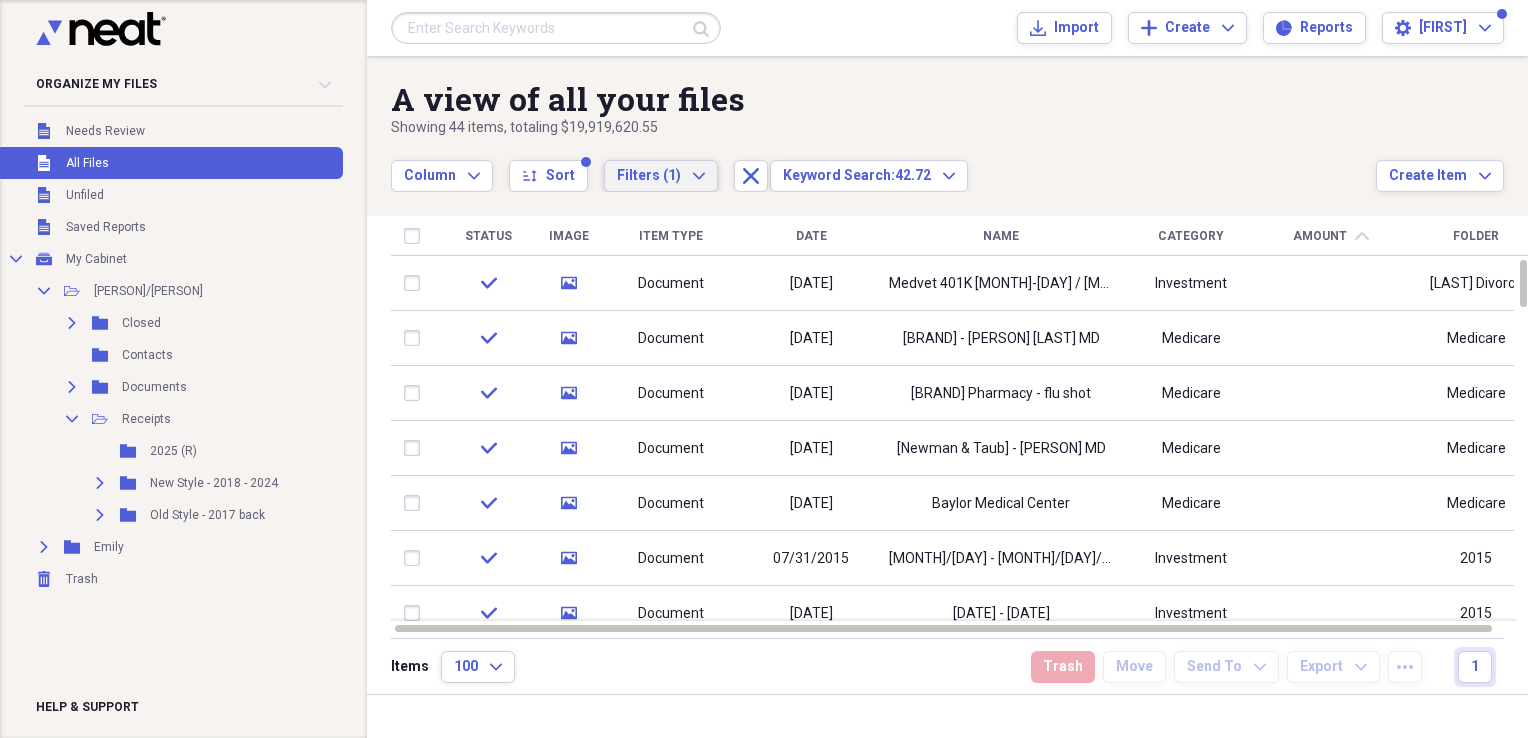 click on "Expand" 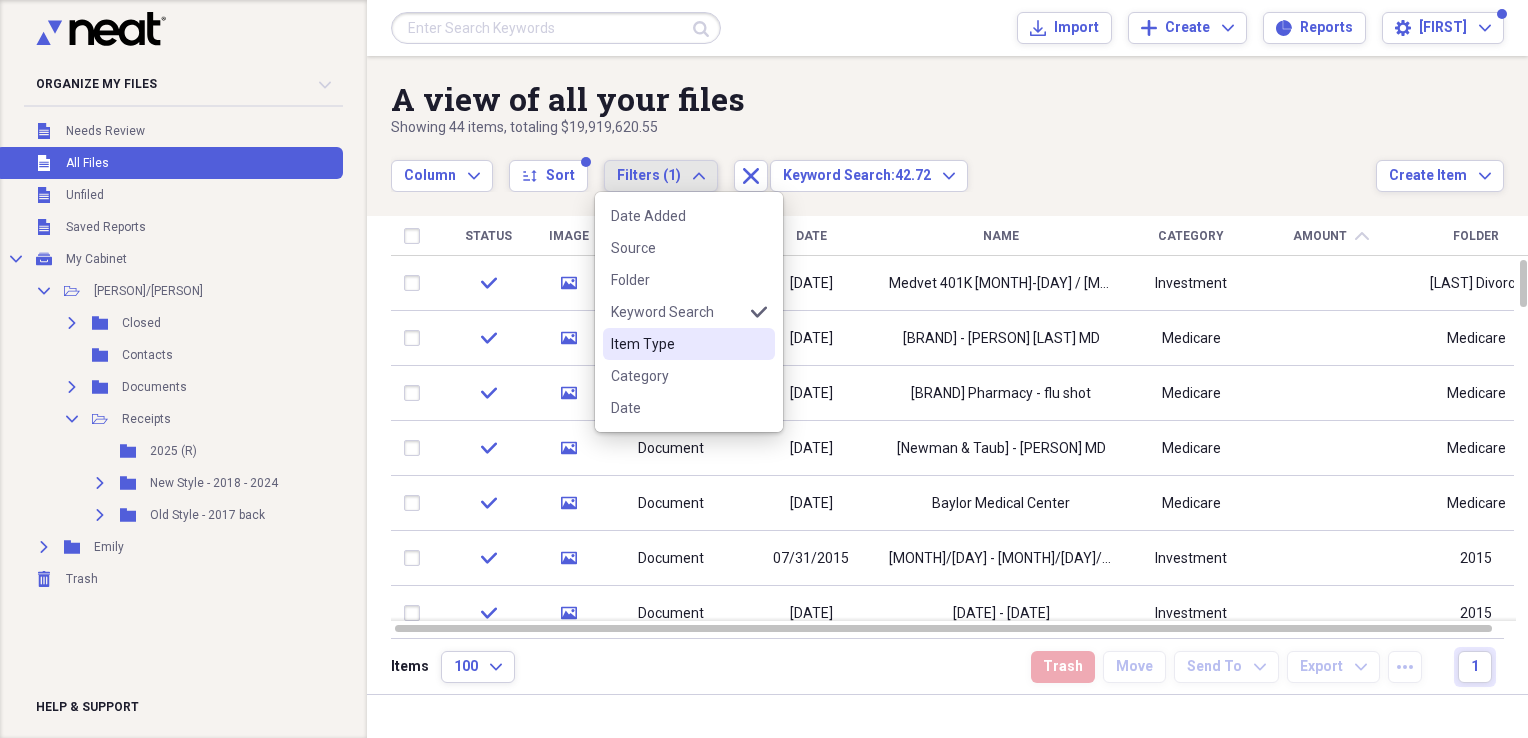 click on "Item Type" at bounding box center (677, 344) 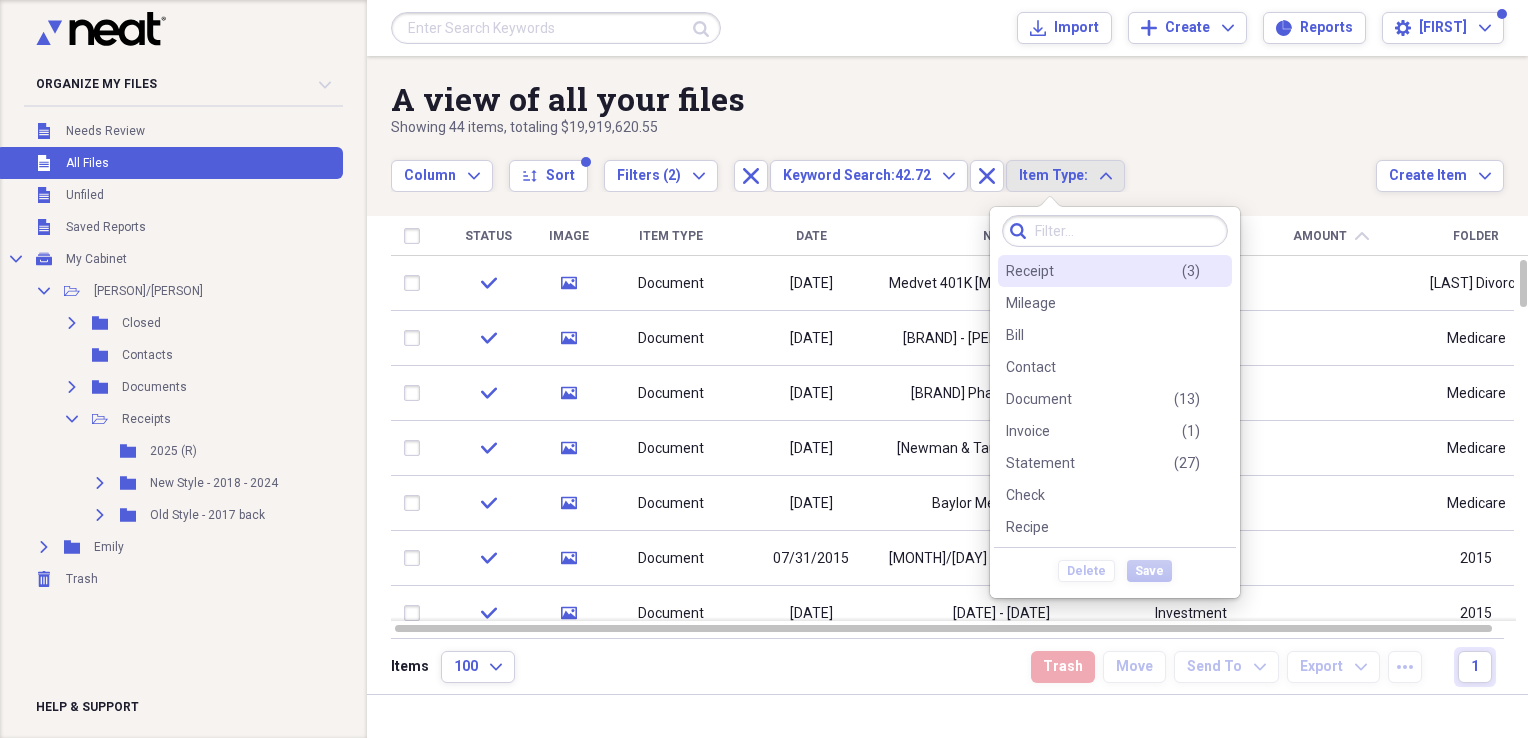 click on "Receipt" at bounding box center (1030, 271) 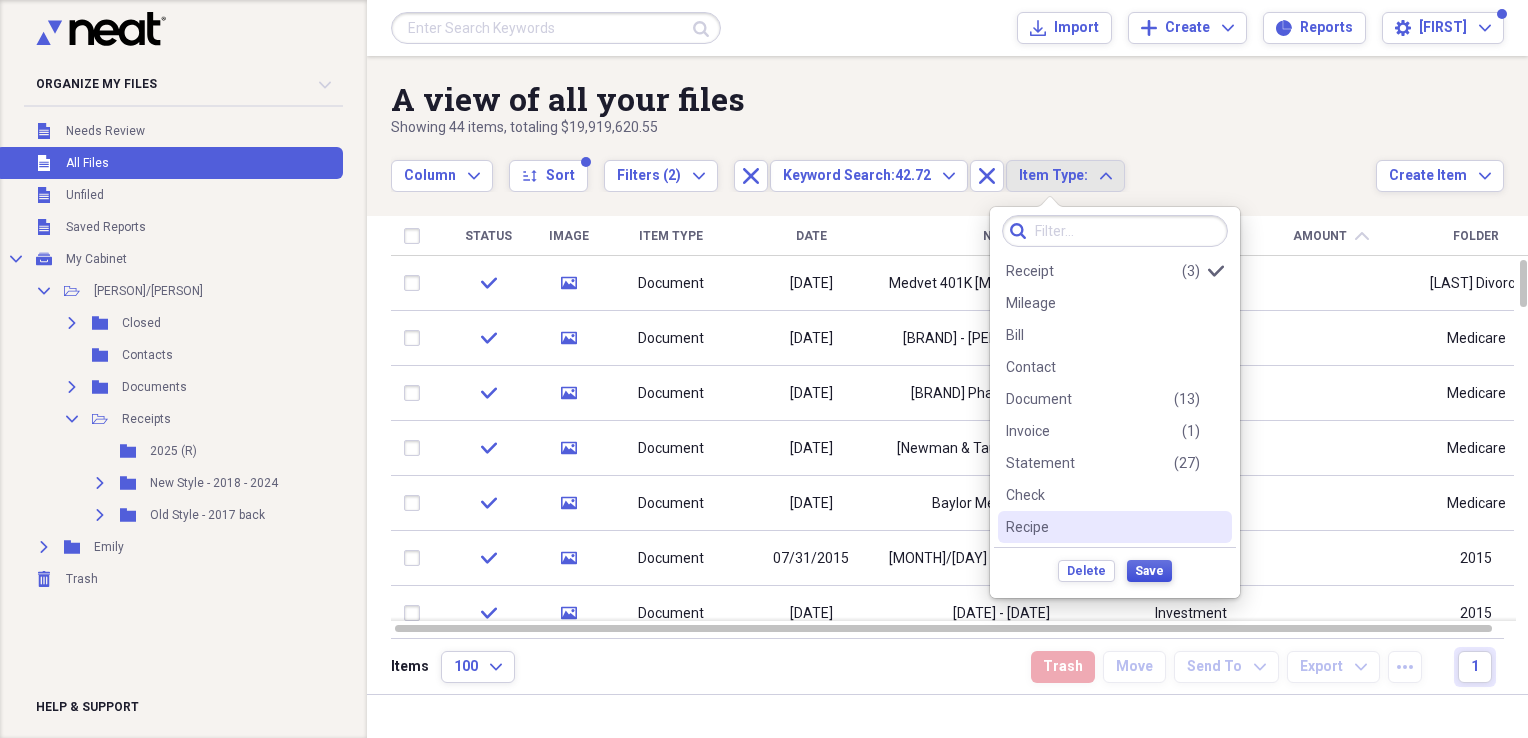 click on "Save" at bounding box center (1149, 571) 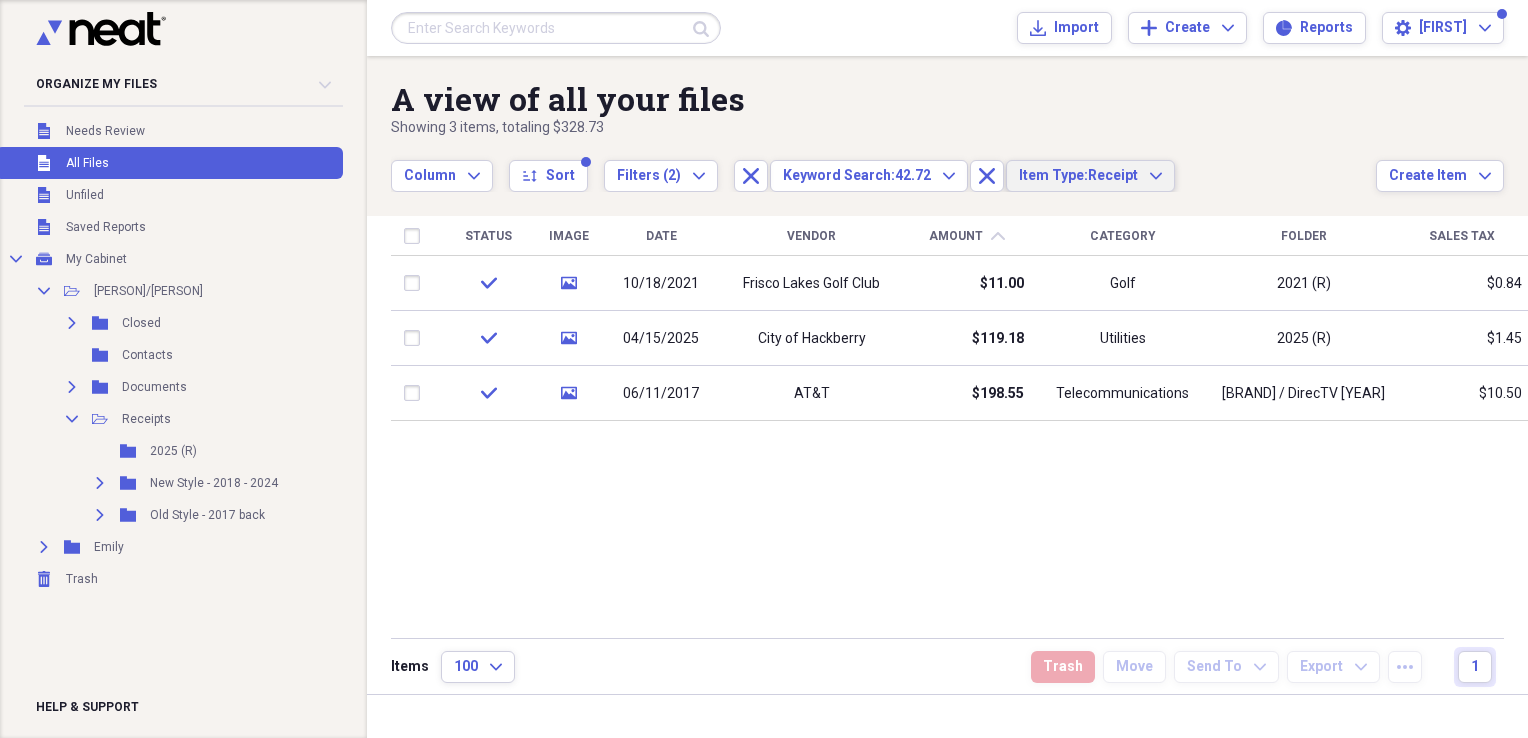 type 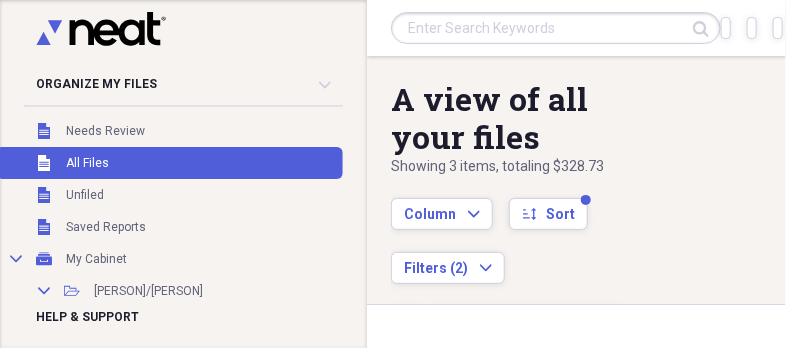 drag, startPoint x: 313, startPoint y: 28, endPoint x: -13, endPoint y: 70, distance: 328.6944 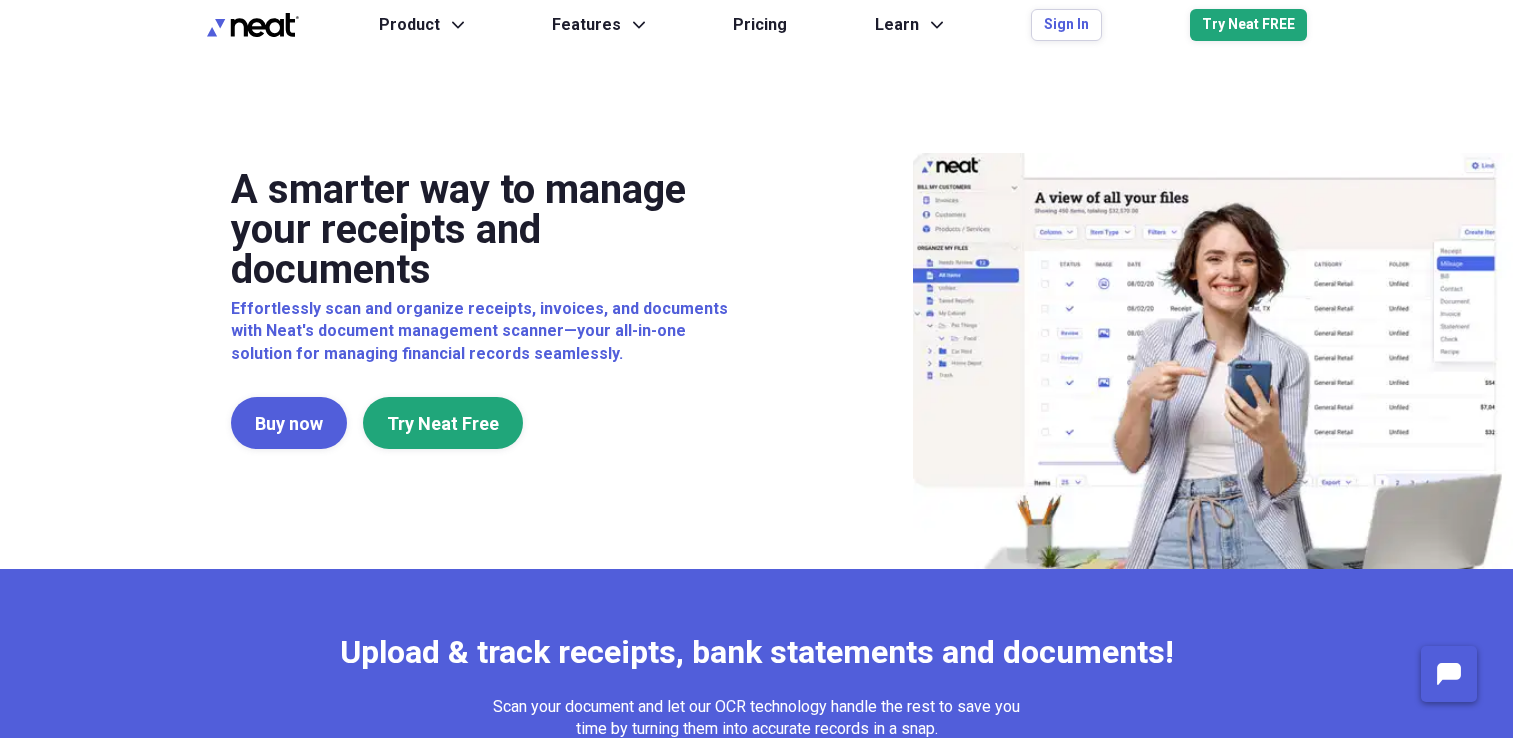 scroll, scrollTop: 0, scrollLeft: 0, axis: both 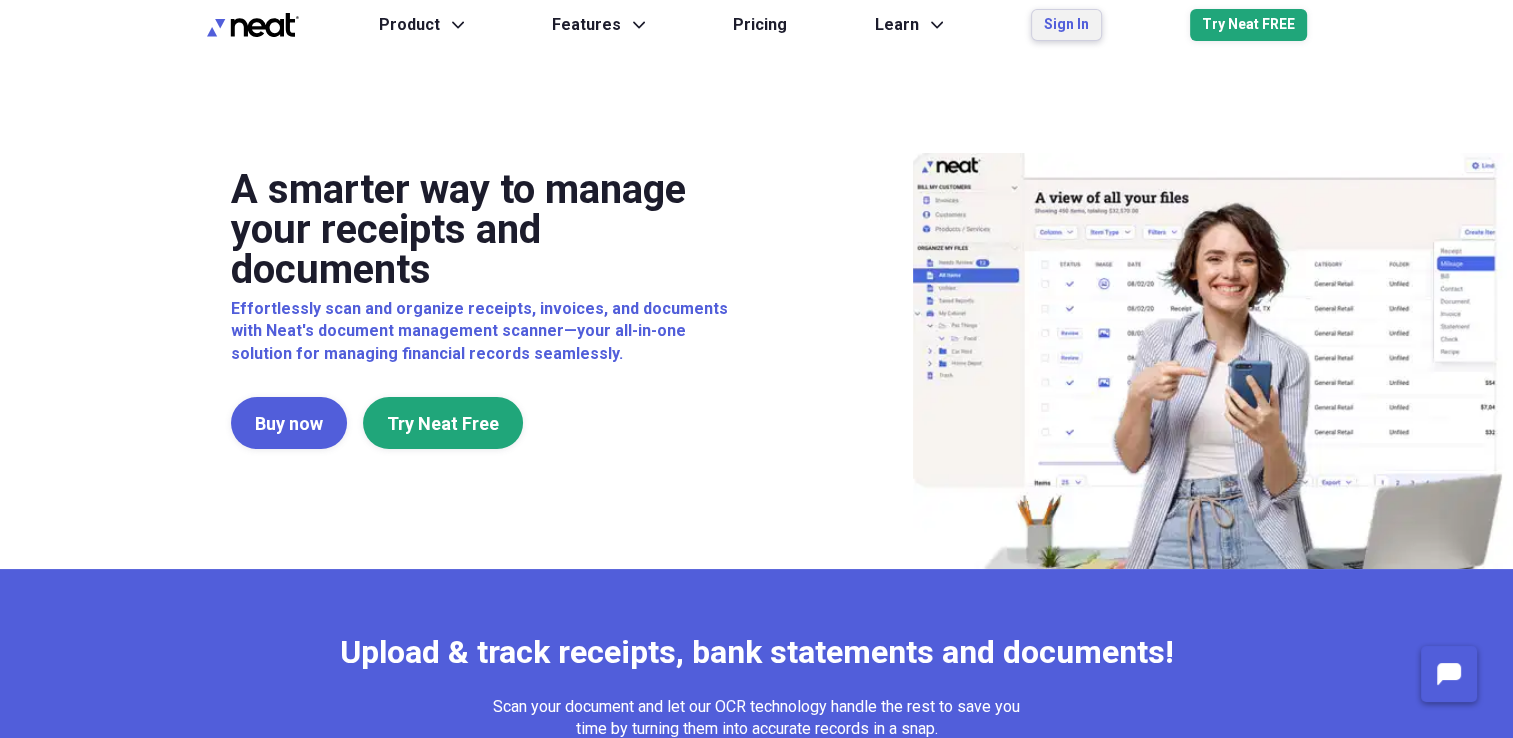 click on "Sign In" at bounding box center [1066, 25] 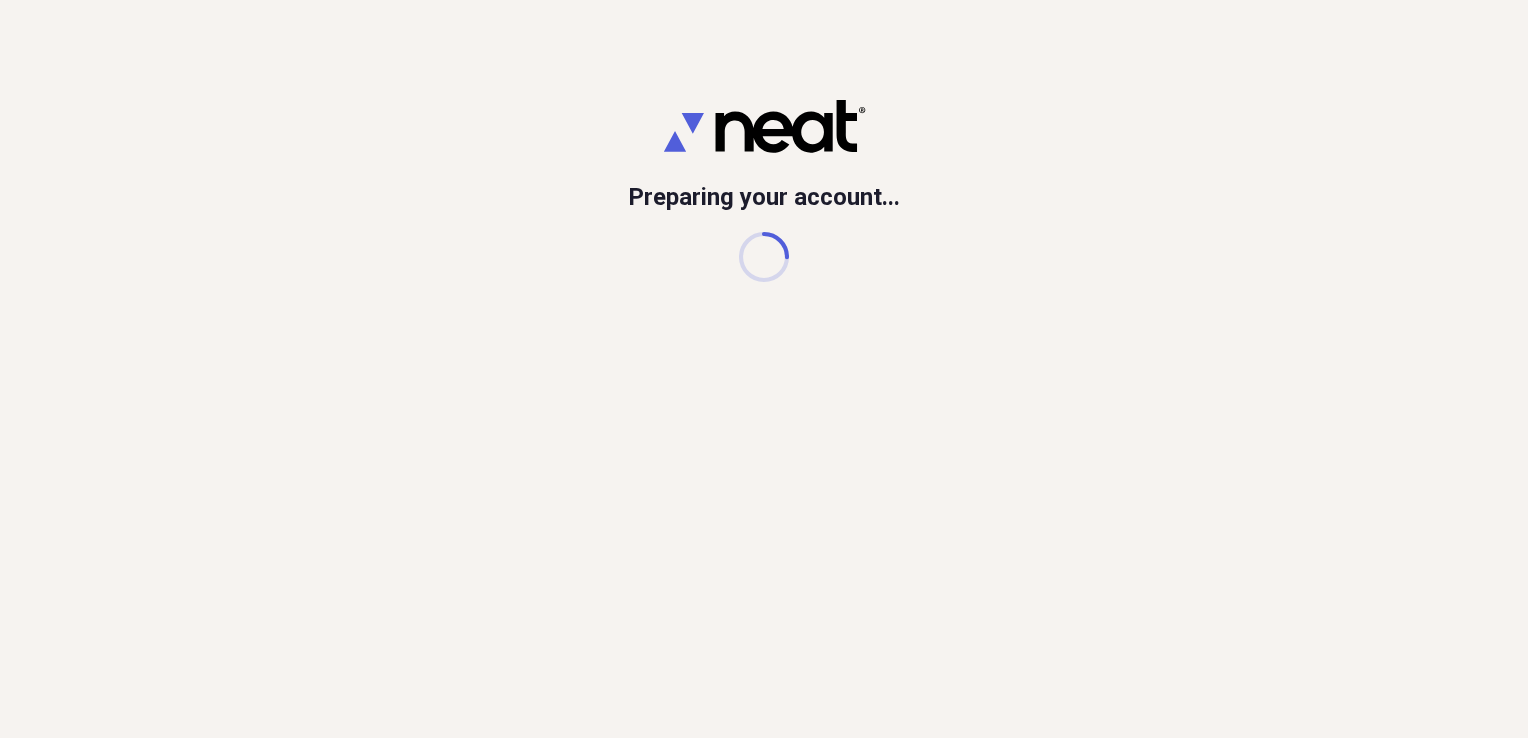 scroll, scrollTop: 0, scrollLeft: 0, axis: both 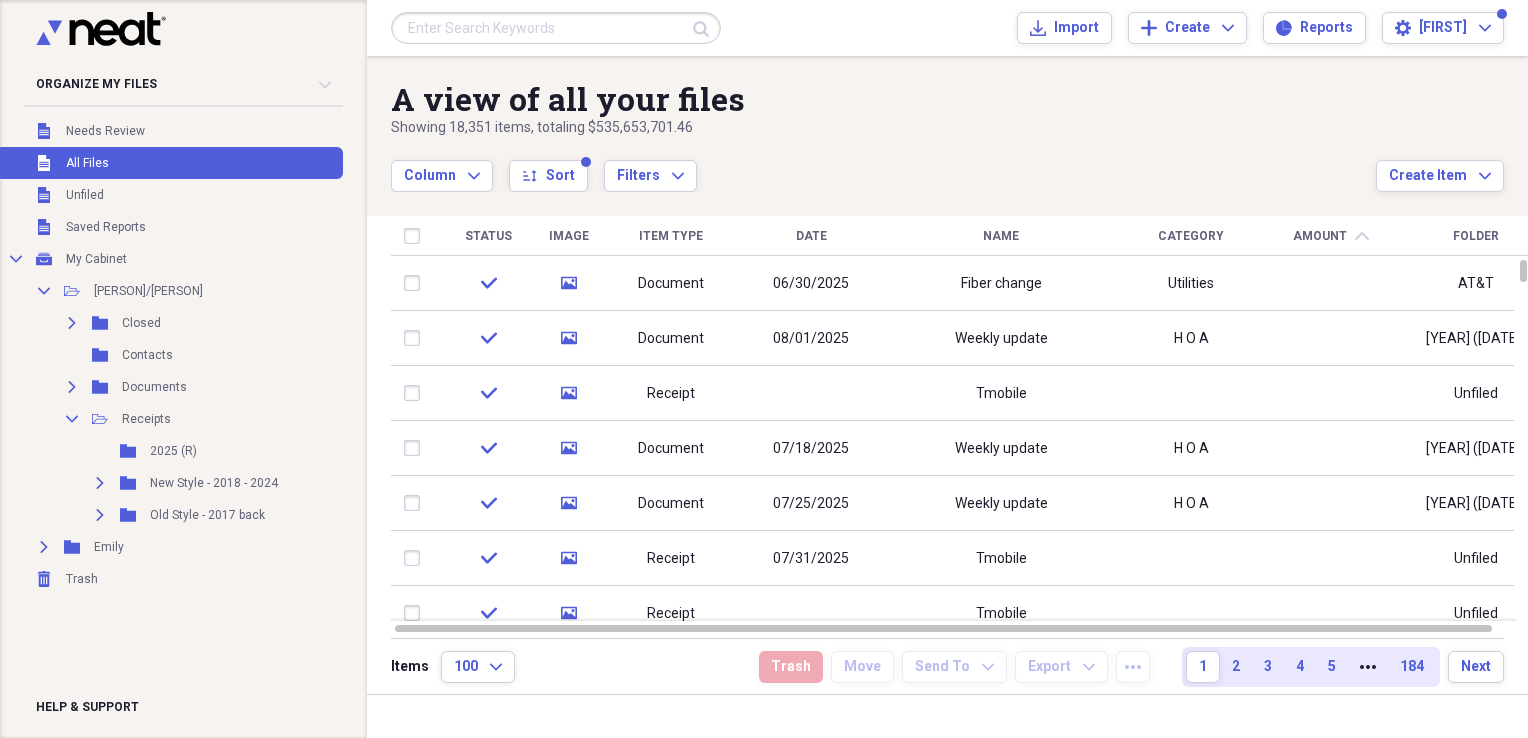 click at bounding box center [556, 28] 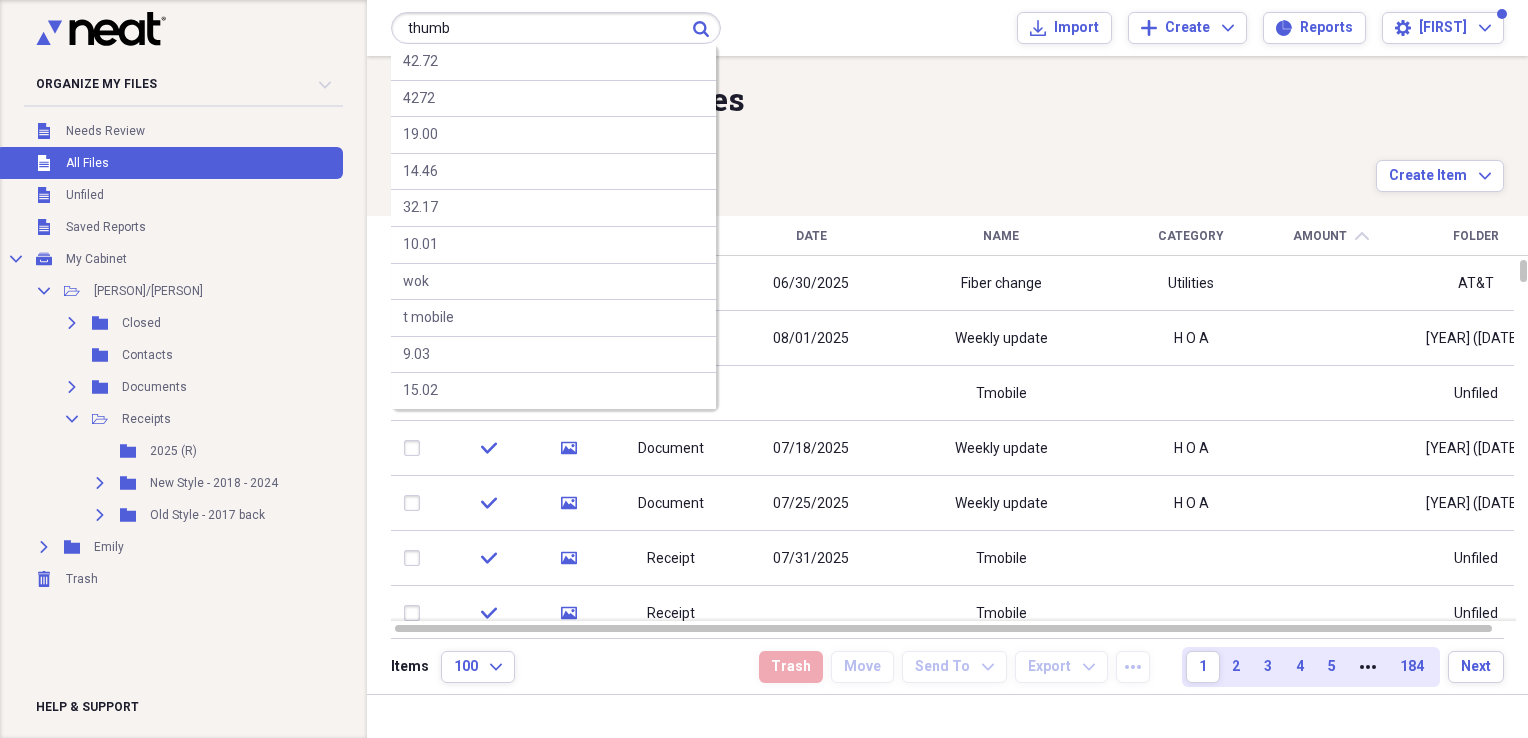 type on "thumb" 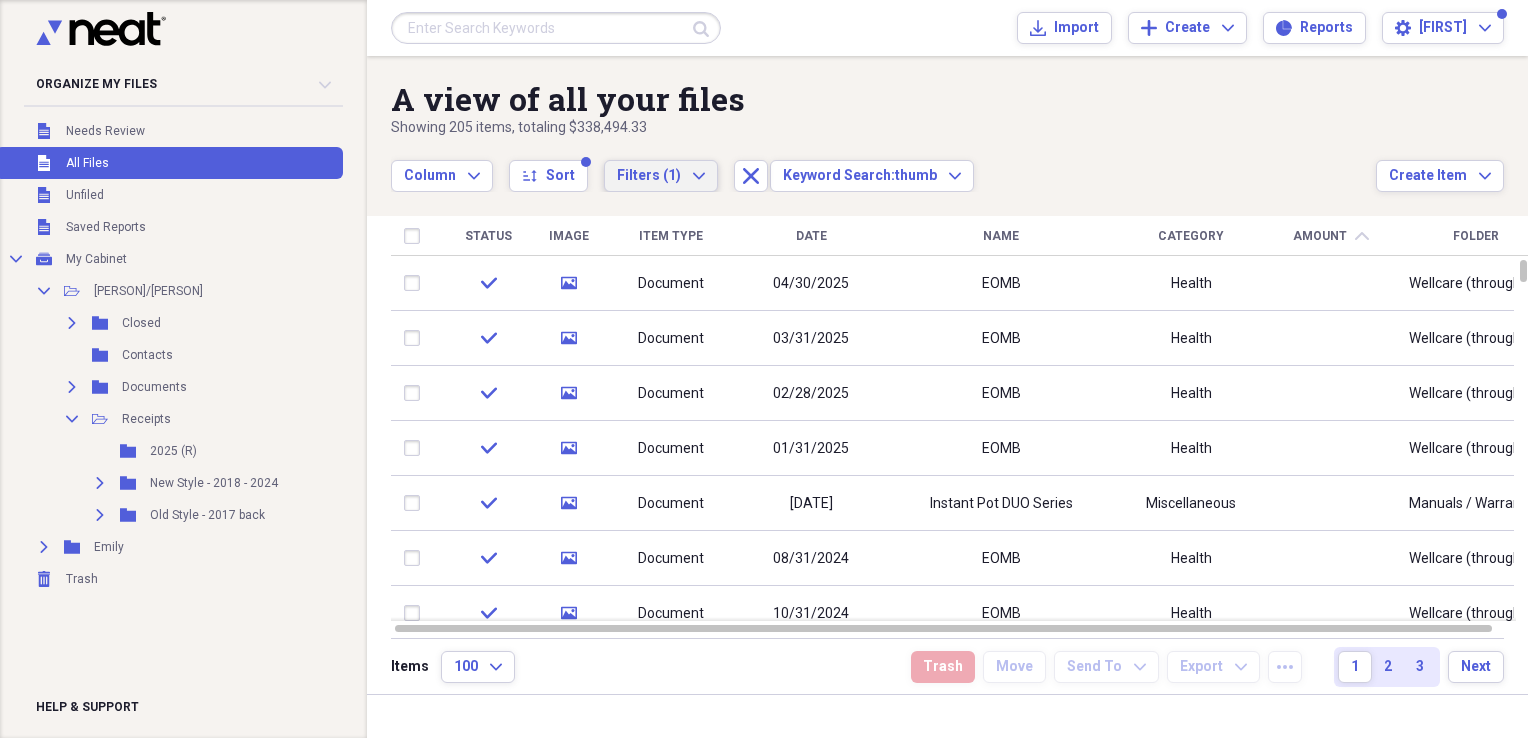 click 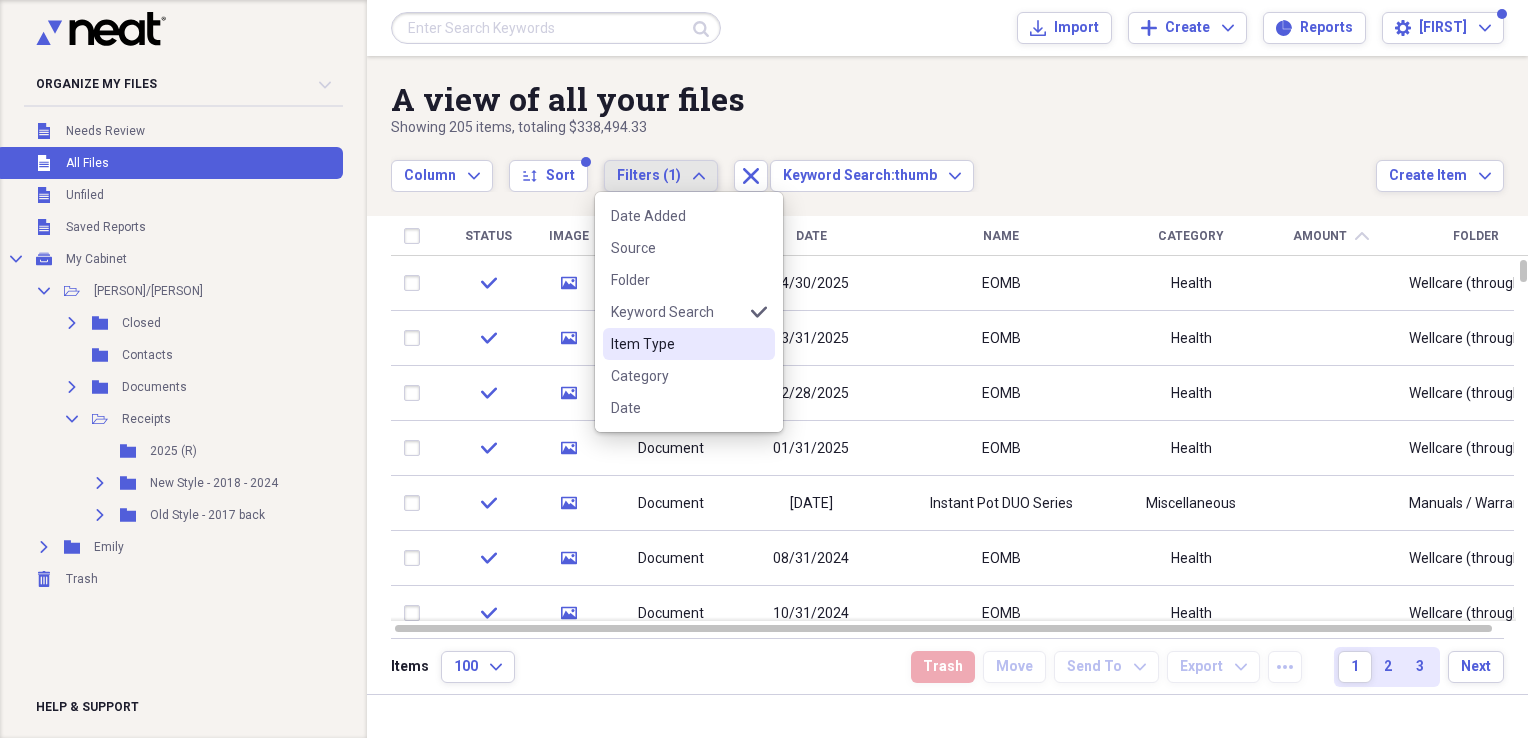 click on "Item Type" at bounding box center [677, 344] 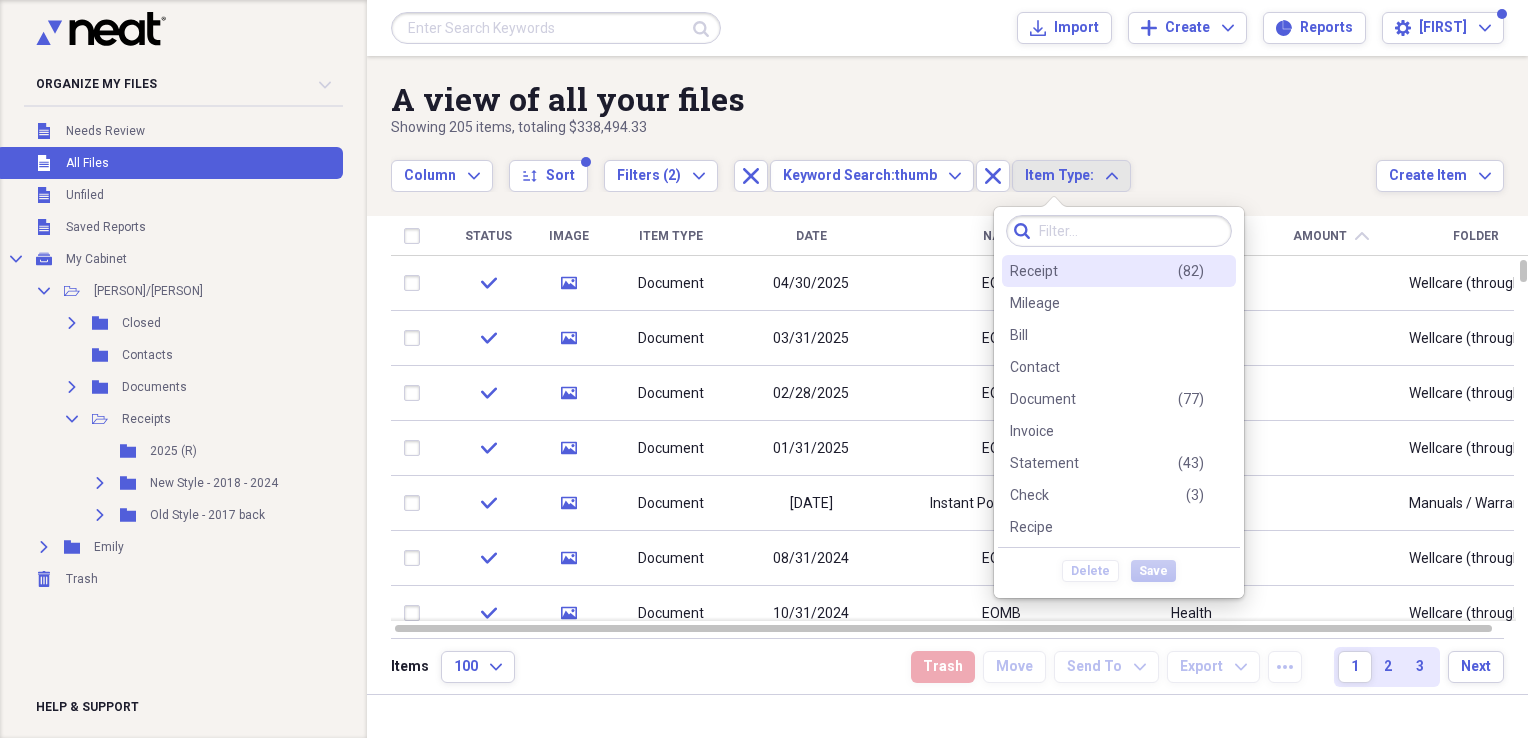 click on "Receipt" at bounding box center (1034, 271) 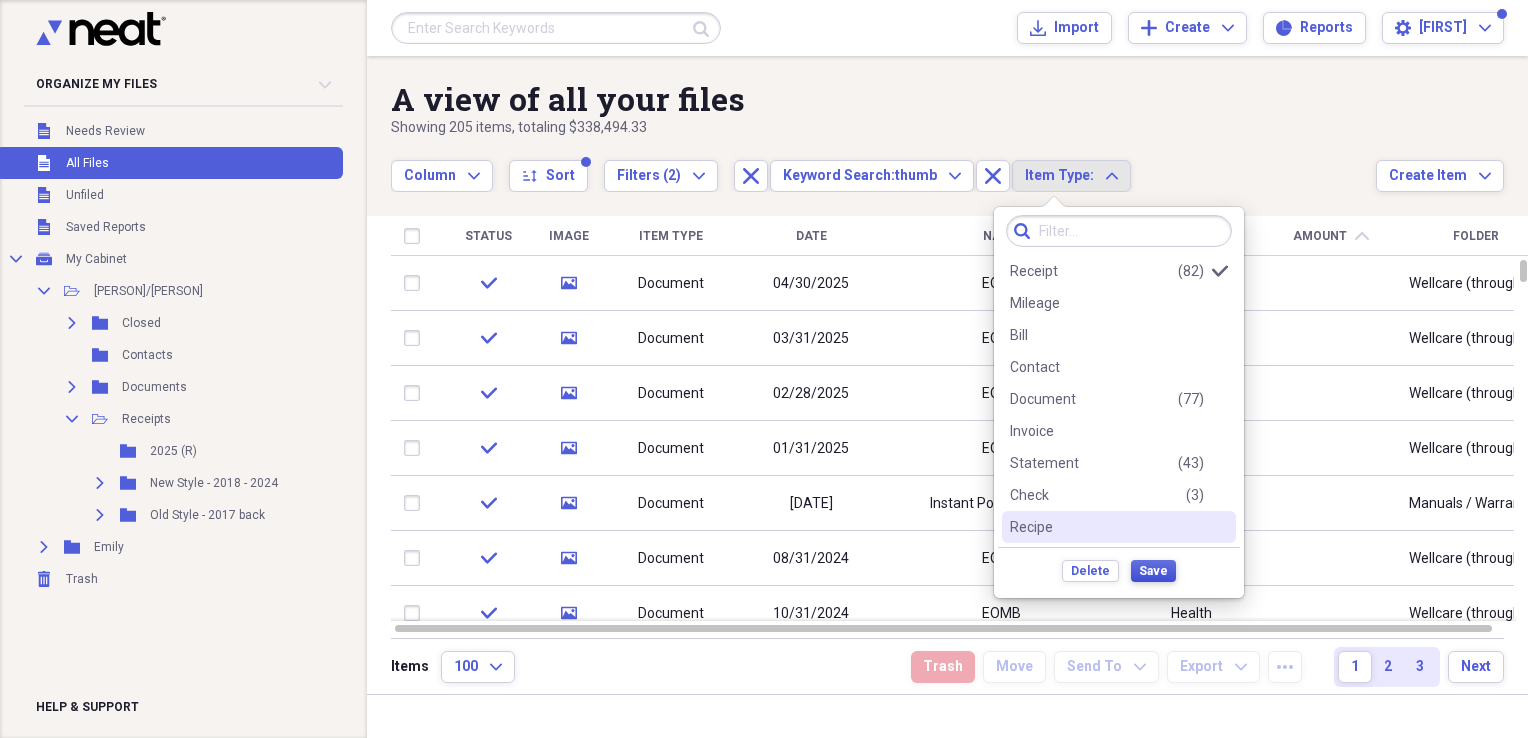 click on "Save" at bounding box center (1153, 571) 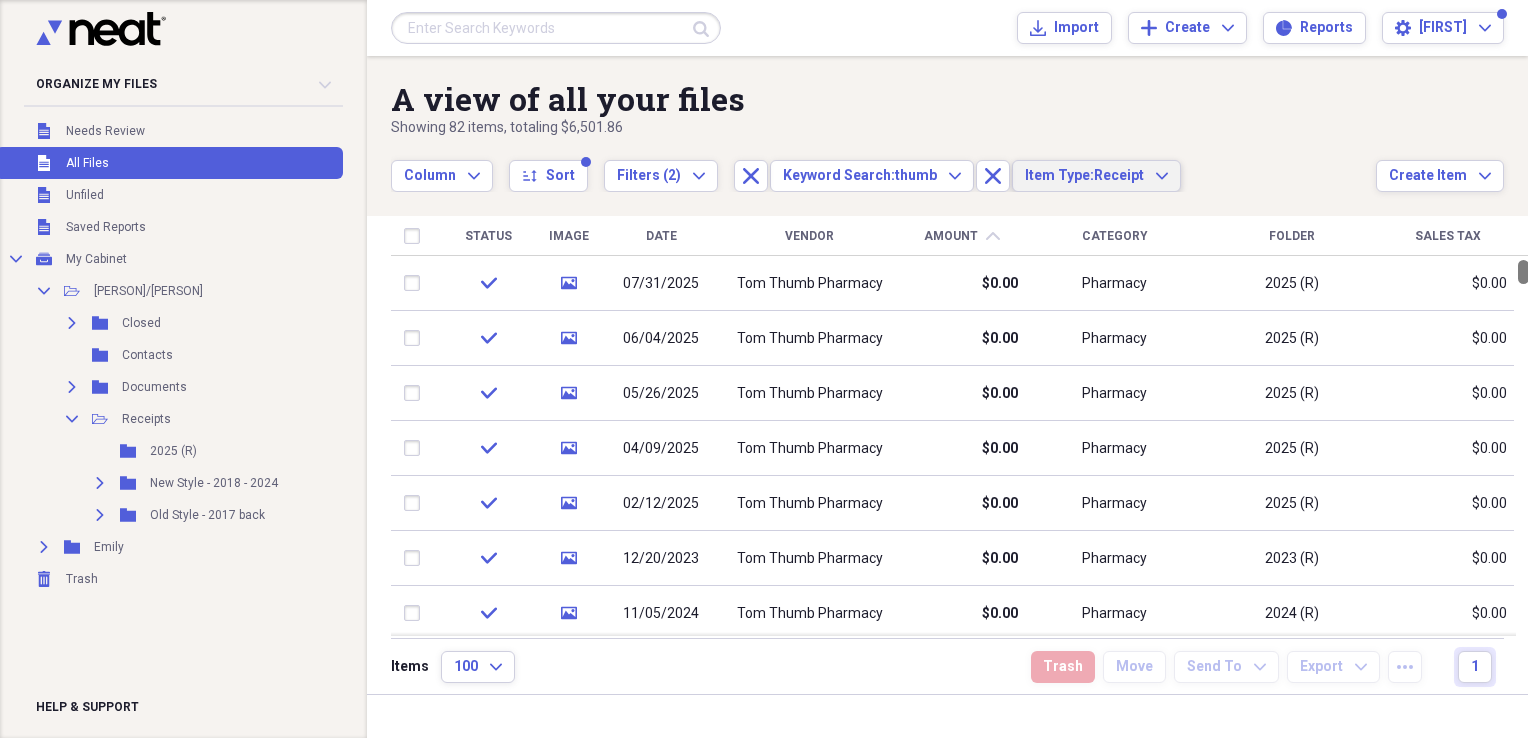 drag, startPoint x: 1519, startPoint y: 266, endPoint x: 1525, endPoint y: 157, distance: 109.165016 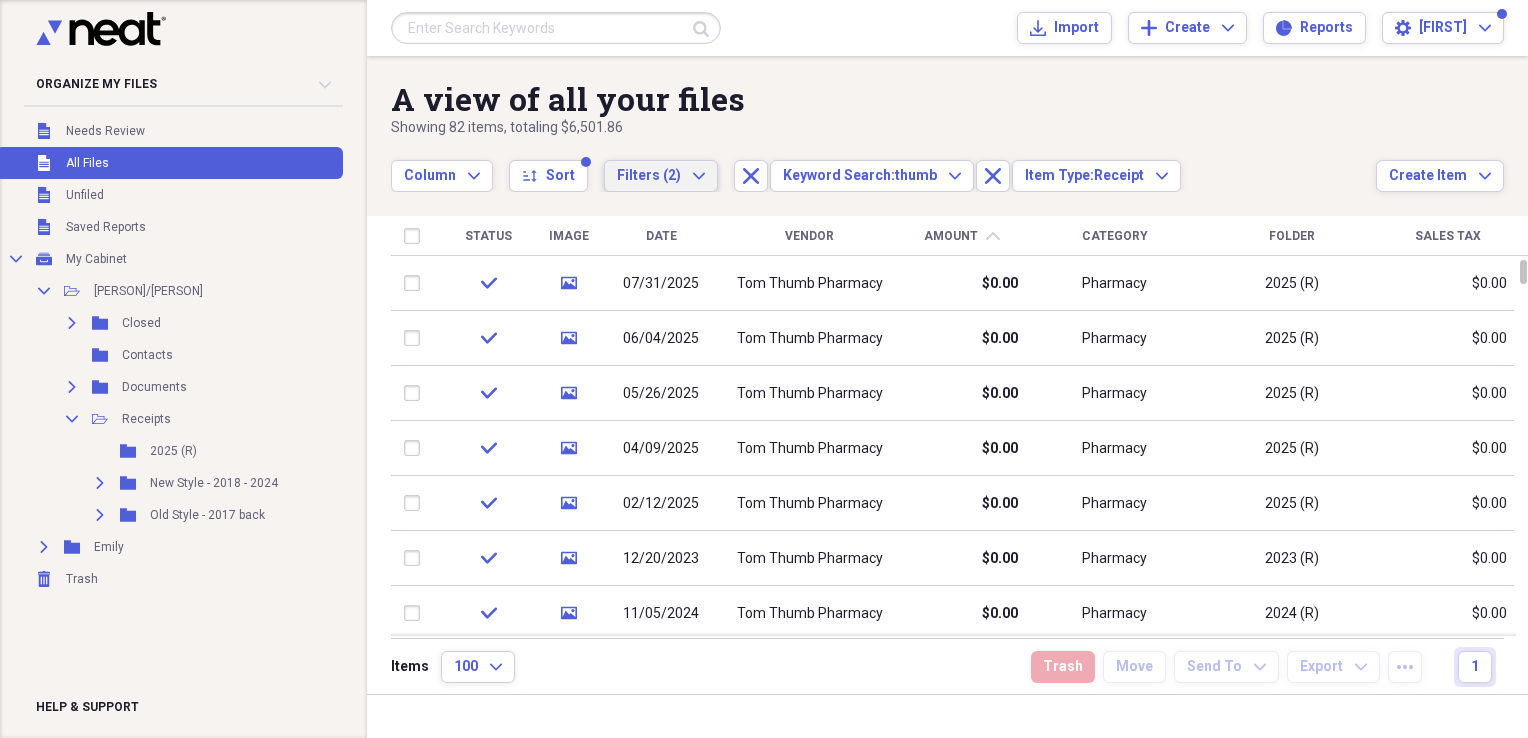 click on "Expand" 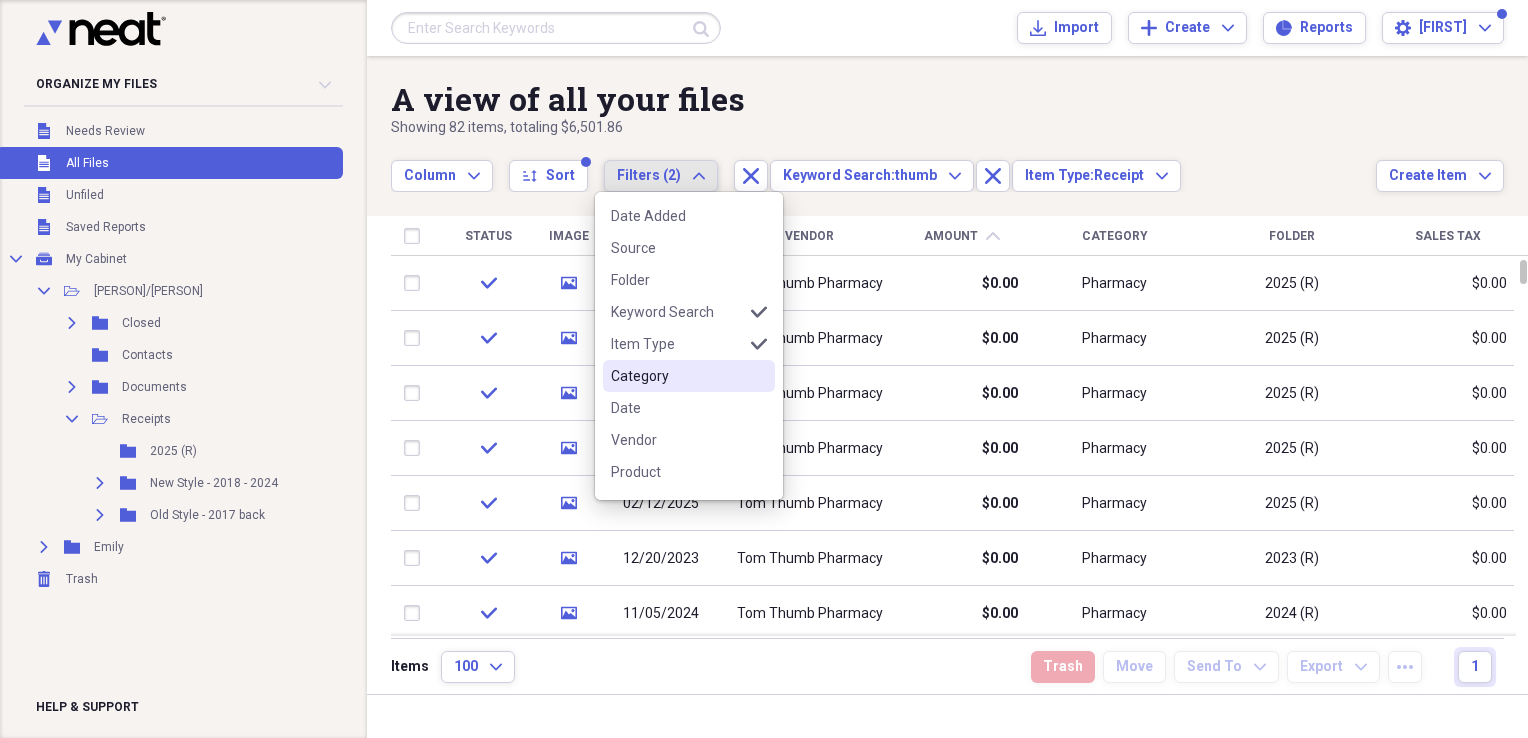 click on "Category" at bounding box center [677, 376] 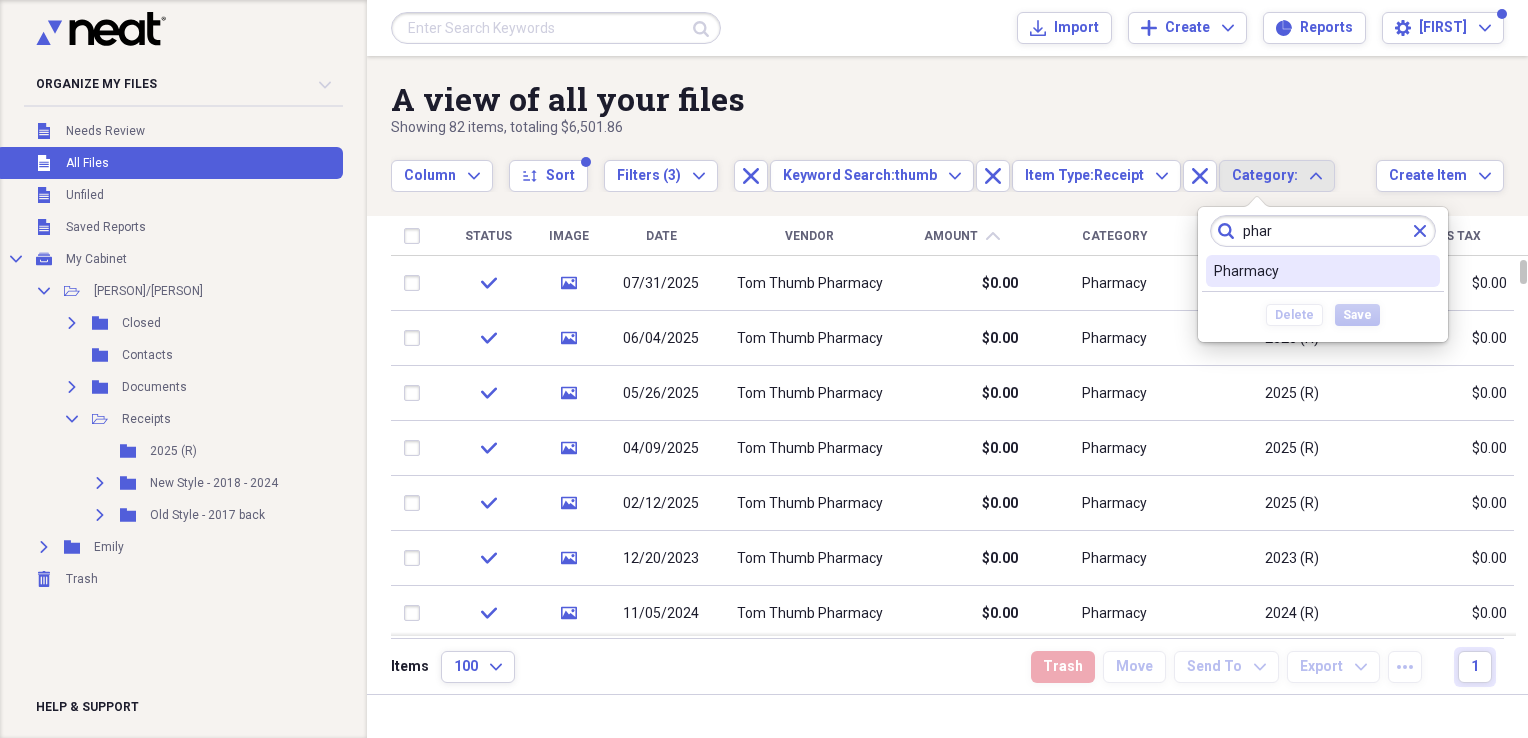 type on "phar" 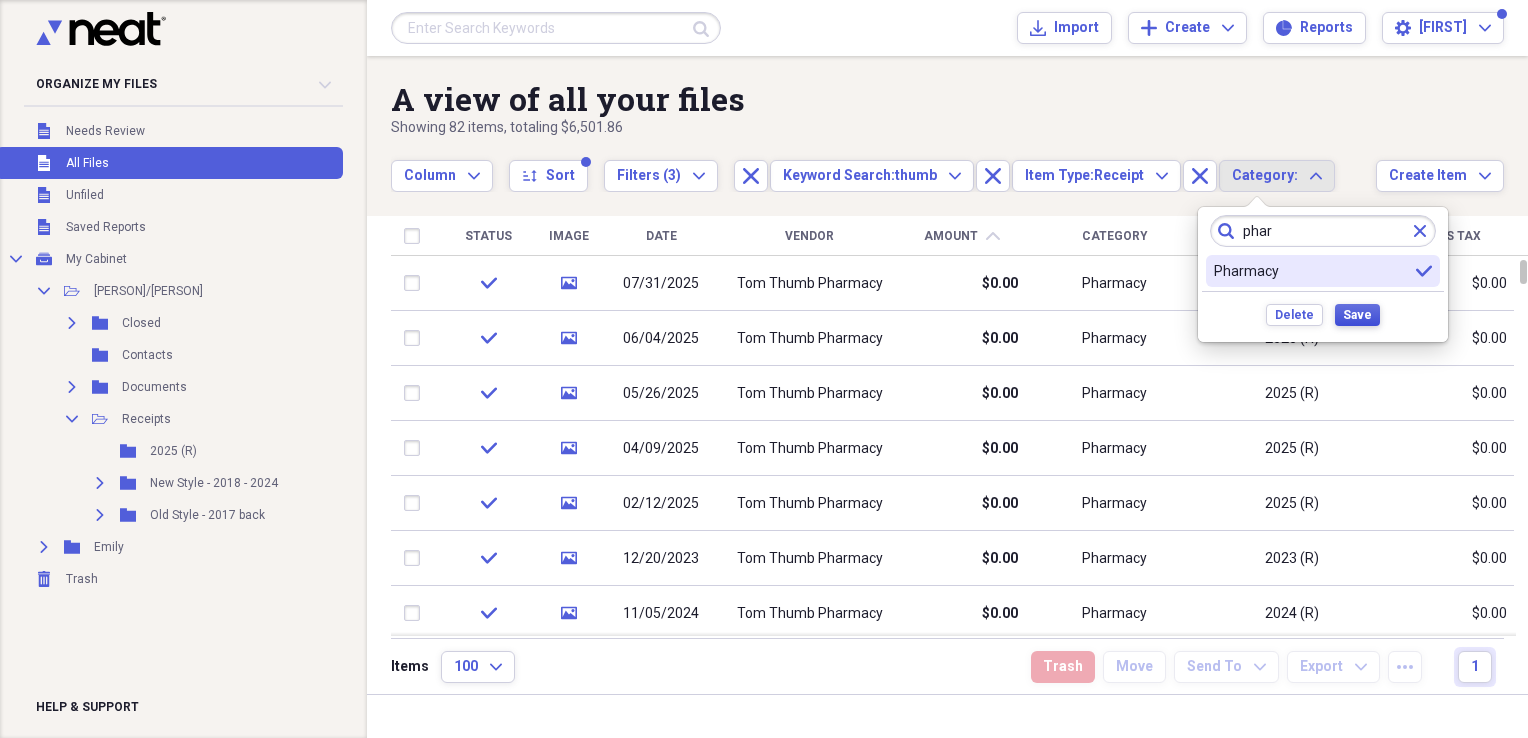 click on "Save" at bounding box center [1357, 315] 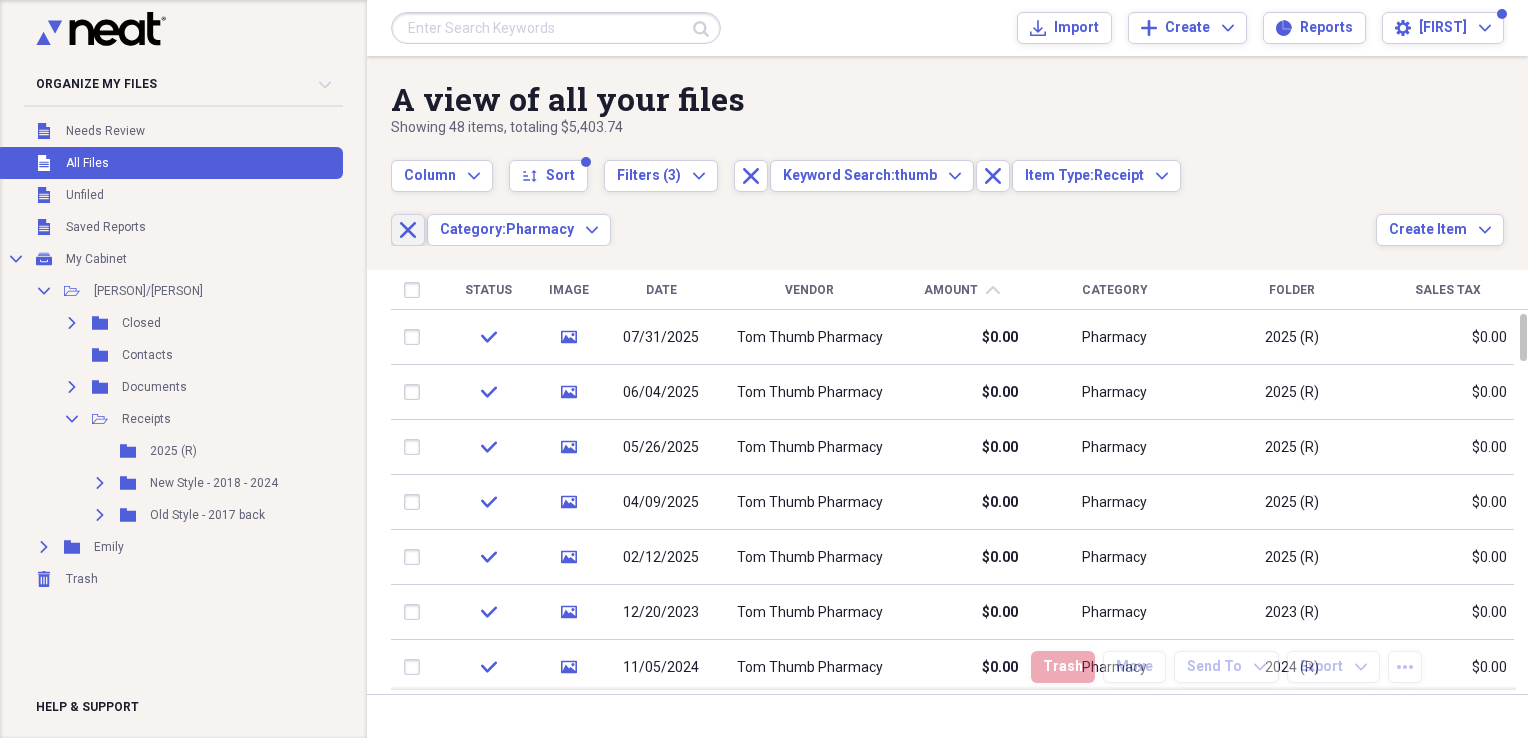 click on "Close" 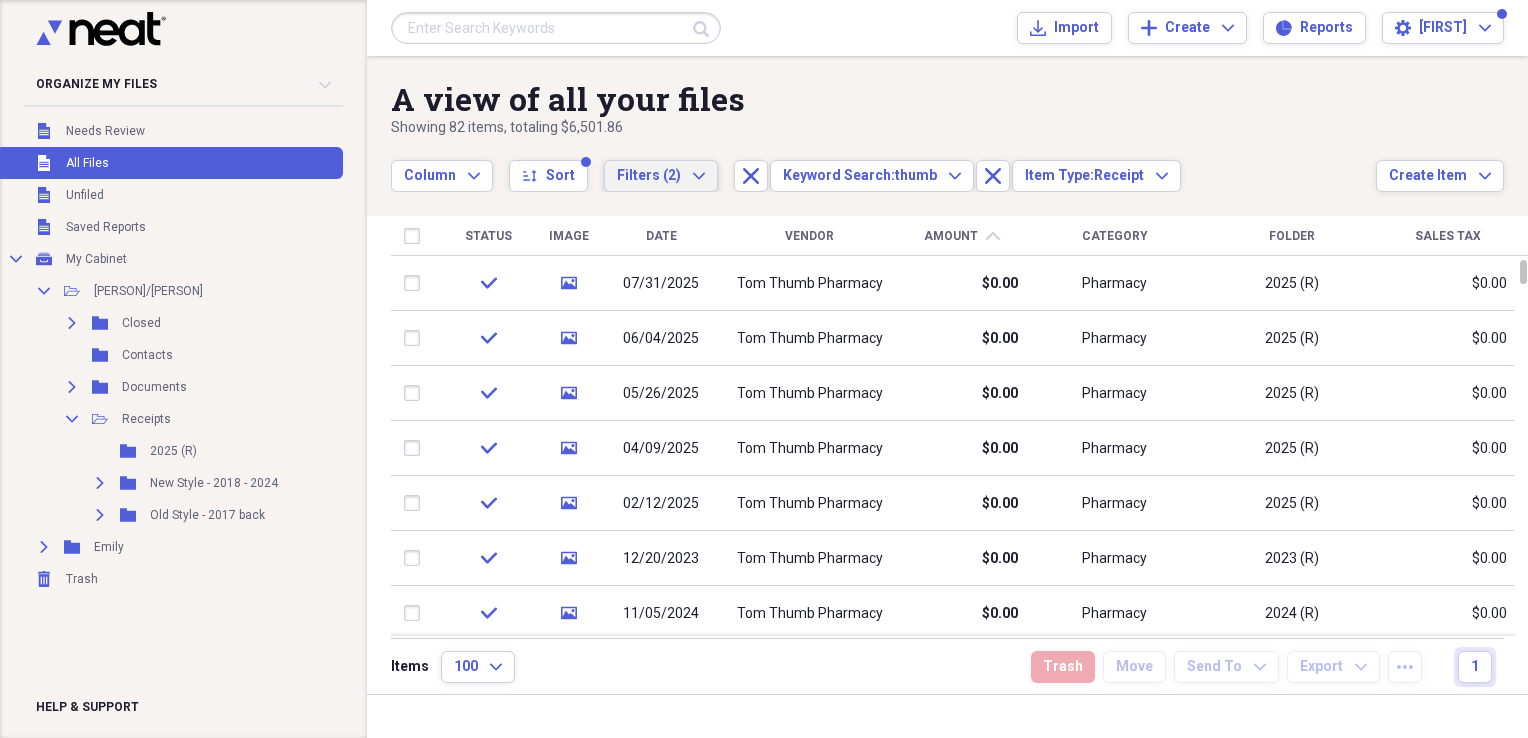 click on "Expand" 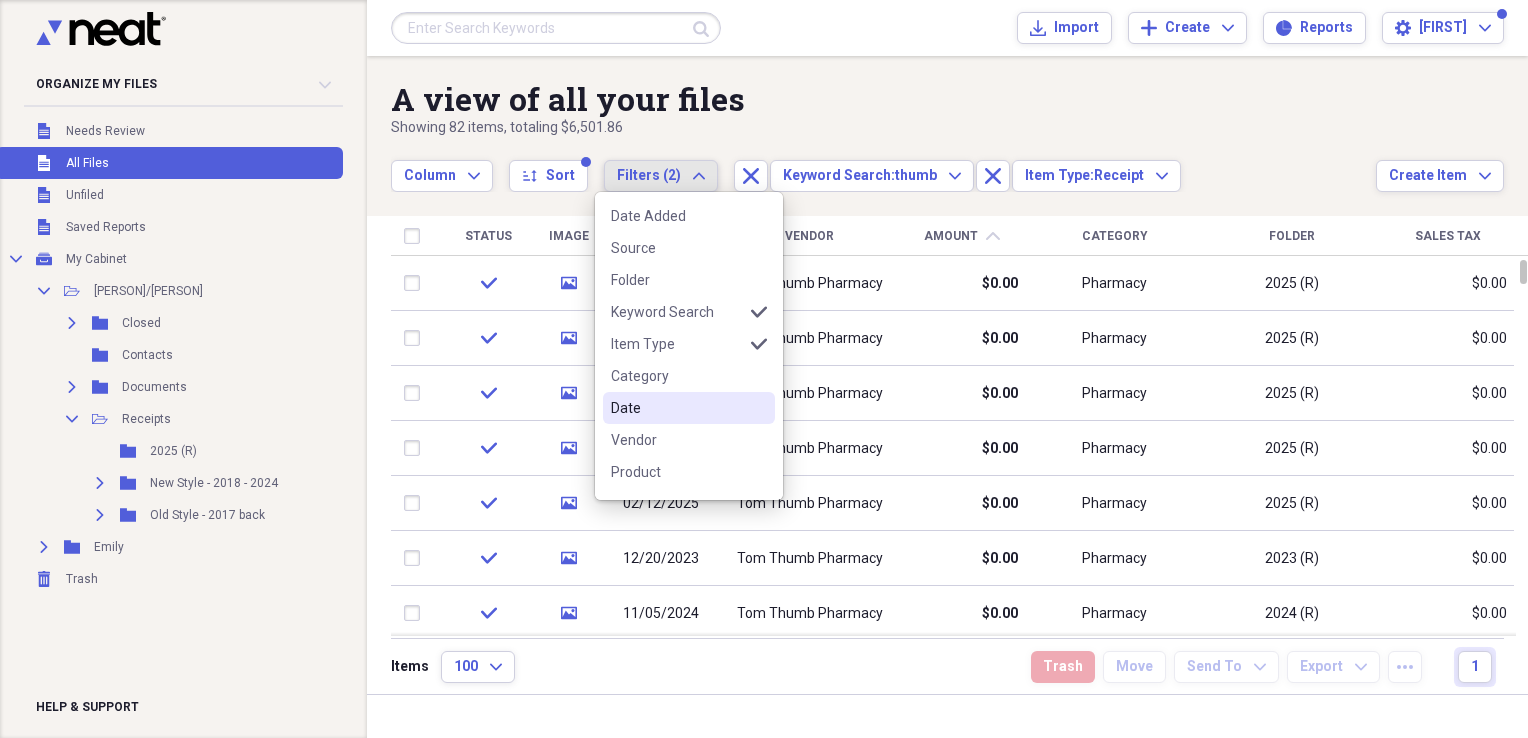 click on "Date" at bounding box center [677, 408] 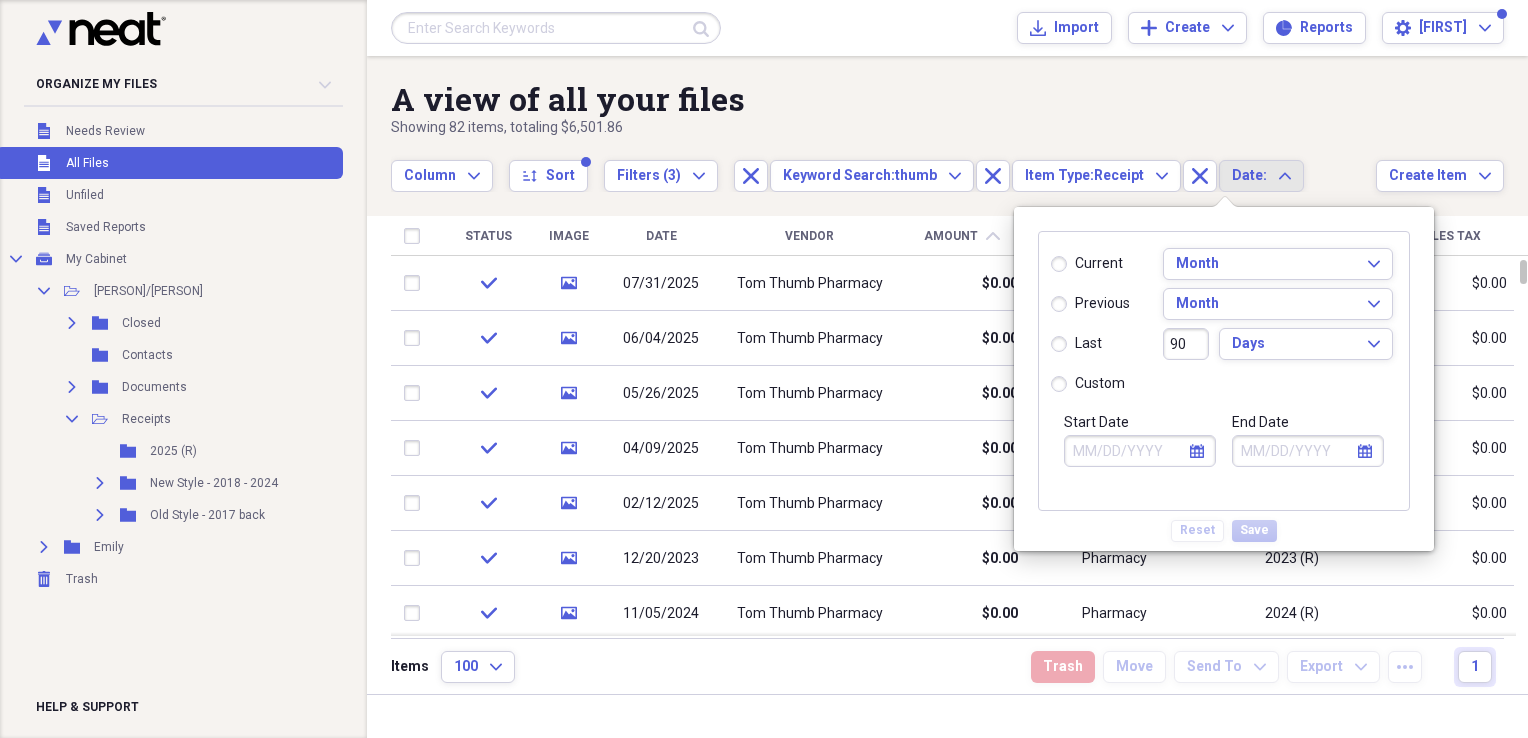 click on "custom" at bounding box center [1088, 384] 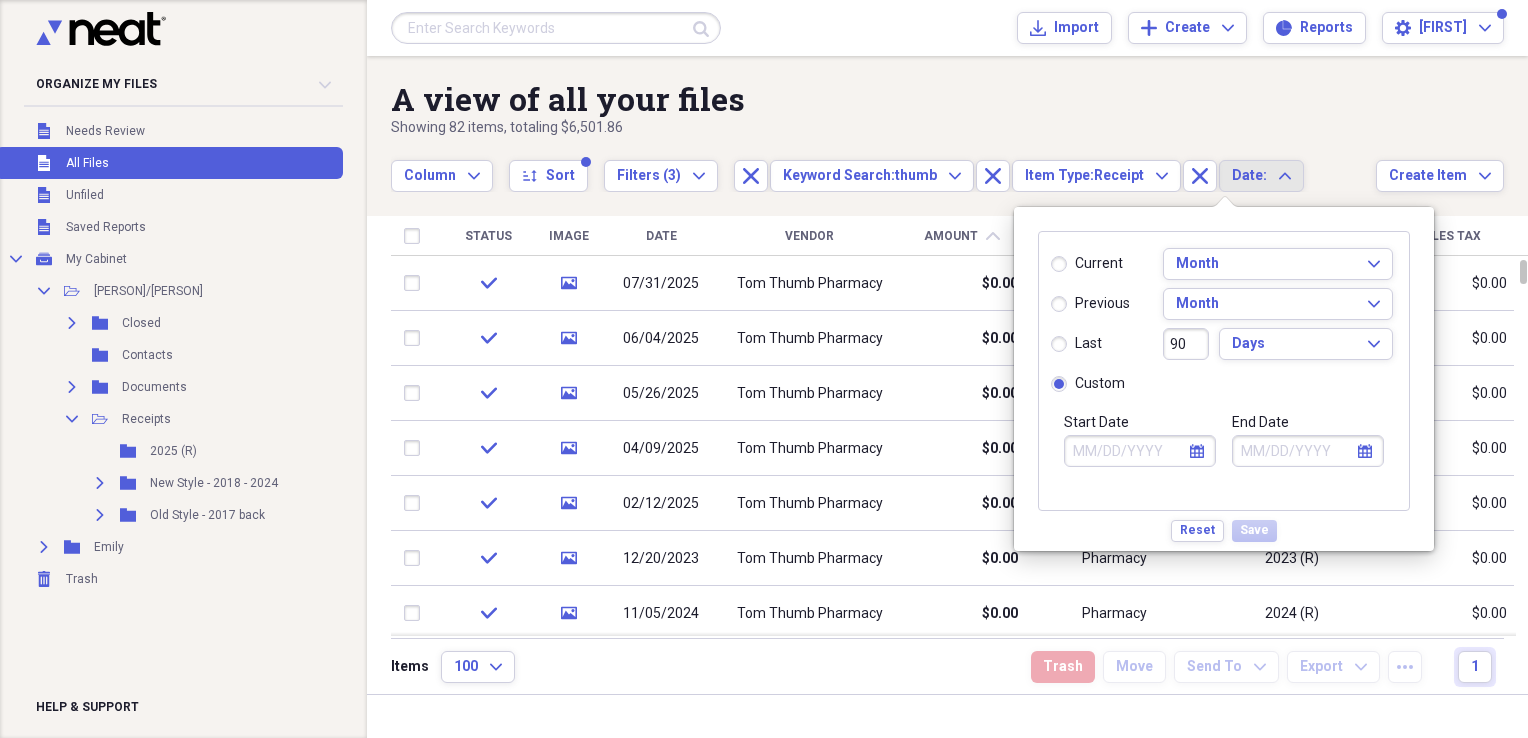 click on "calendar" 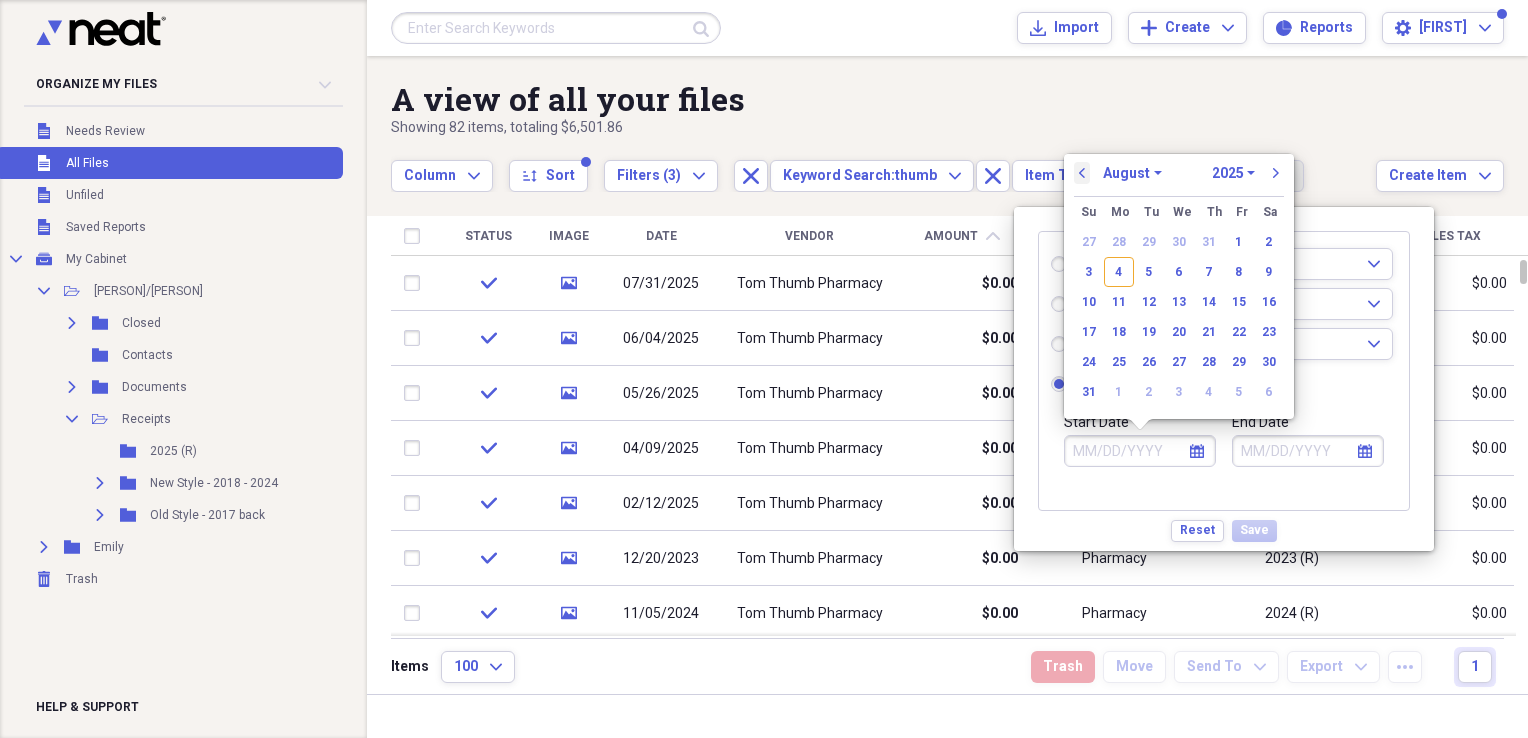 click on "previous" at bounding box center [1082, 173] 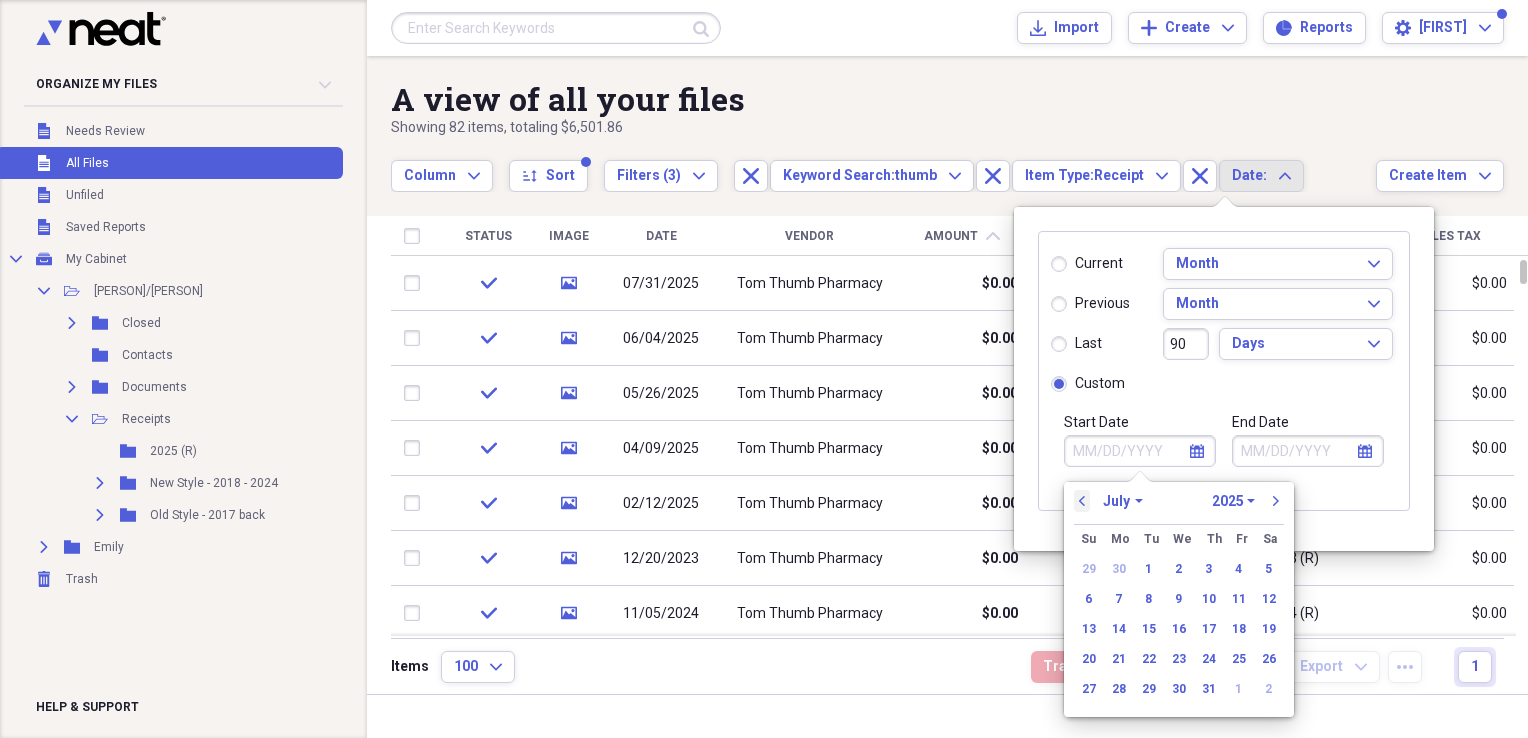 click on "previous" at bounding box center [1082, 501] 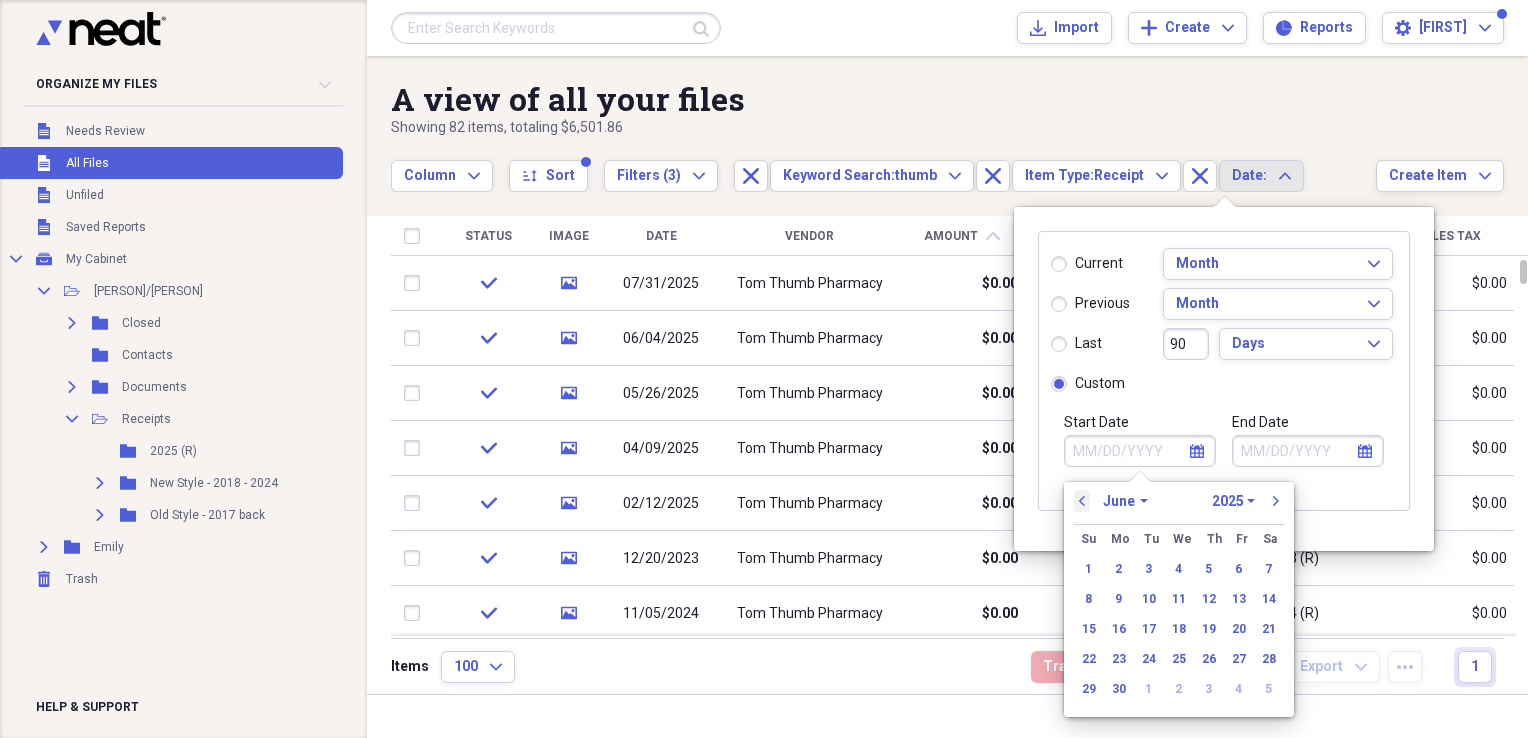 click on "previous" at bounding box center (1082, 501) 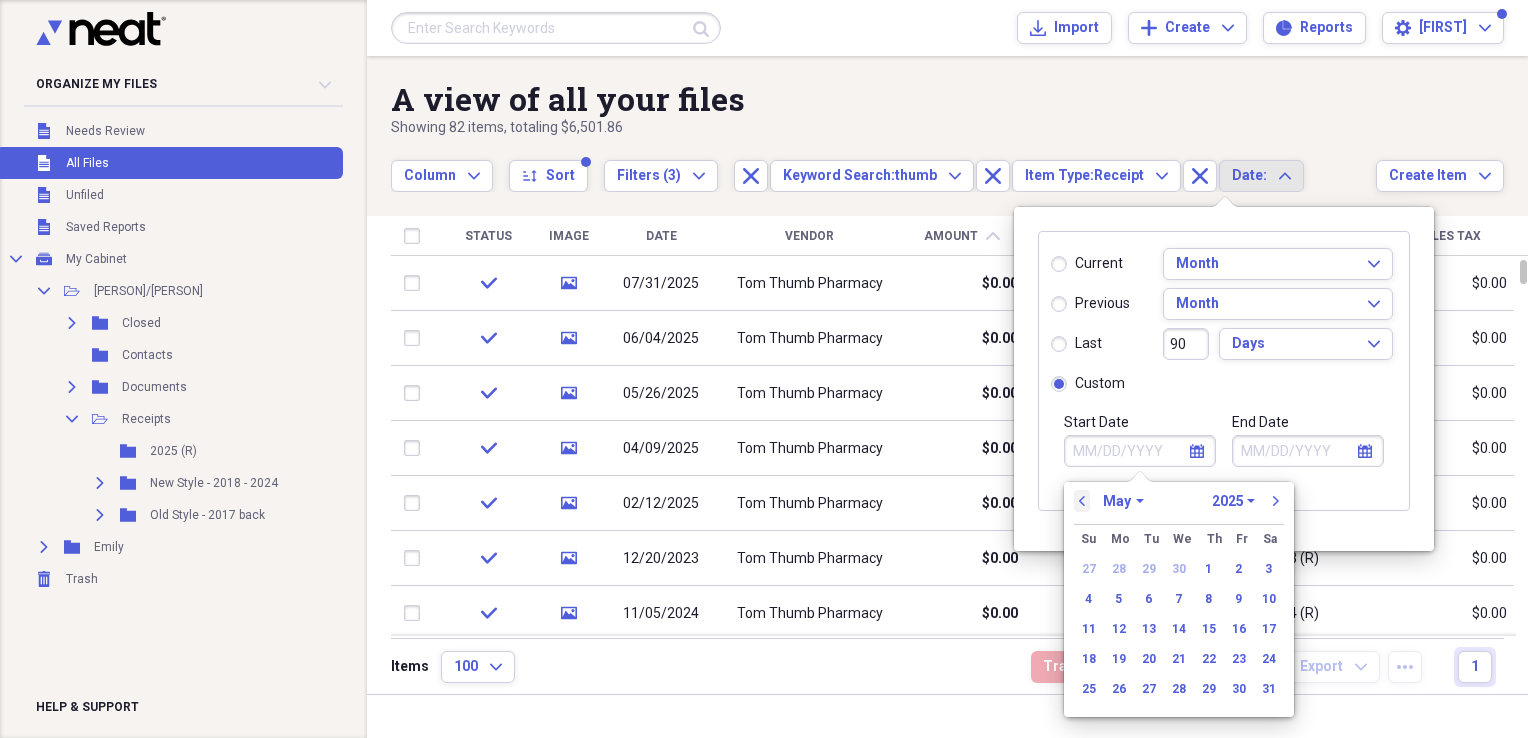 click on "previous" at bounding box center [1082, 501] 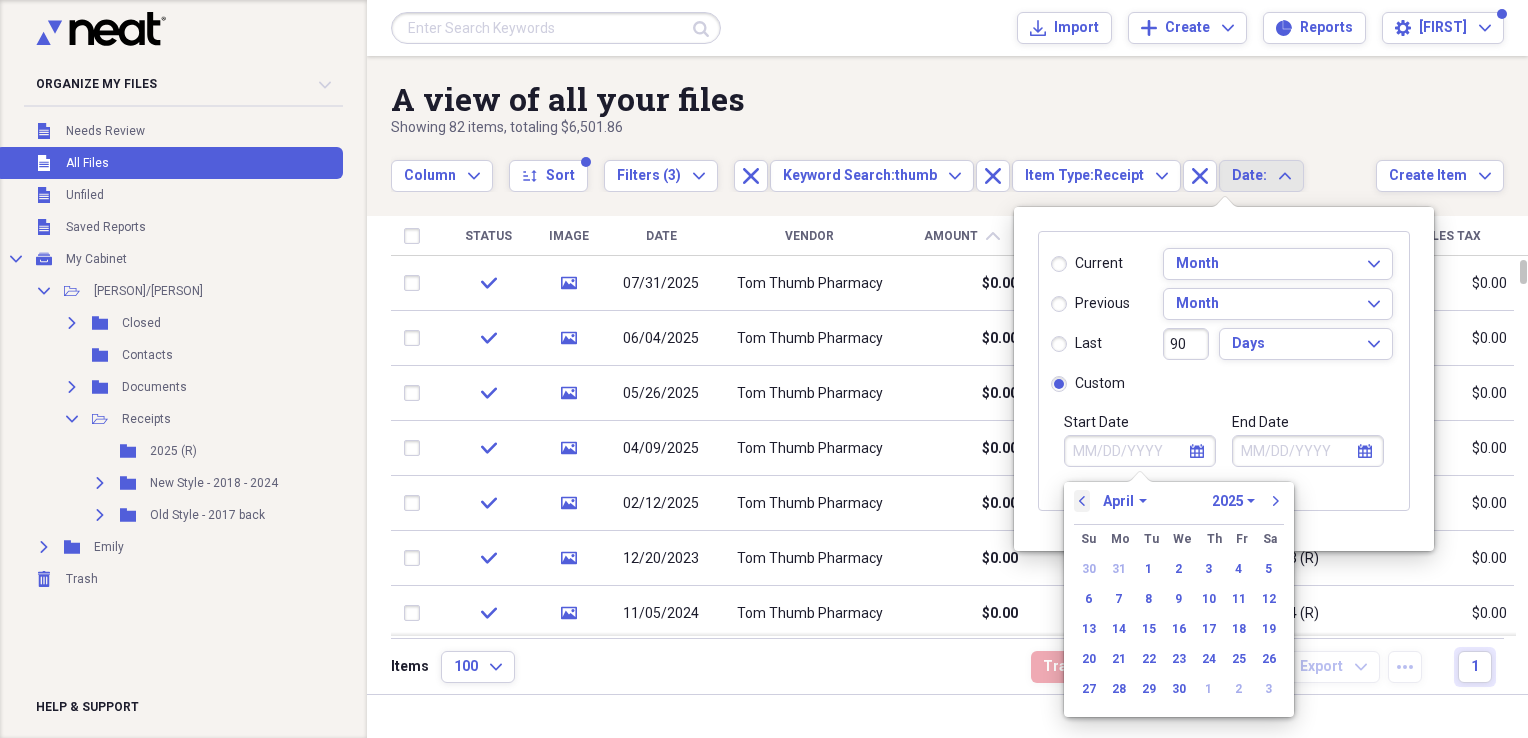 click on "previous" at bounding box center [1082, 501] 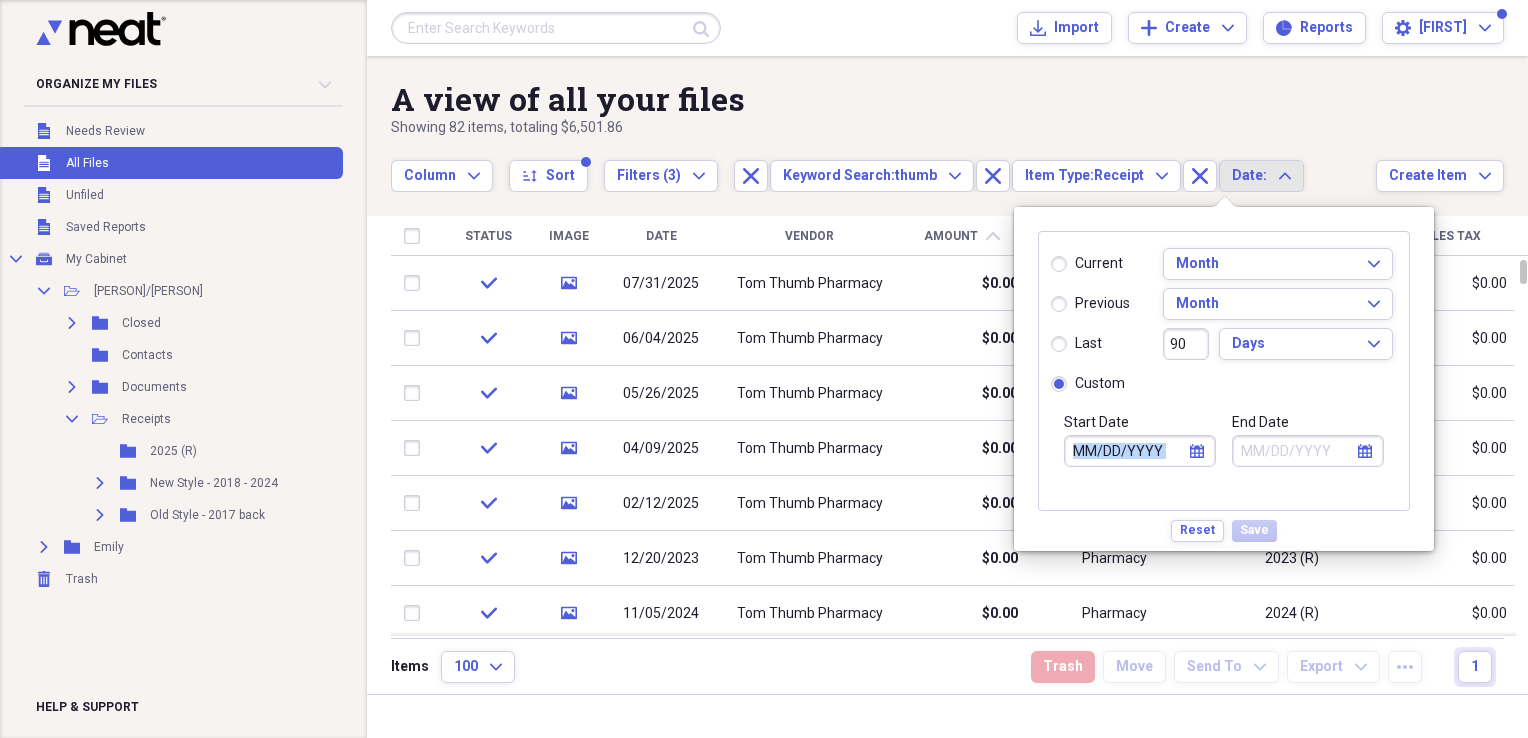 click on "Start Date calendar Calendar previous January February March April May June July August September October November December 1970 1971 1972 1973 1974 1975 1976 1977 1978 1979 1980 1981 1982 1983 1984 1985 1986 1987 1988 1989 1990 1991 1992 1993 1994 1995 1996 1997 1998 1999 2000 2001 2002 2003 2004 2005 2006 2007 2008 2009 2010 2011 2012 2013 2014 2015 2016 2017 2018 2019 2020 2021 2022 2023 2024 2025 2026 2027 2028 2029 2030 2031 2032 2033 2034 2035 next Su Sunday Mo Monday Tu Tuesday We Wednesday Th Thursday Fr Friday Sa Saturday 23 24 25 26 27 28 1 2 3 4 5 6 7 8 9 10 11 12 13 14 15 16 17 18 19 20 21 22 23 24 25 26 27 28 29 30 31 1 2 3 4 5" at bounding box center (1140, 461) 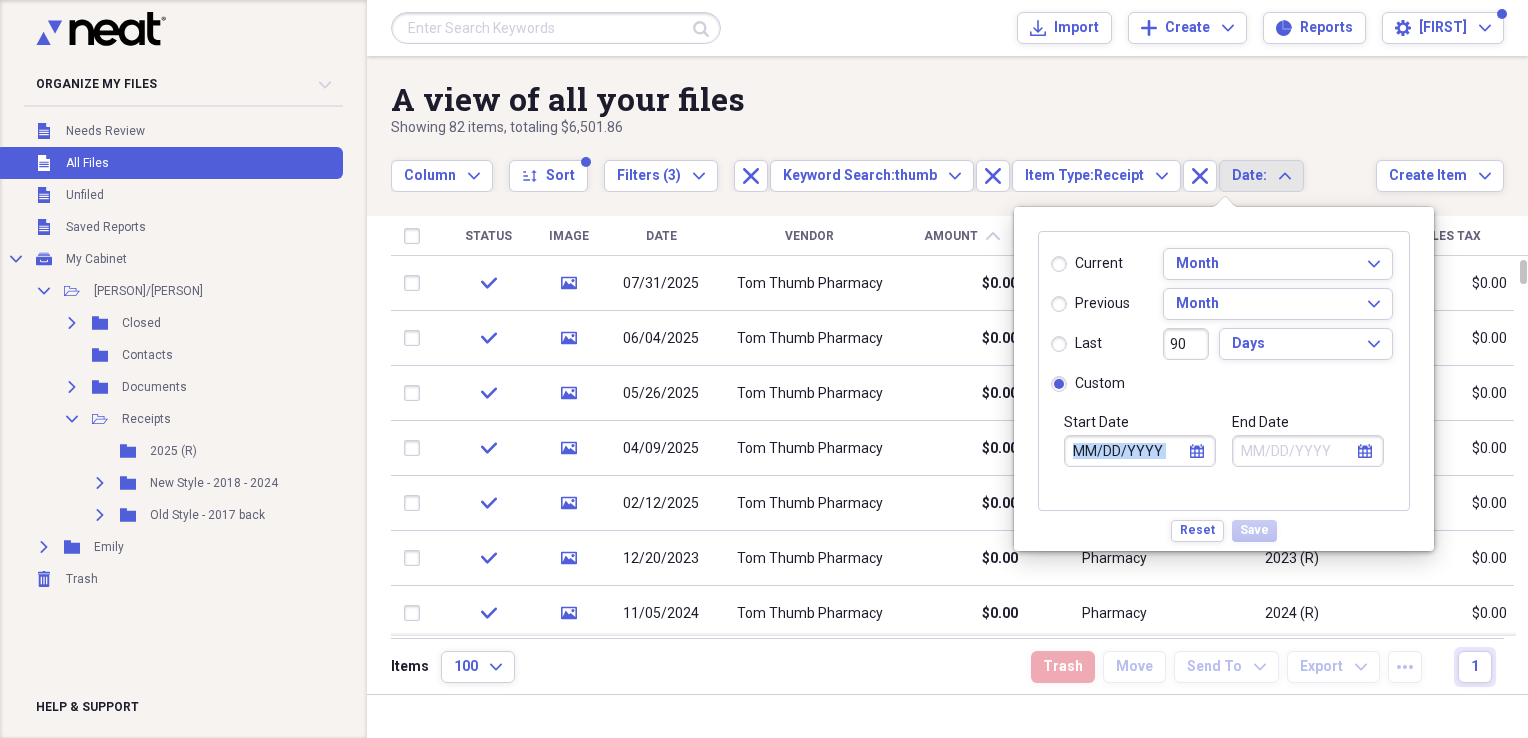click 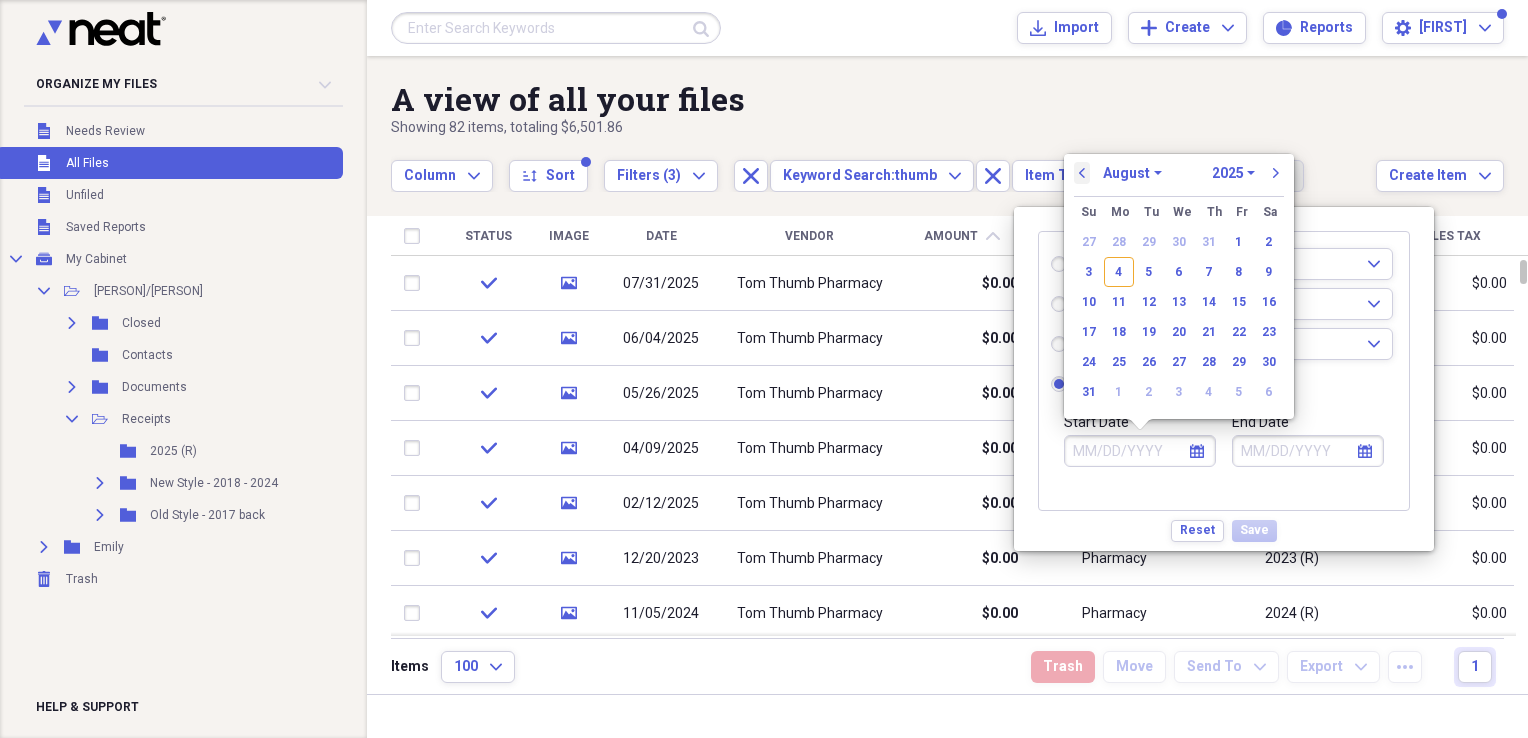 click on "previous" at bounding box center (1082, 173) 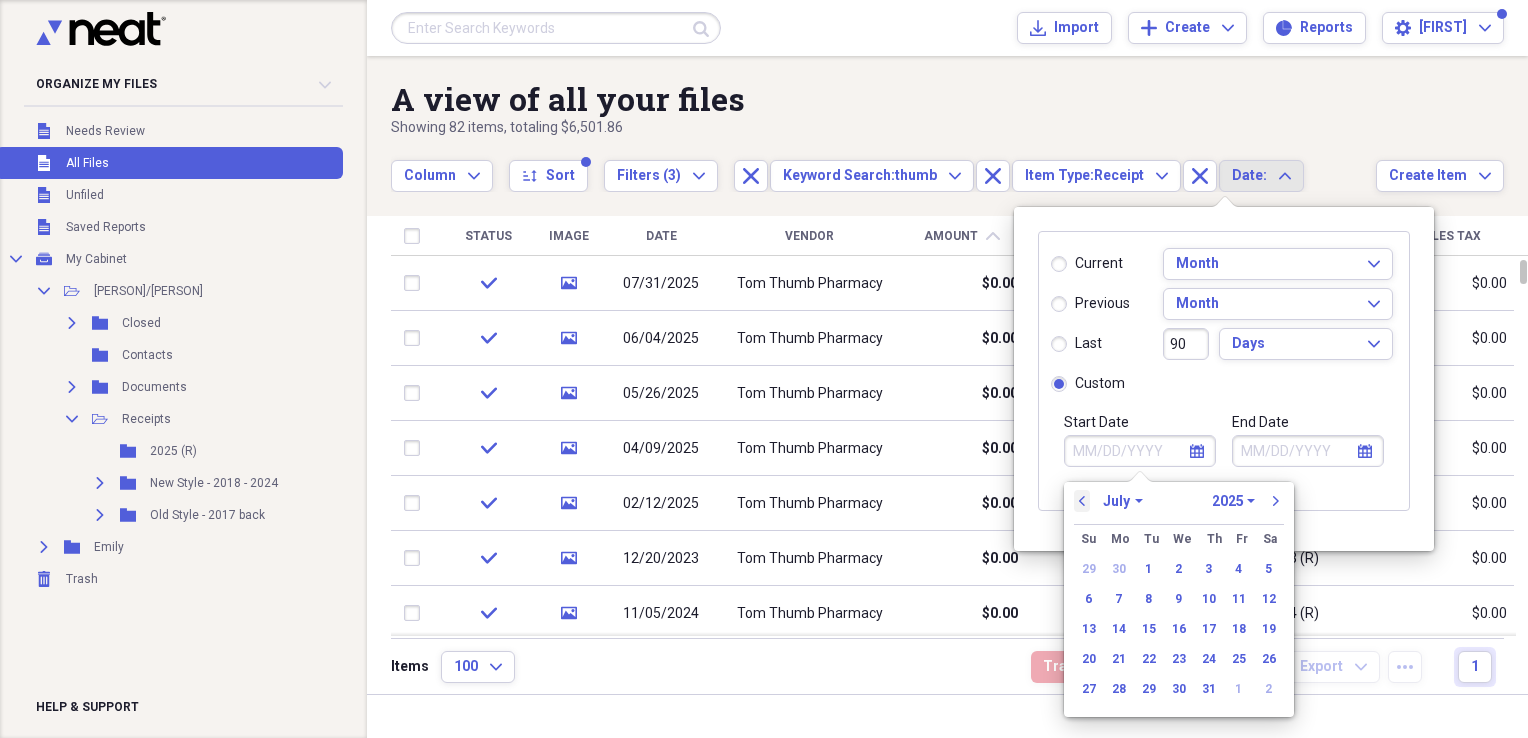 click on "previous" at bounding box center [1082, 501] 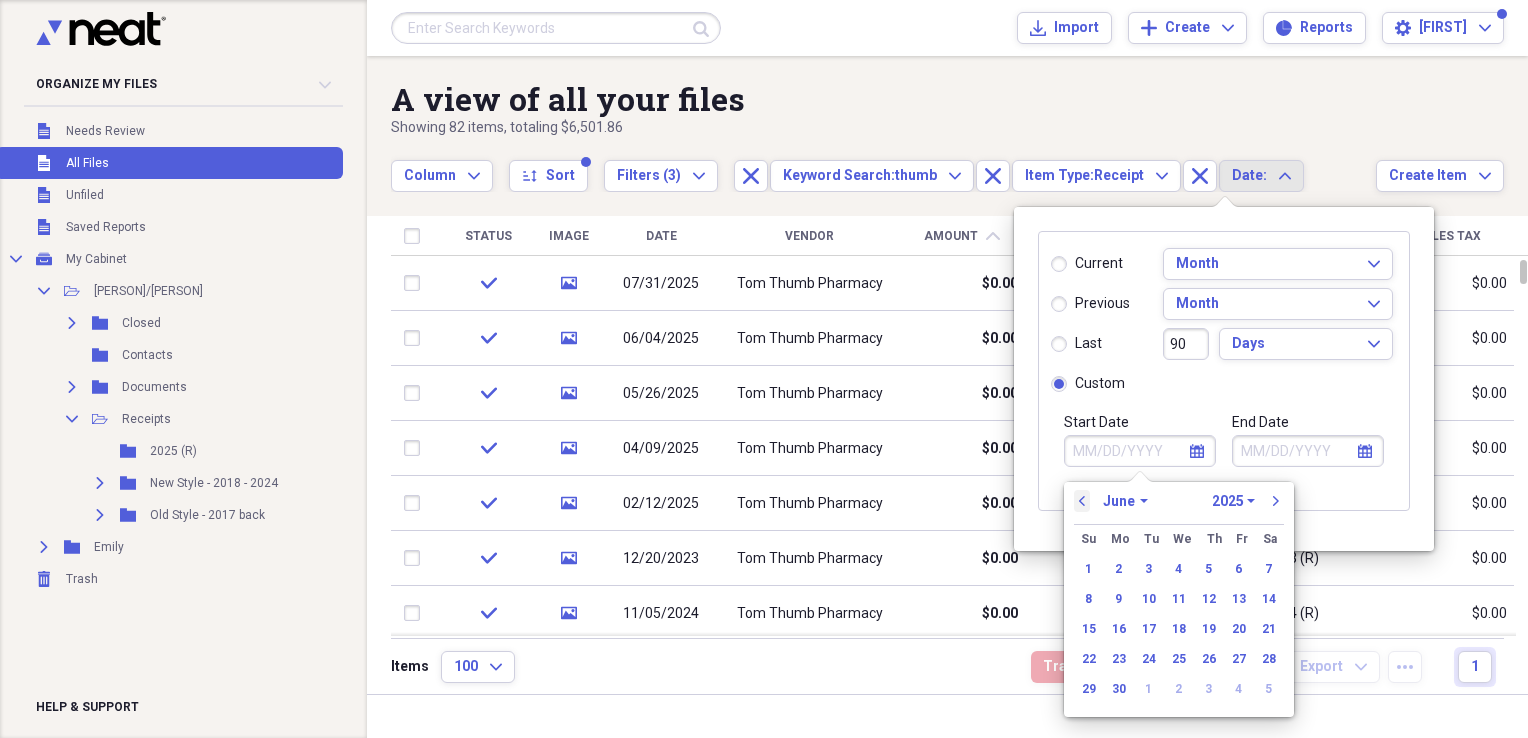 click on "previous" at bounding box center (1082, 501) 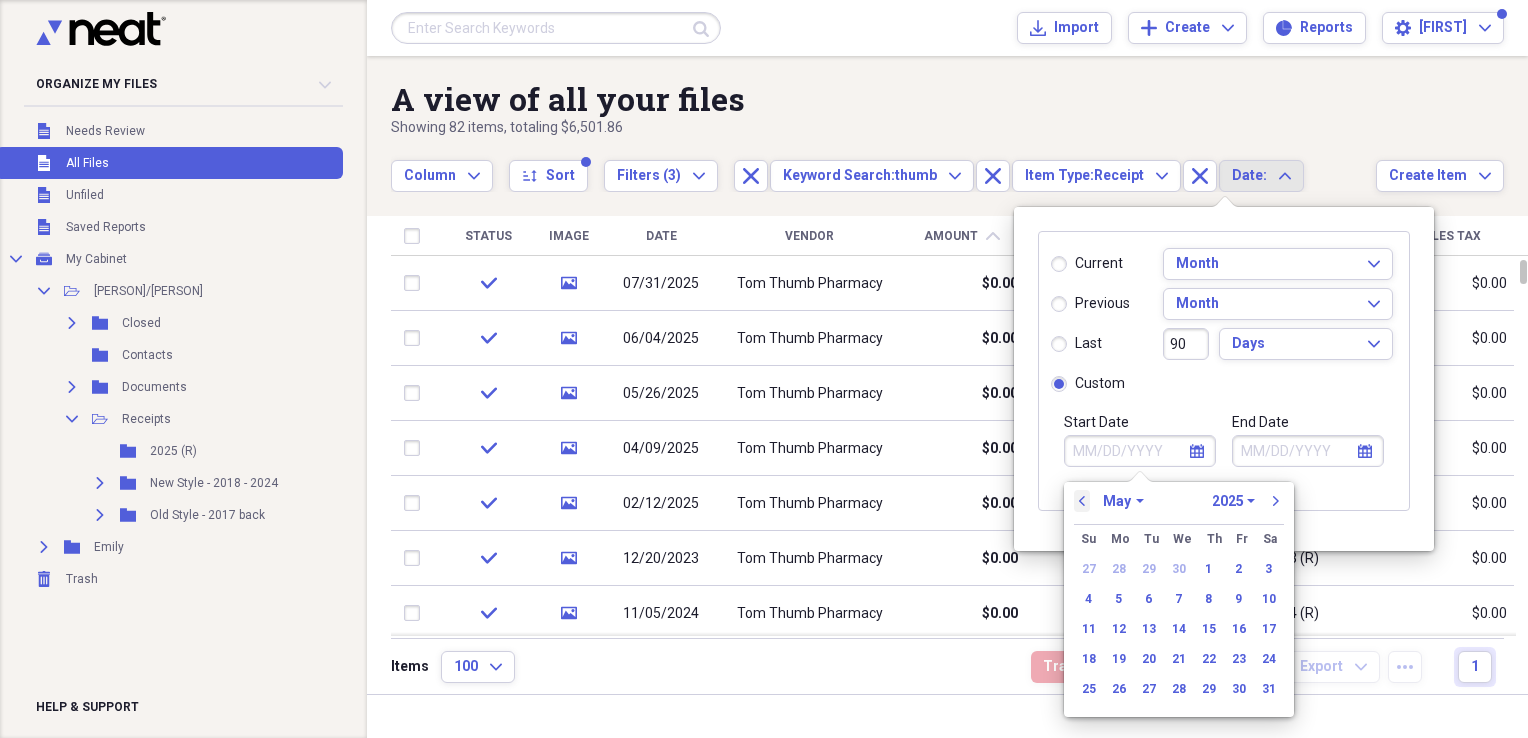 click on "previous" at bounding box center [1082, 501] 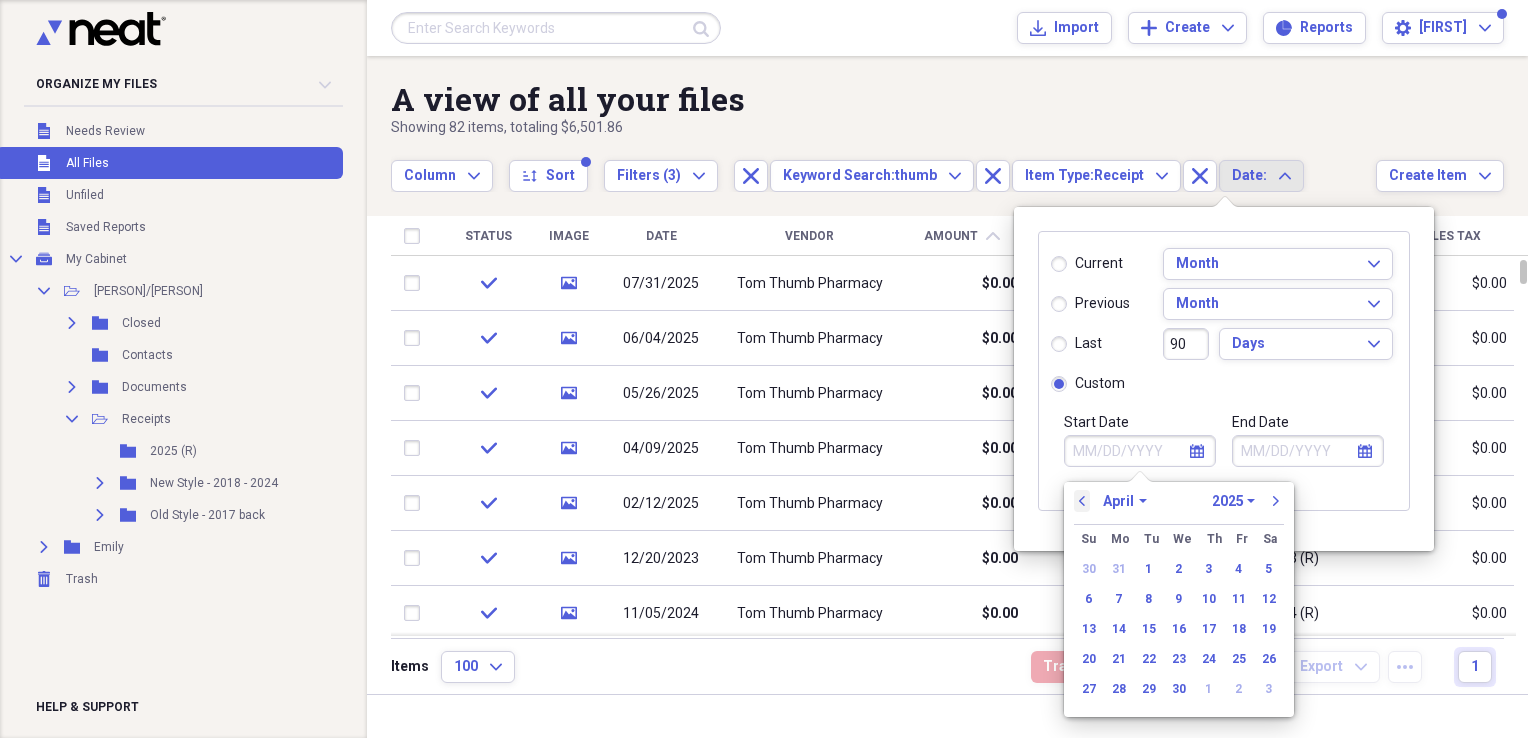 click on "previous" at bounding box center [1082, 501] 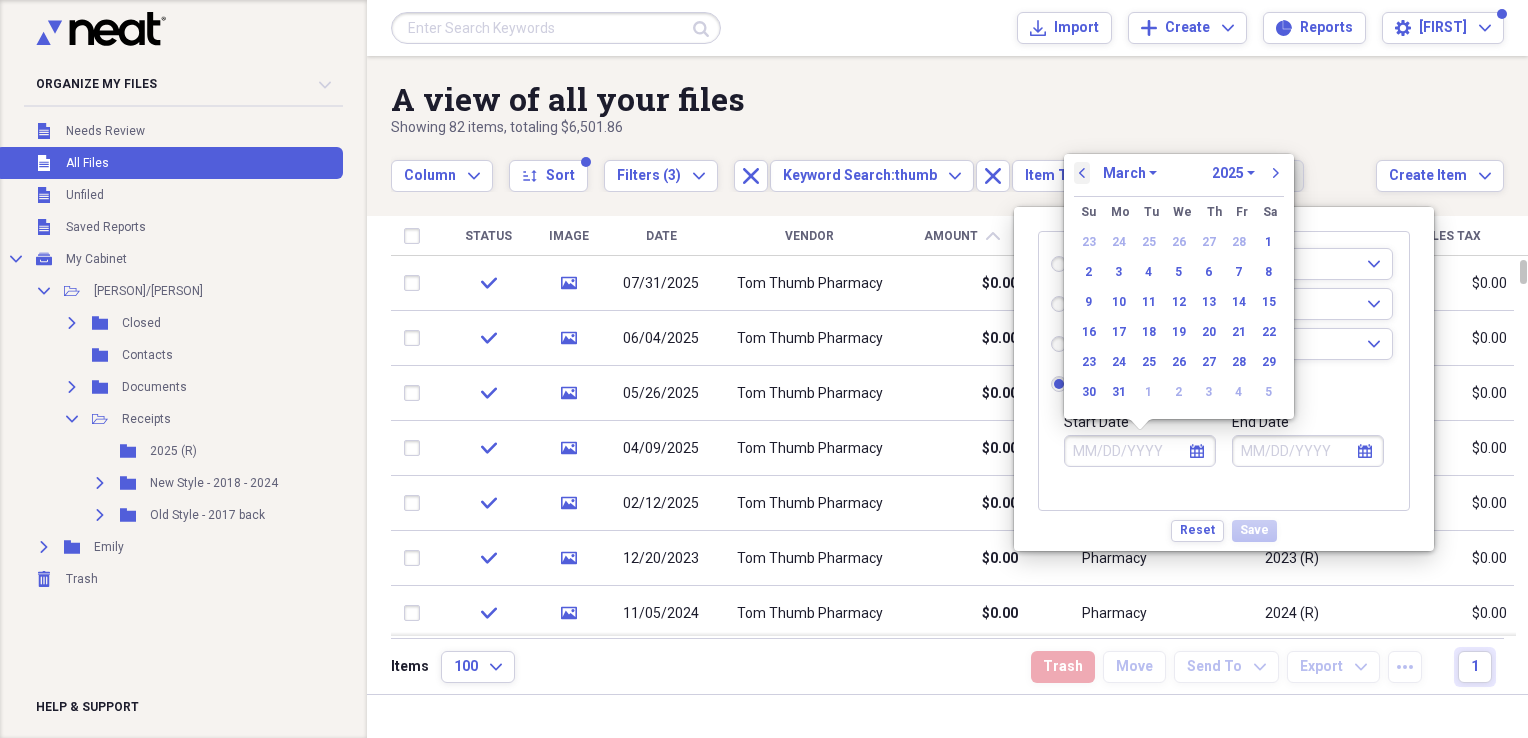click on "previous" at bounding box center (1082, 173) 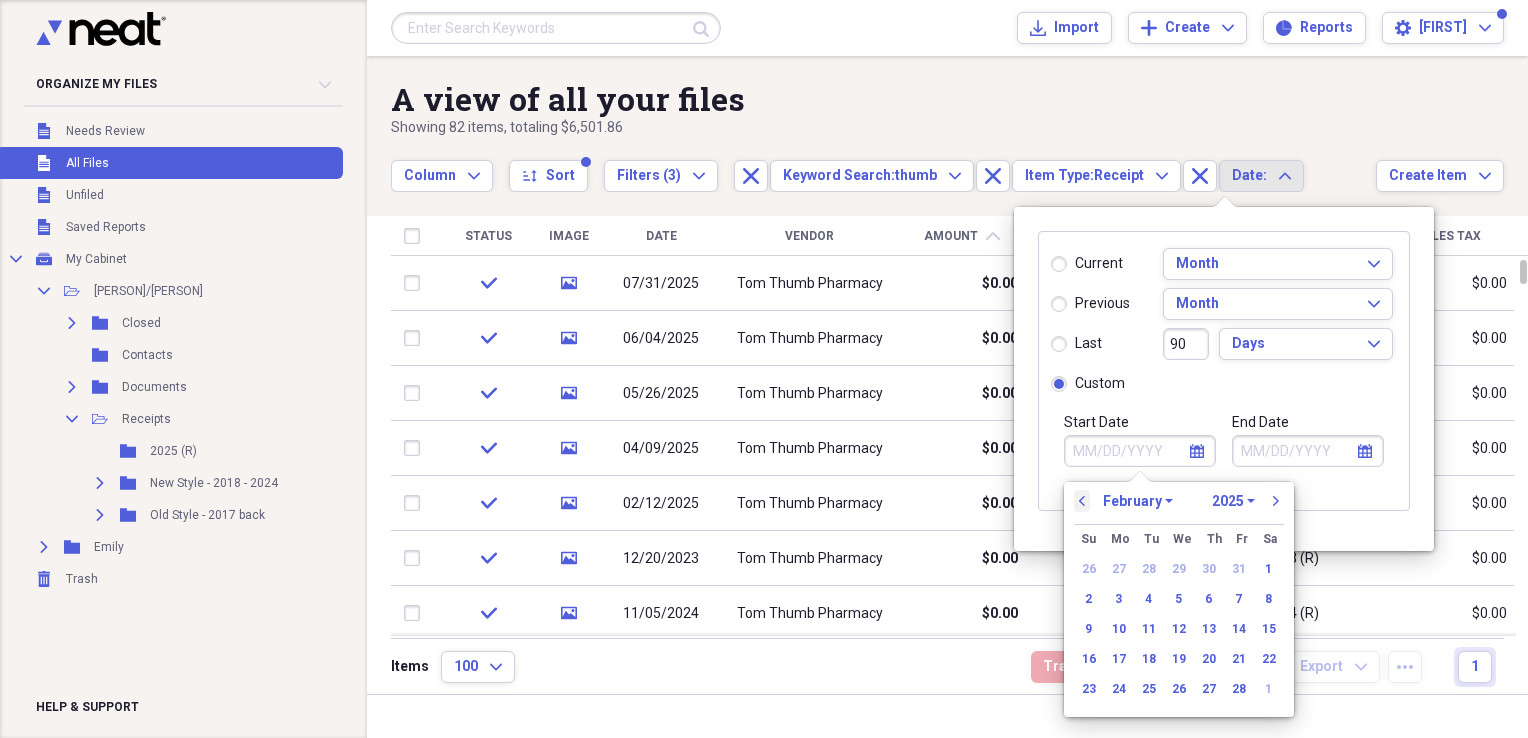 click on "previous" at bounding box center [1082, 501] 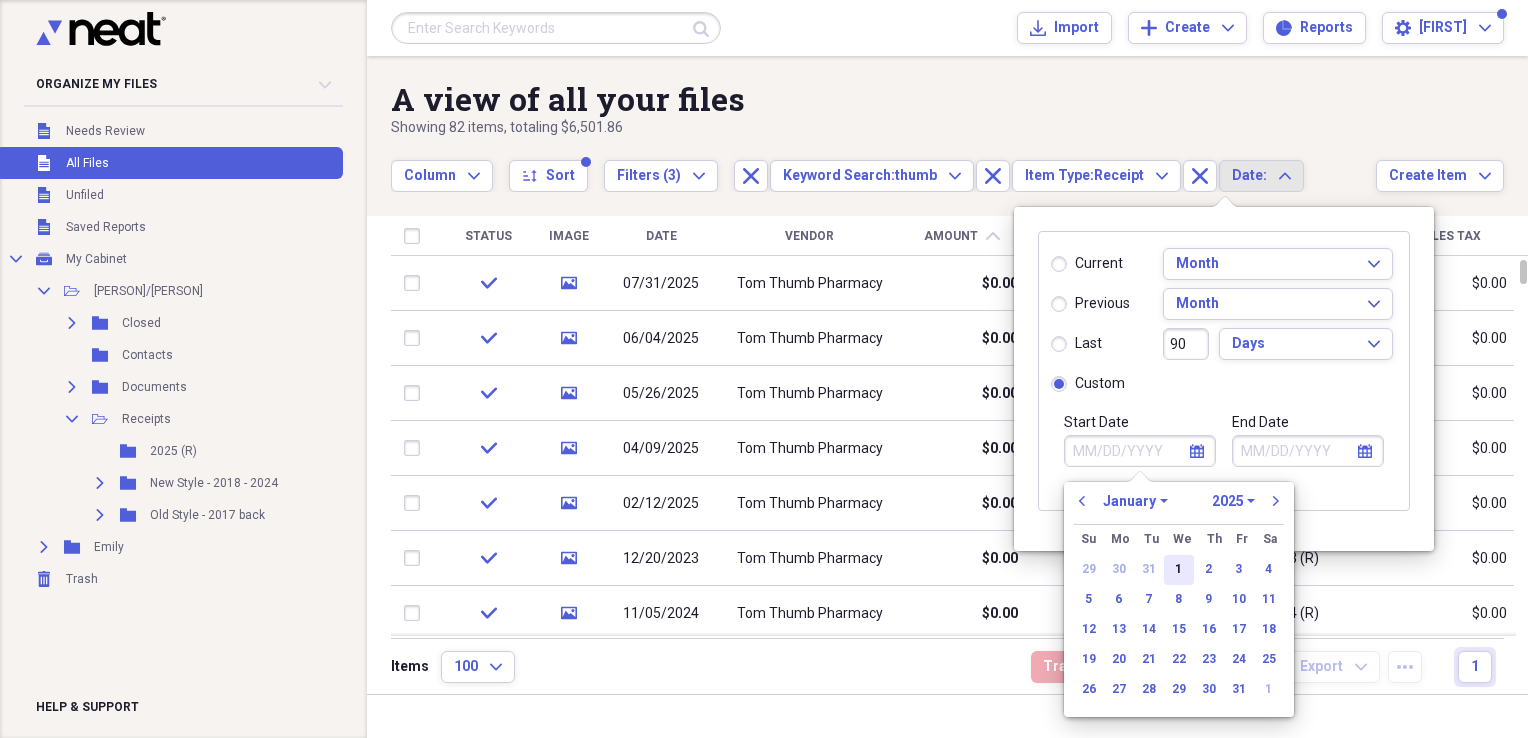 click on "1" at bounding box center [1179, 570] 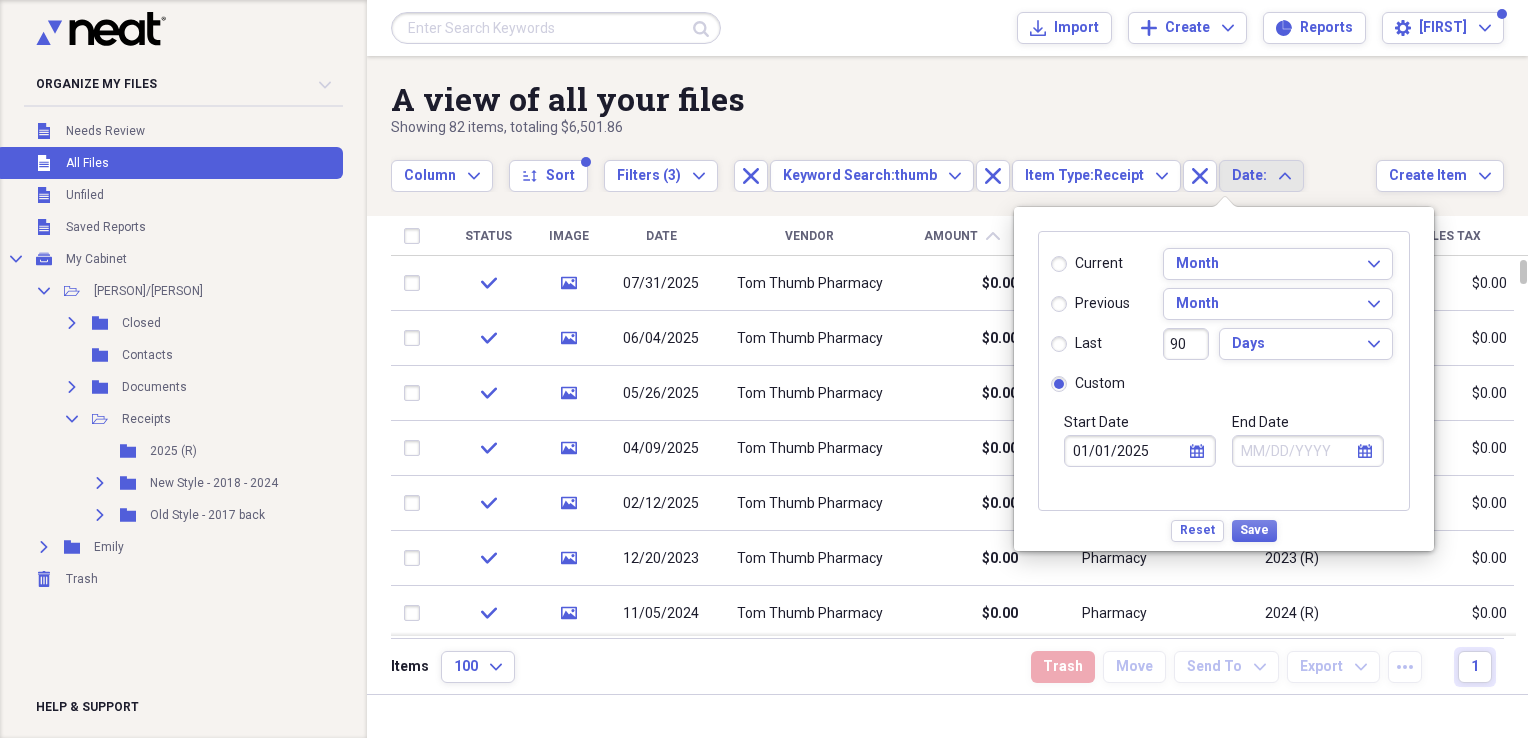 select on "7" 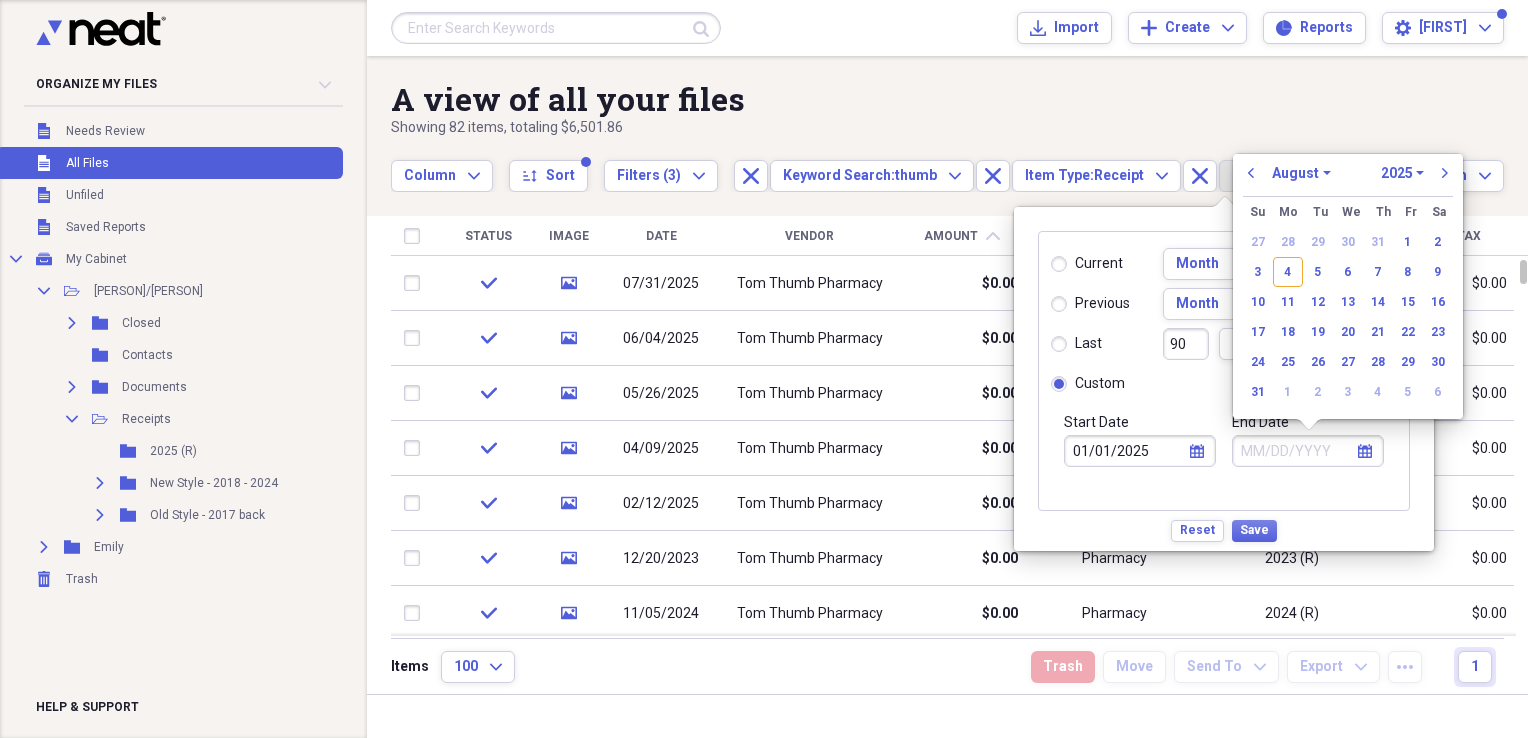 click on "End Date" at bounding box center (1308, 451) 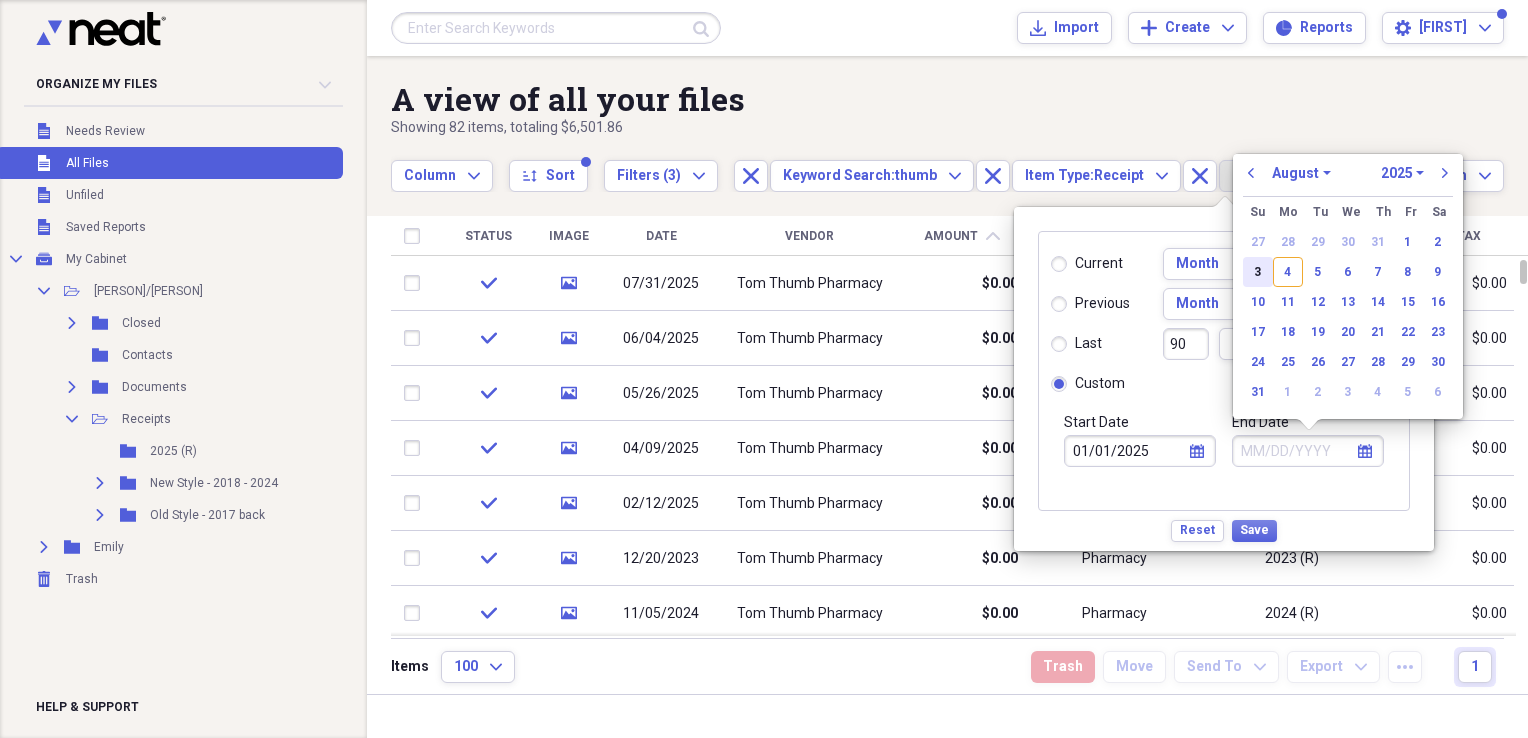 click on "3" at bounding box center [1258, 272] 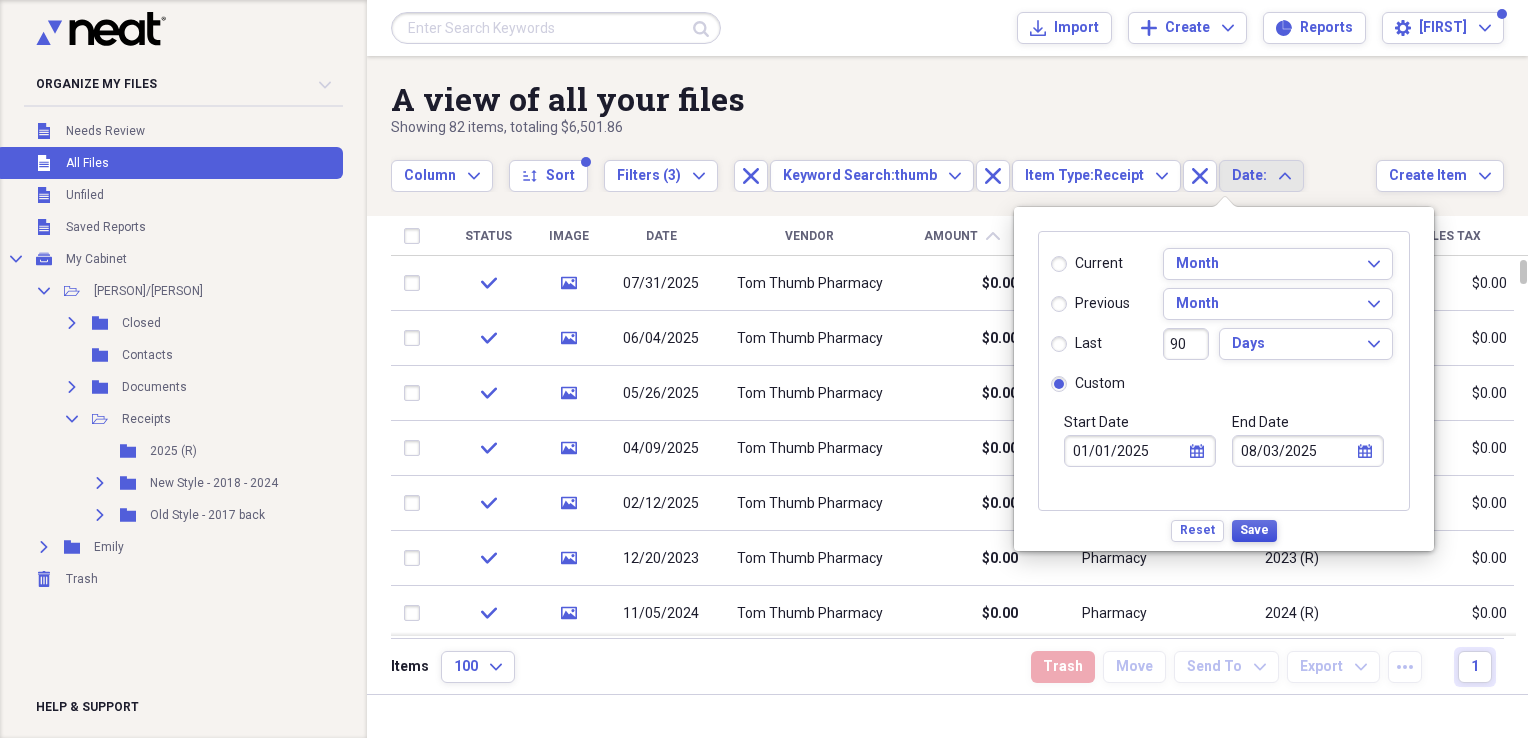click on "Save" at bounding box center [1254, 530] 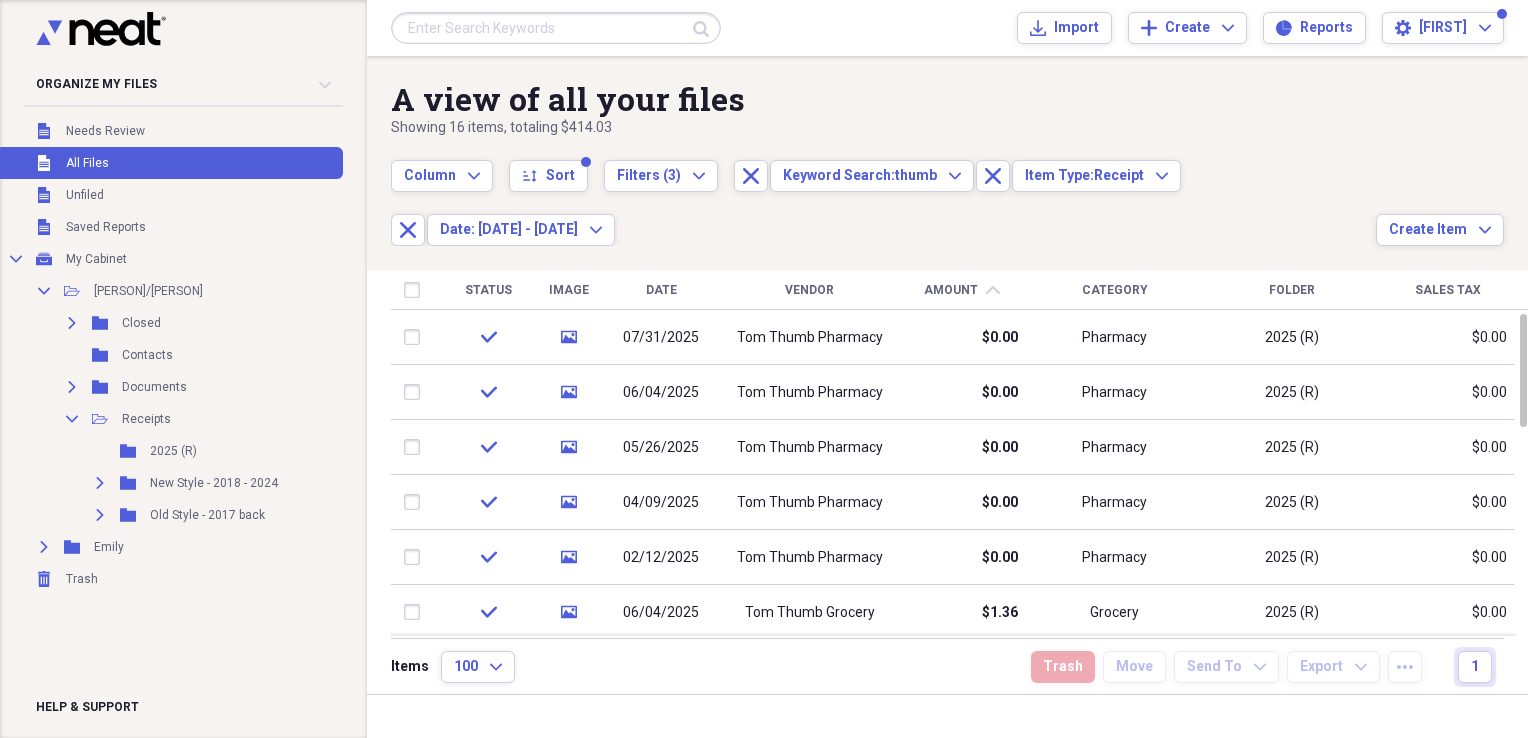 click on "Amount" at bounding box center [951, 290] 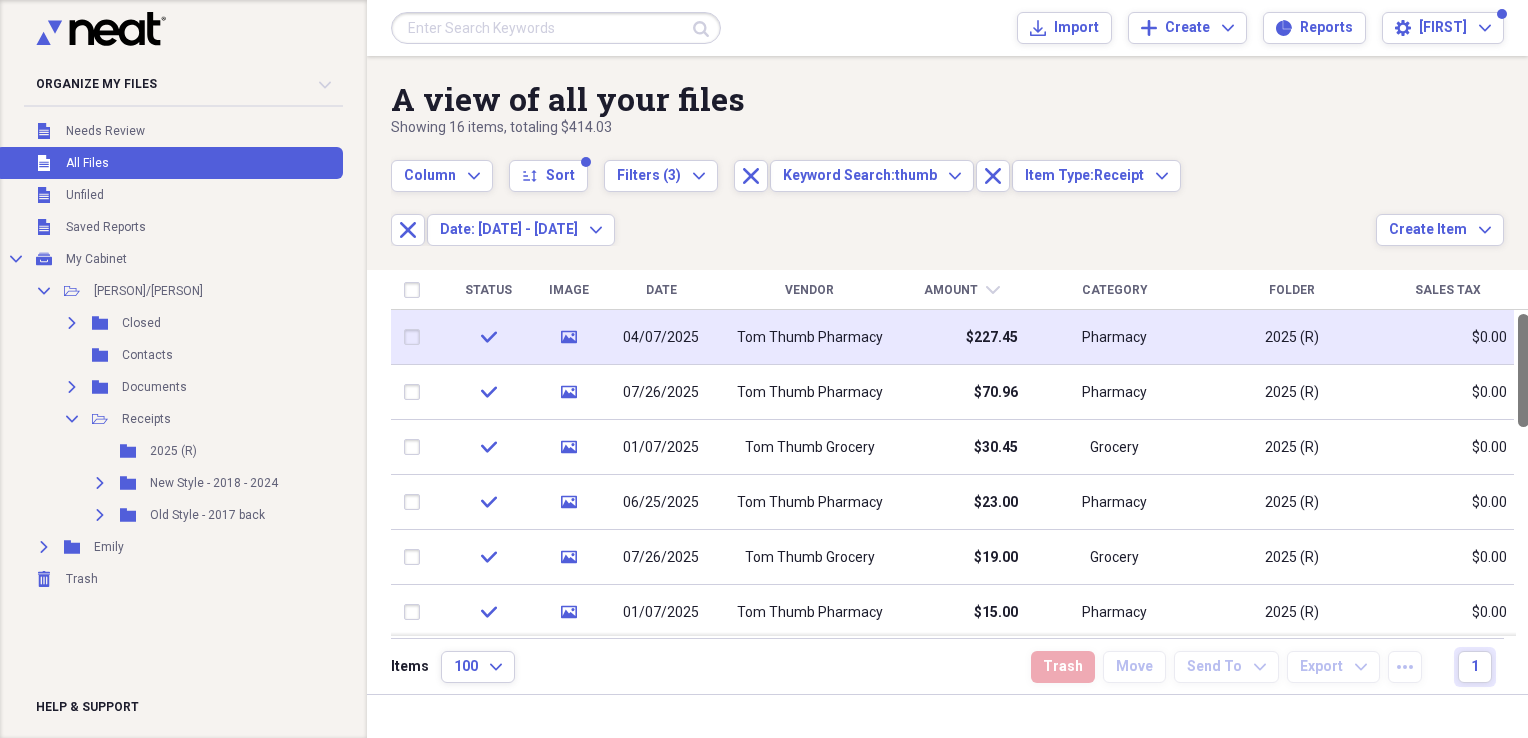 drag, startPoint x: 1519, startPoint y: 363, endPoint x: 1506, endPoint y: 322, distance: 43.011627 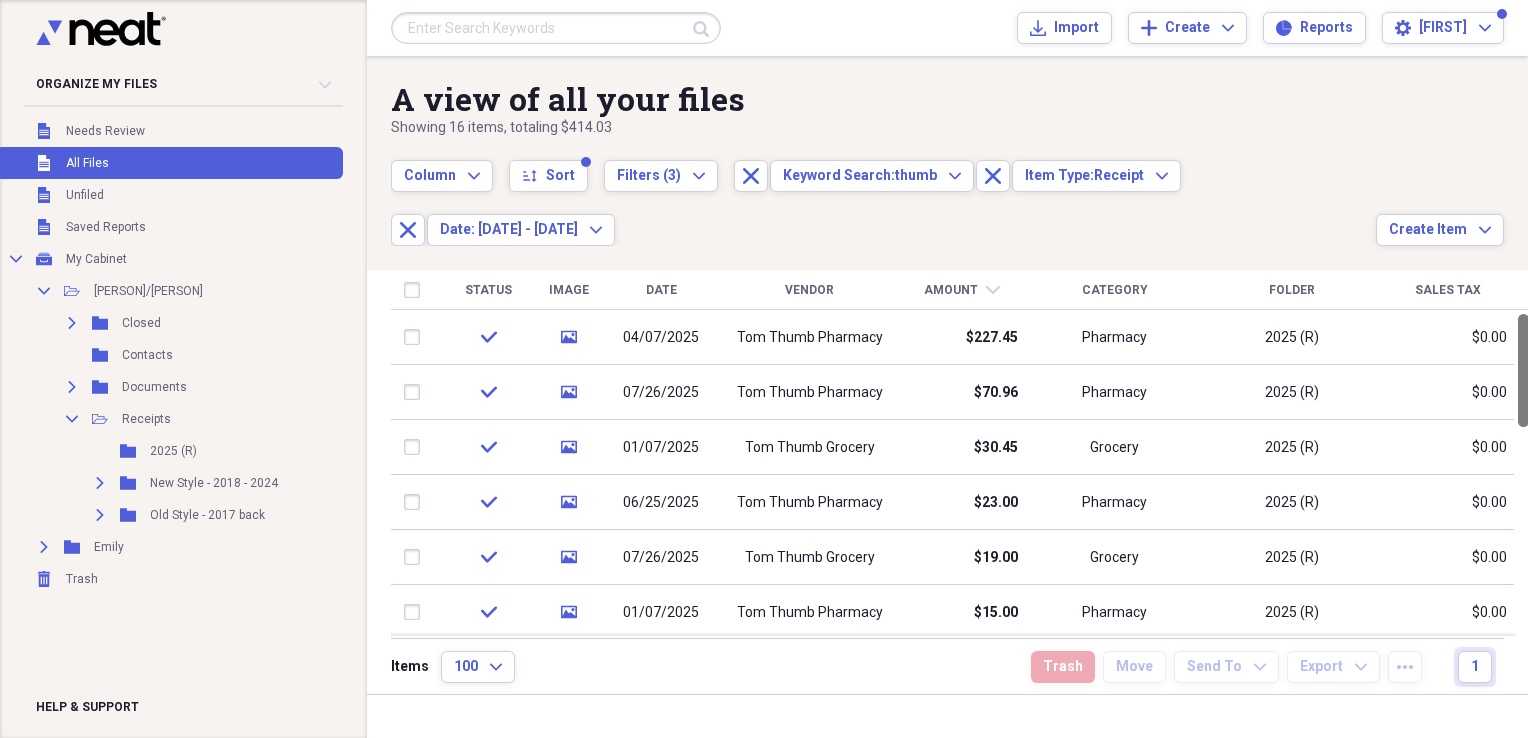 type 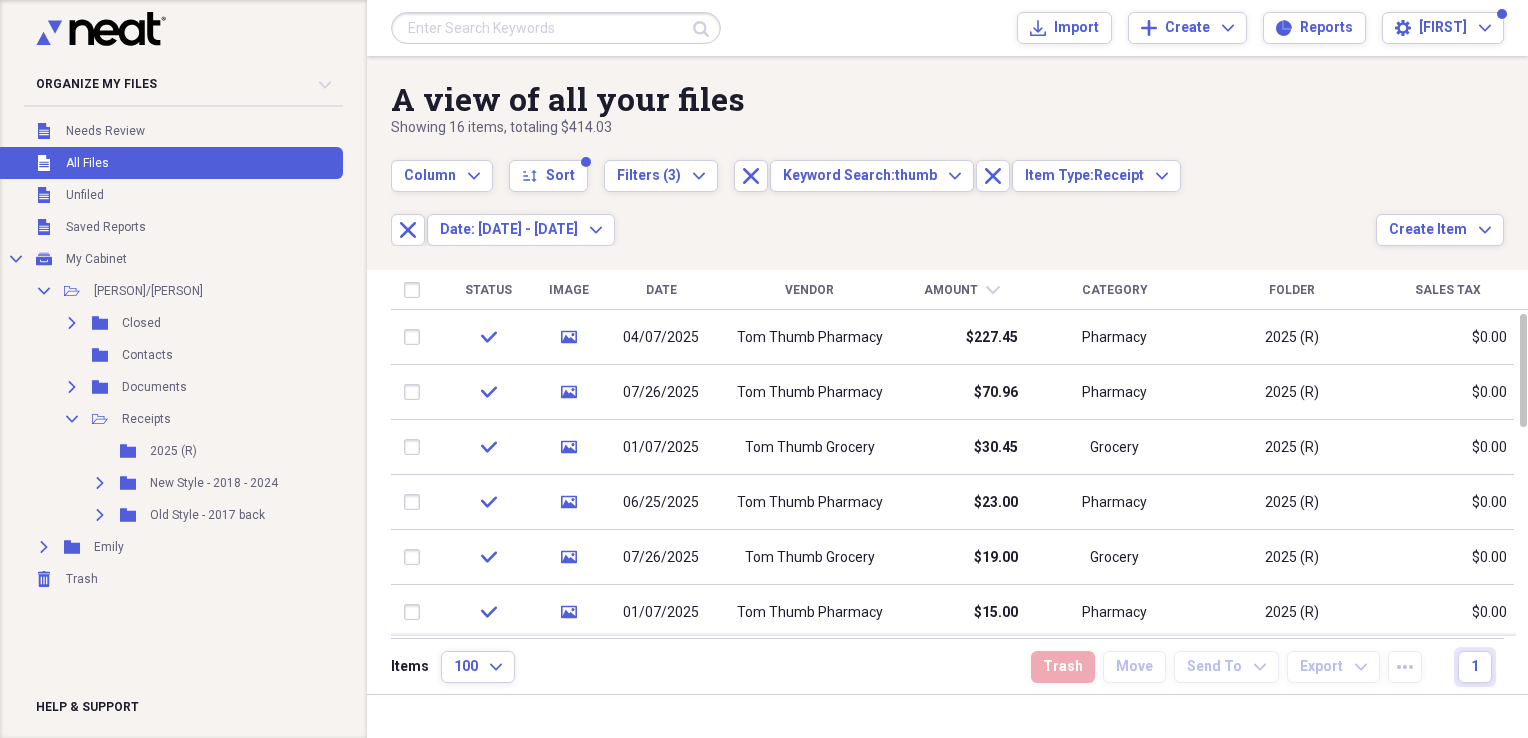 click on "Vendor" at bounding box center [809, 290] 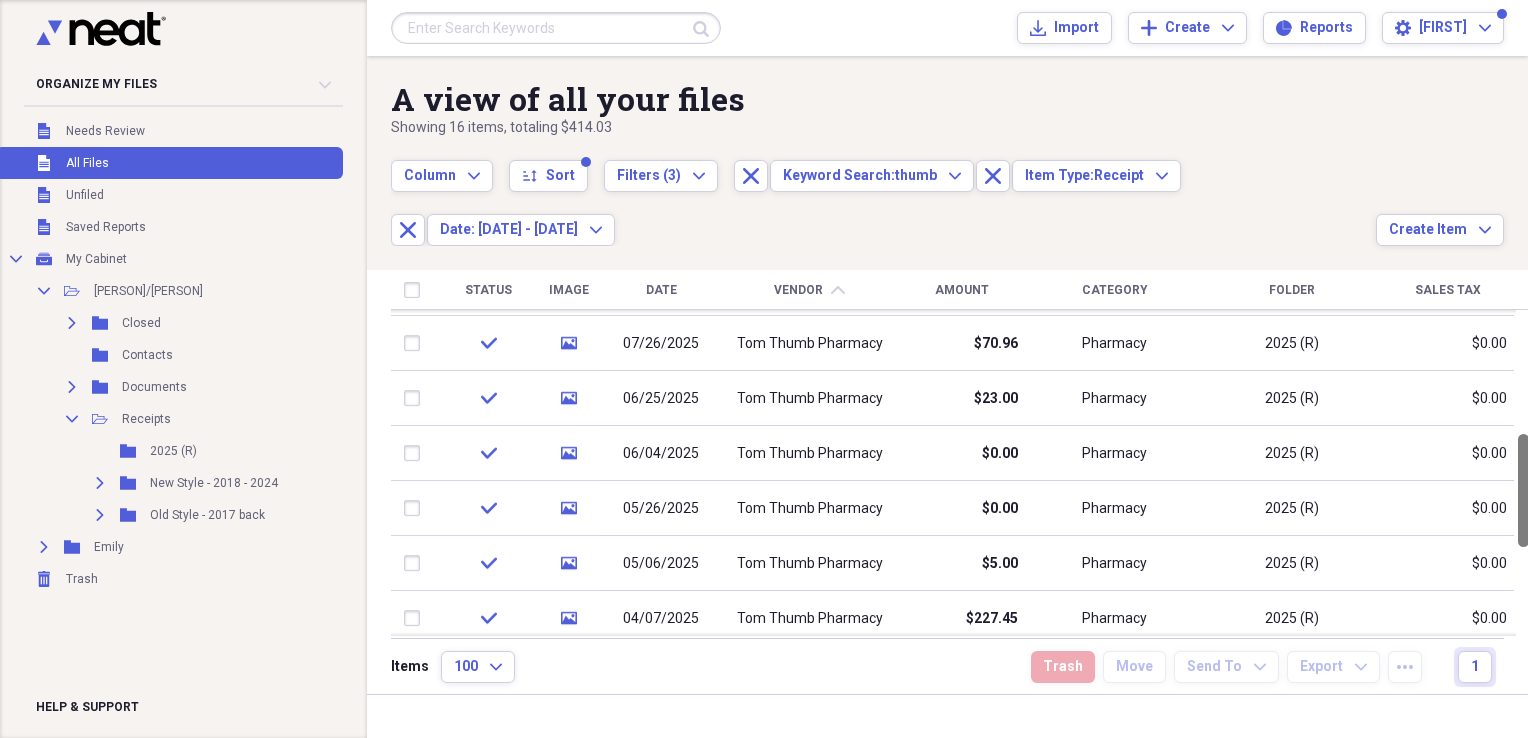 drag, startPoint x: 1518, startPoint y: 354, endPoint x: 1531, endPoint y: 474, distance: 120.70211 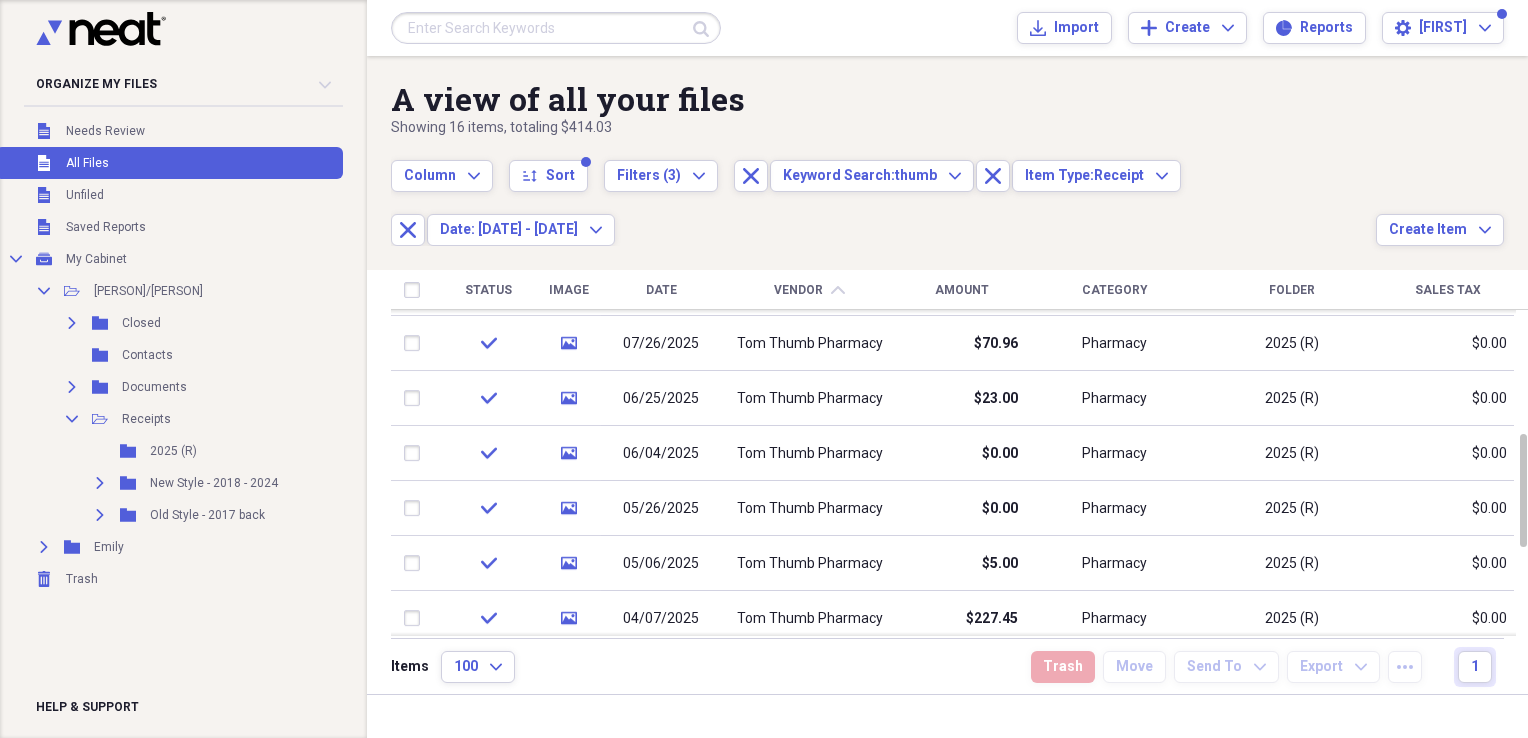 click on "Date" at bounding box center (661, 290) 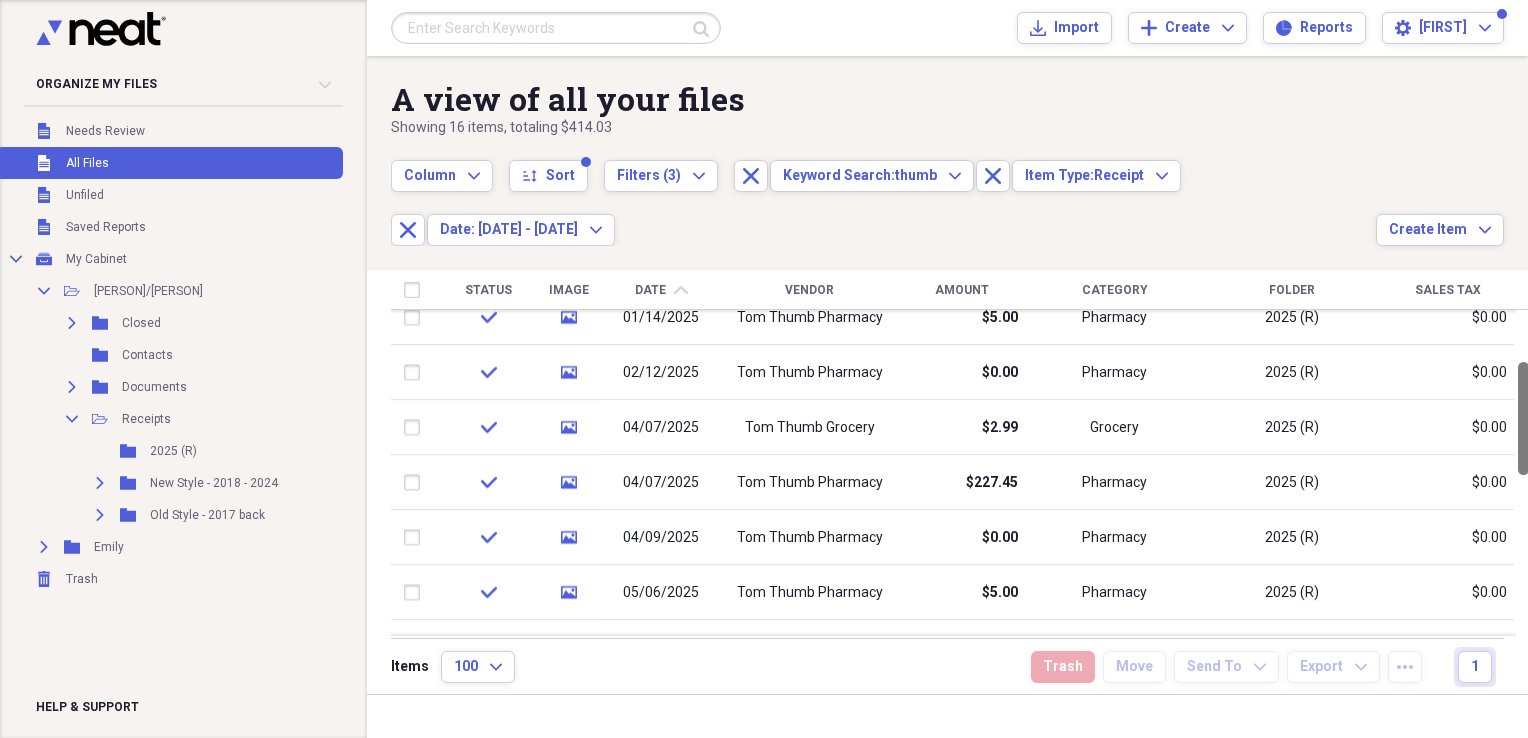 drag, startPoint x: 1517, startPoint y: 331, endPoint x: 1524, endPoint y: 379, distance: 48.507732 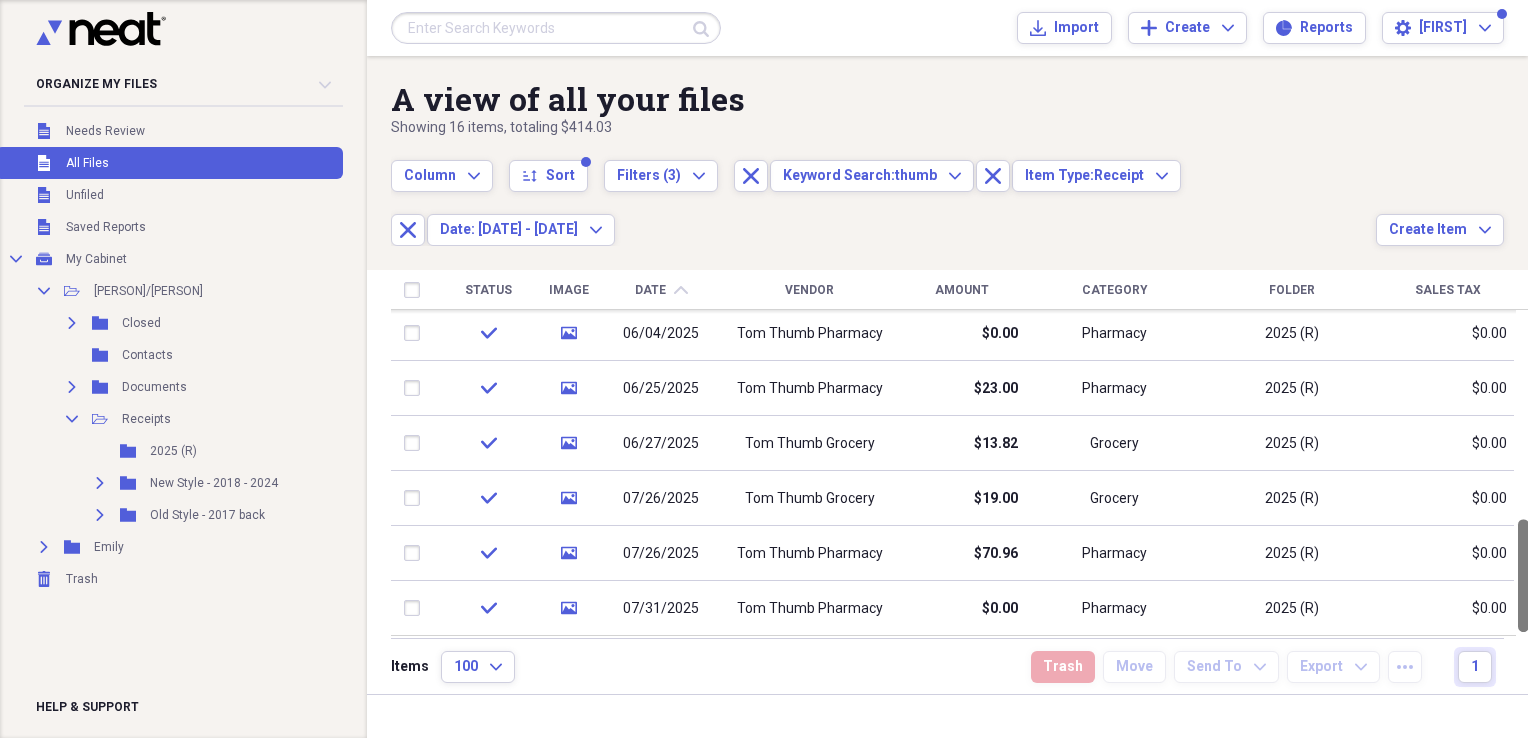drag, startPoint x: 1523, startPoint y: 414, endPoint x: 1531, endPoint y: 614, distance: 200.15994 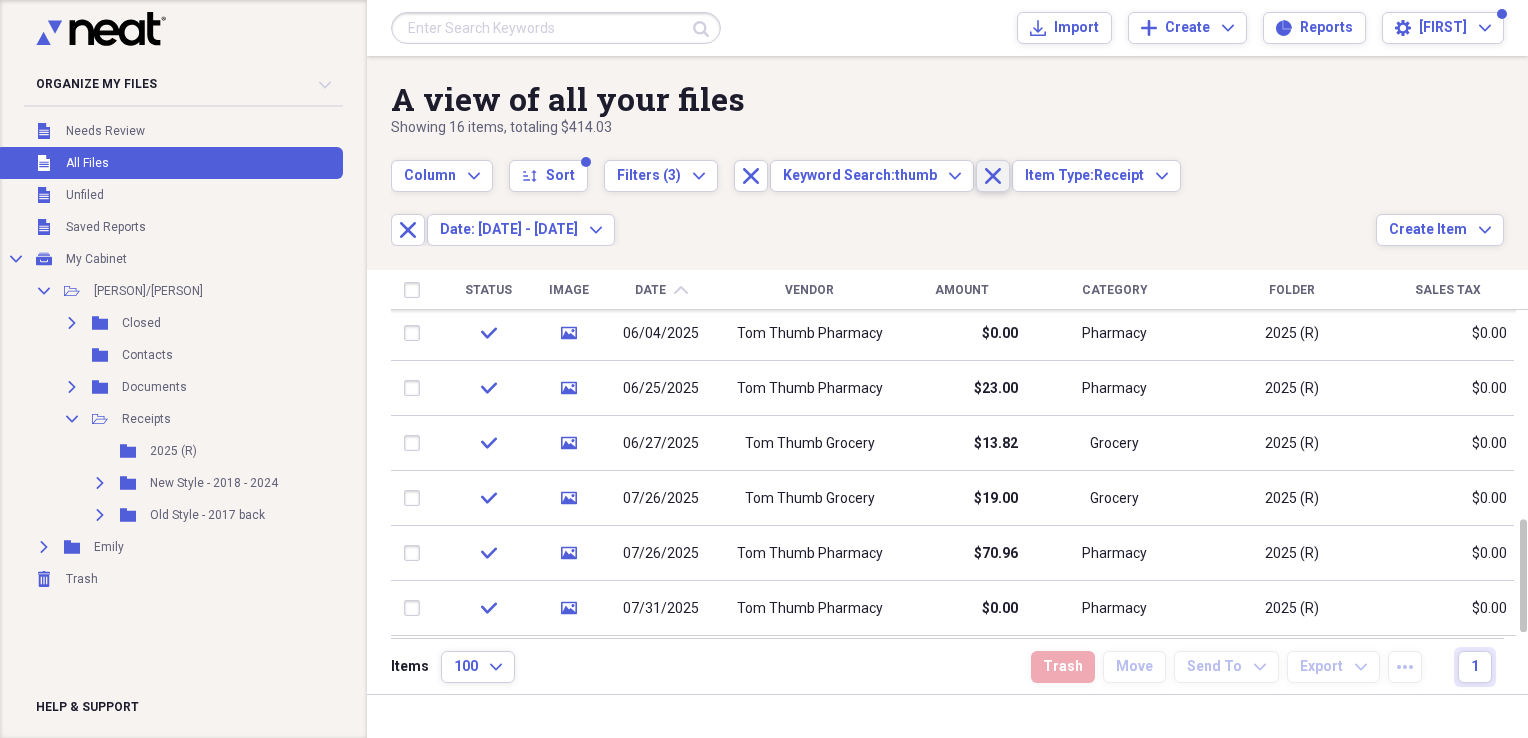 click 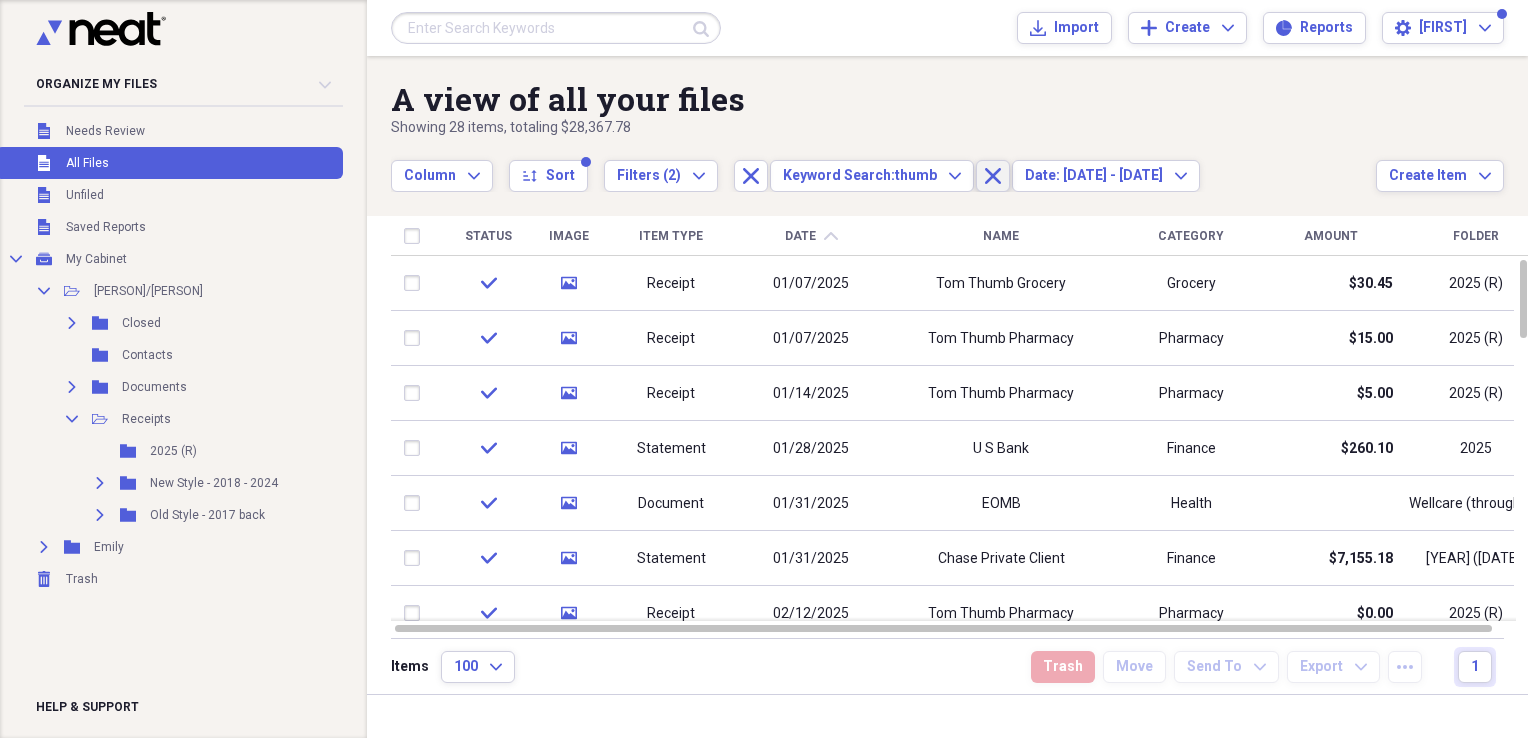 click 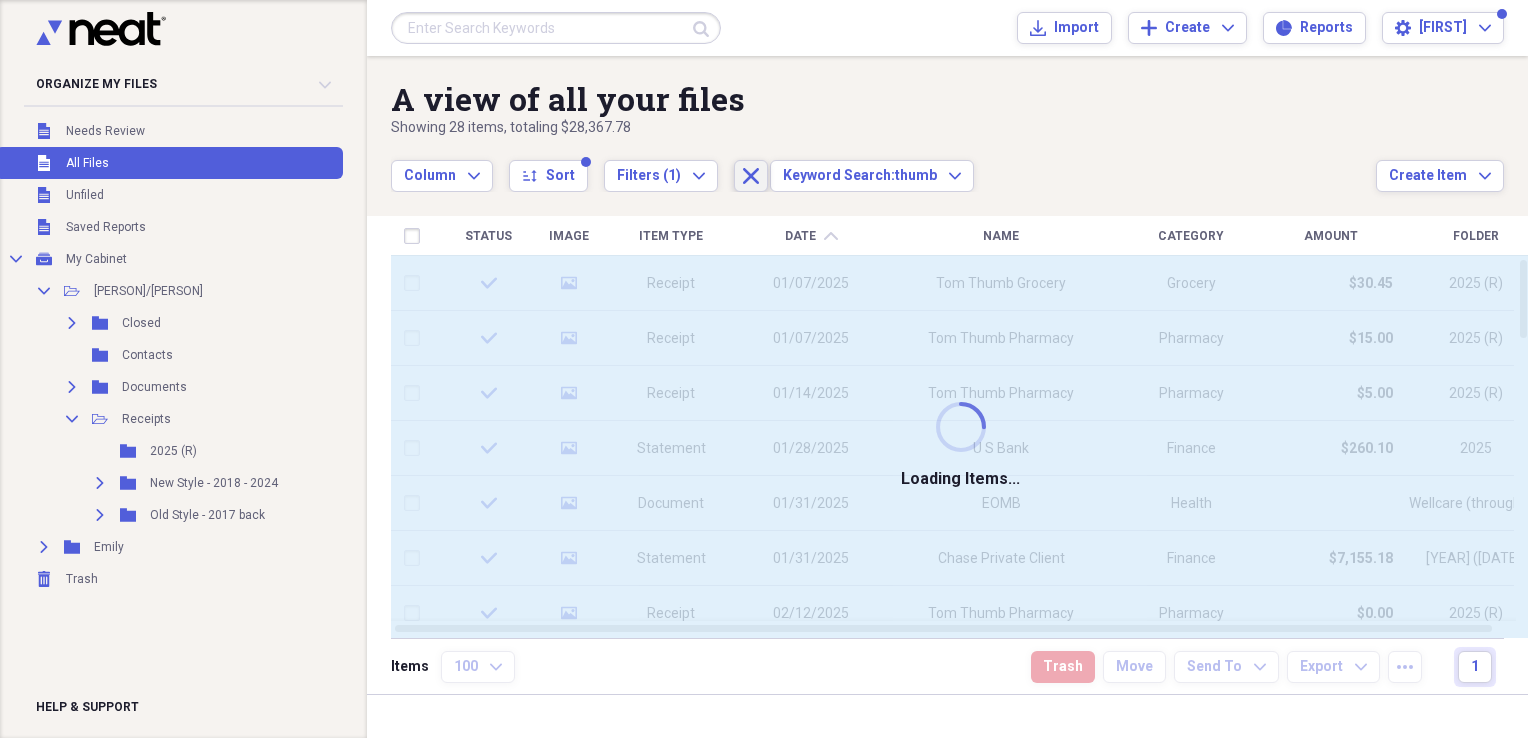 click 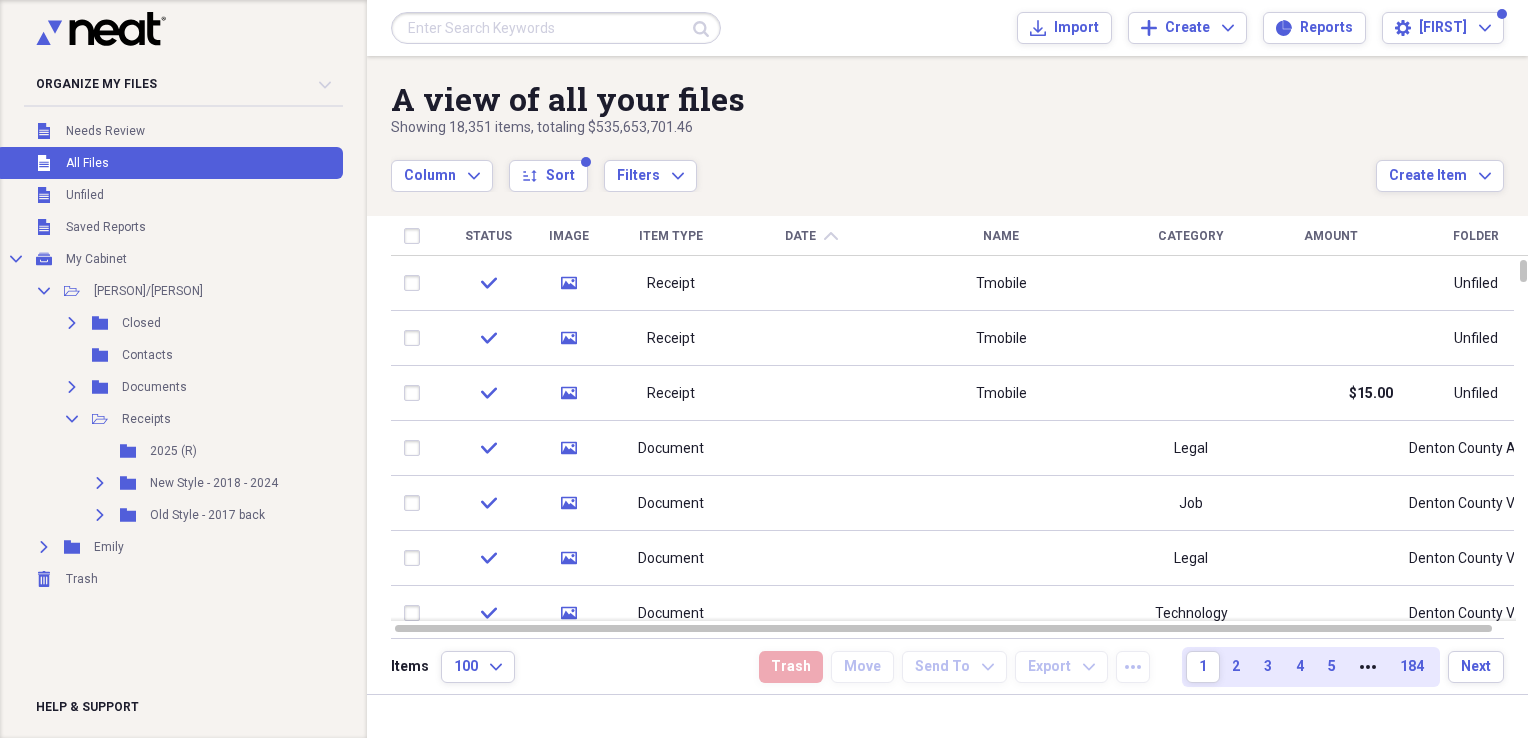 click at bounding box center [556, 28] 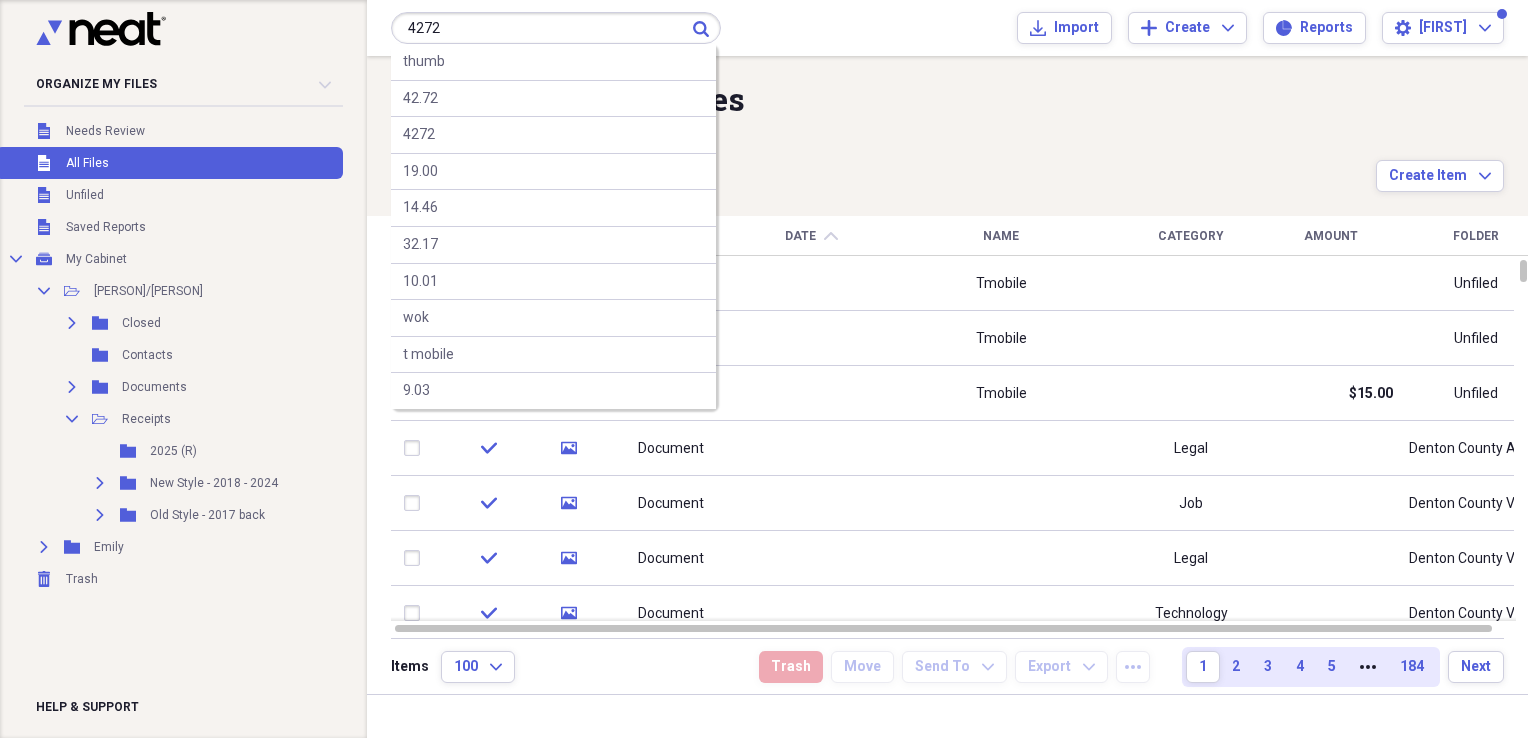 type on "4272" 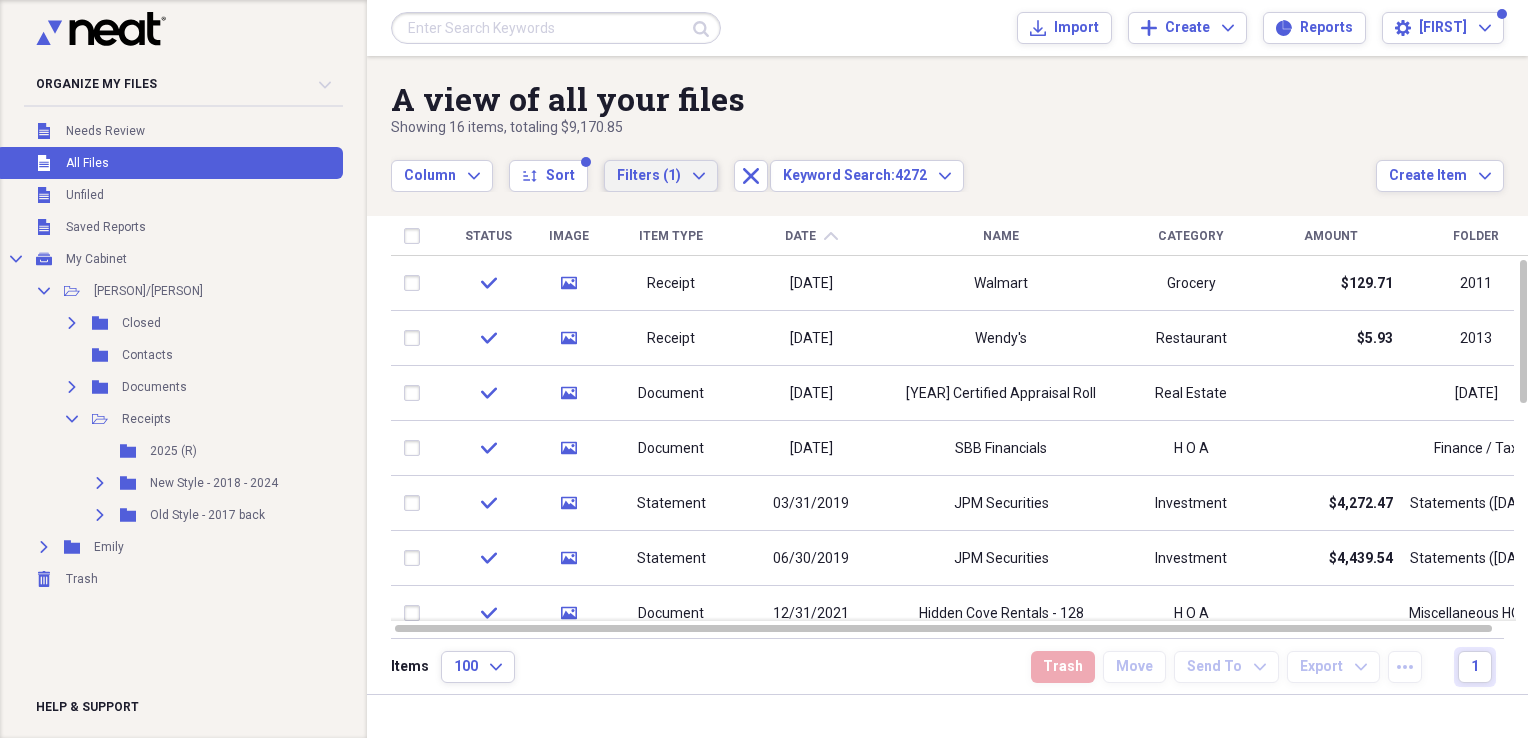 click on "Expand" 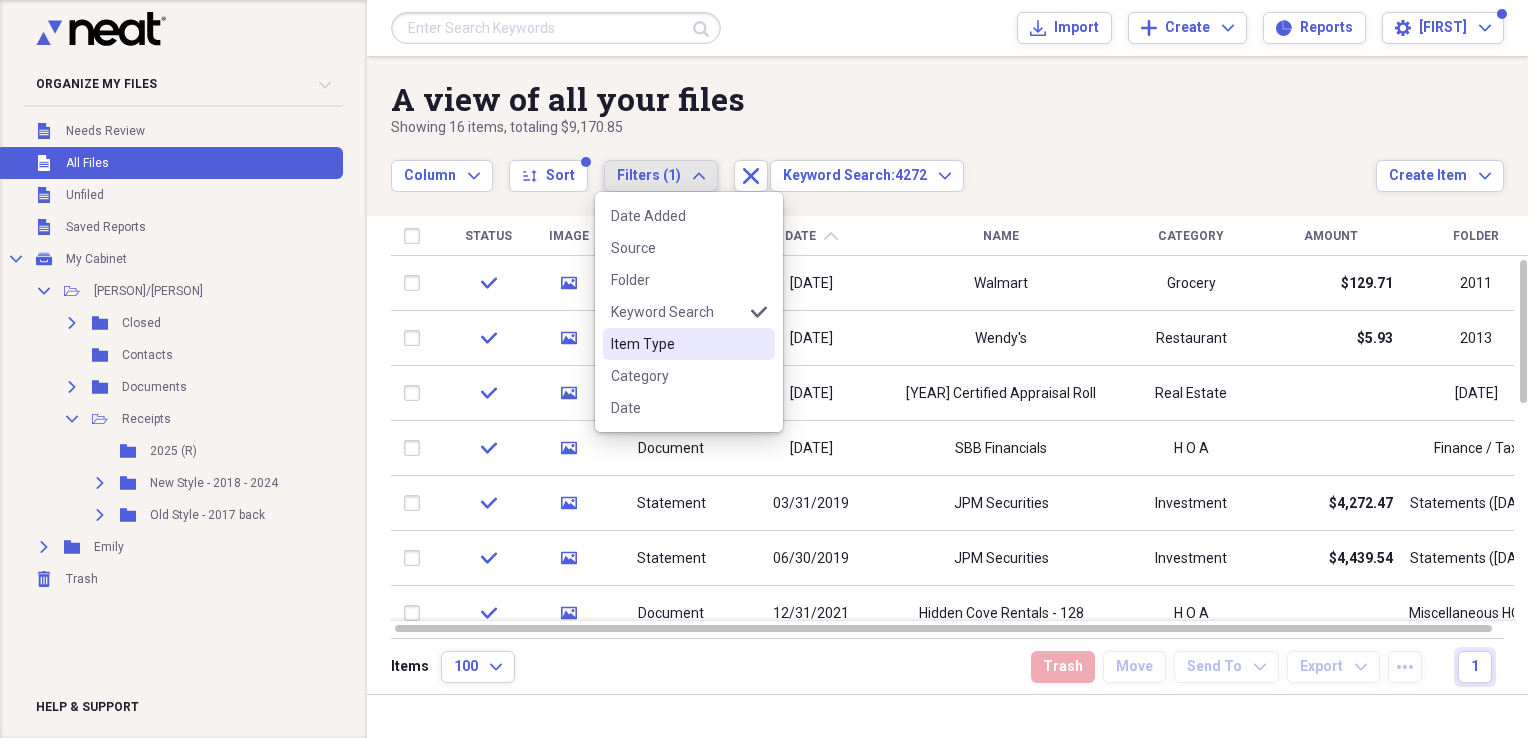 click on "Item Type" at bounding box center [677, 344] 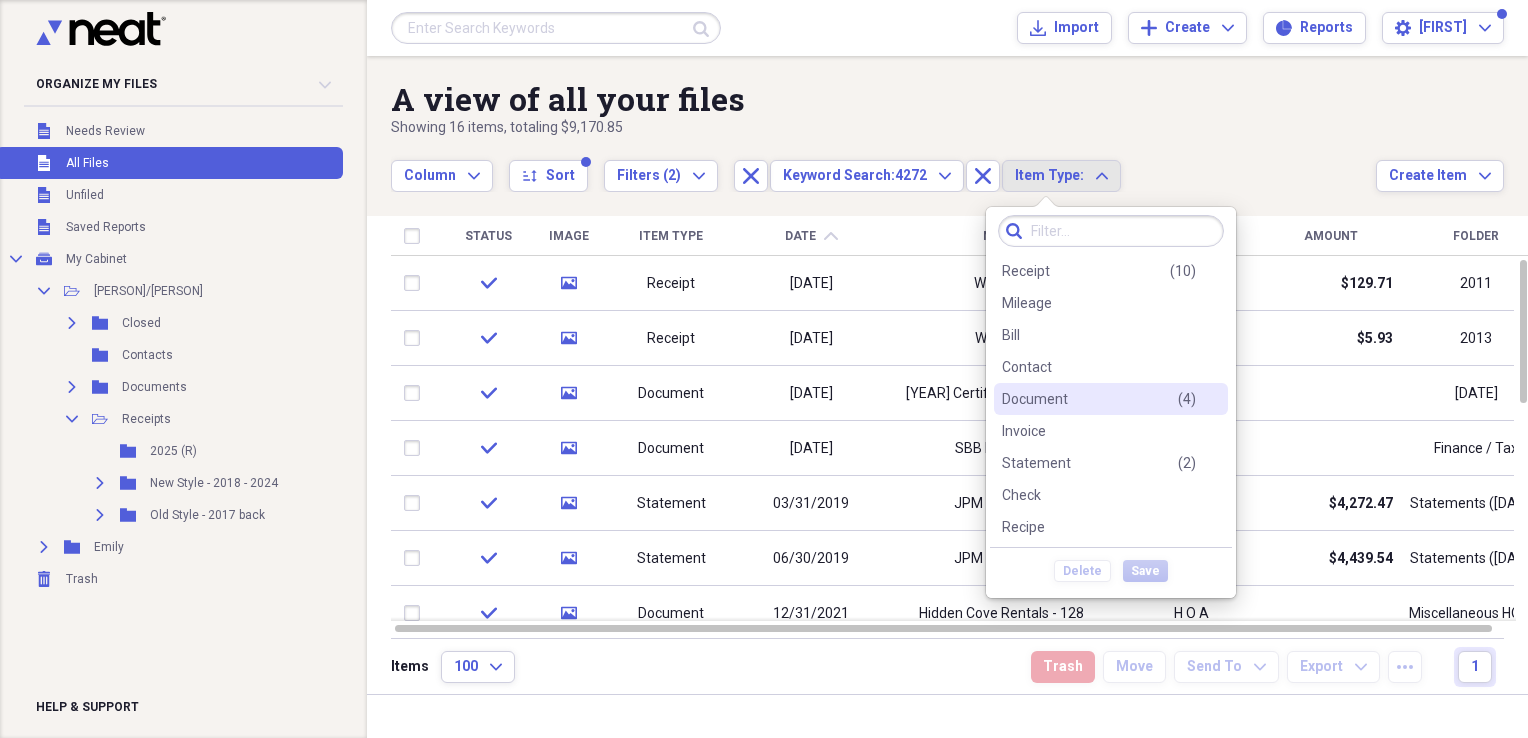 click on "Document" at bounding box center [1035, 399] 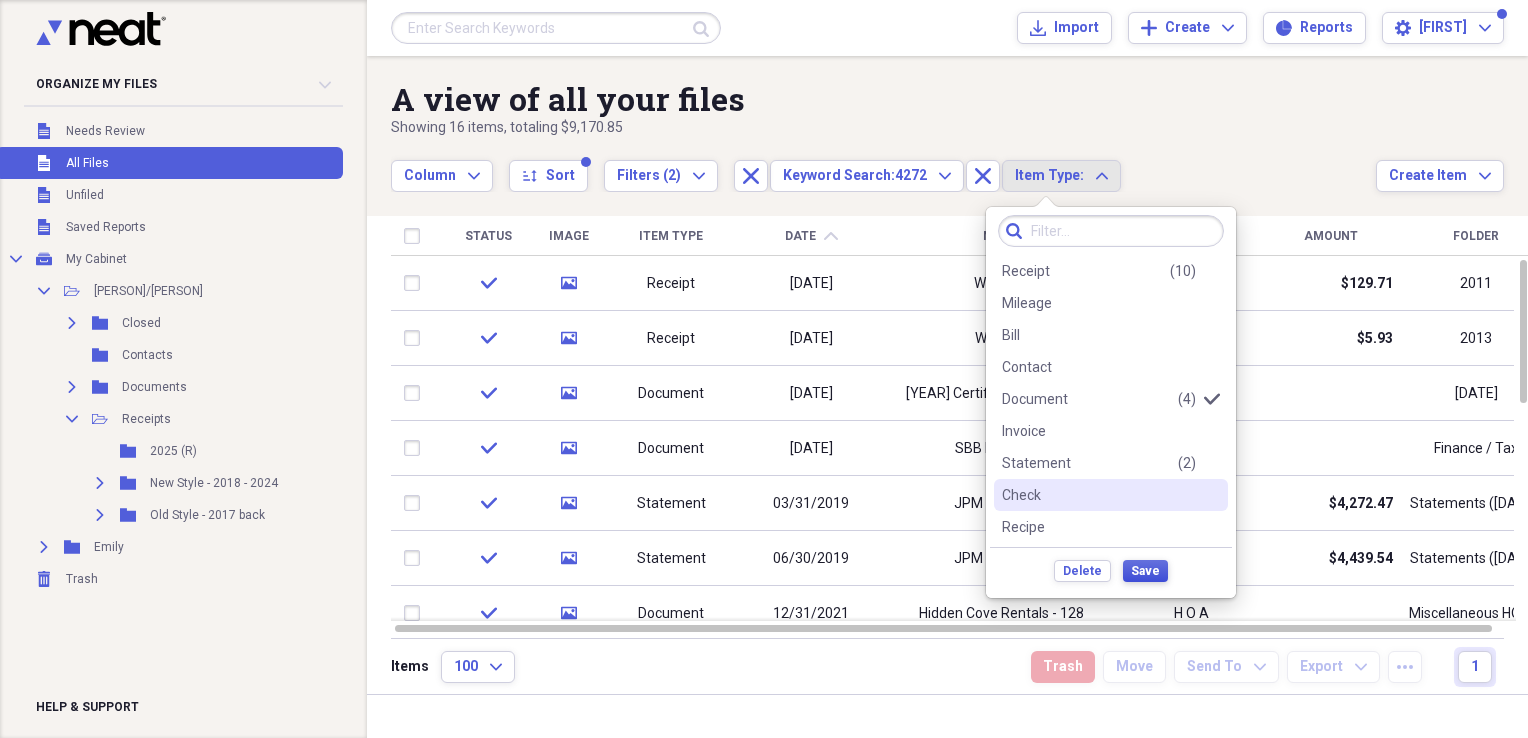 click on "Save" at bounding box center [1145, 571] 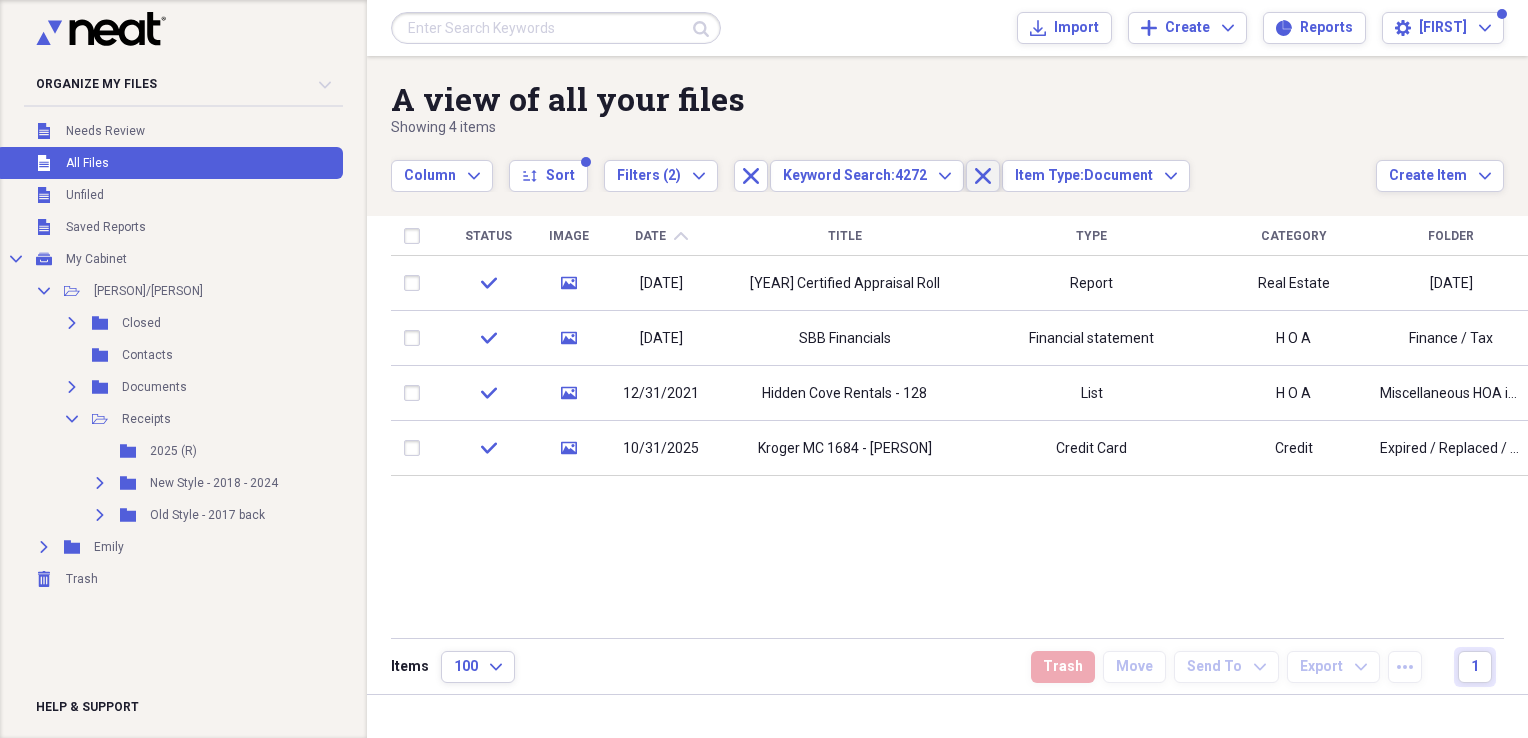 click 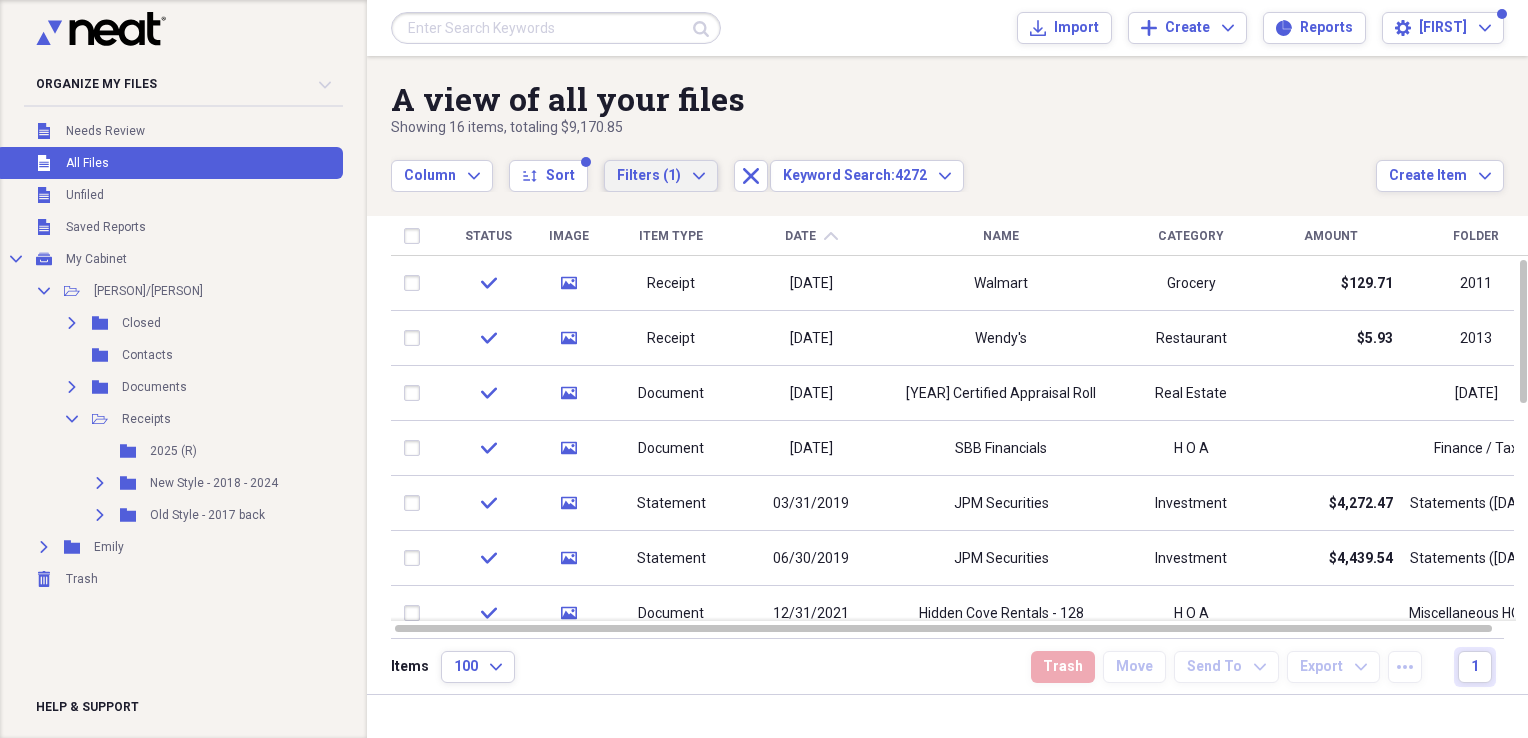 click on "Expand" 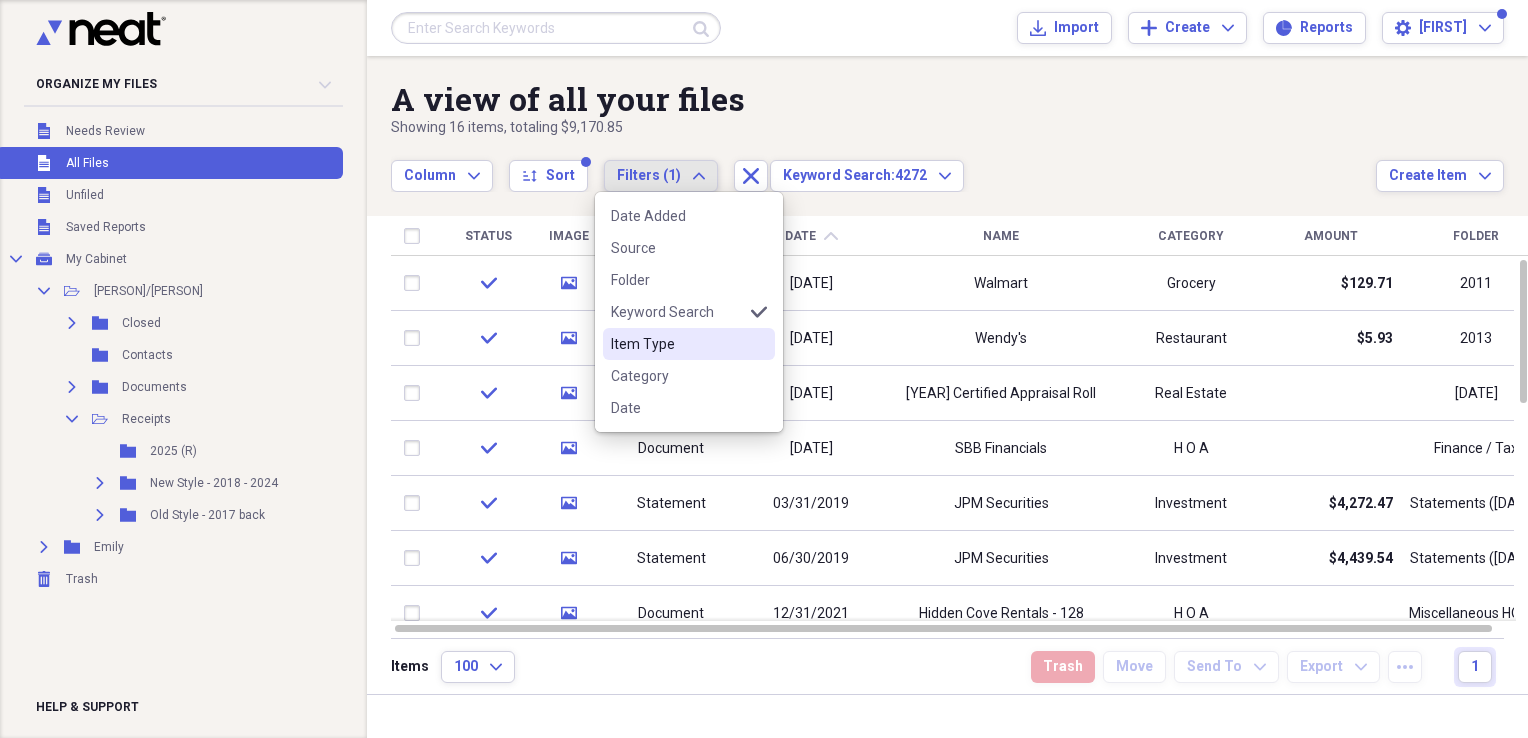 click on "Item Type" at bounding box center [677, 344] 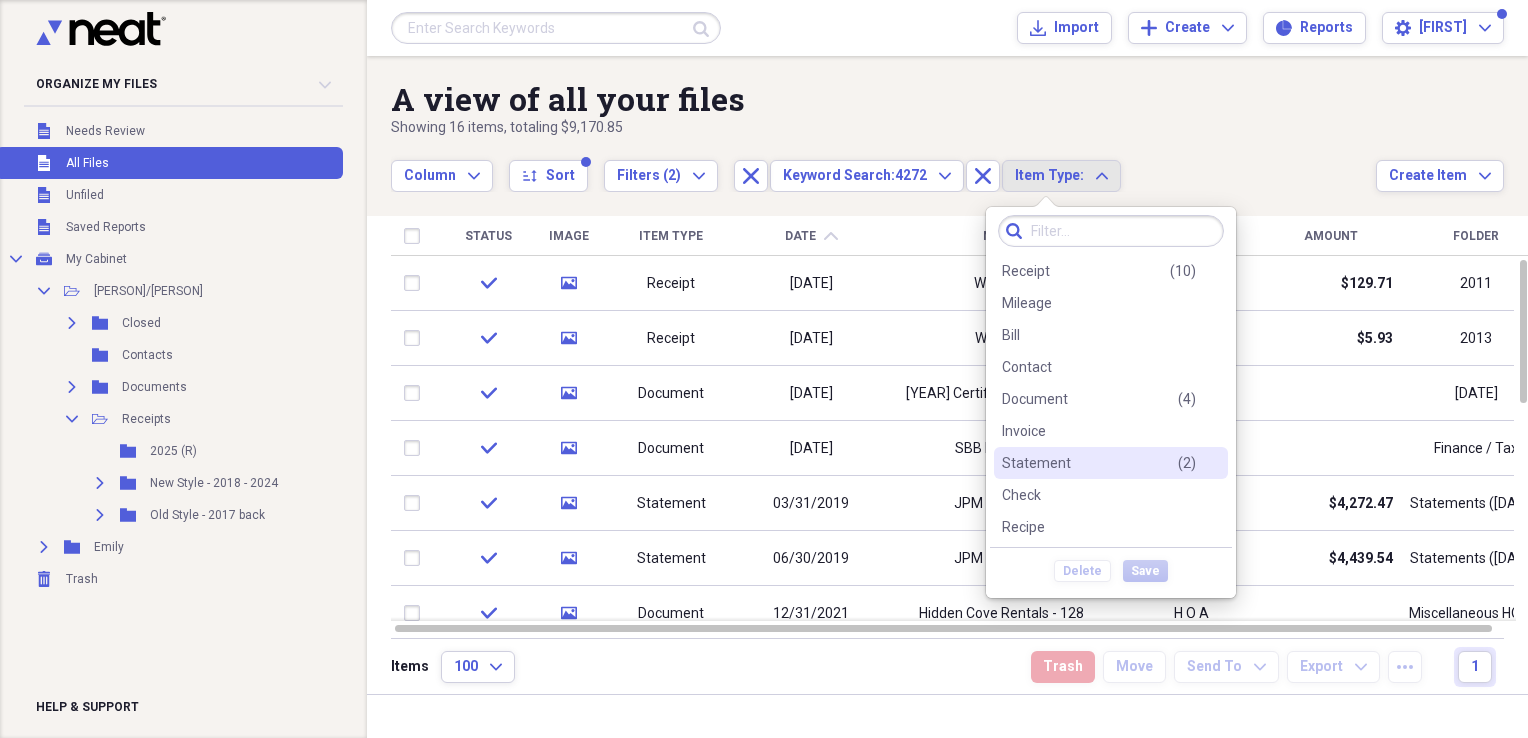 click on "Statement" at bounding box center [1036, 463] 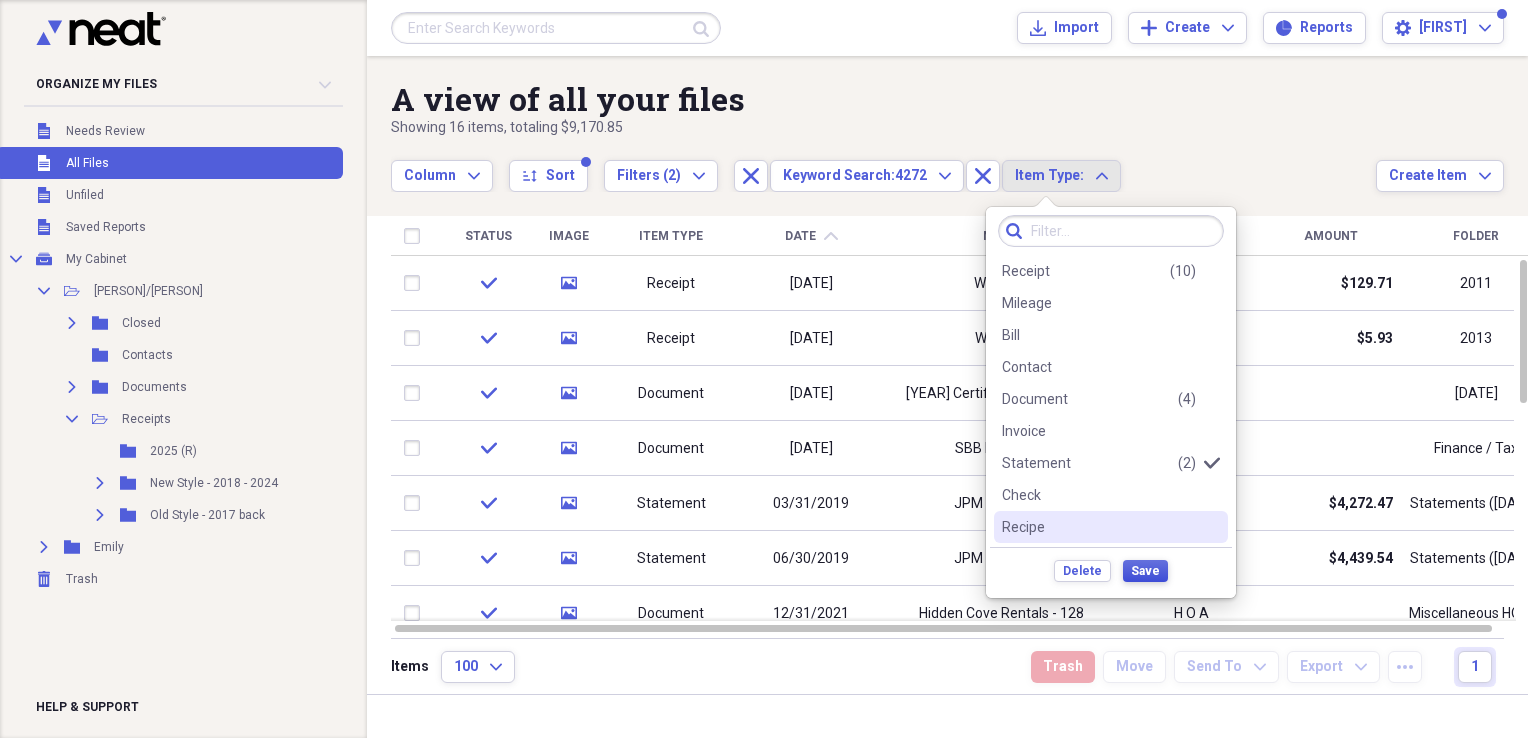 click on "Save" at bounding box center (1145, 571) 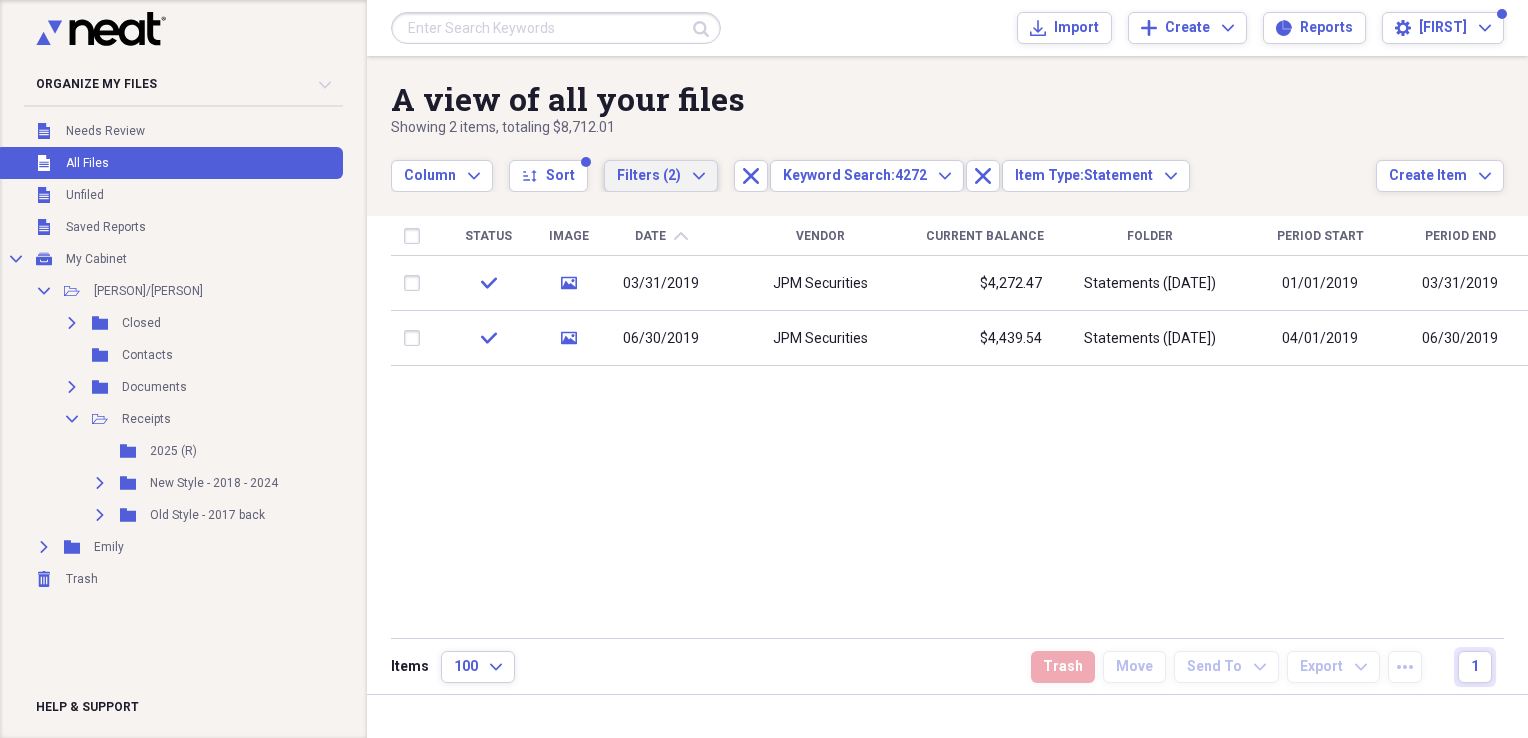 click on "Expand" 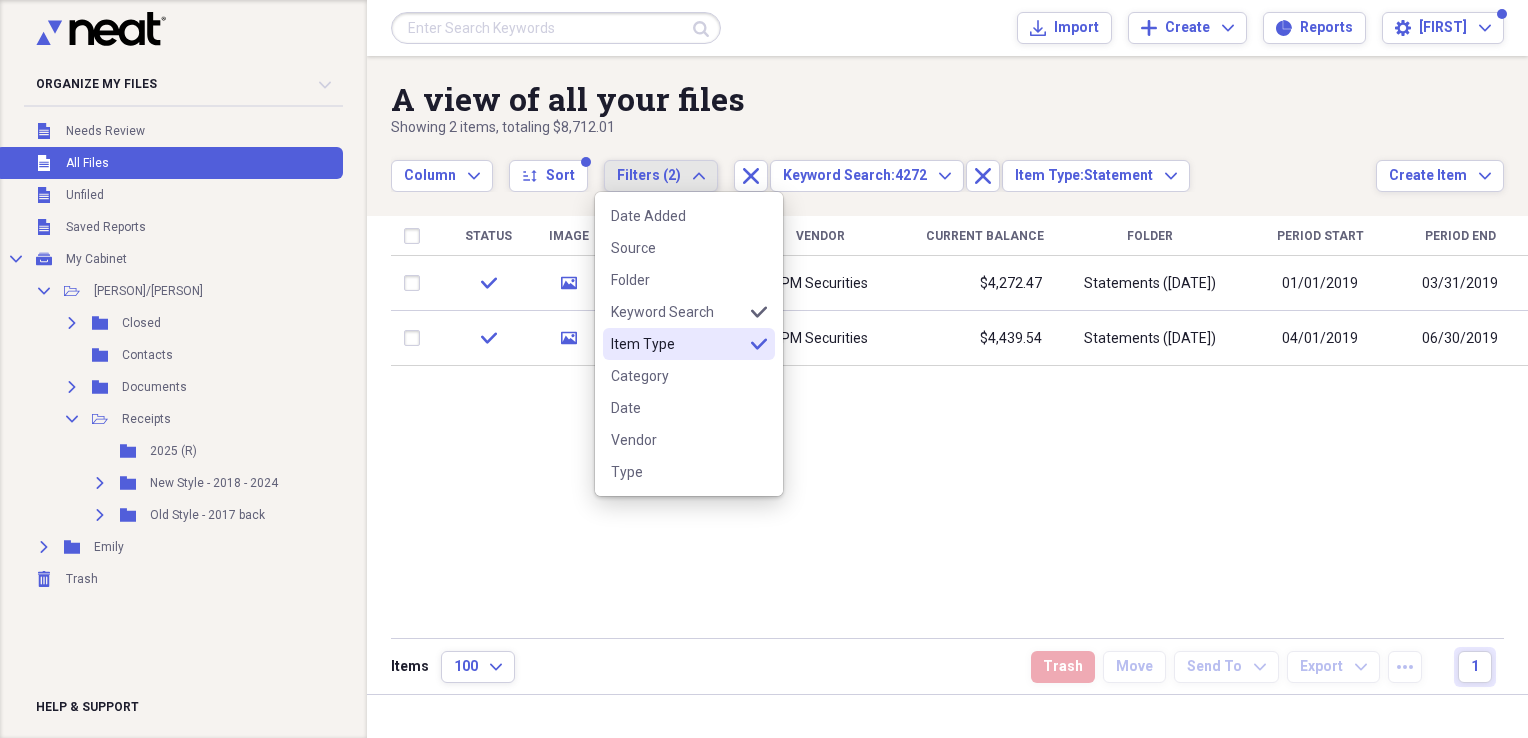click on "Item Type" at bounding box center (677, 344) 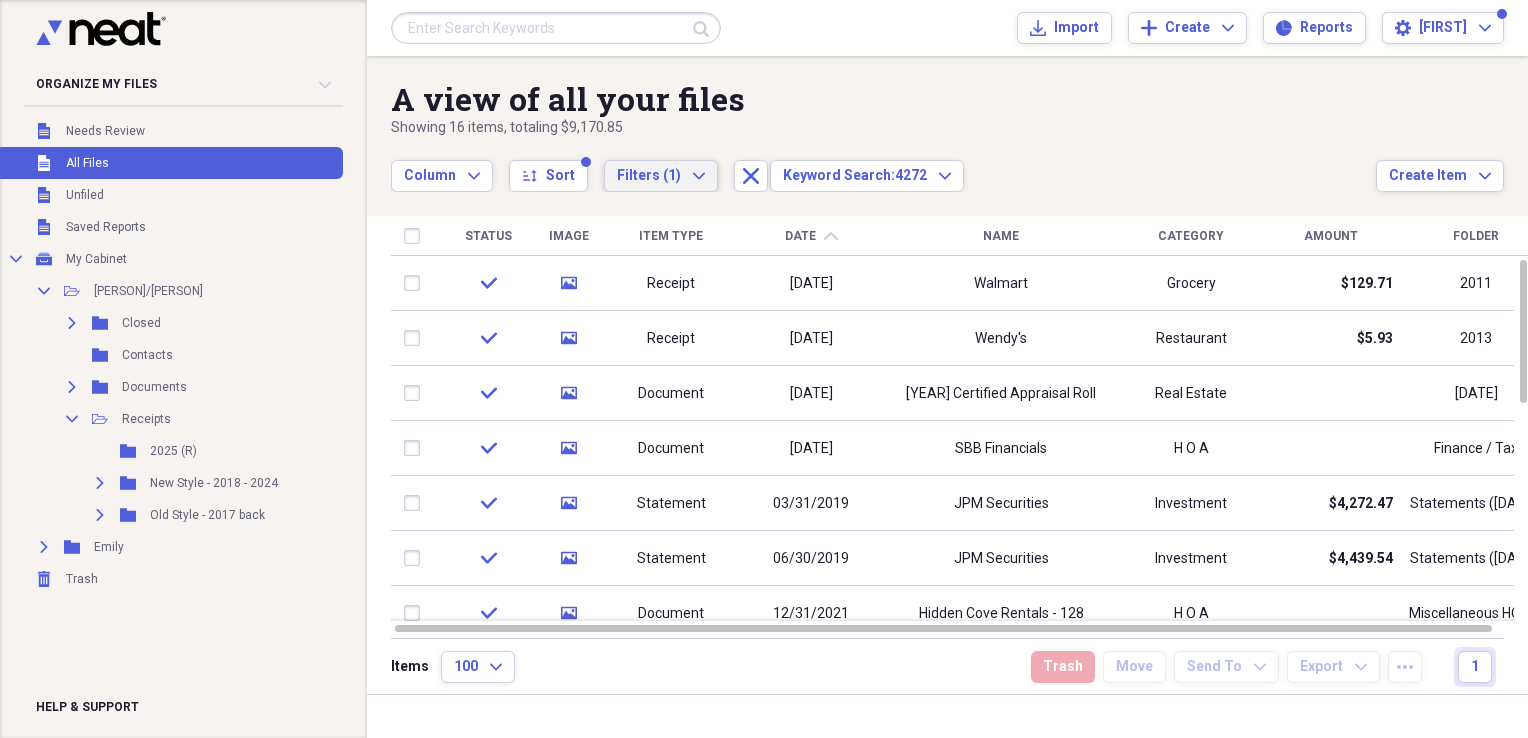 click on "Expand" 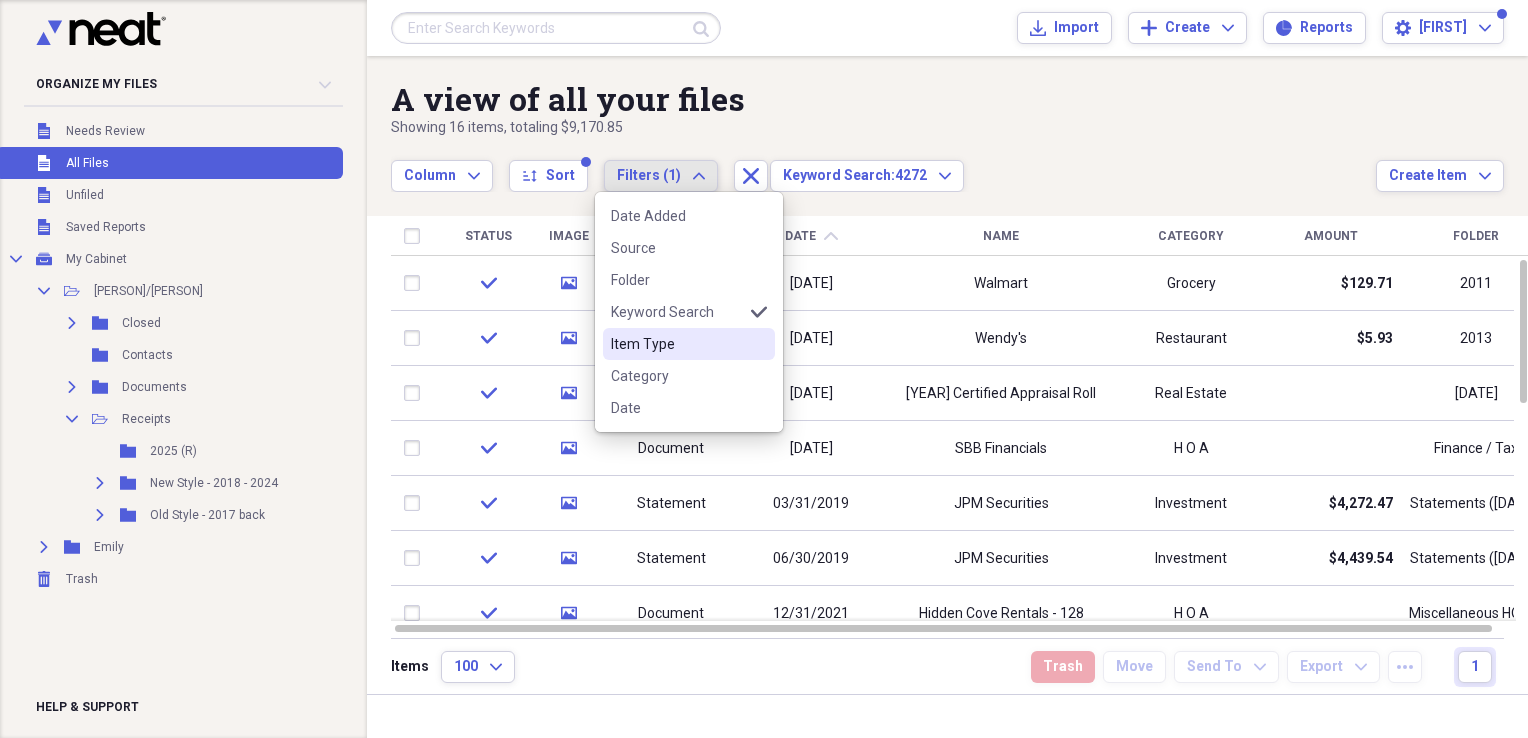 click on "Item Type" at bounding box center [677, 344] 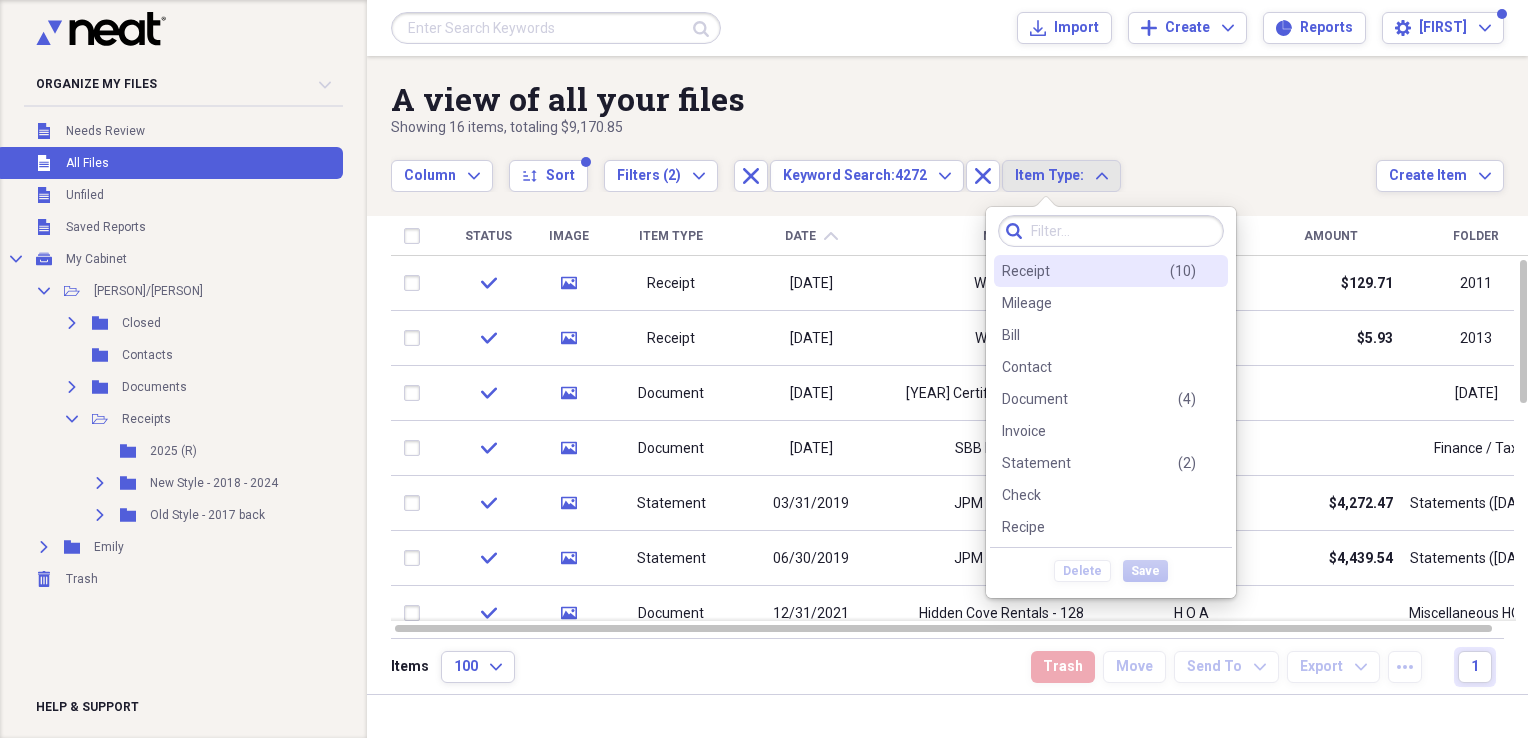 click on "Receipt" at bounding box center (1026, 271) 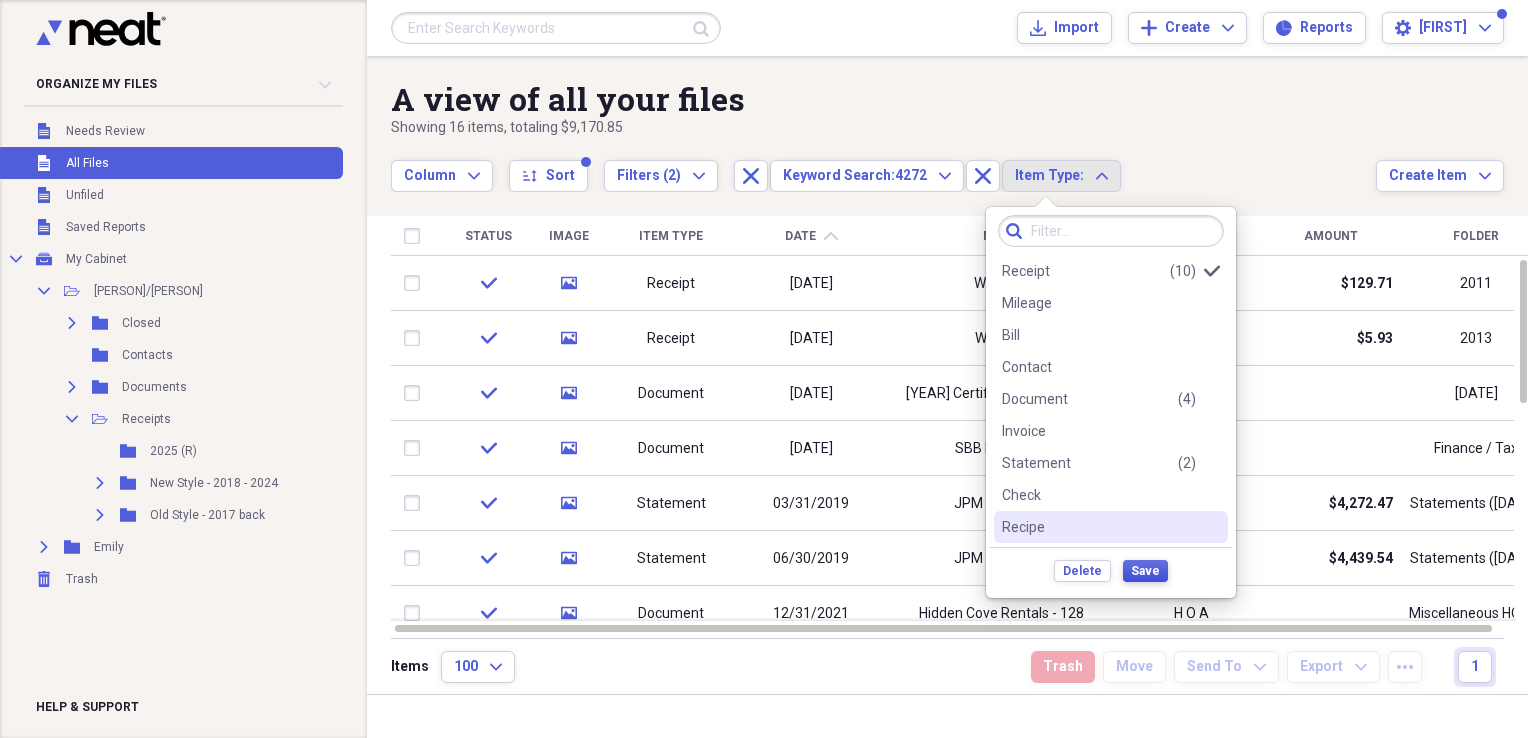 click on "Save" at bounding box center (1145, 571) 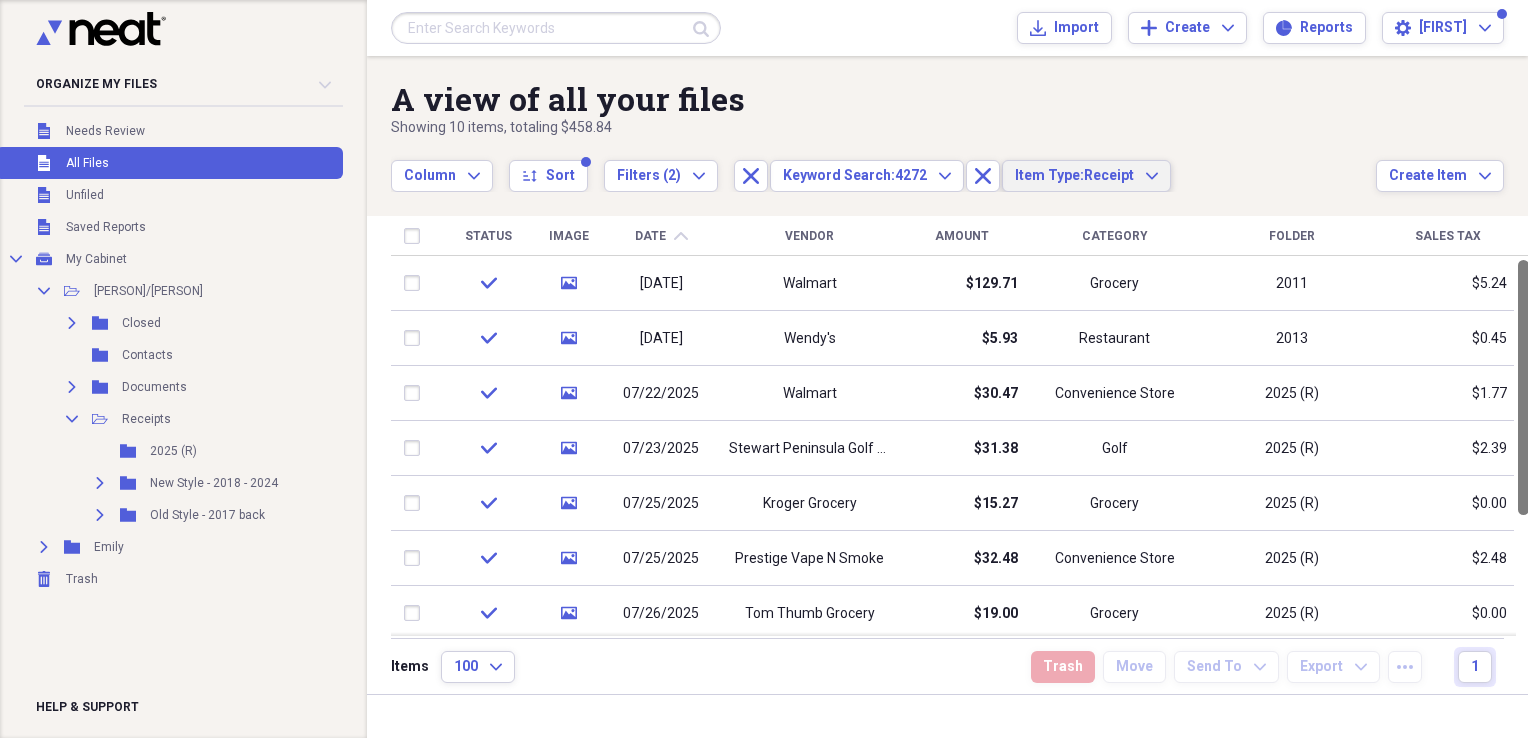 click at bounding box center [1523, 387] 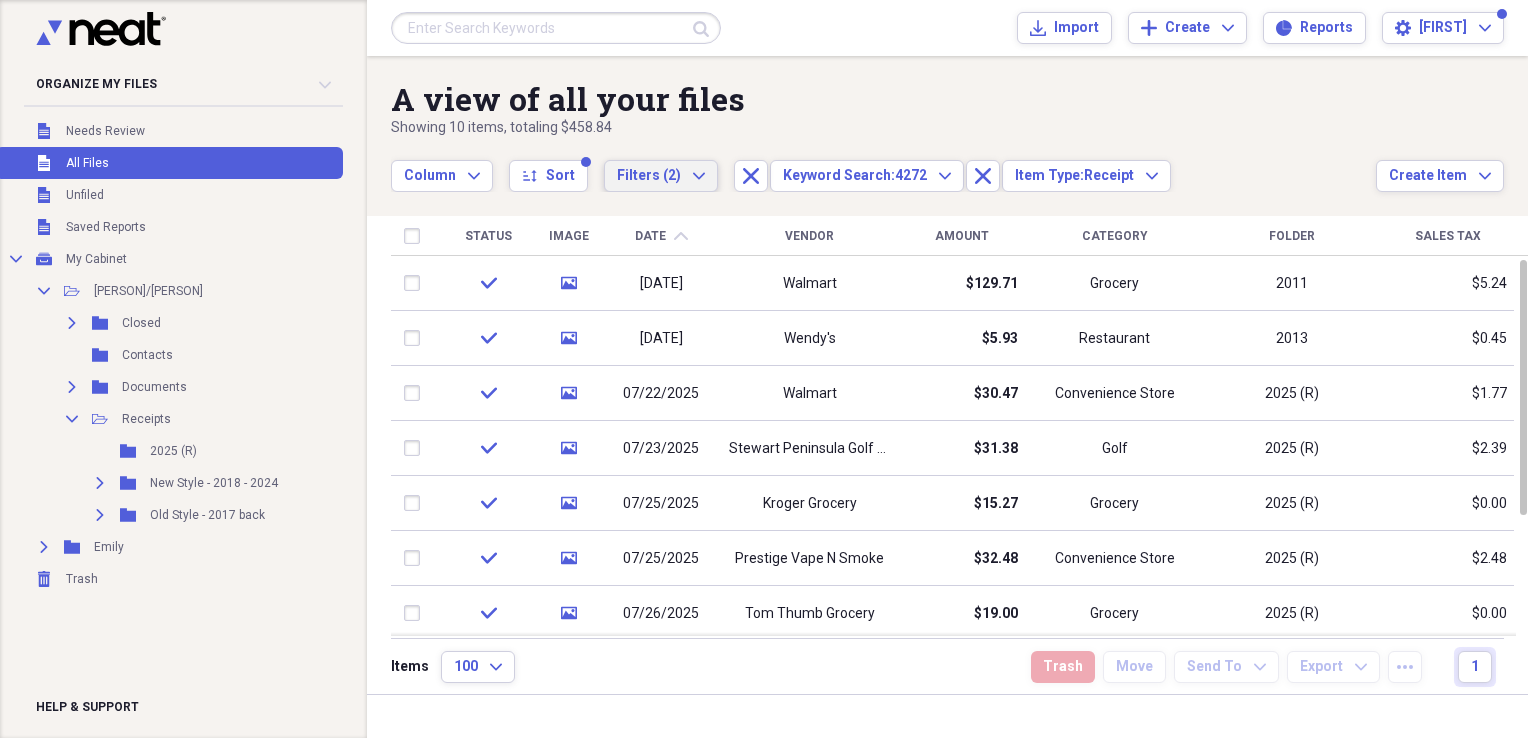 click on "Expand" 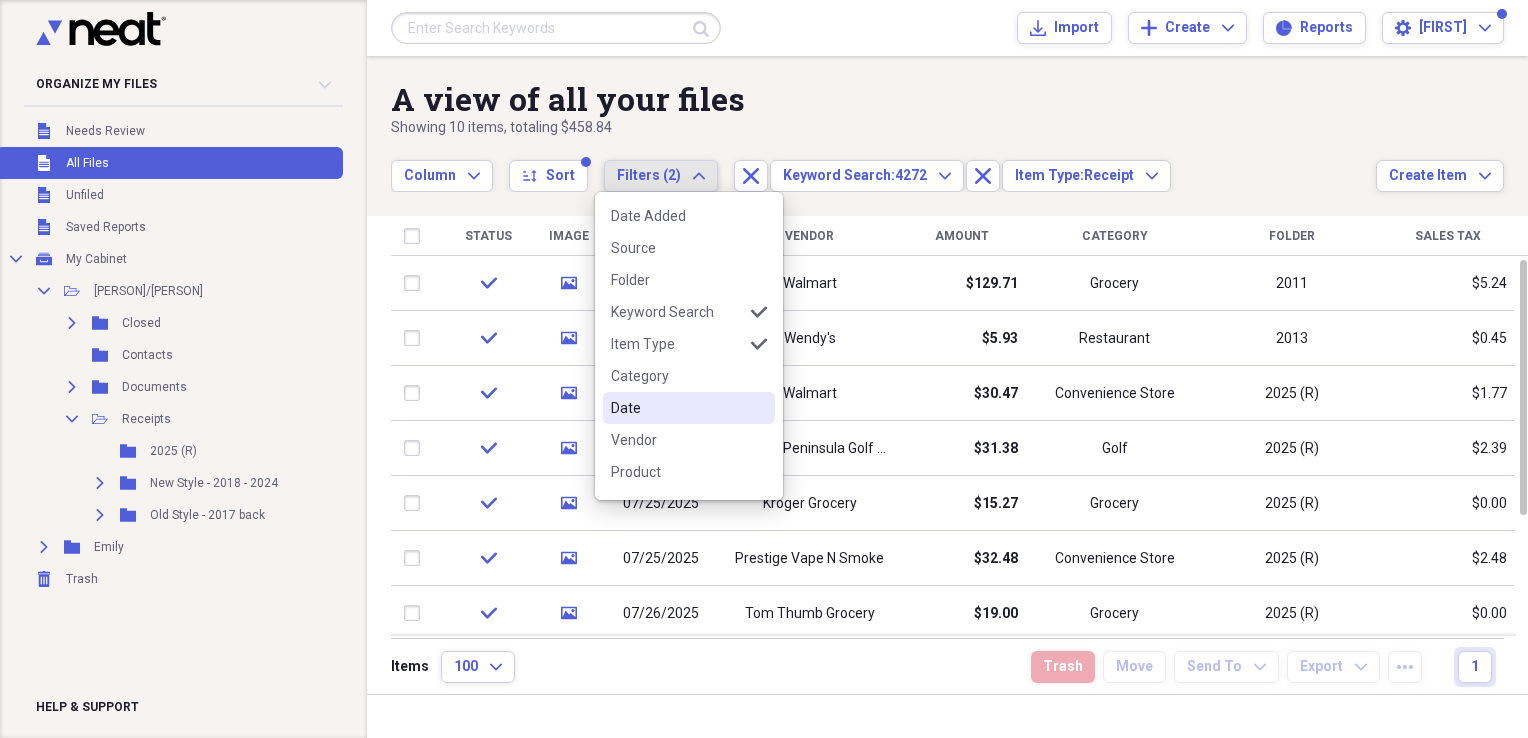 click on "Date" at bounding box center [677, 408] 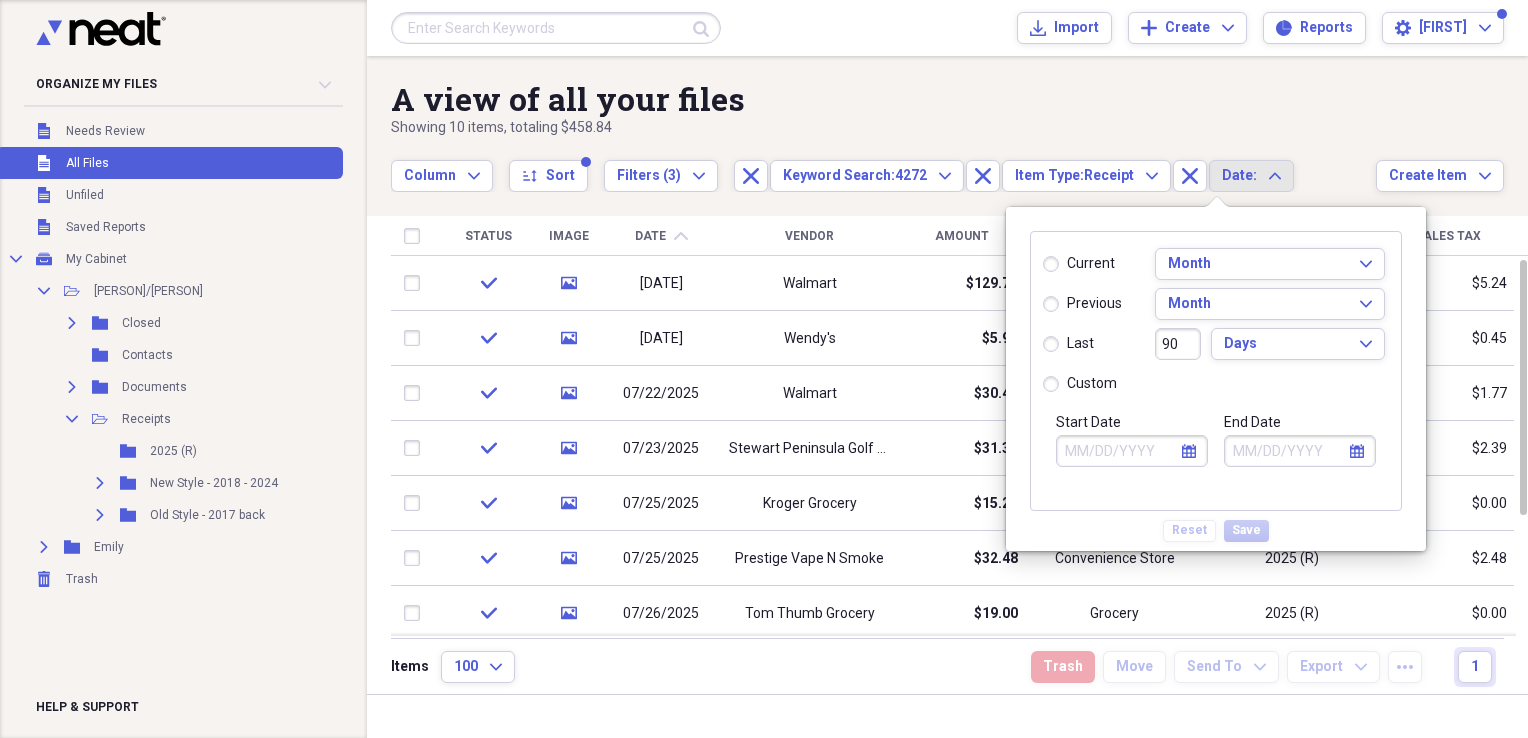 click on "custom" at bounding box center [1080, 384] 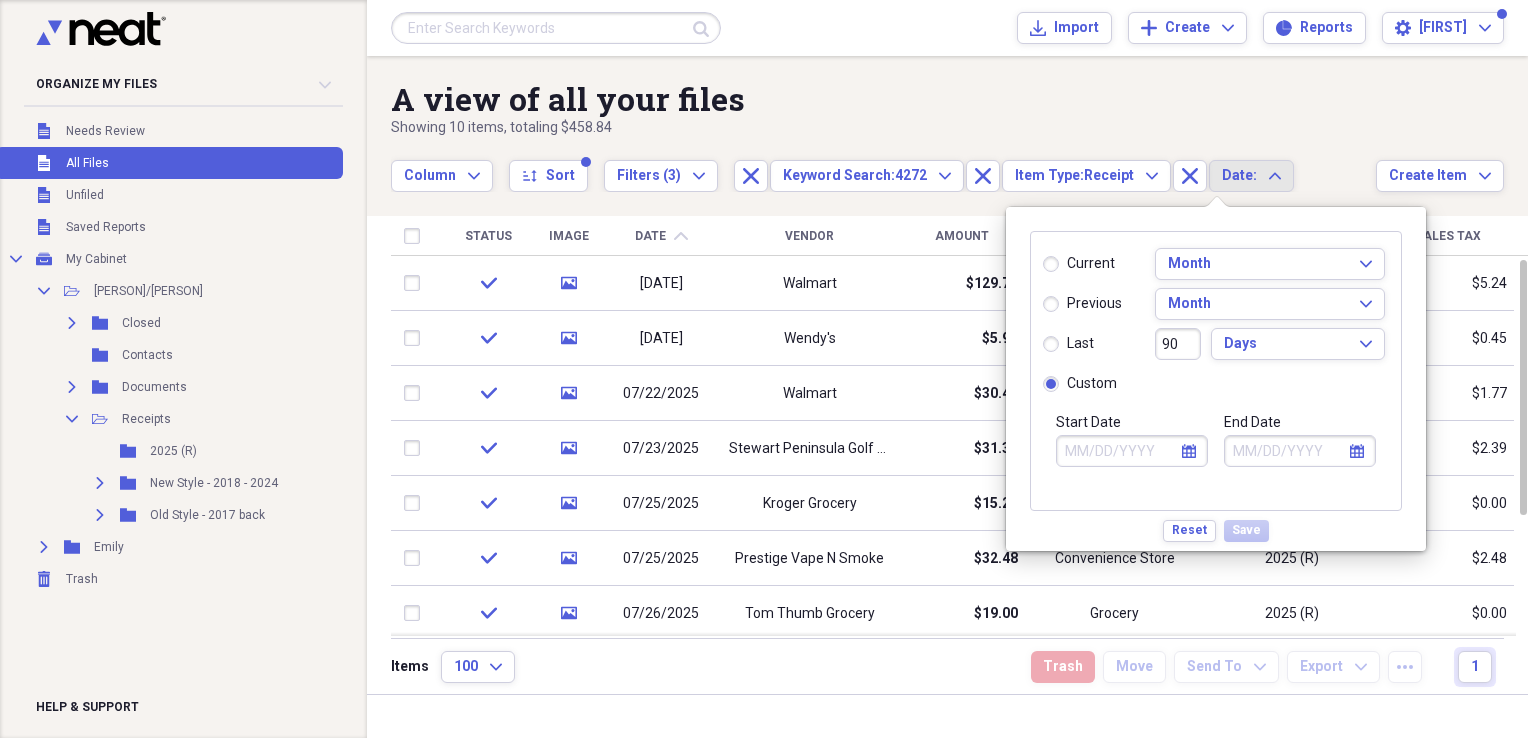 click on "calendar" 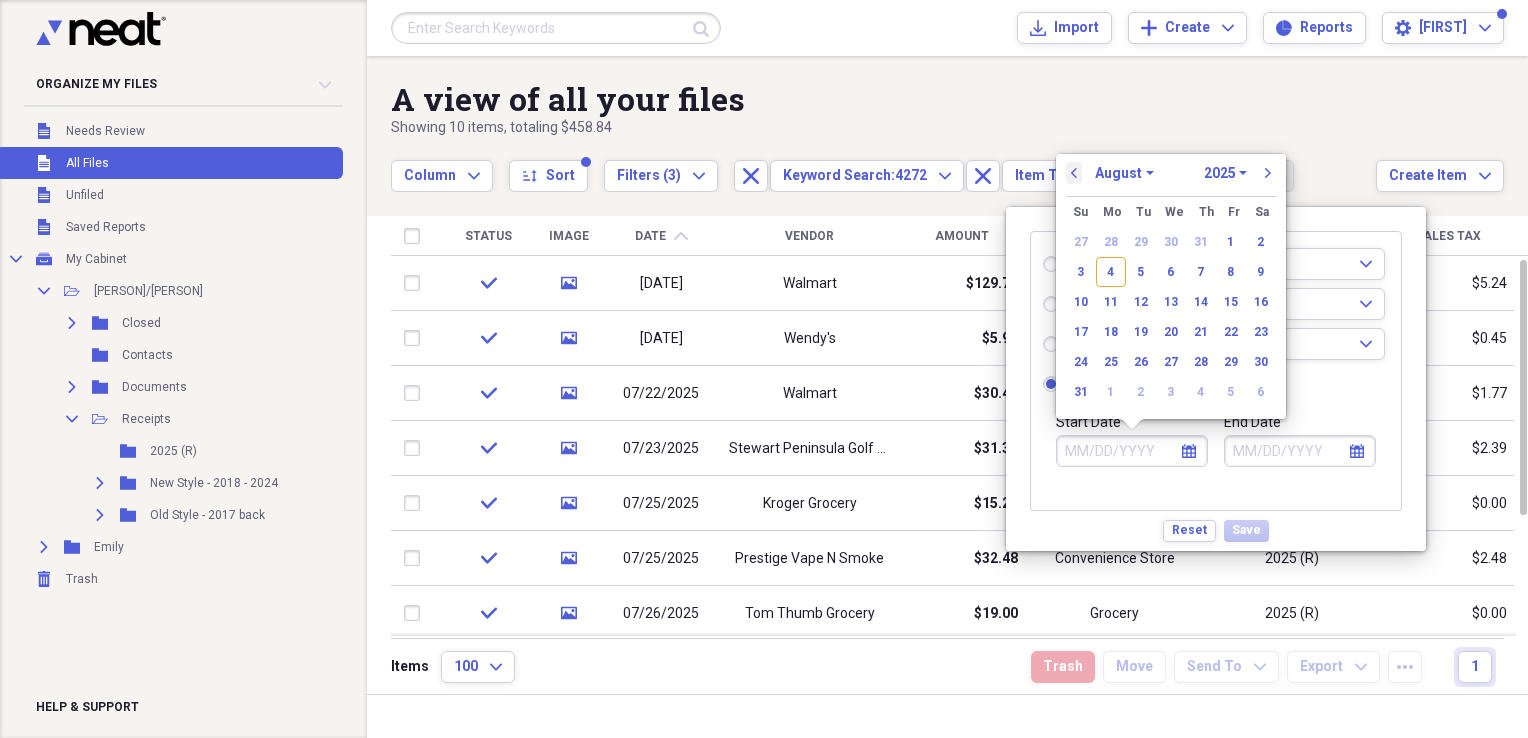 click on "previous" at bounding box center [1074, 173] 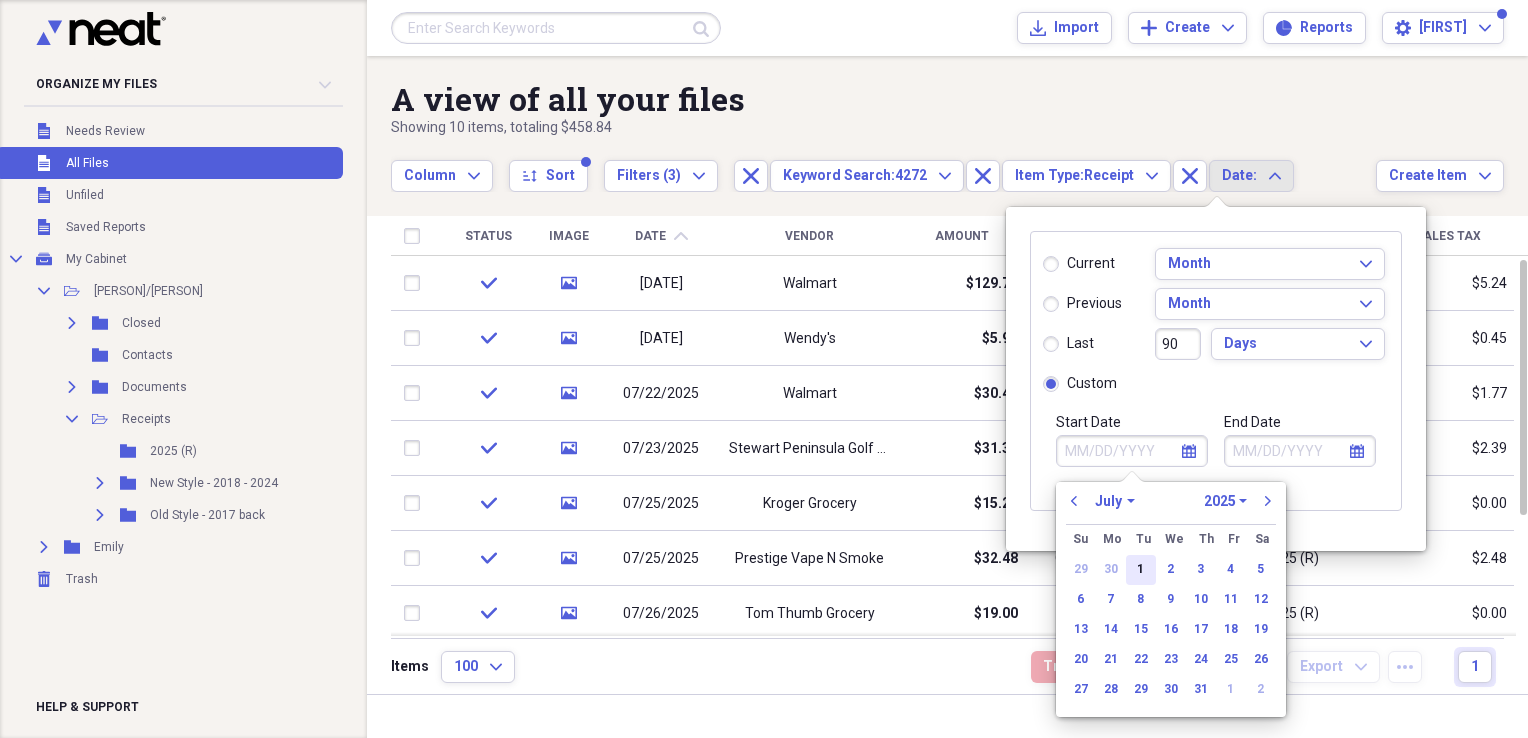 click on "1" at bounding box center (1141, 570) 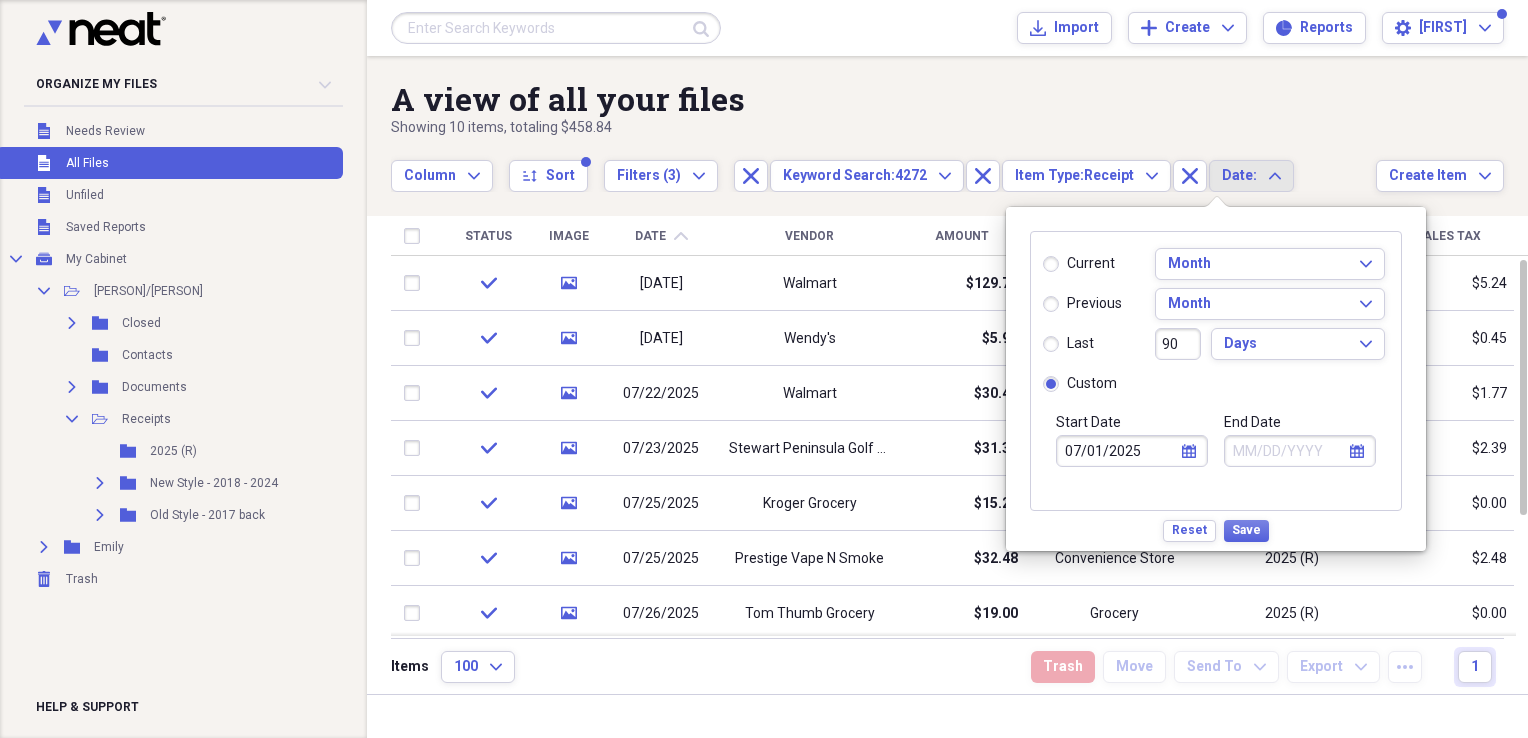 click 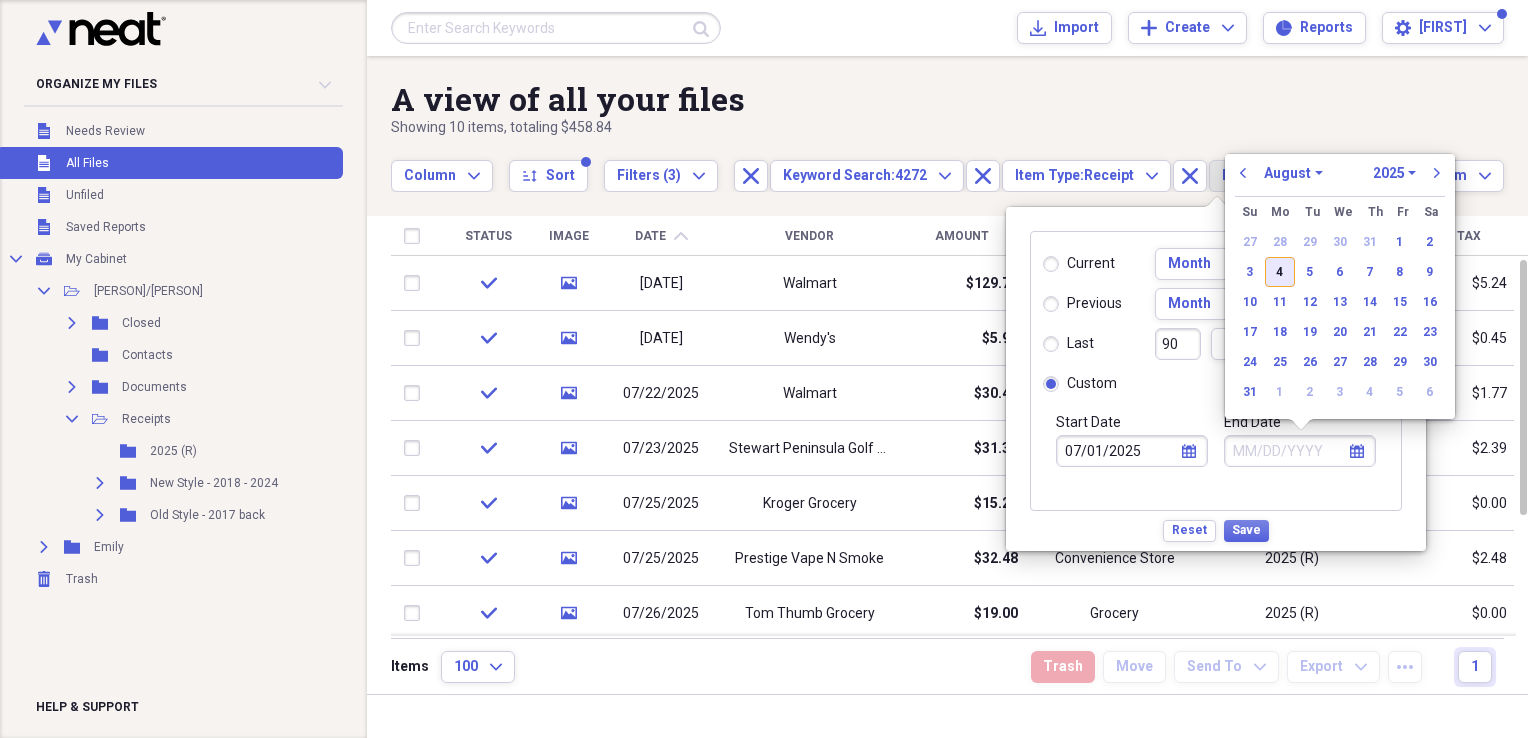 click on "4" at bounding box center (1280, 272) 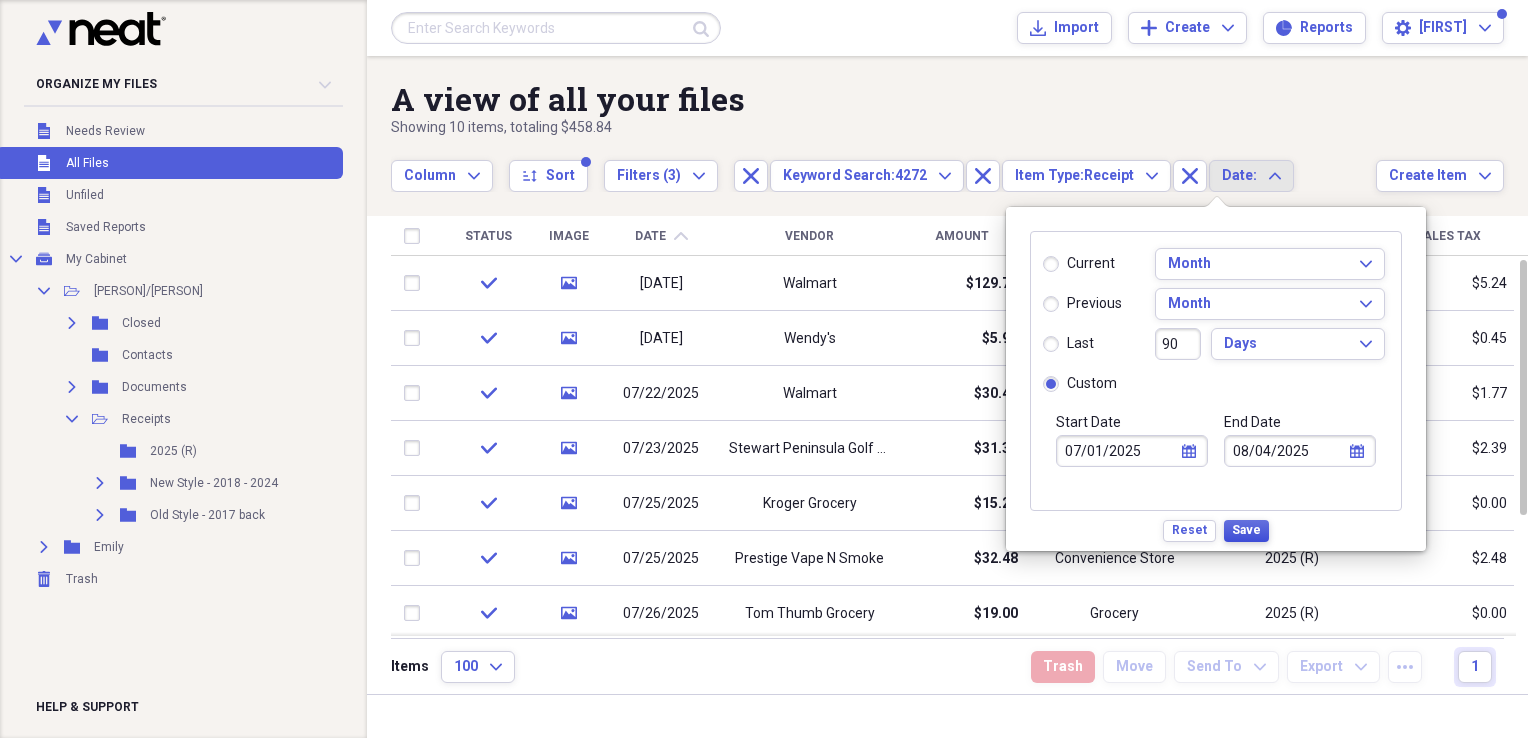click on "Save" at bounding box center [1246, 530] 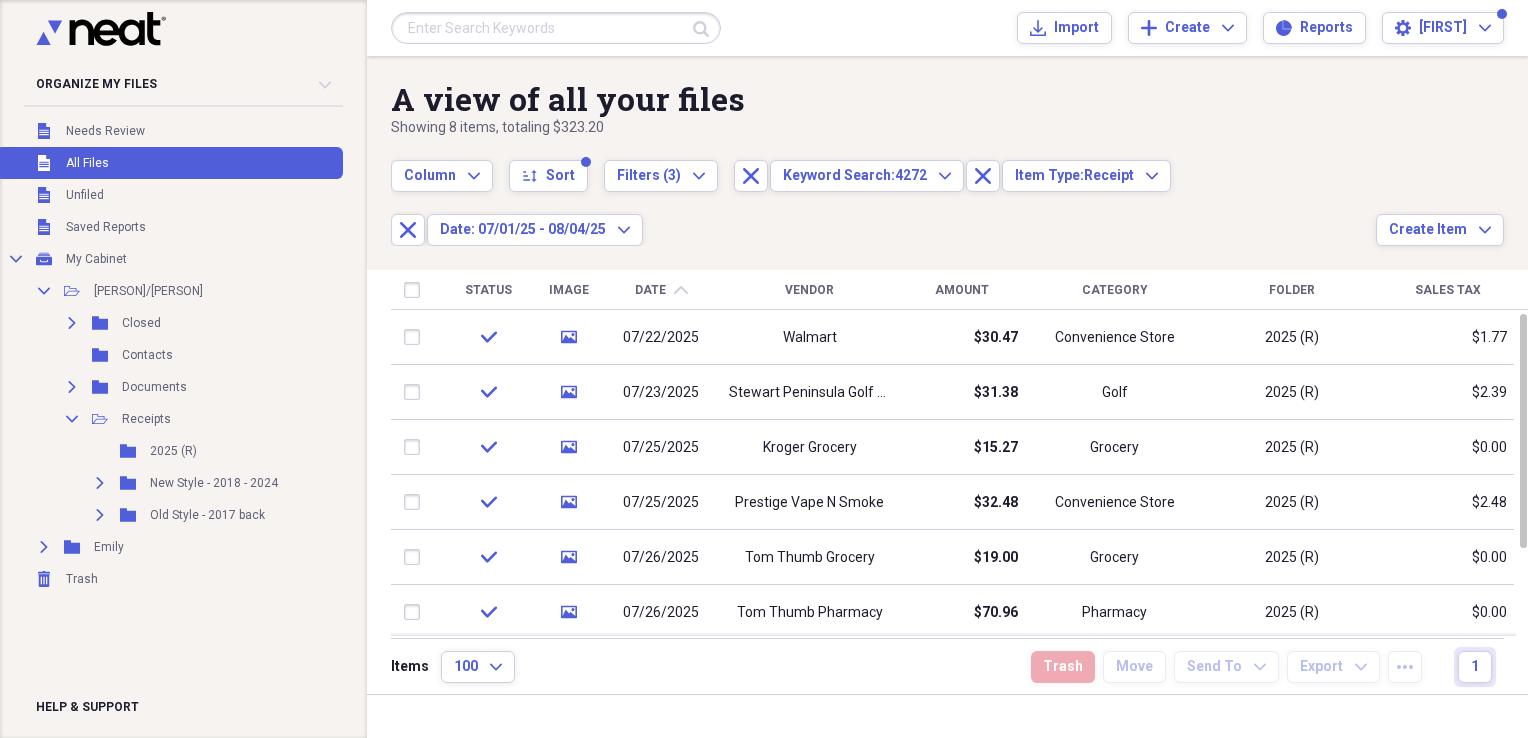 click on "Date" at bounding box center (650, 290) 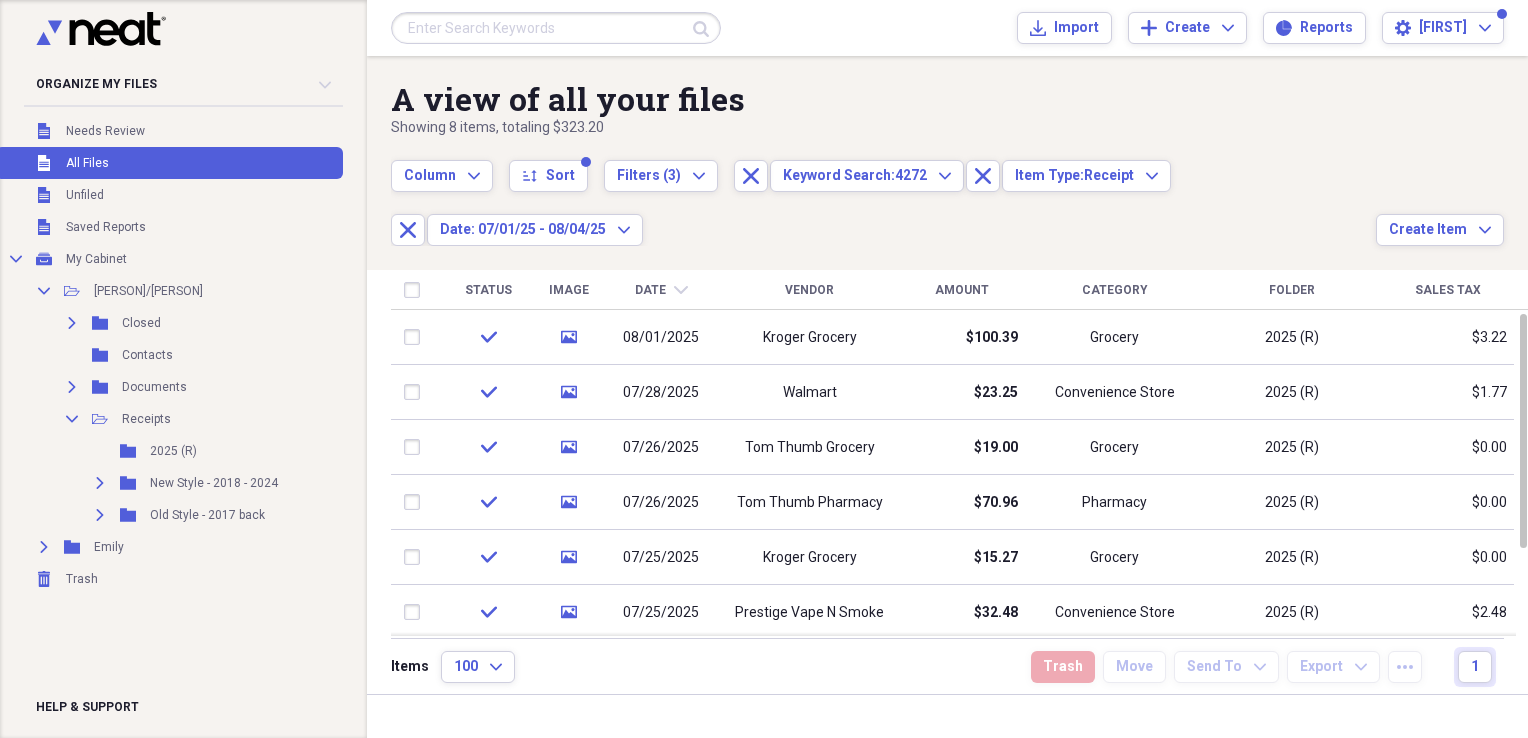 click on "Date" at bounding box center [650, 290] 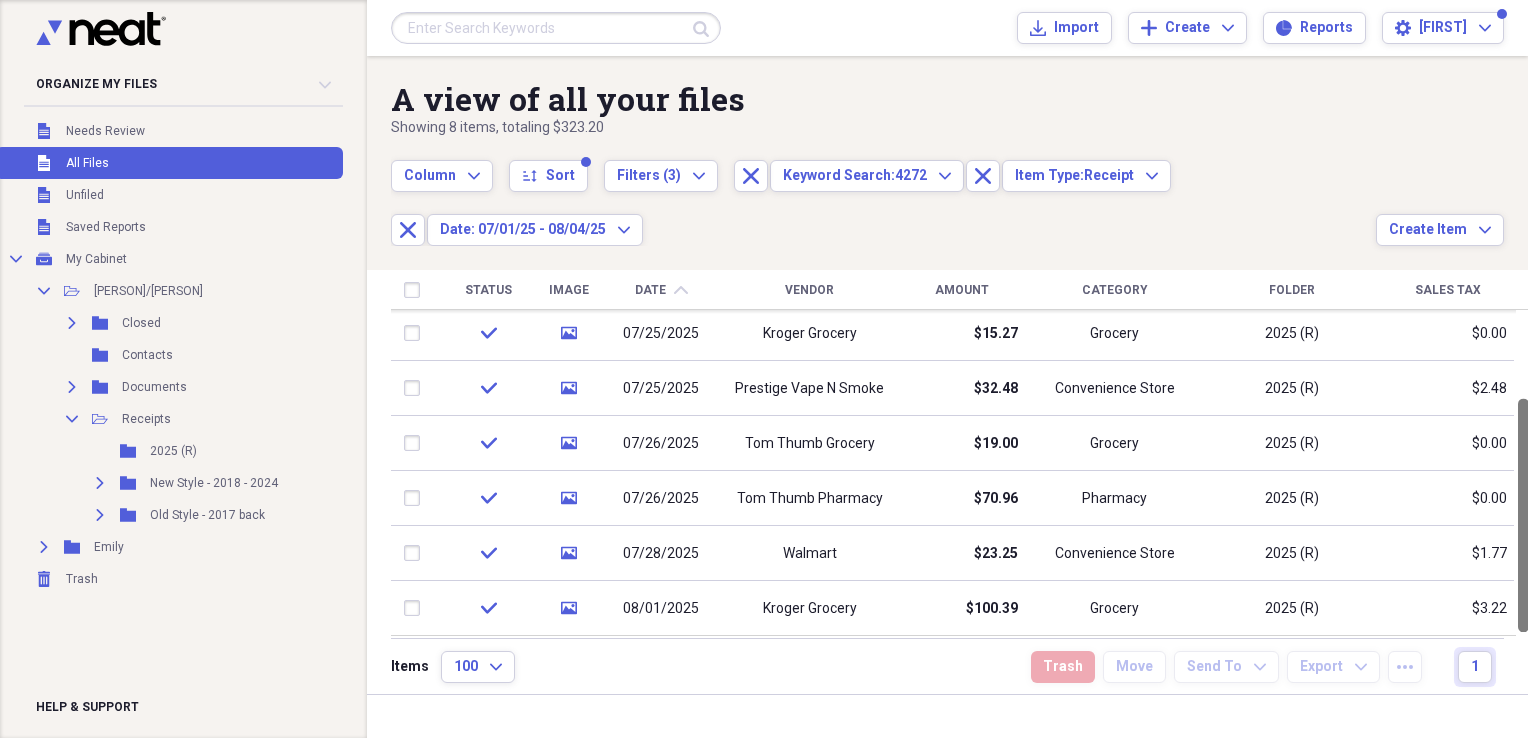 drag, startPoint x: 1516, startPoint y: 454, endPoint x: 1527, endPoint y: 556, distance: 102.59142 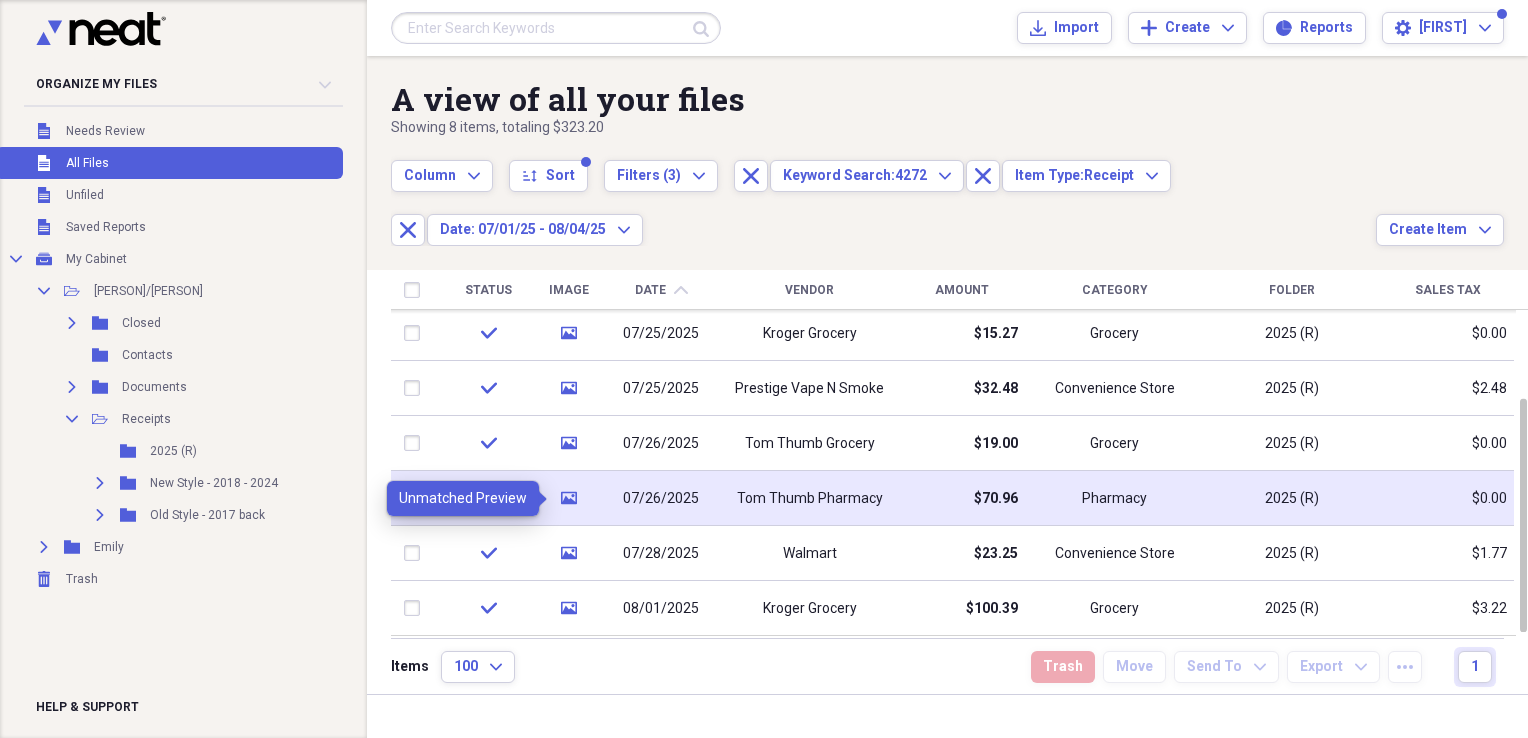 click 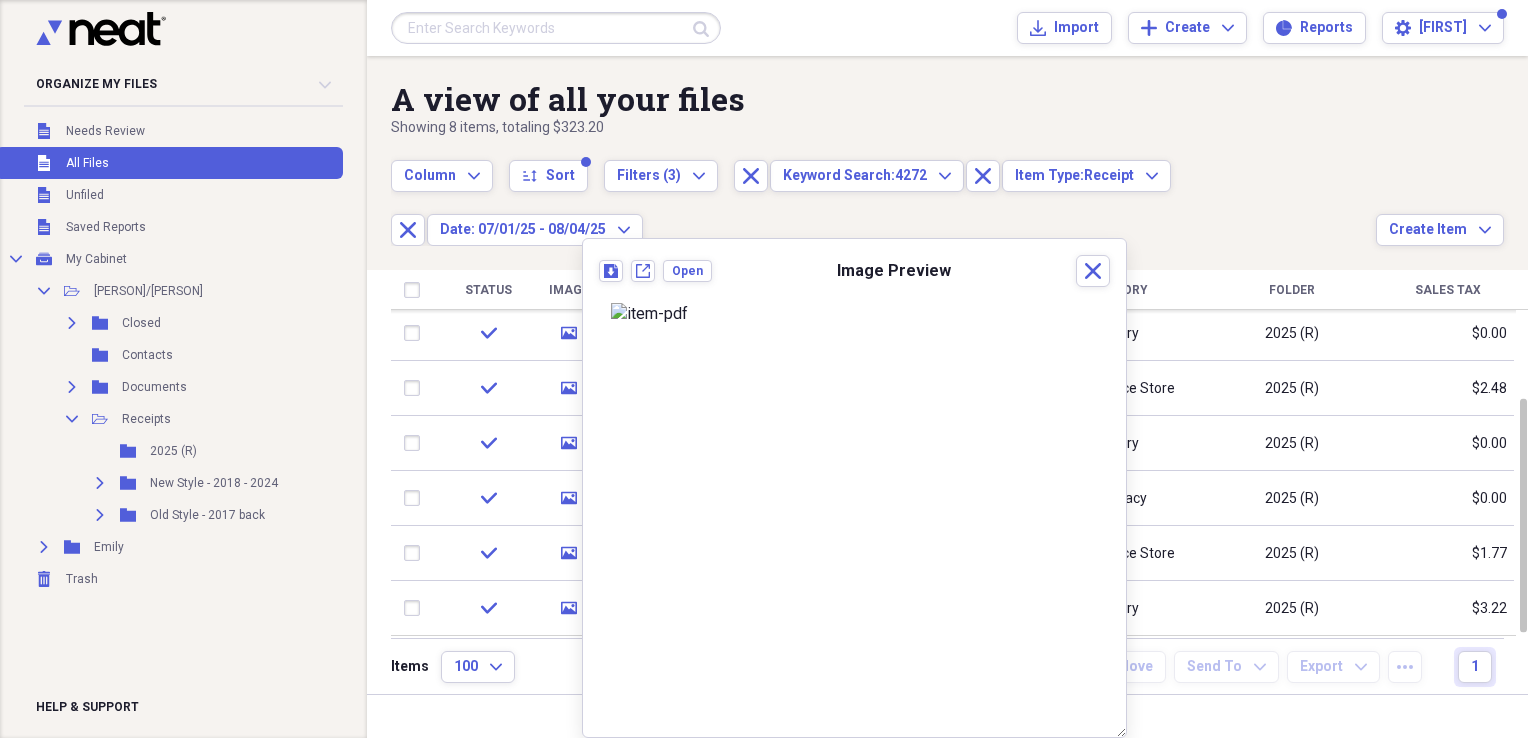 scroll, scrollTop: 20, scrollLeft: 0, axis: vertical 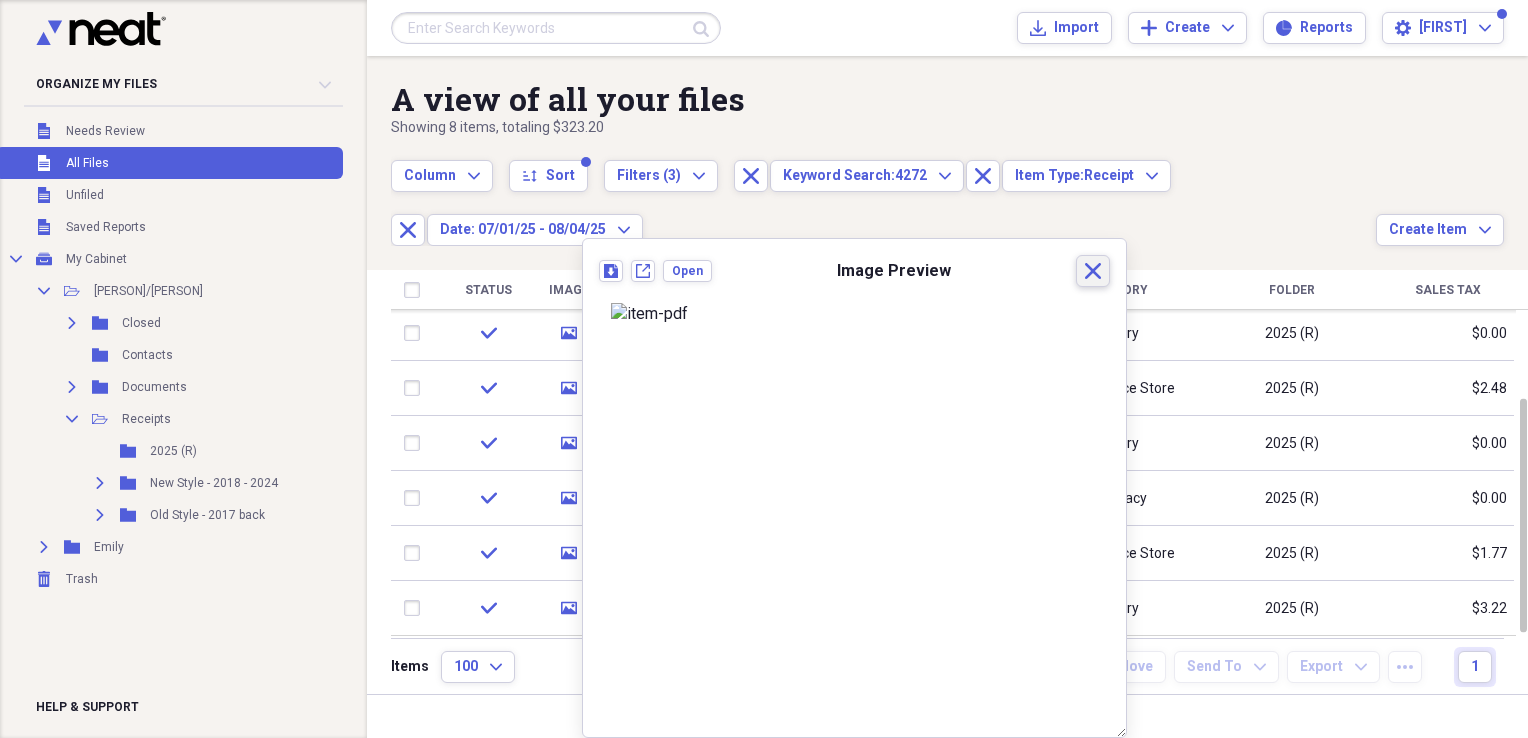 click on "Close" 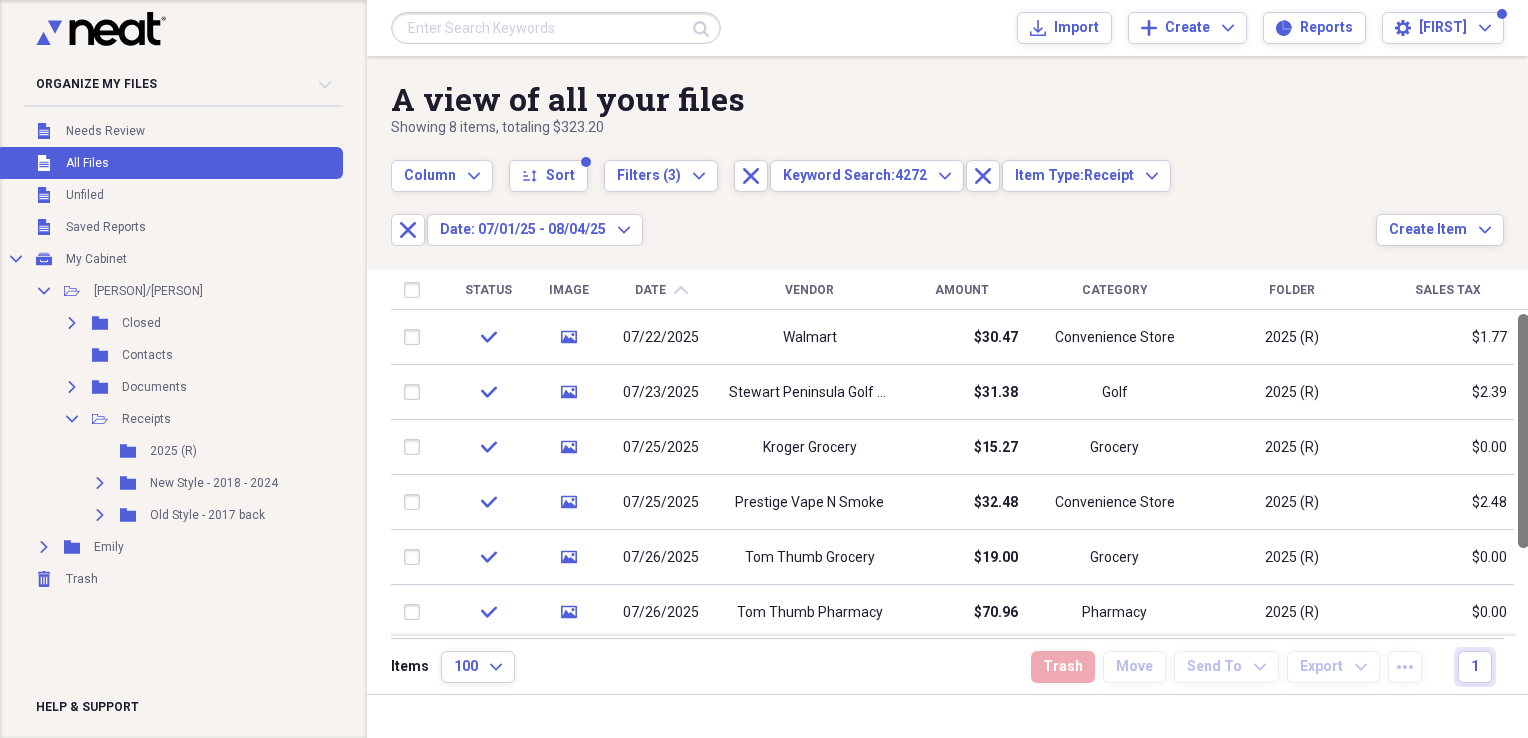 drag, startPoint x: 1518, startPoint y: 453, endPoint x: 1519, endPoint y: 325, distance: 128.0039 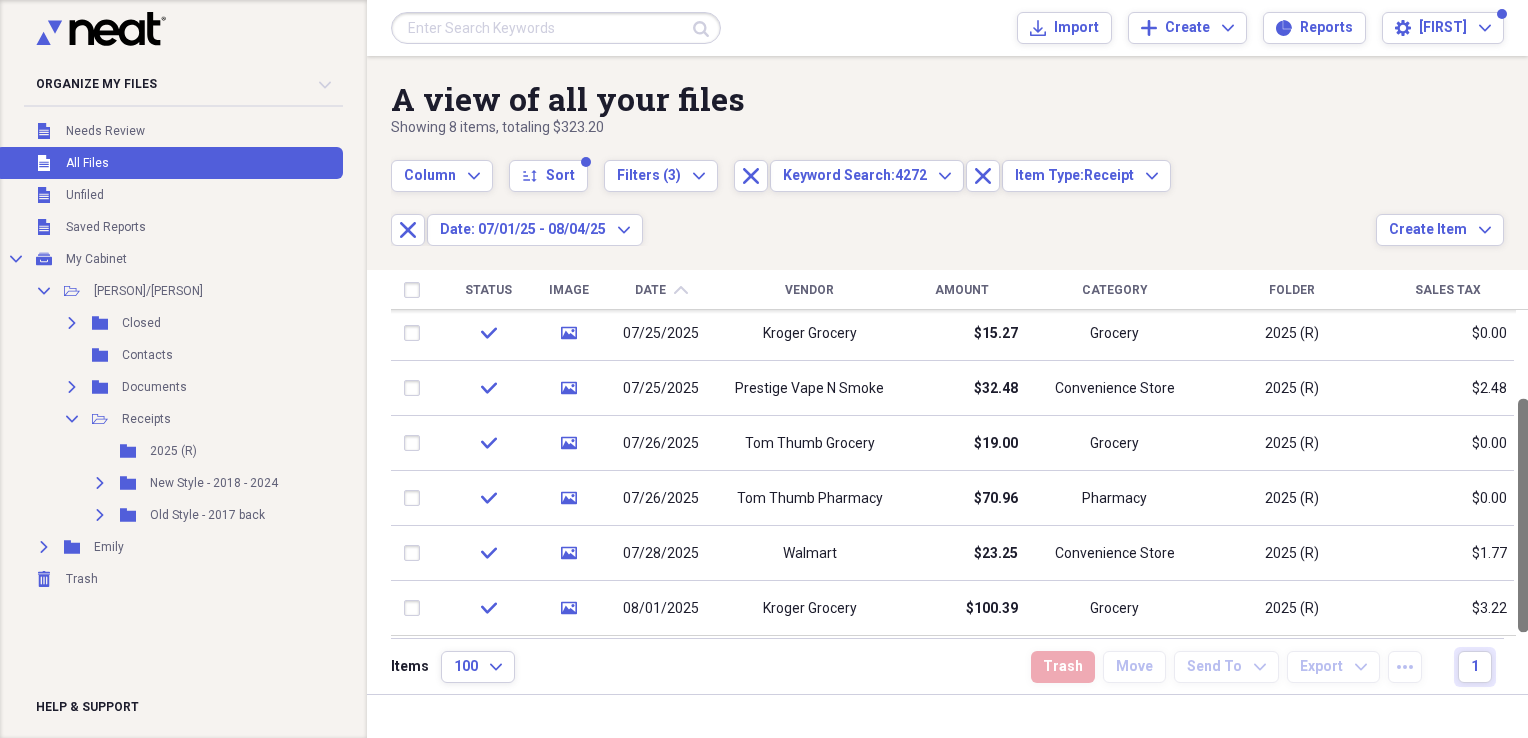drag, startPoint x: 1520, startPoint y: 476, endPoint x: 1531, endPoint y: 586, distance: 110.54863 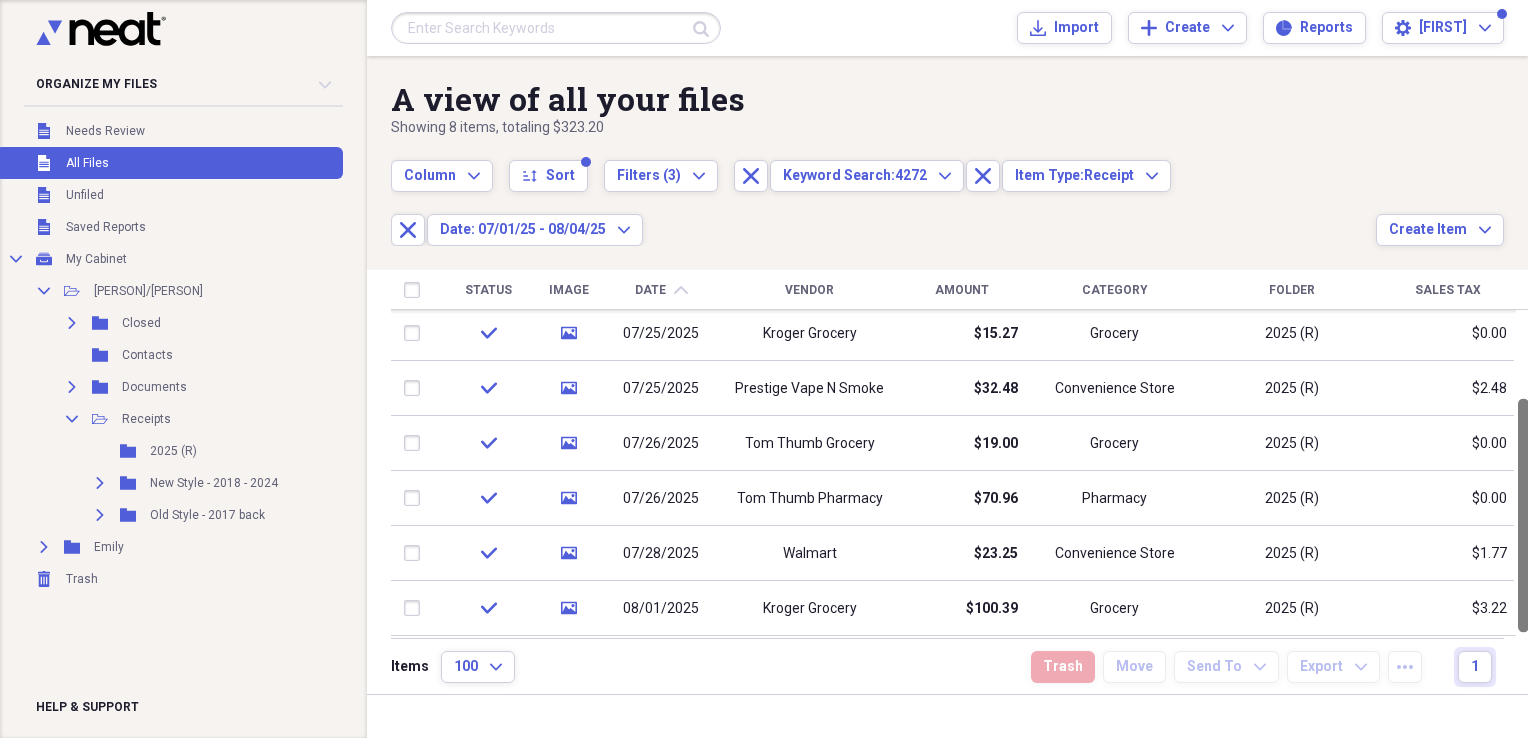 drag, startPoint x: 1517, startPoint y: 529, endPoint x: 1526, endPoint y: 615, distance: 86.46965 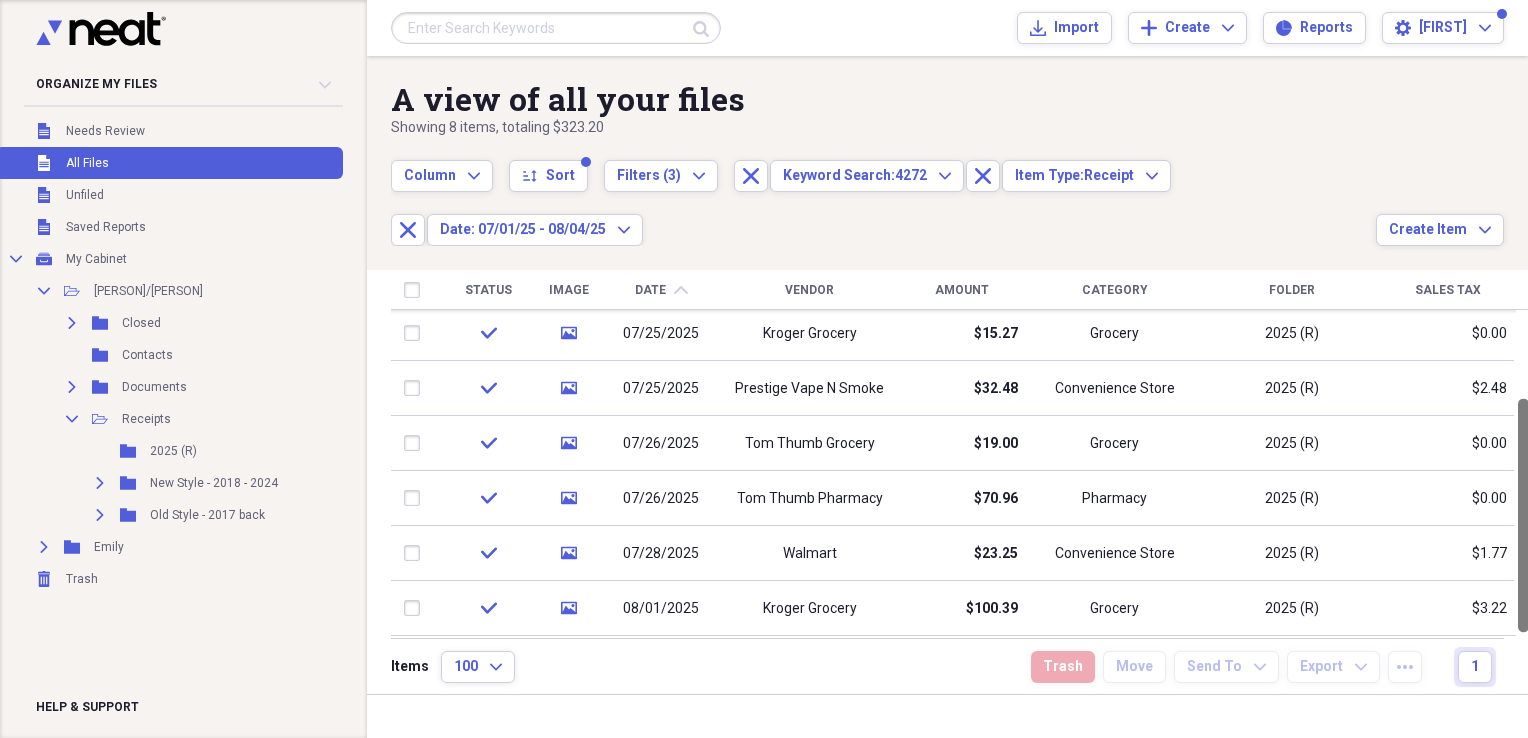 drag, startPoint x: 1520, startPoint y: 425, endPoint x: 1531, endPoint y: 495, distance: 70.85902 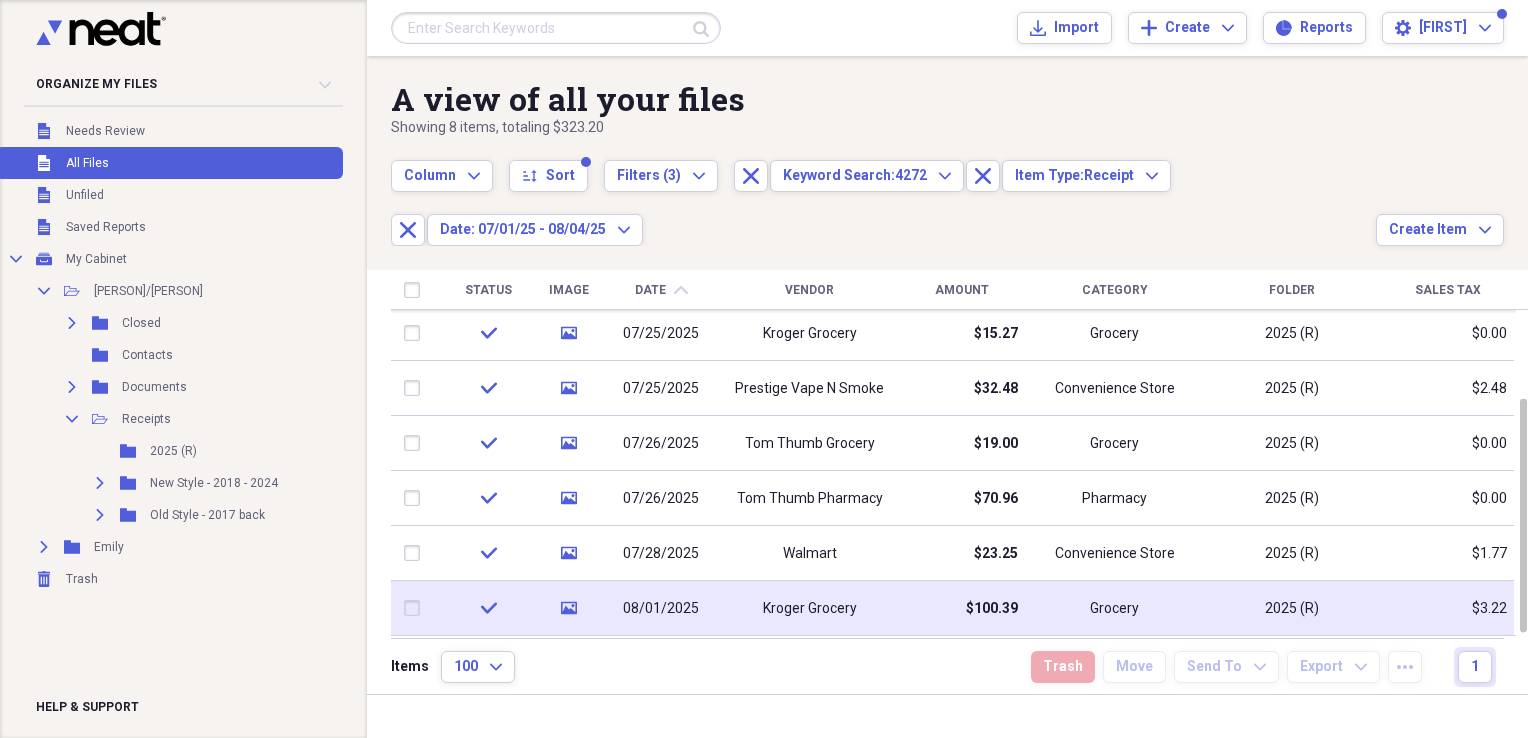click 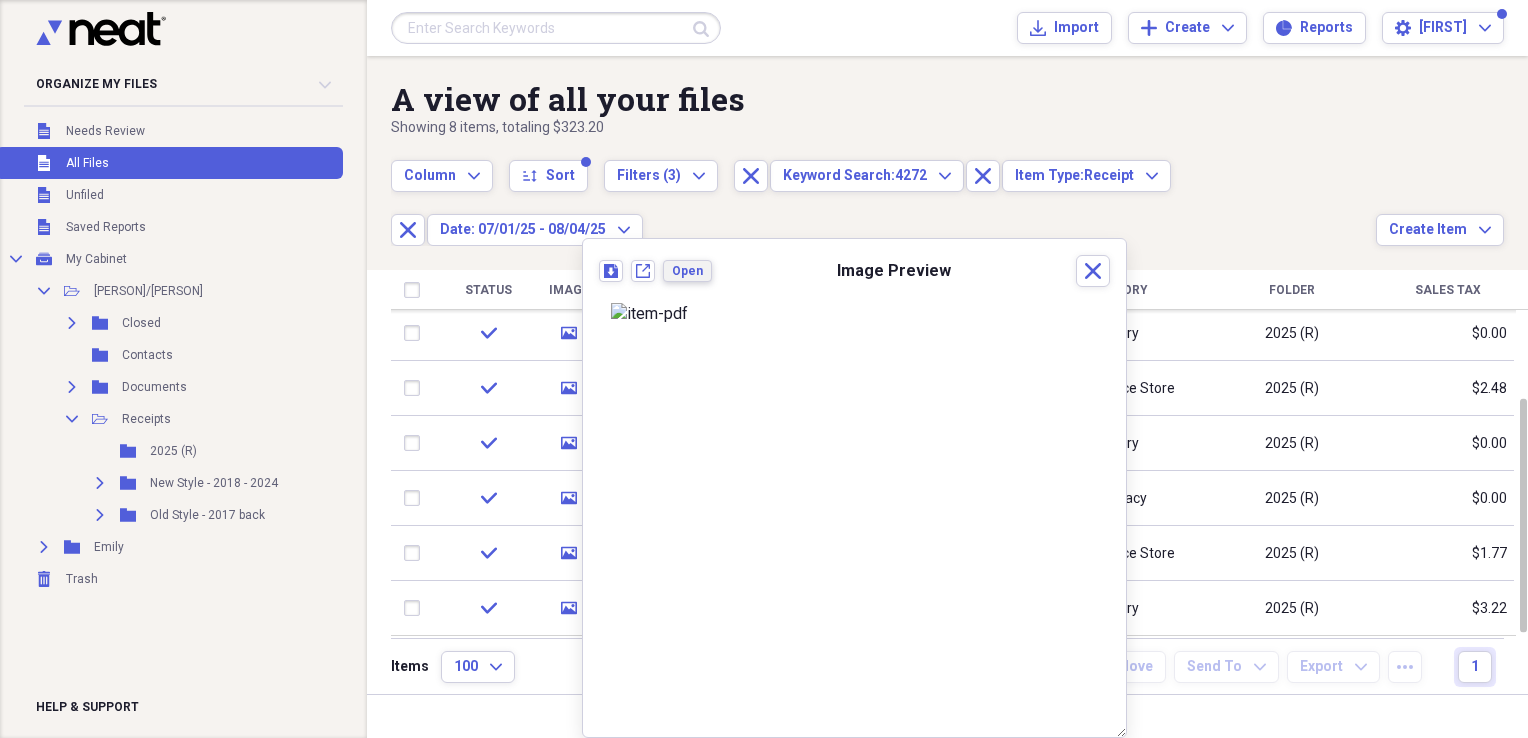 click on "Open" at bounding box center (687, 271) 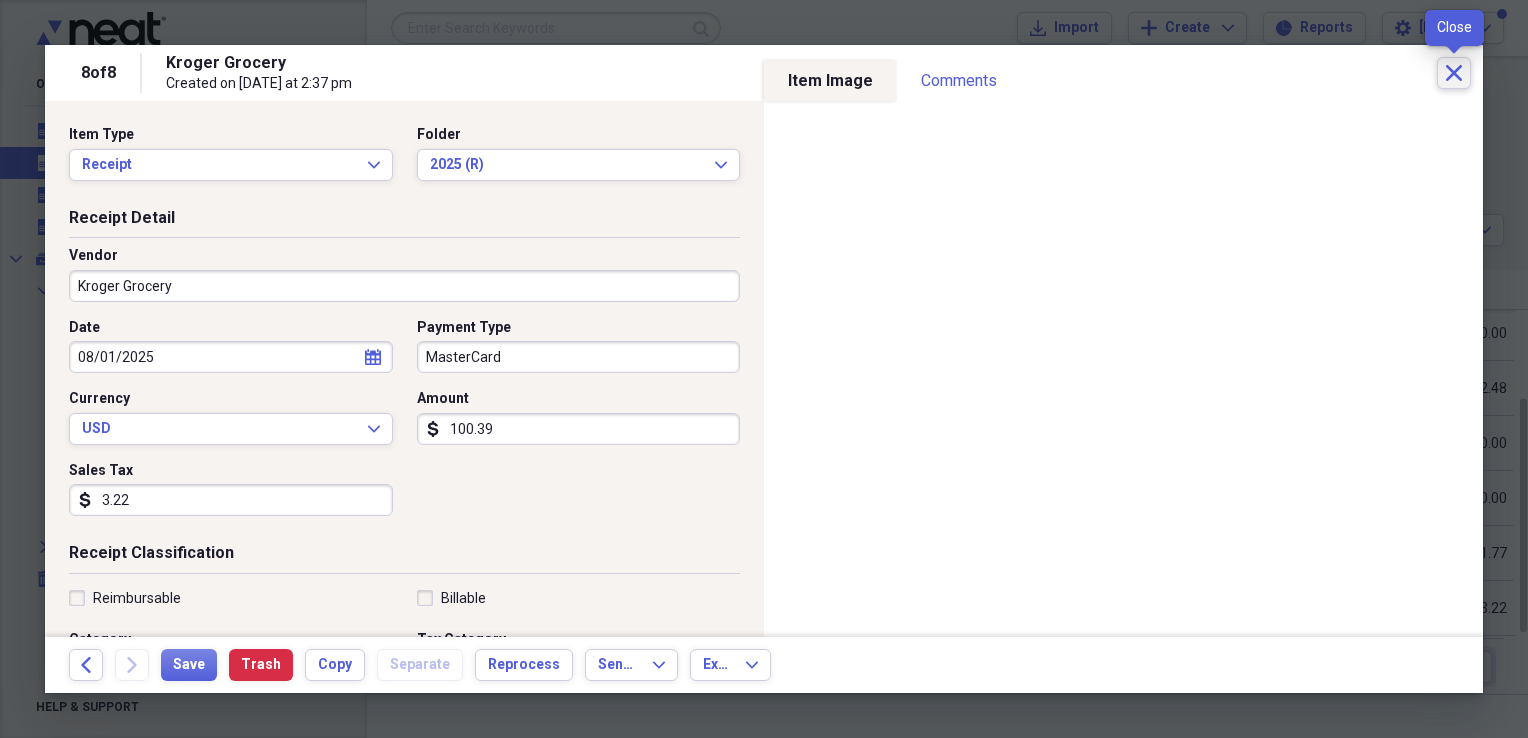 click on "Close" 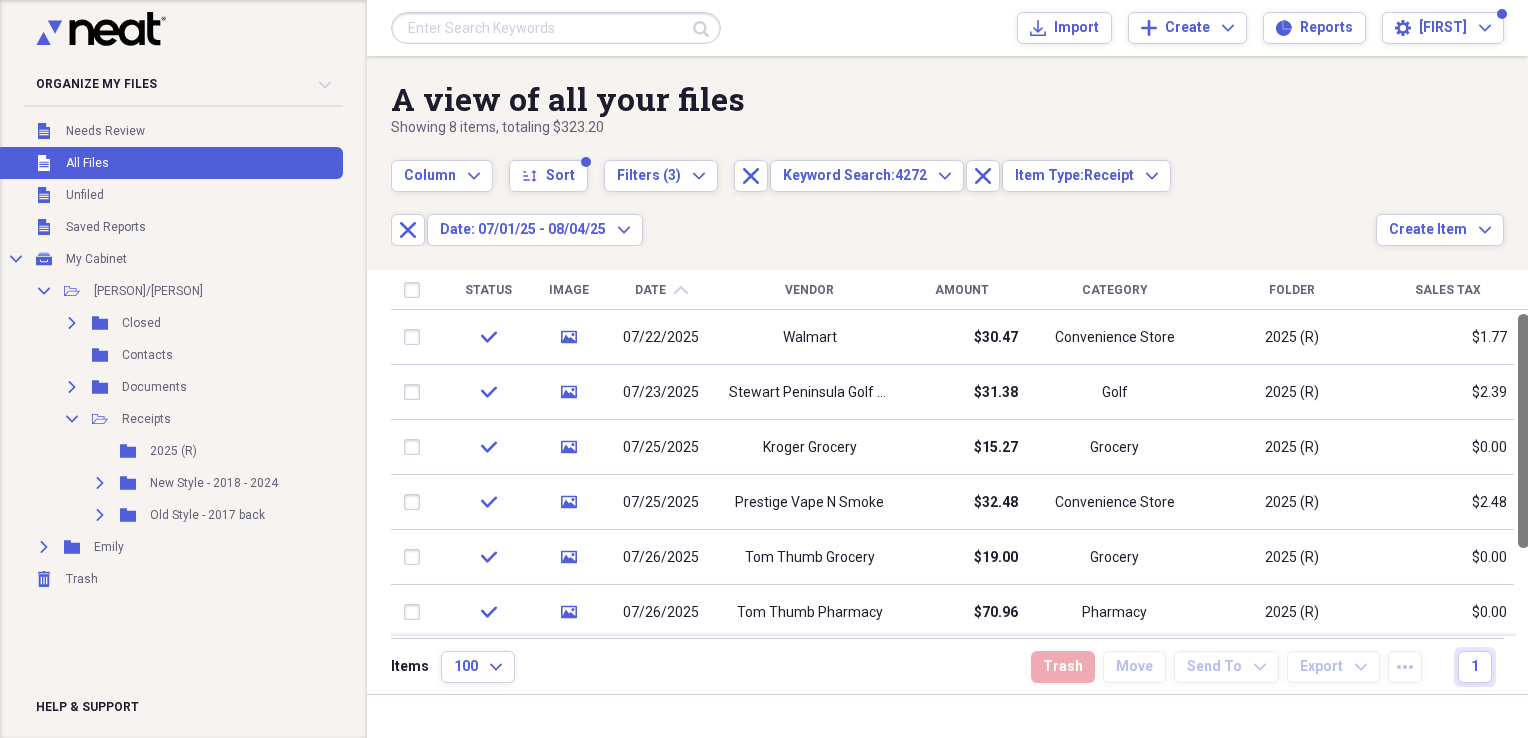 drag, startPoint x: 1519, startPoint y: 448, endPoint x: 1521, endPoint y: 320, distance: 128.01562 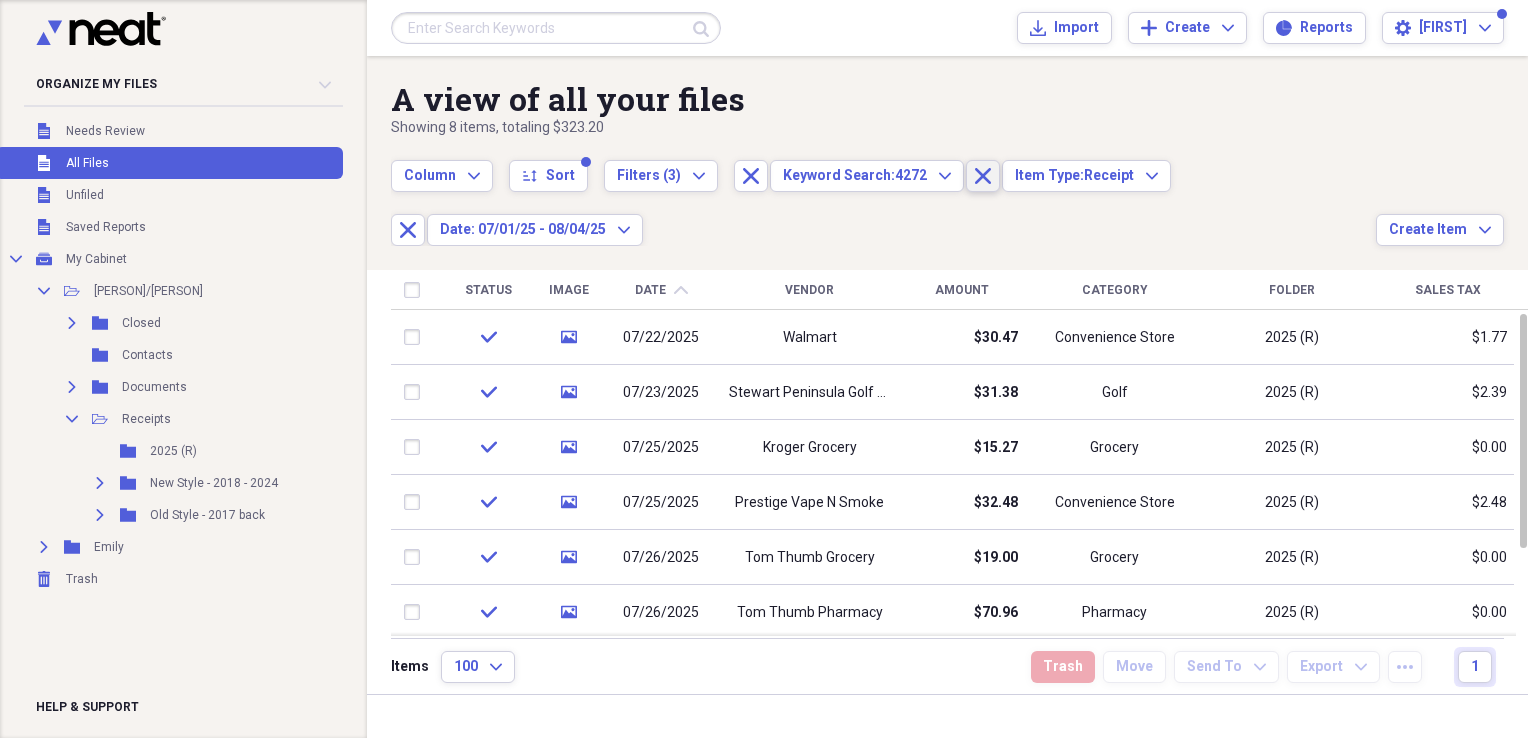 click 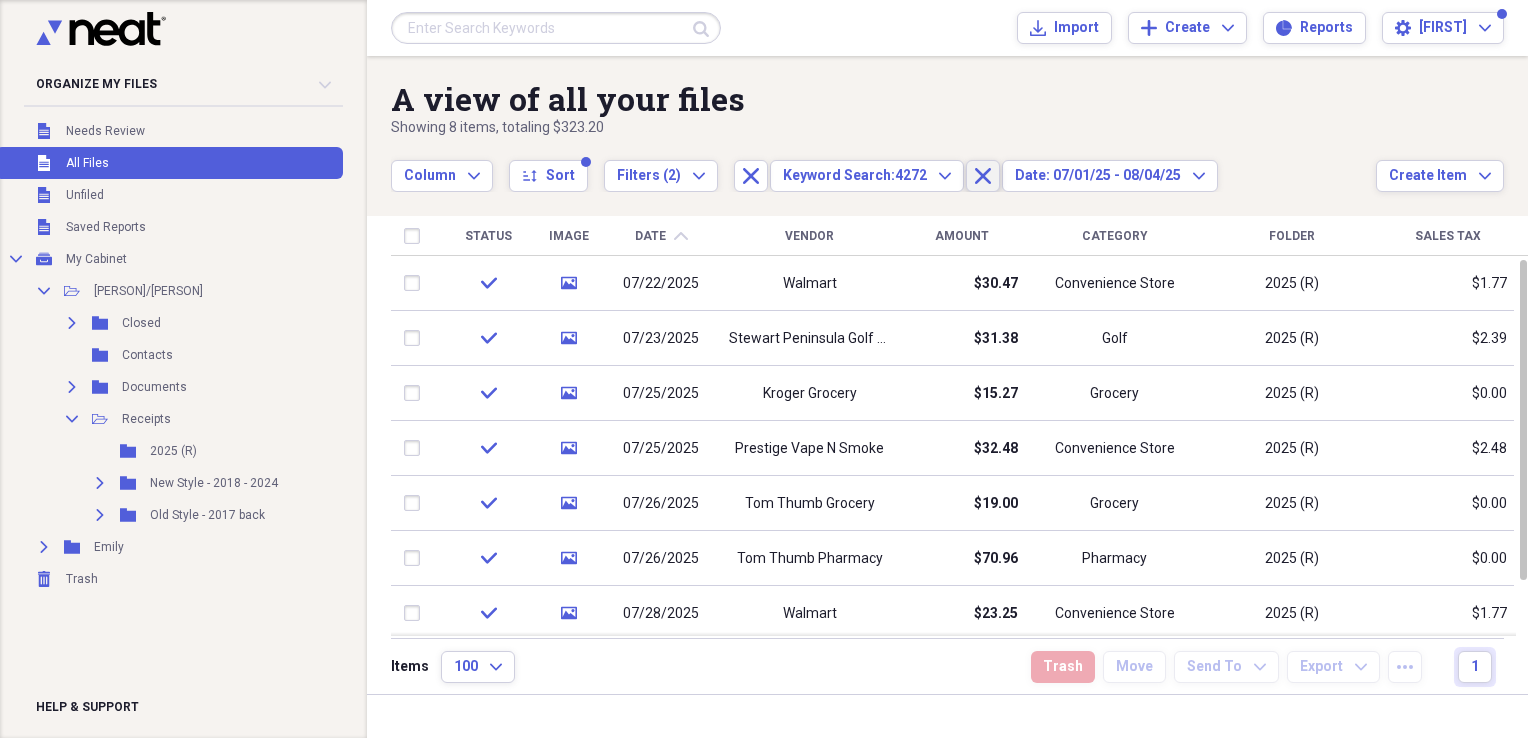 click 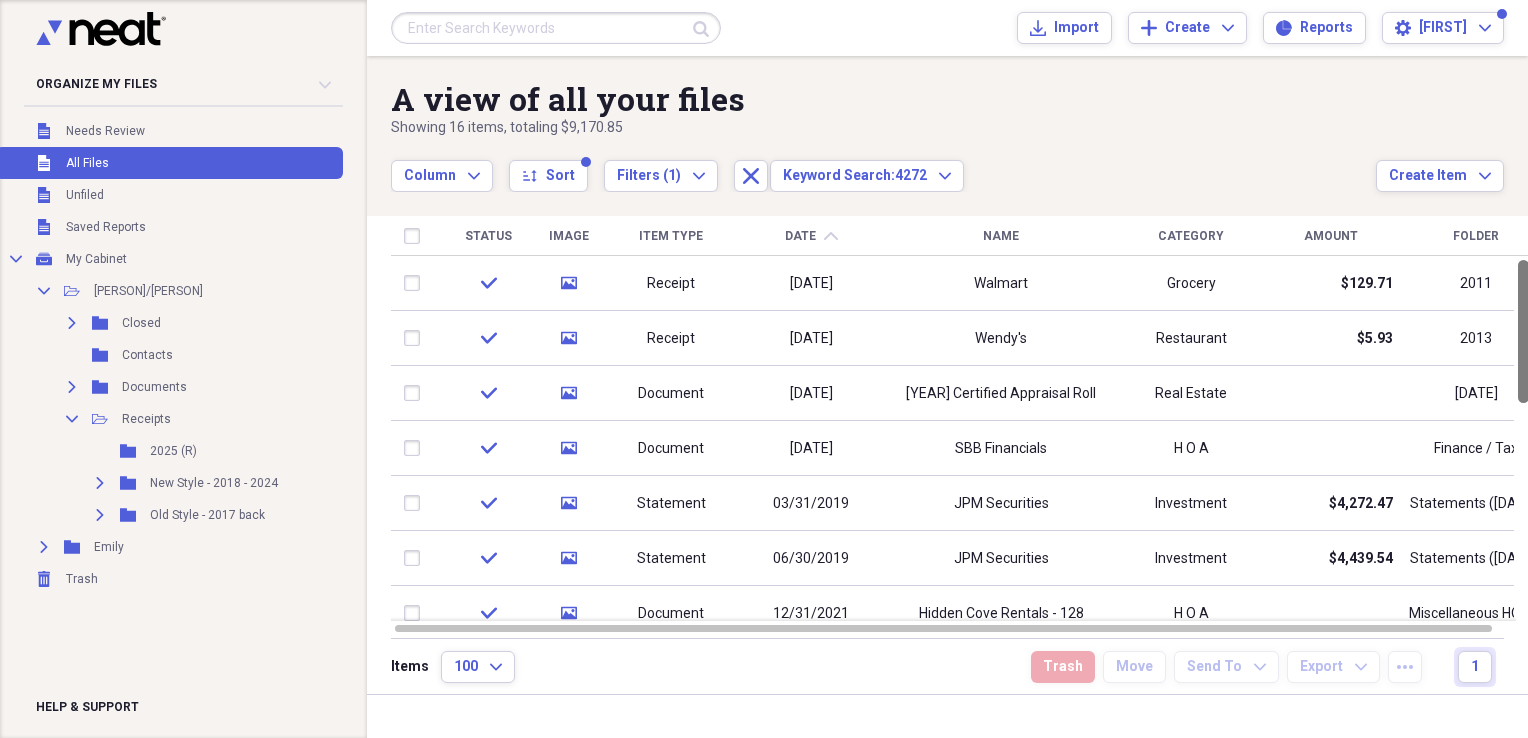 drag, startPoint x: 1518, startPoint y: 294, endPoint x: 1457, endPoint y: 70, distance: 232.15727 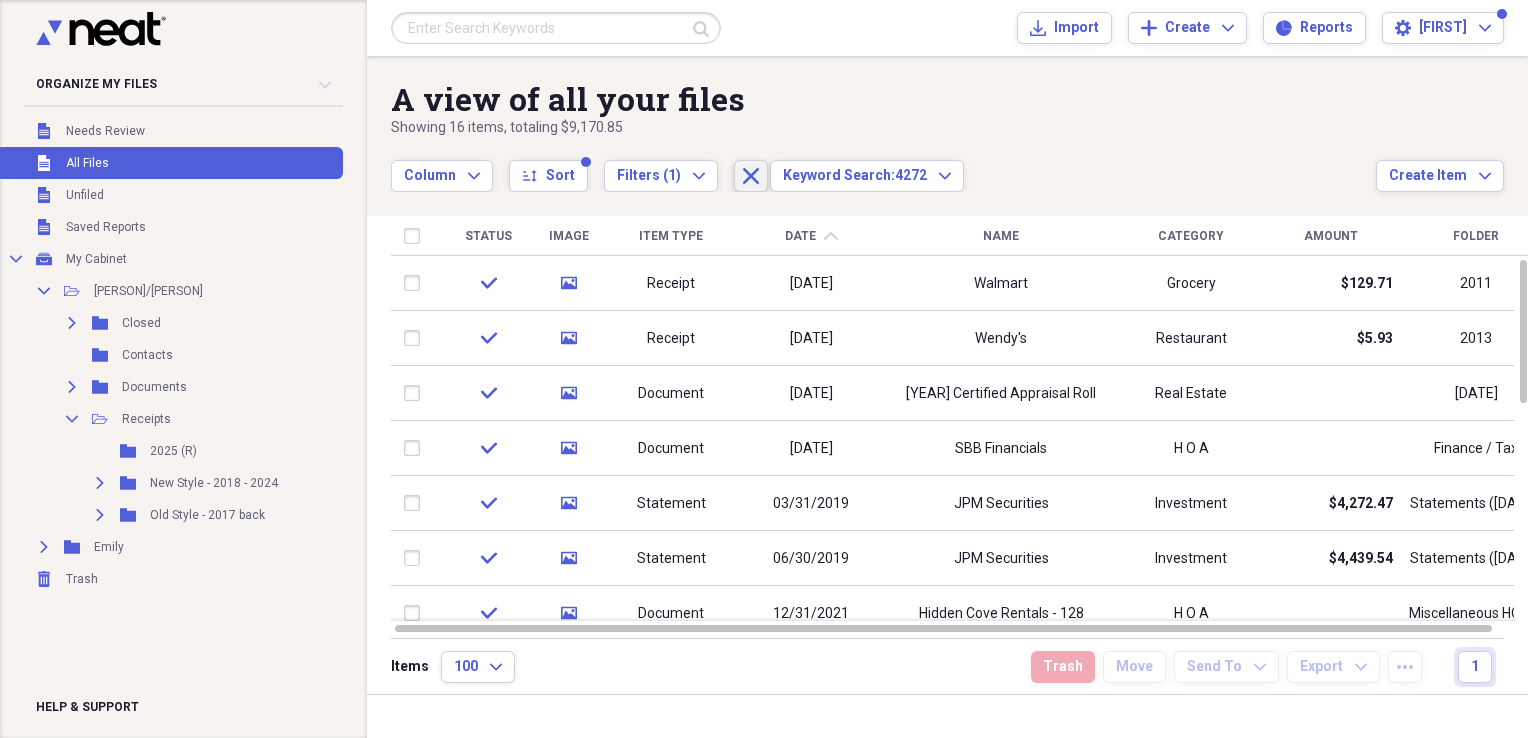 click 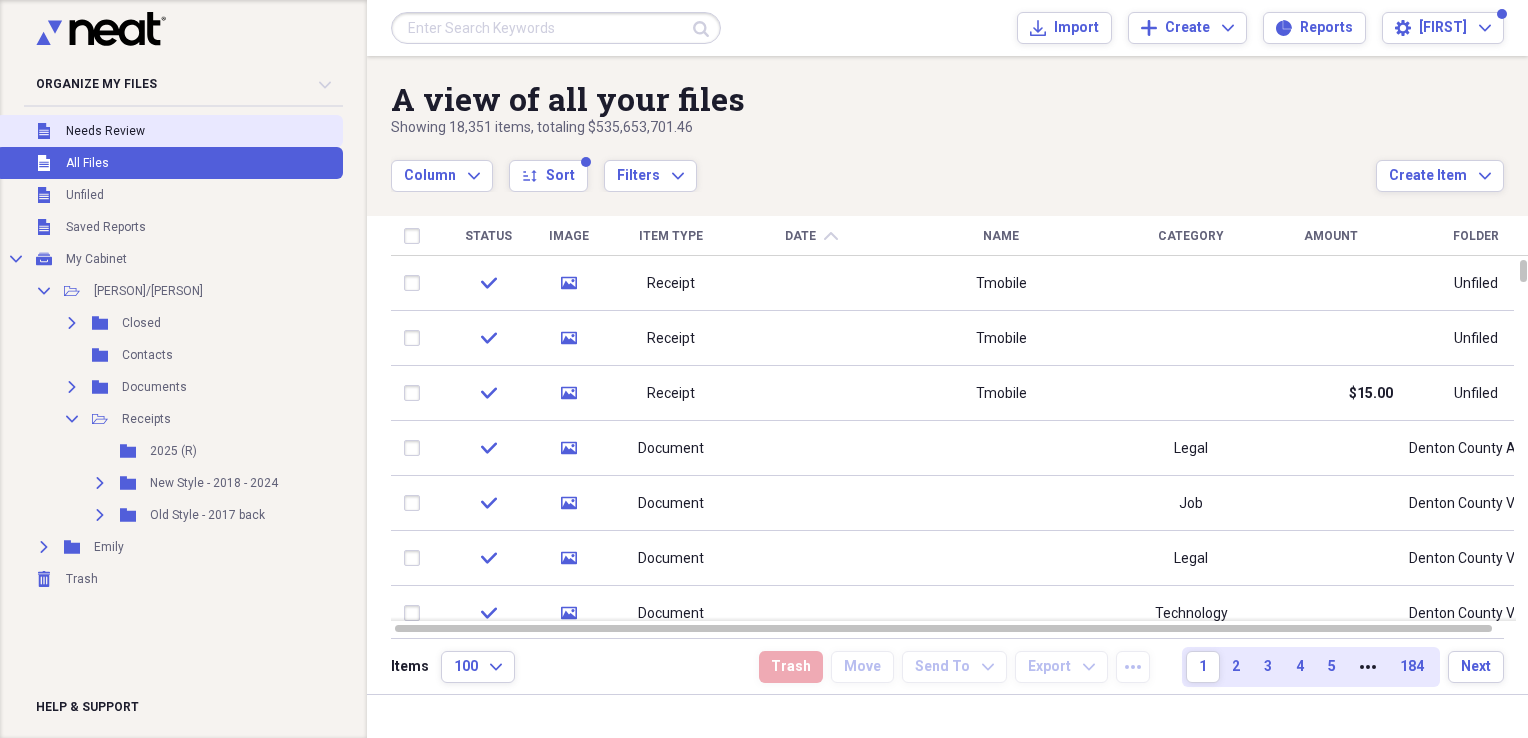 click on "Needs Review" at bounding box center (105, 131) 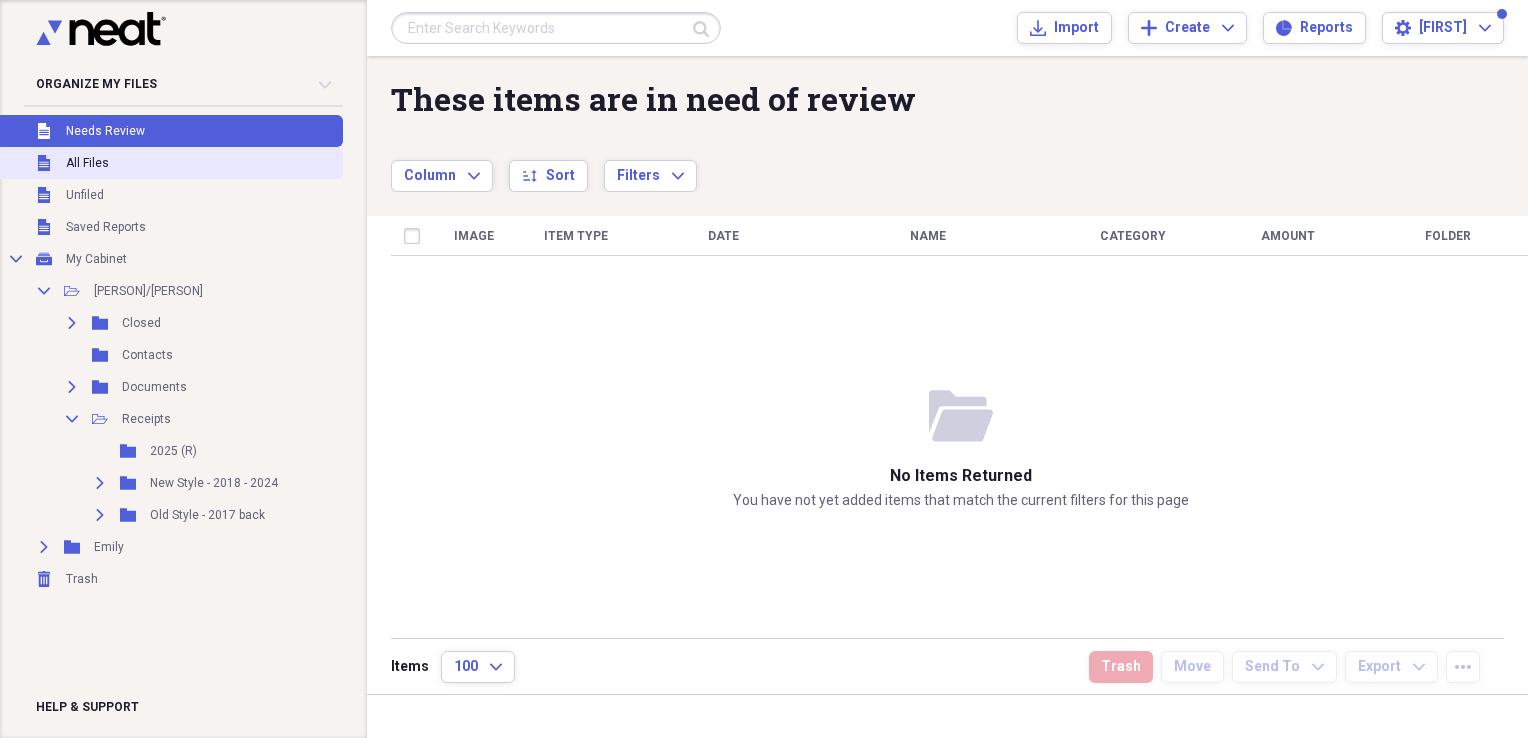 click on "All Files" at bounding box center (87, 163) 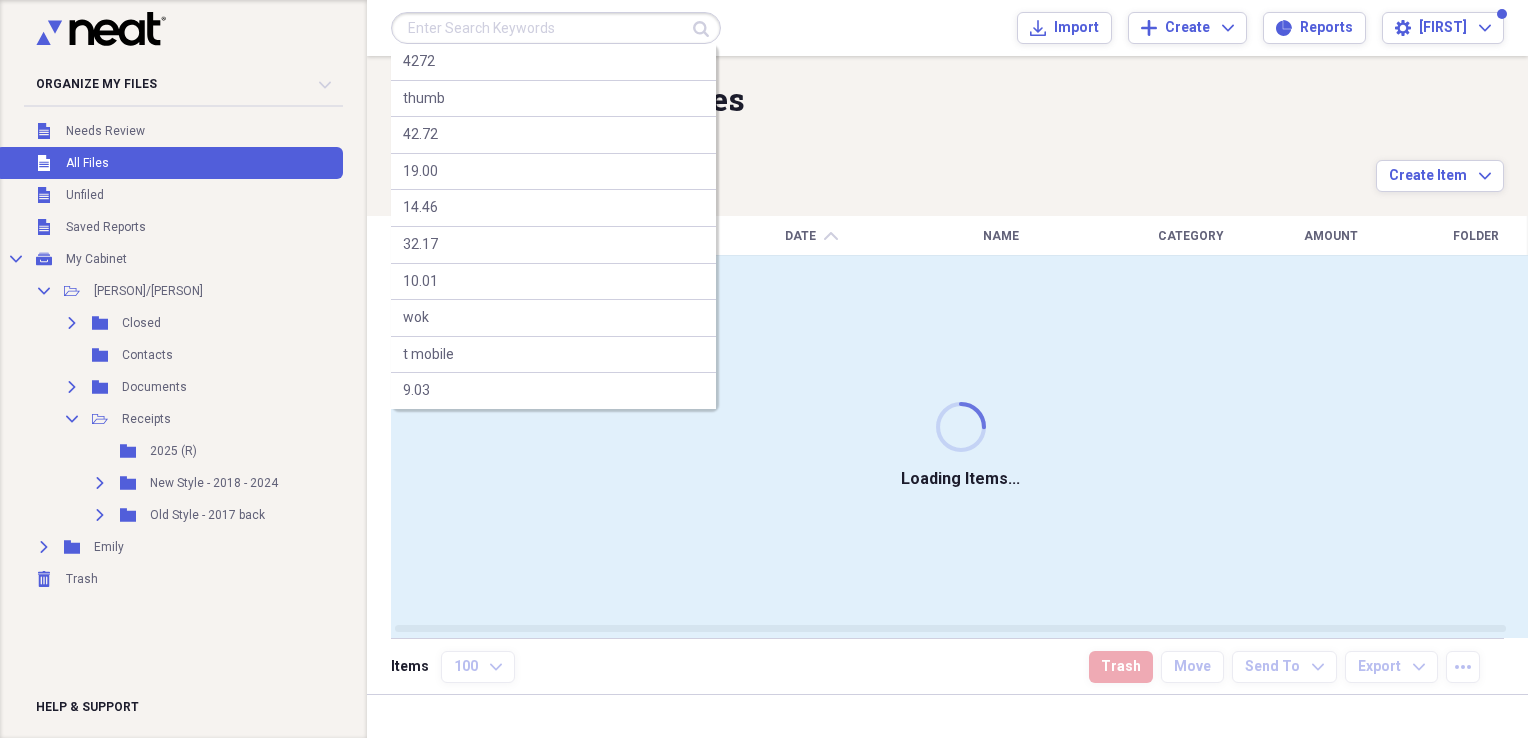 click at bounding box center [556, 28] 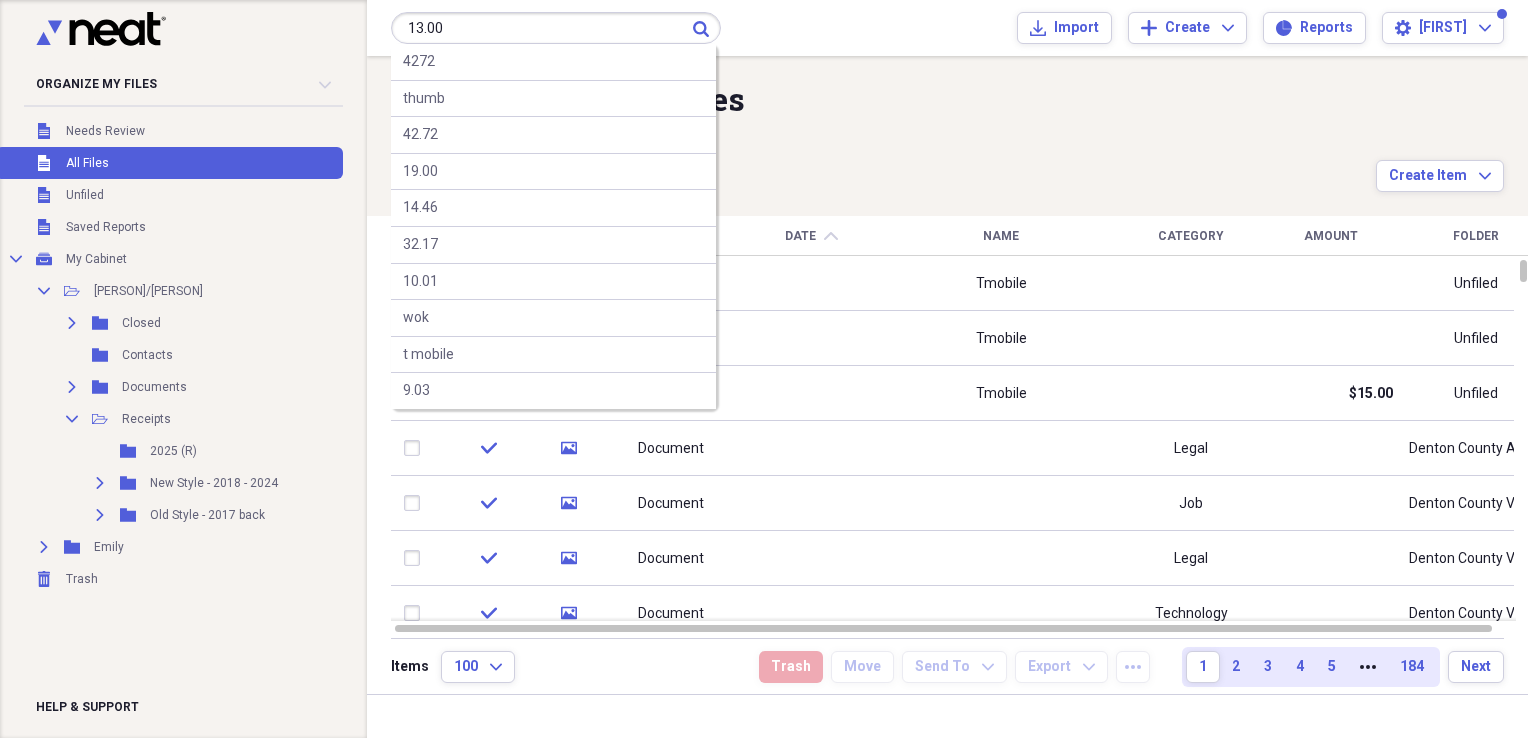 type on "13.00" 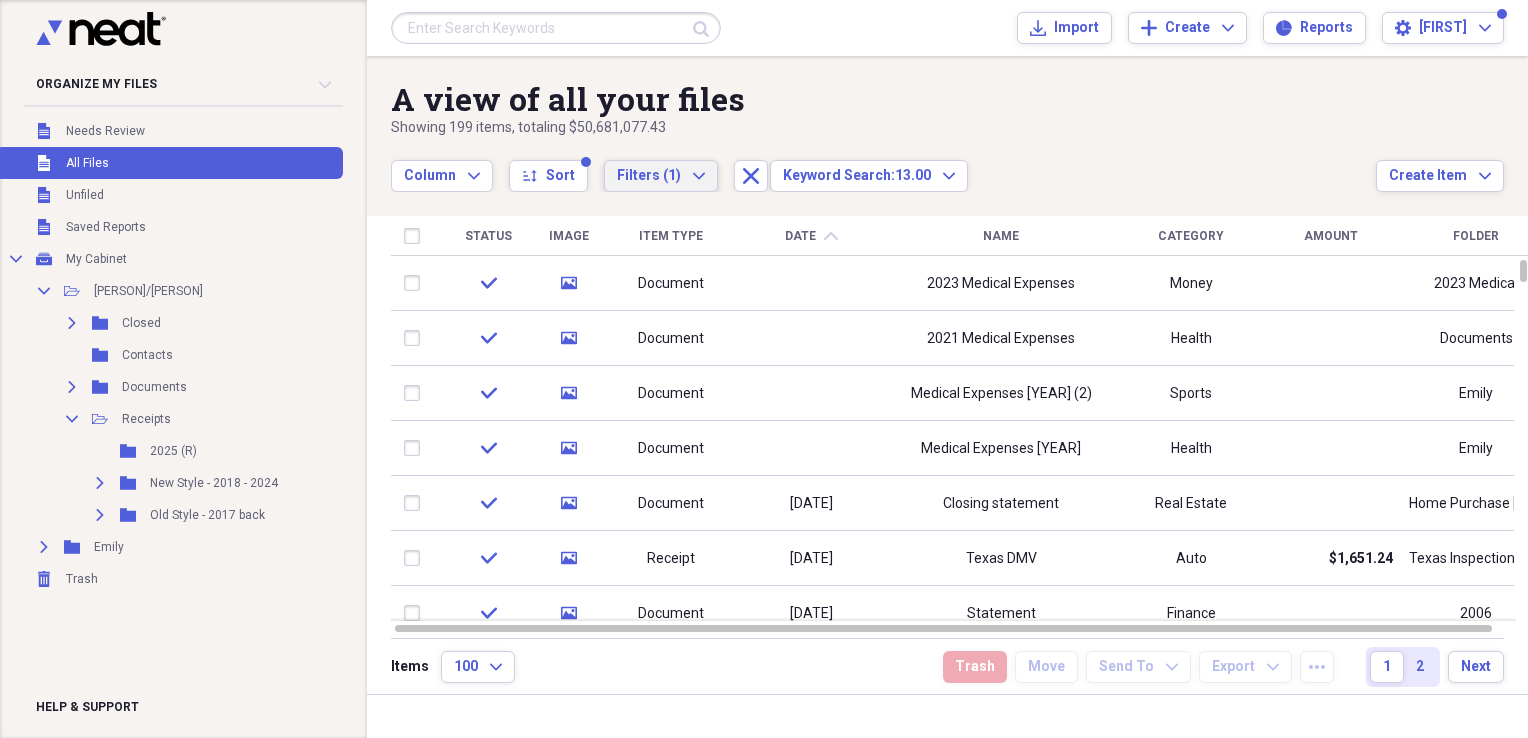 click 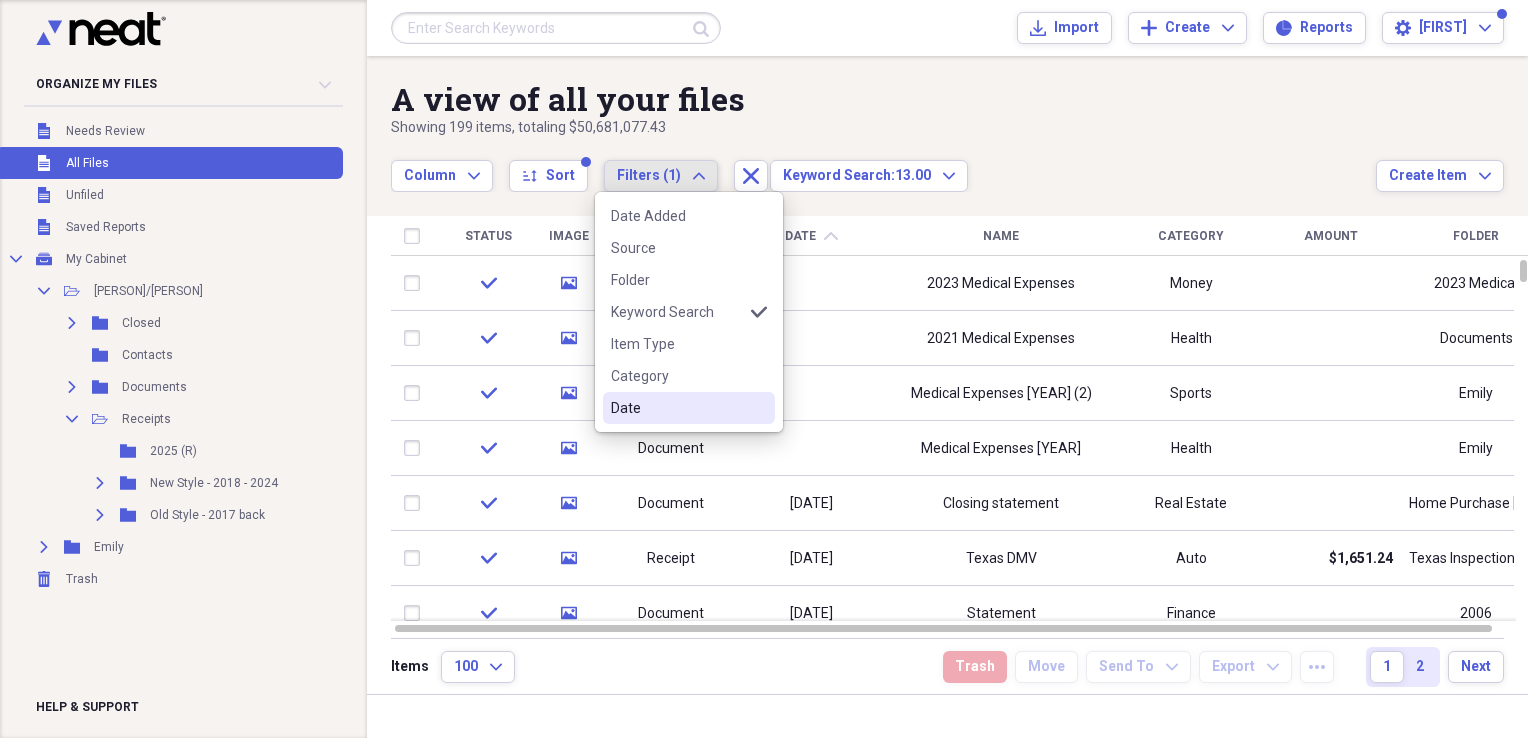 click on "Date" at bounding box center [677, 408] 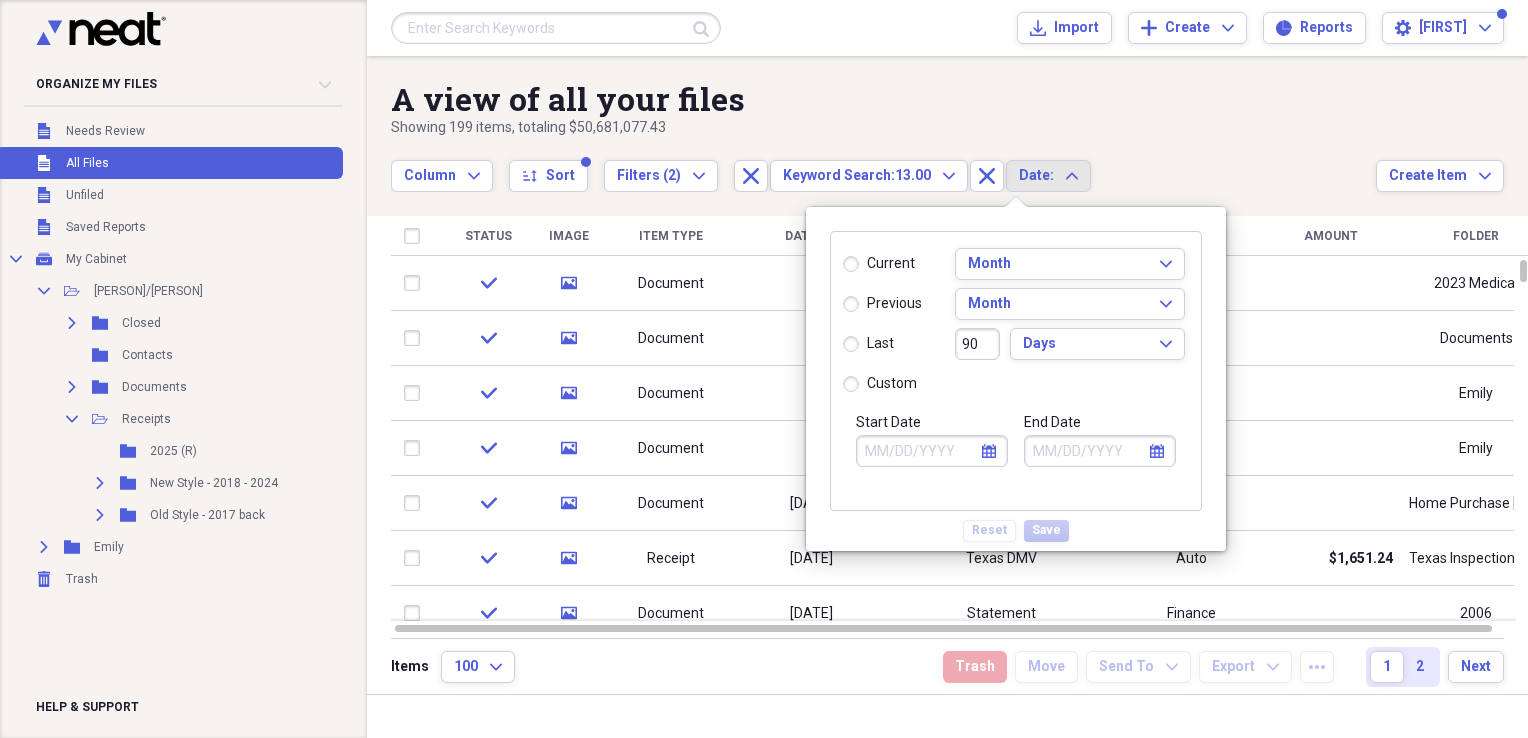 click on "custom" at bounding box center [880, 384] 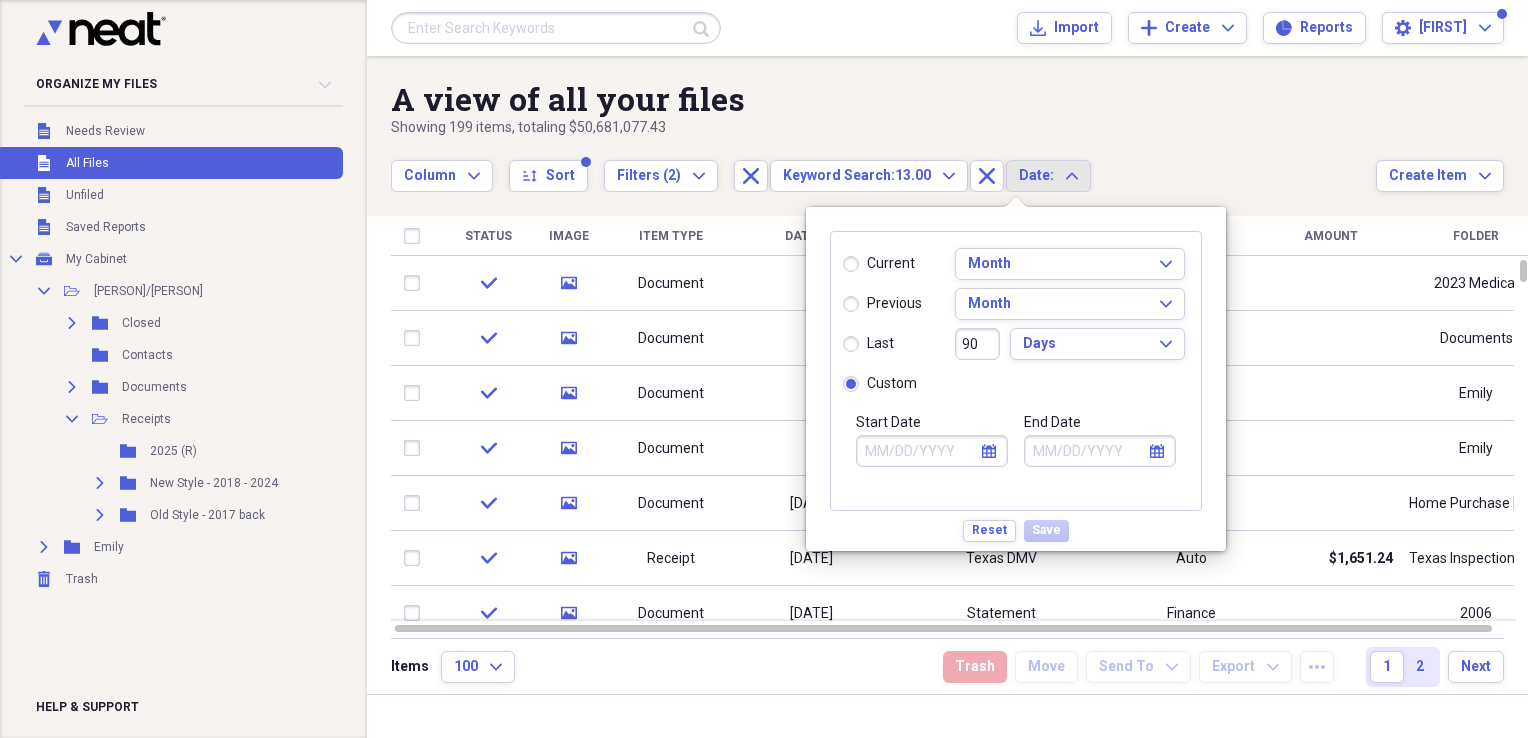 click 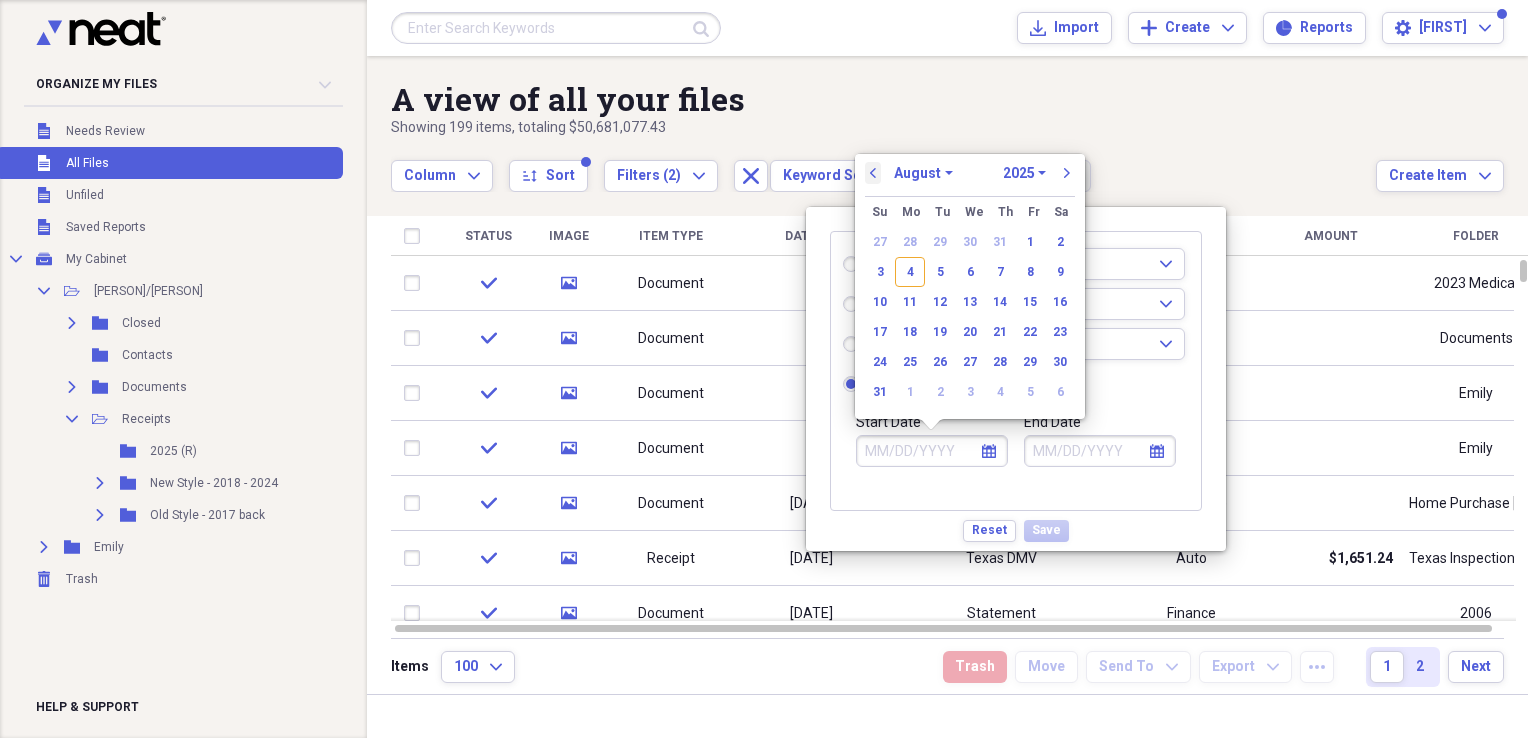 click on "previous" at bounding box center [873, 173] 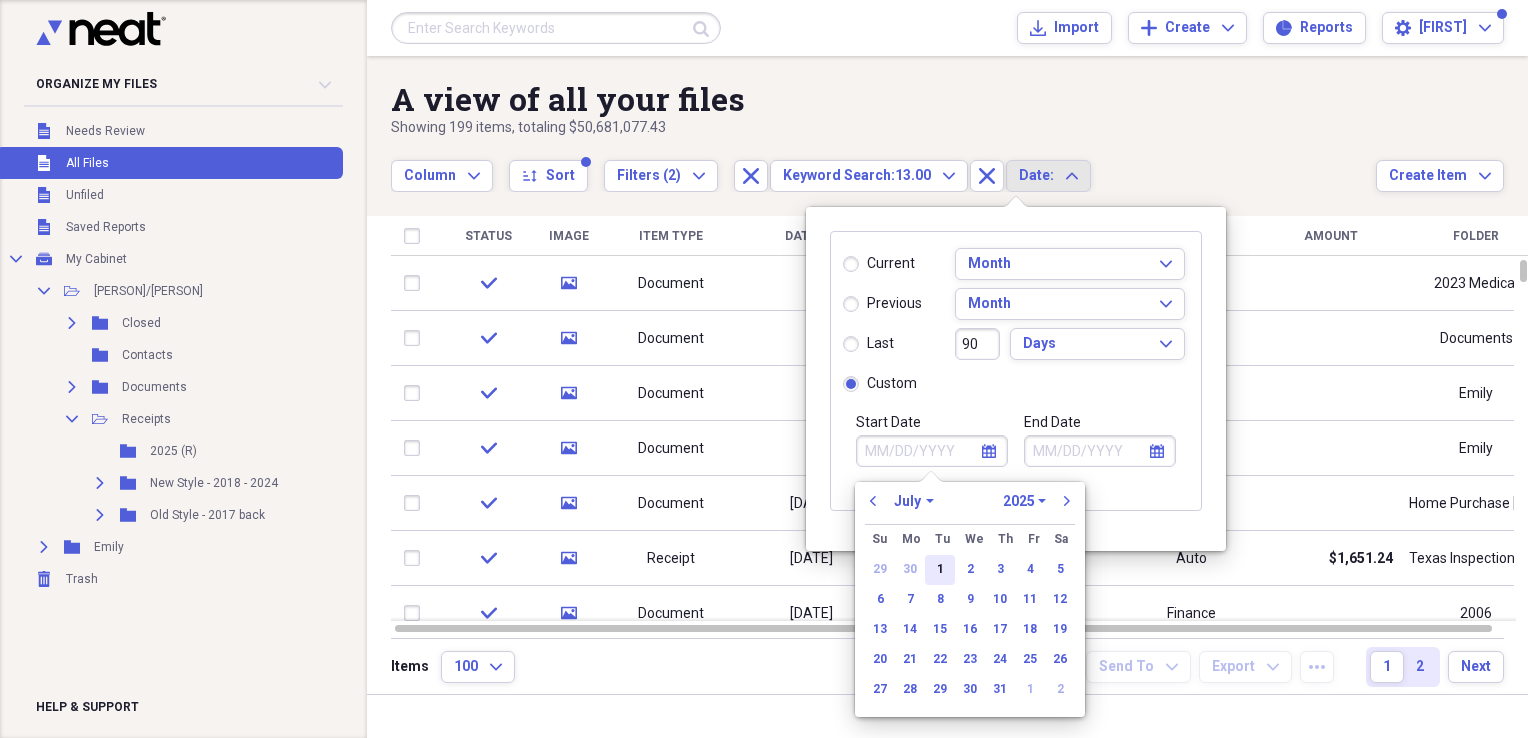 click on "1" at bounding box center (940, 570) 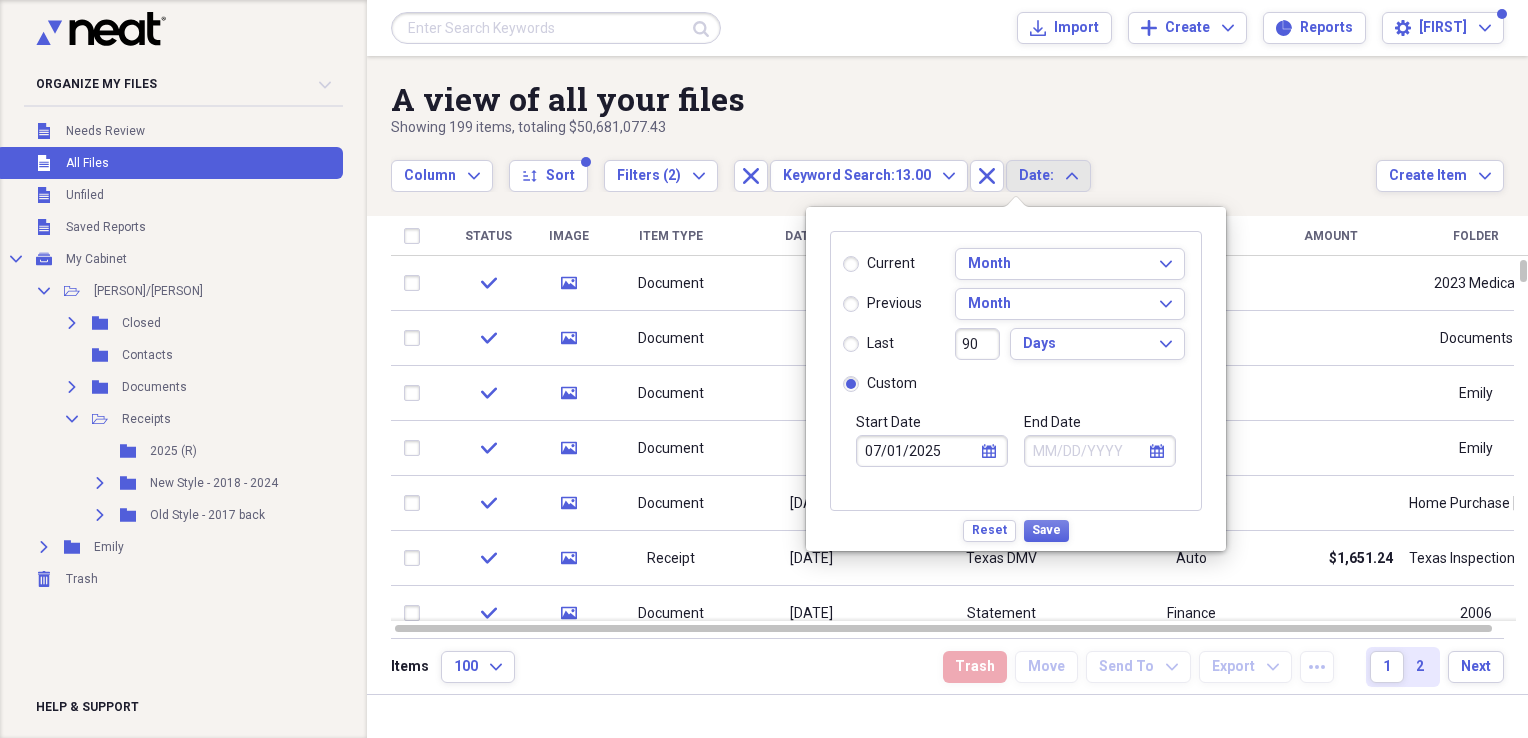 click on "calendar" 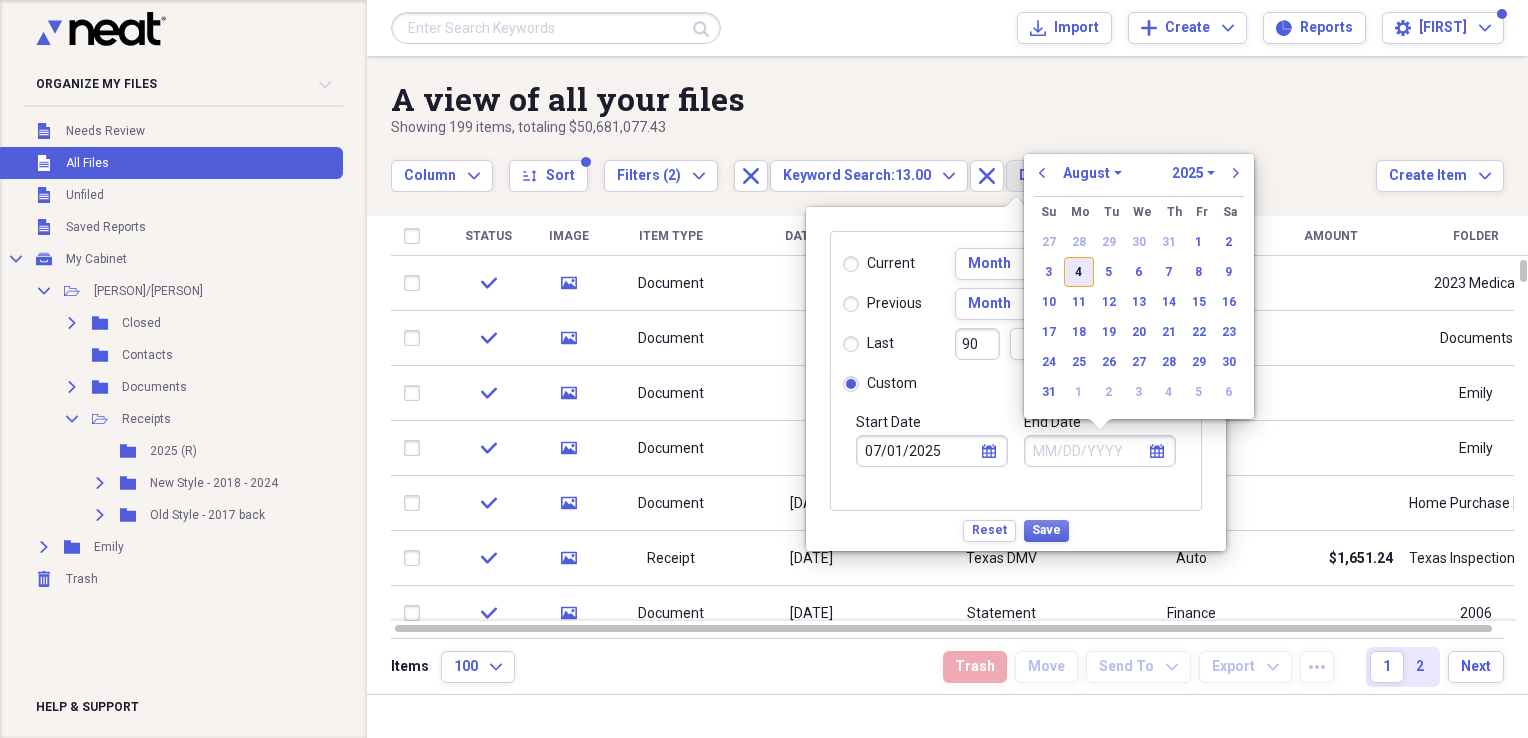 click on "4" at bounding box center [1079, 272] 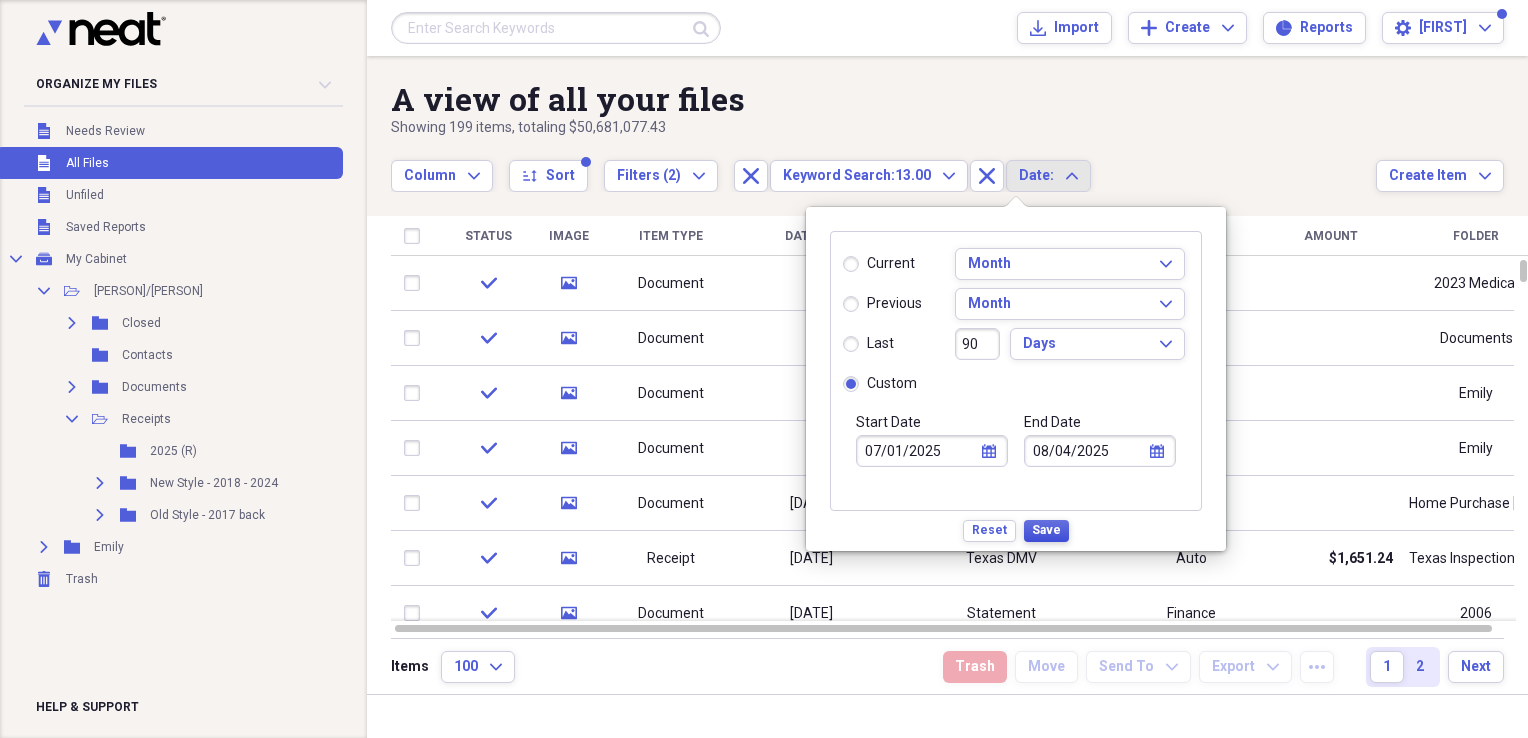 click on "Save" at bounding box center (1046, 530) 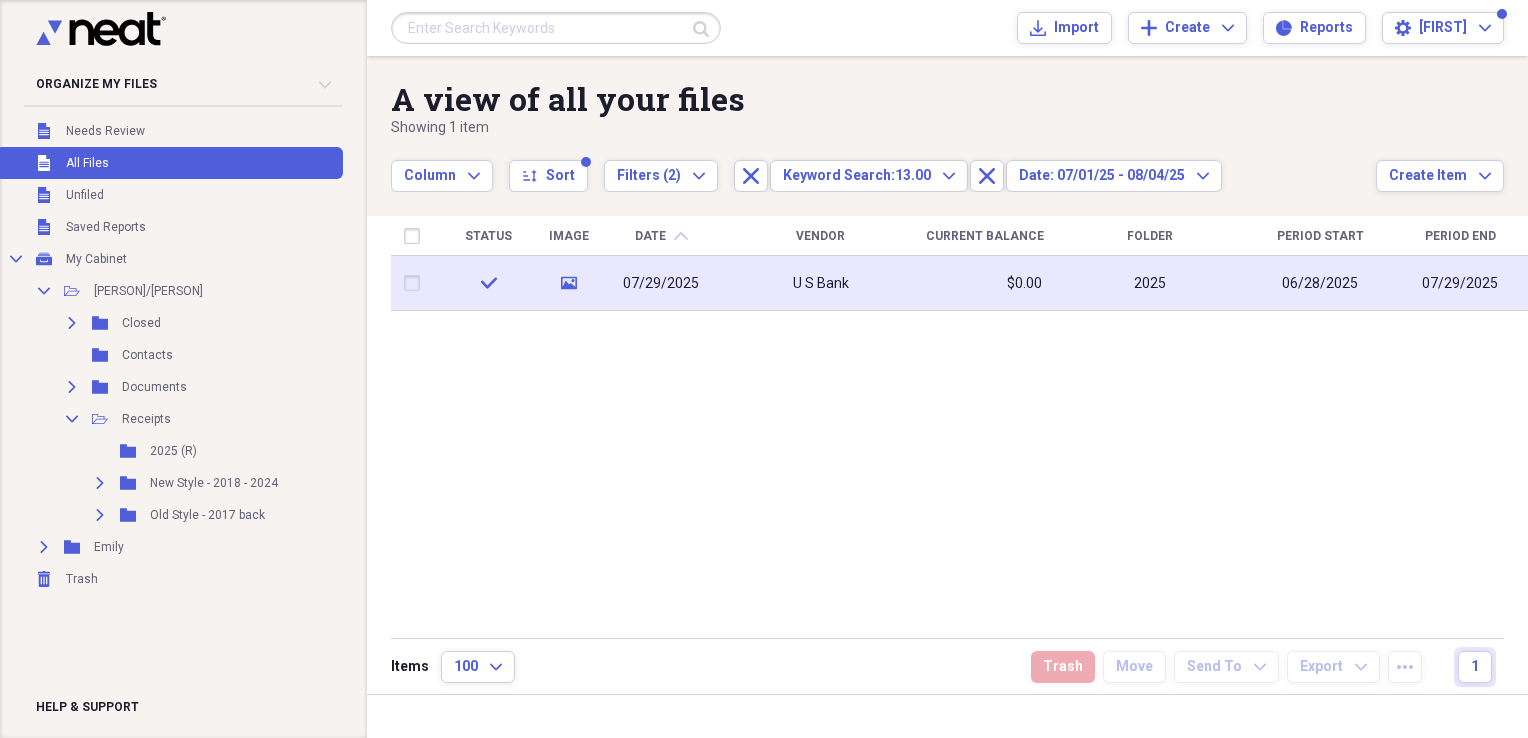 click on "media" 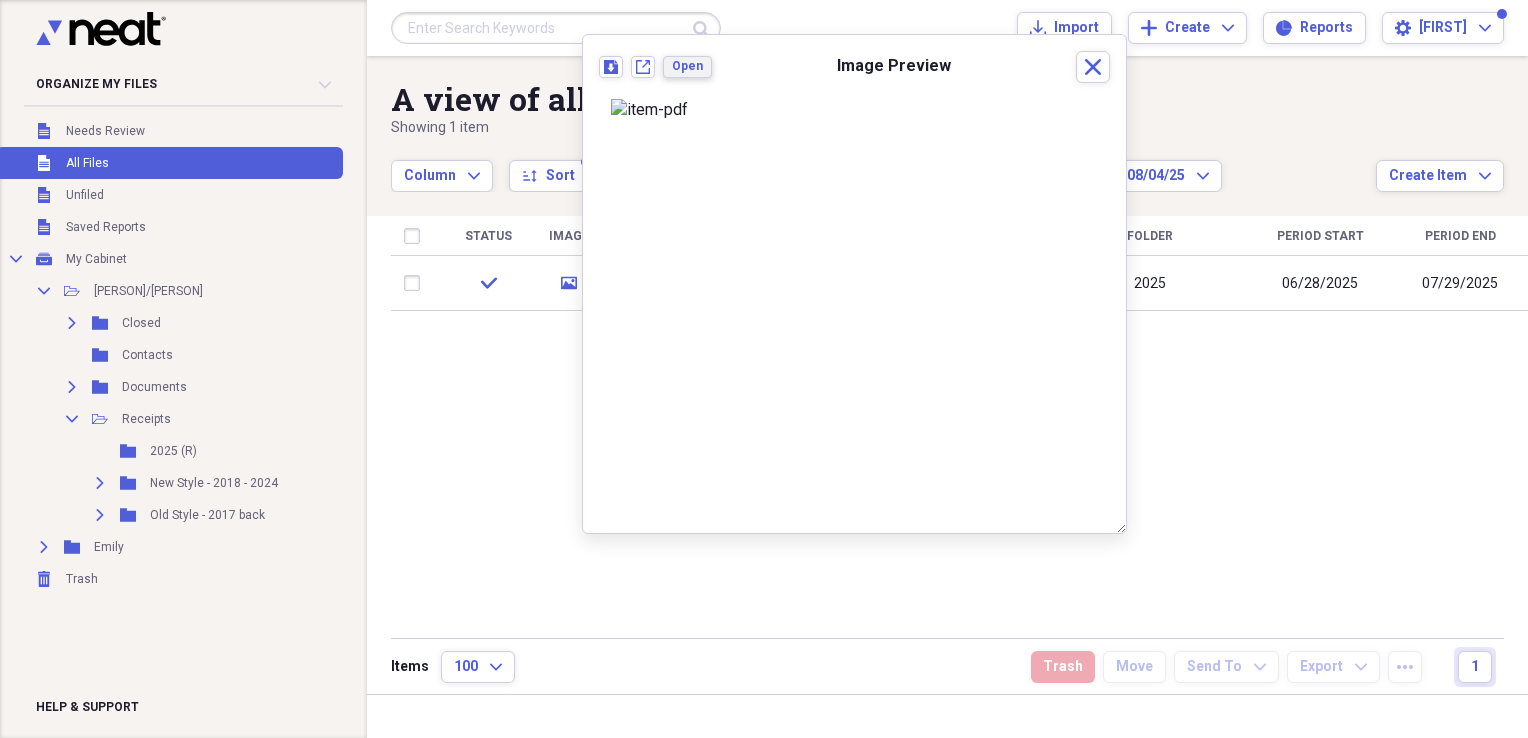 click on "Open" at bounding box center (687, 66) 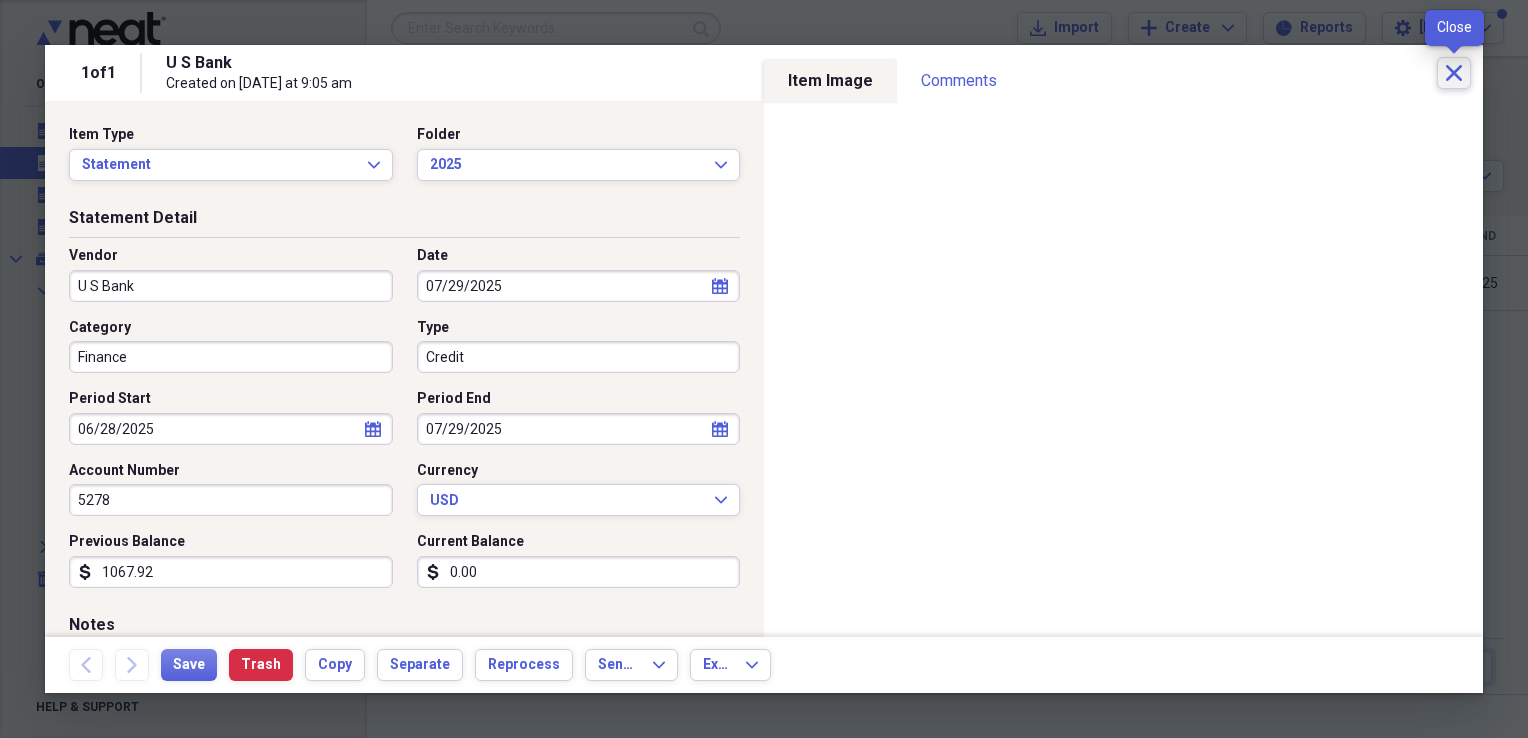 click 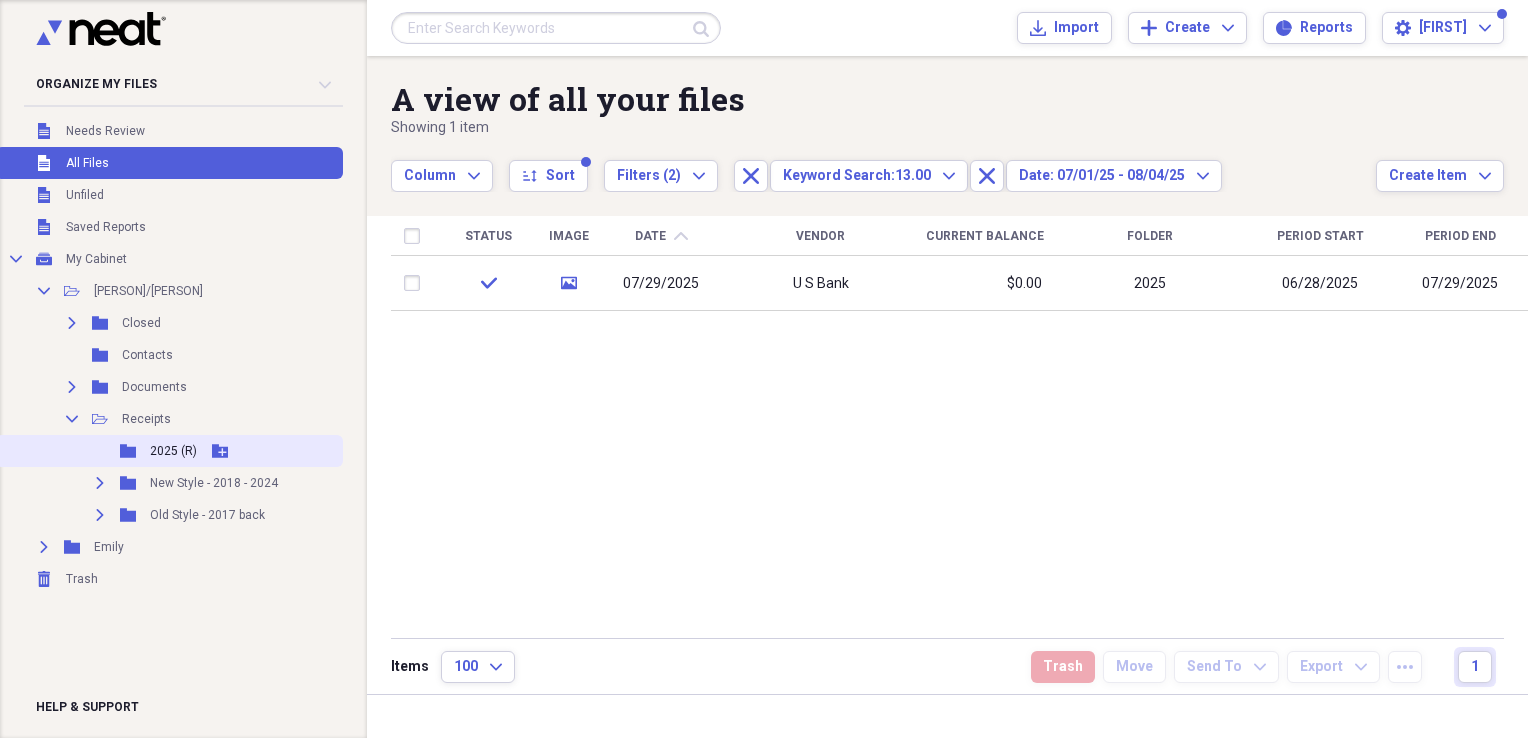 click on "2025 (R)" at bounding box center (173, 451) 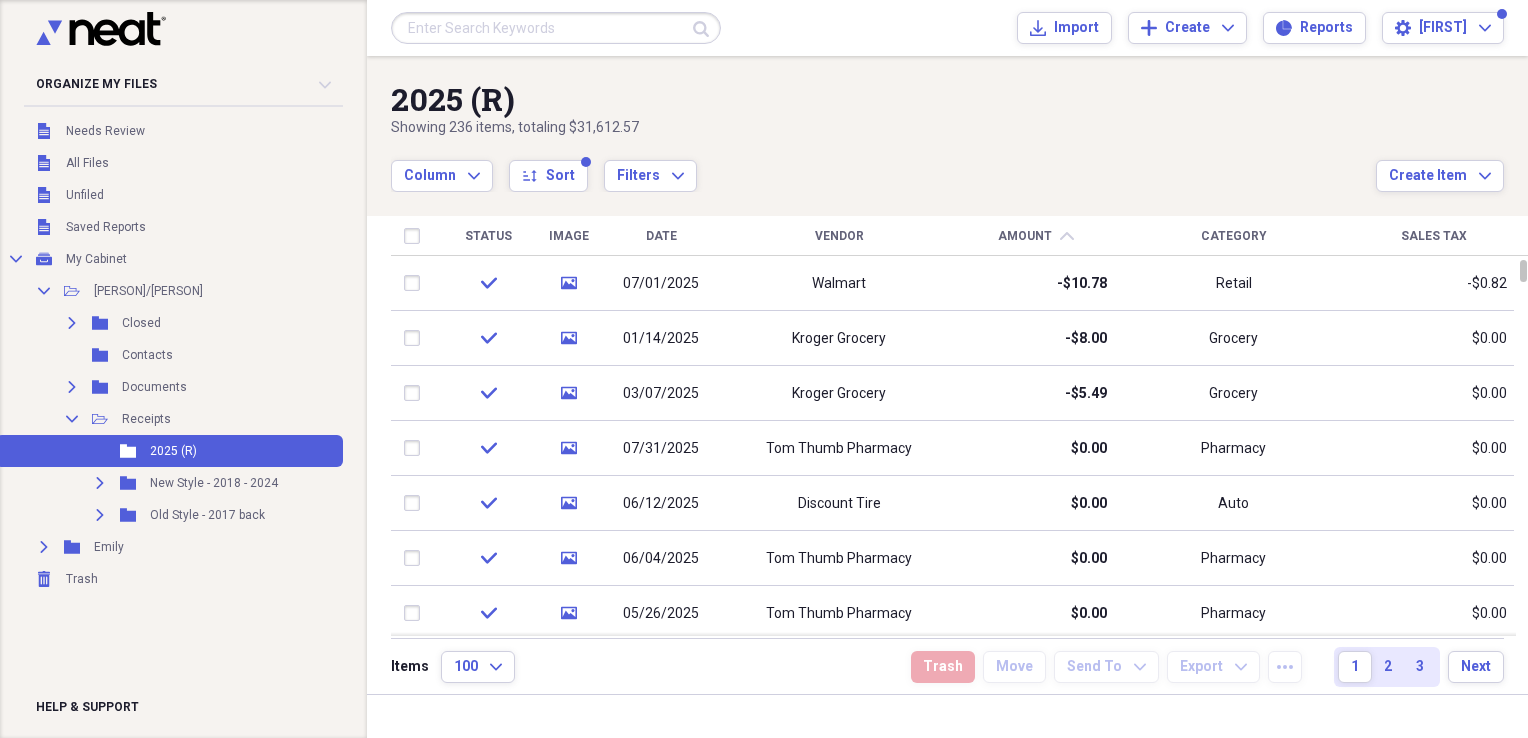 click on "Amount" at bounding box center (1025, 236) 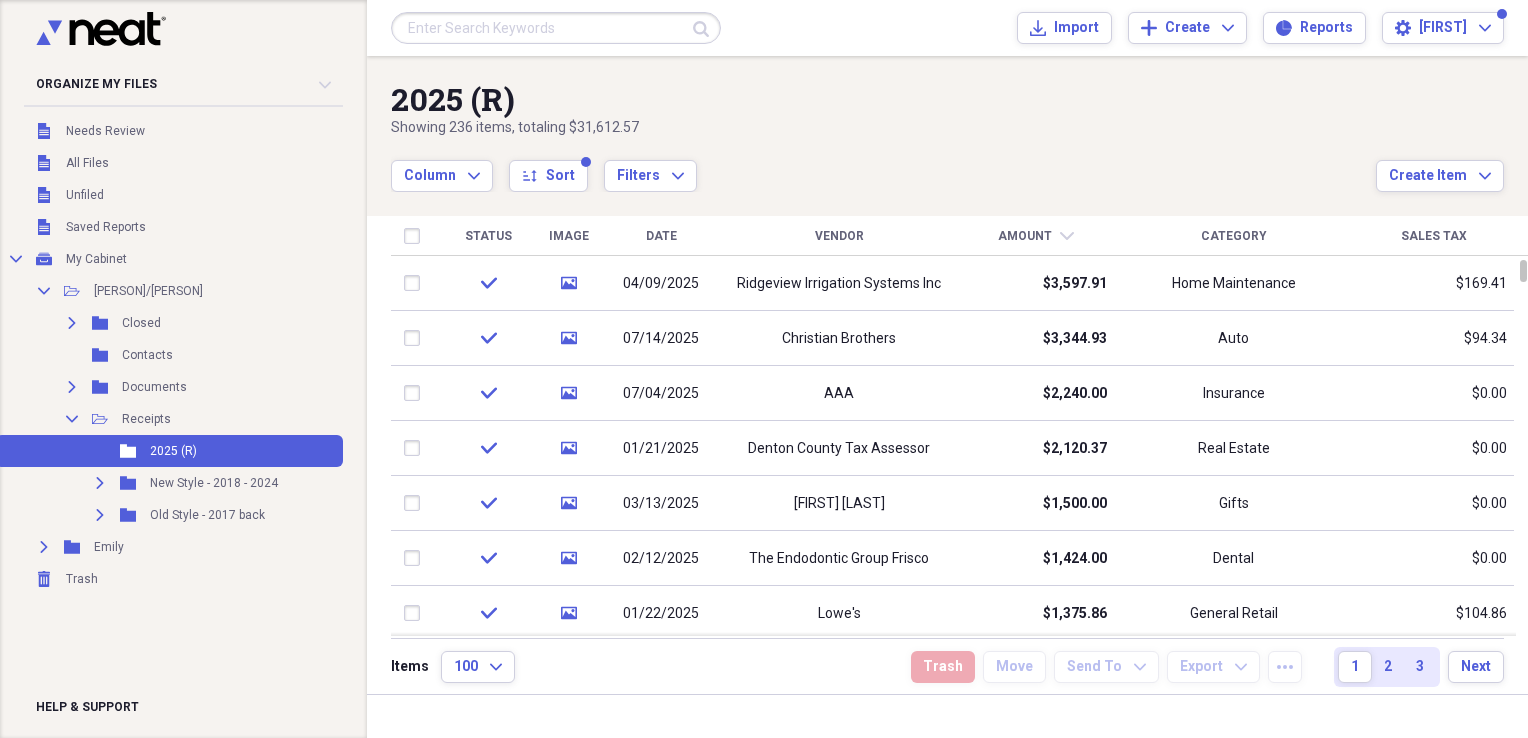 click on "Amount" at bounding box center (1025, 236) 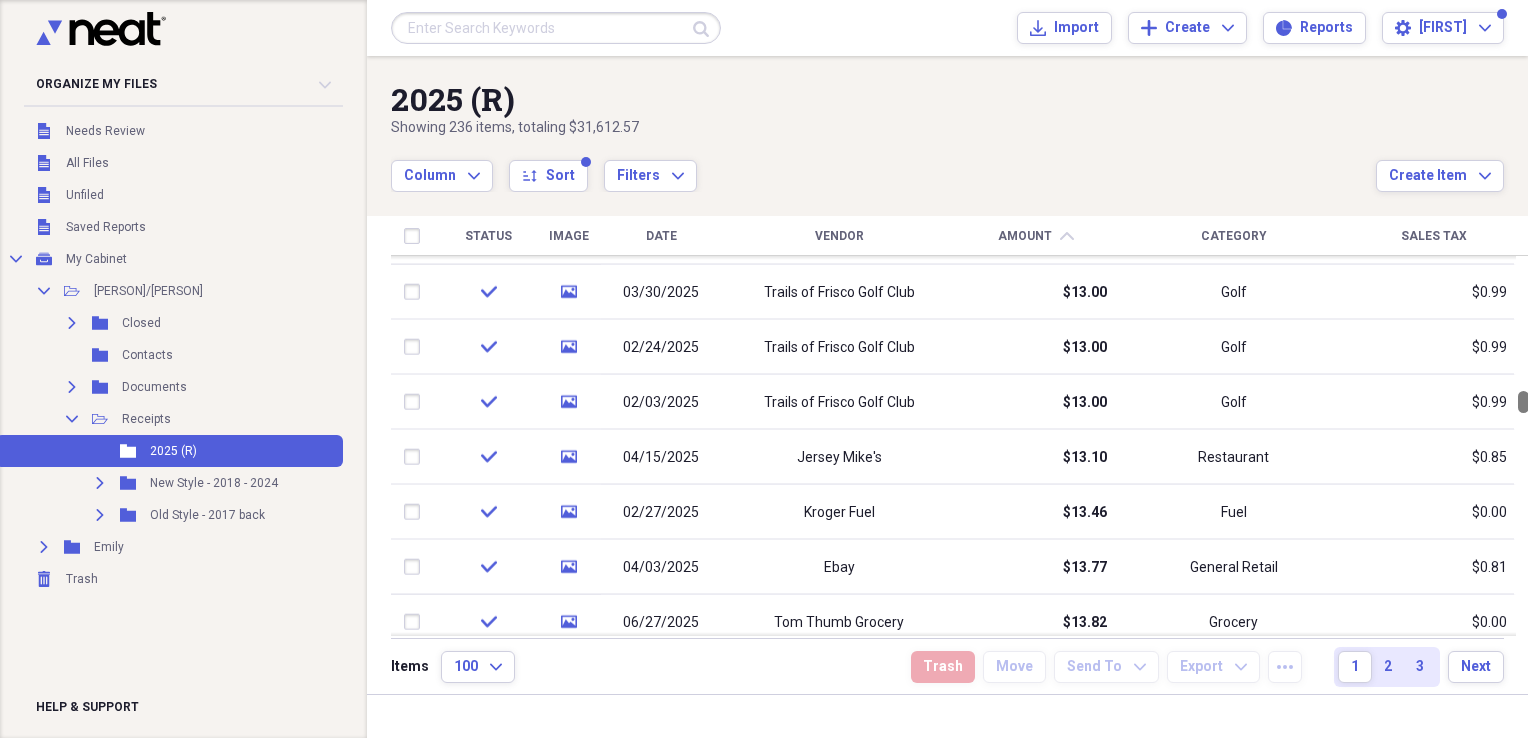 drag, startPoint x: 1516, startPoint y: 267, endPoint x: 1531, endPoint y: 398, distance: 131.85599 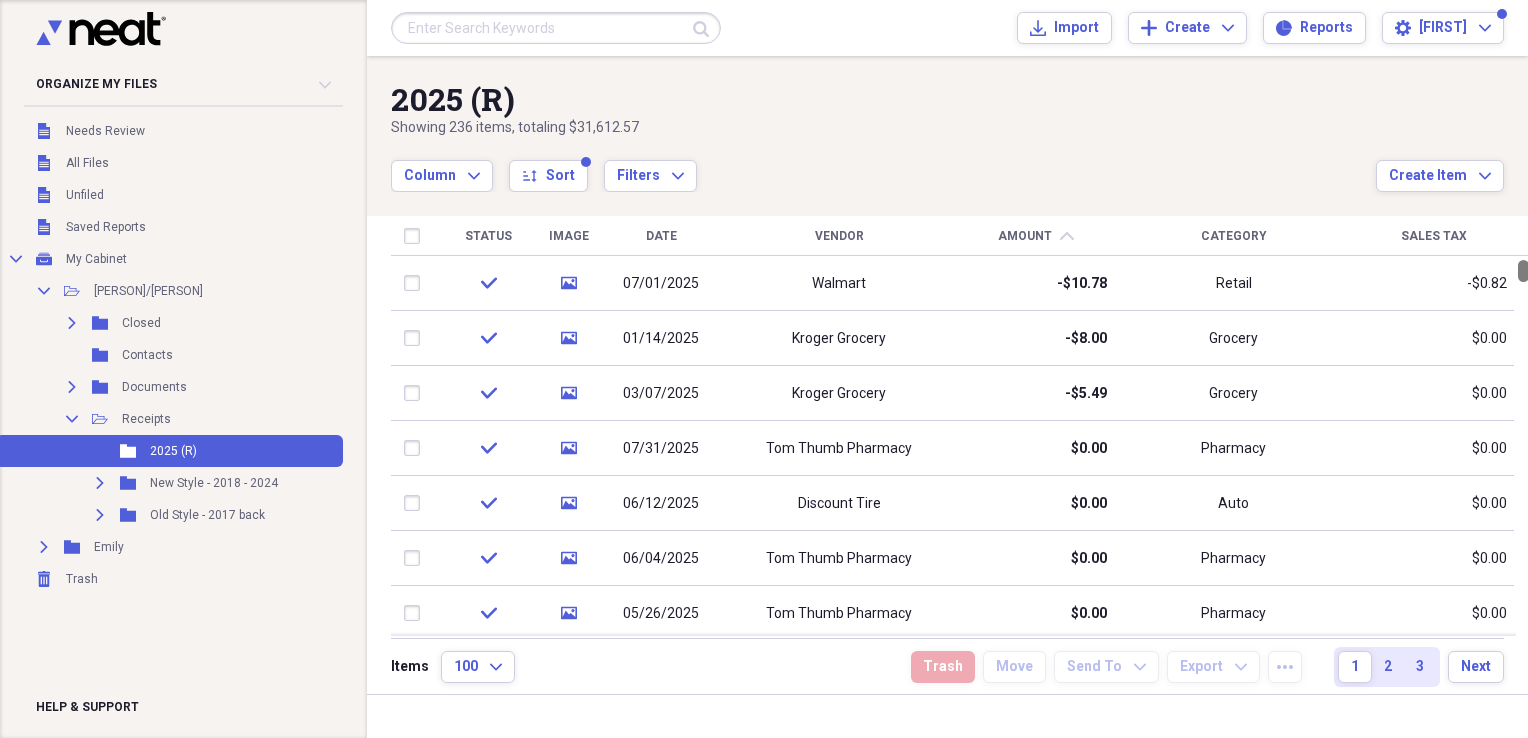 drag, startPoint x: 1520, startPoint y: 402, endPoint x: 1522, endPoint y: 139, distance: 263.0076 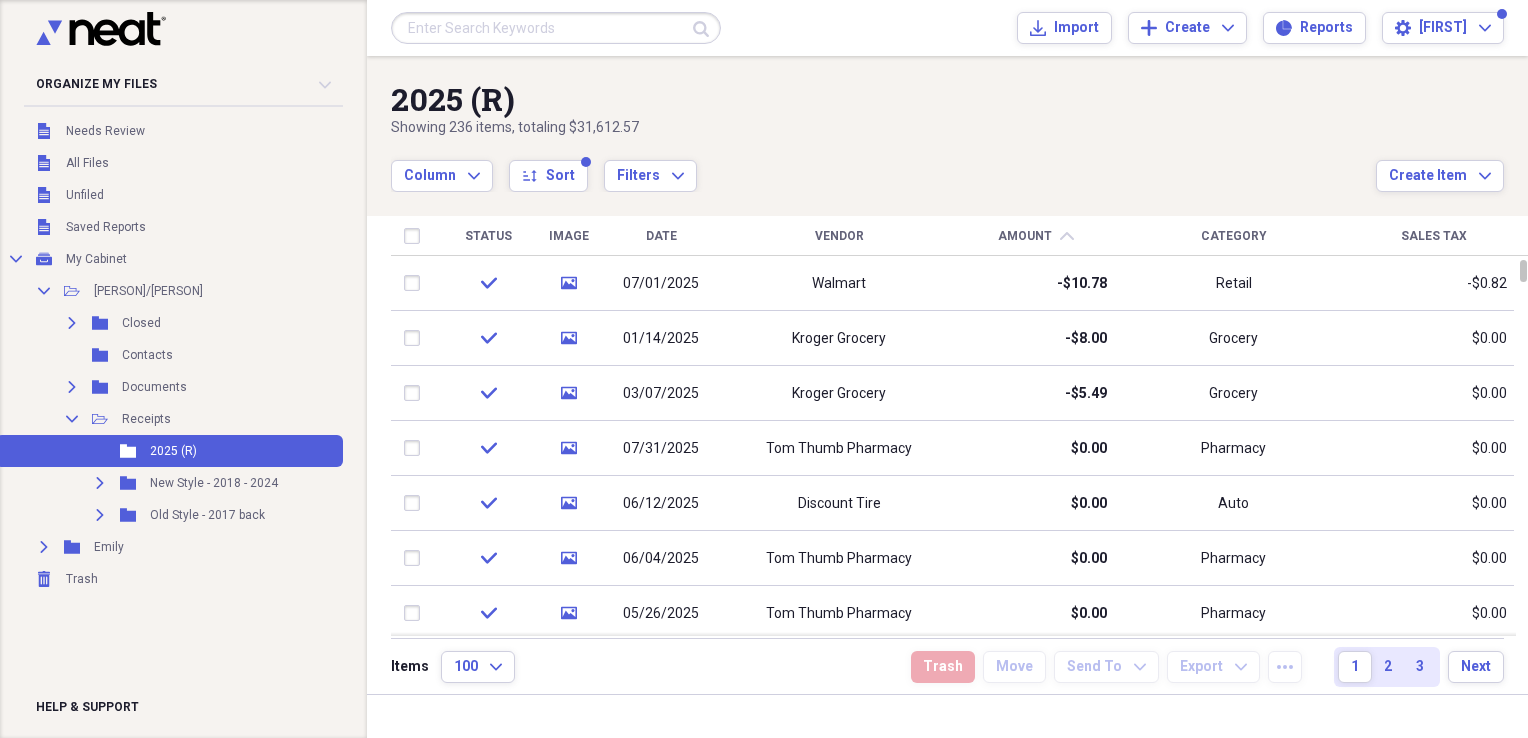 click on "Date" at bounding box center [661, 236] 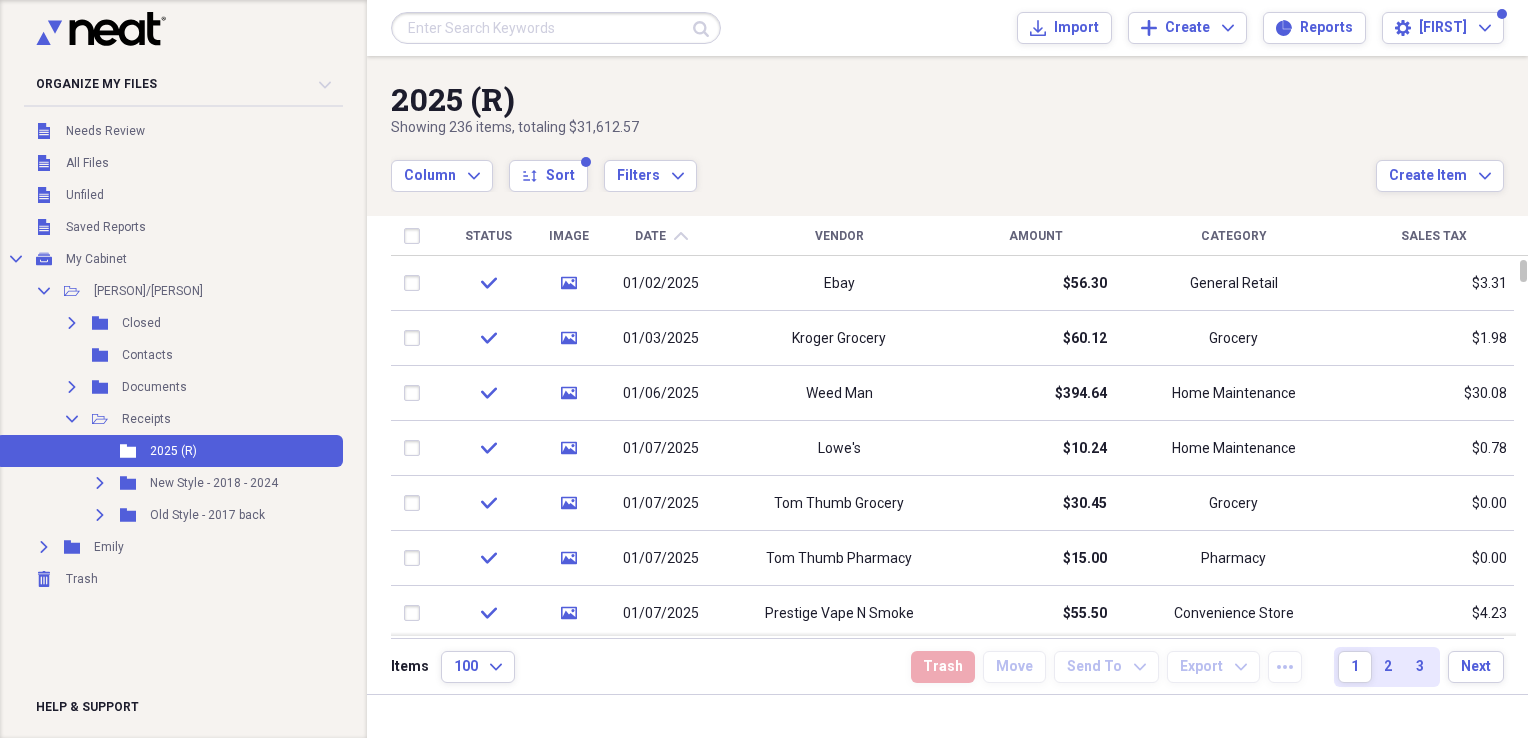 click on "Date" at bounding box center [650, 236] 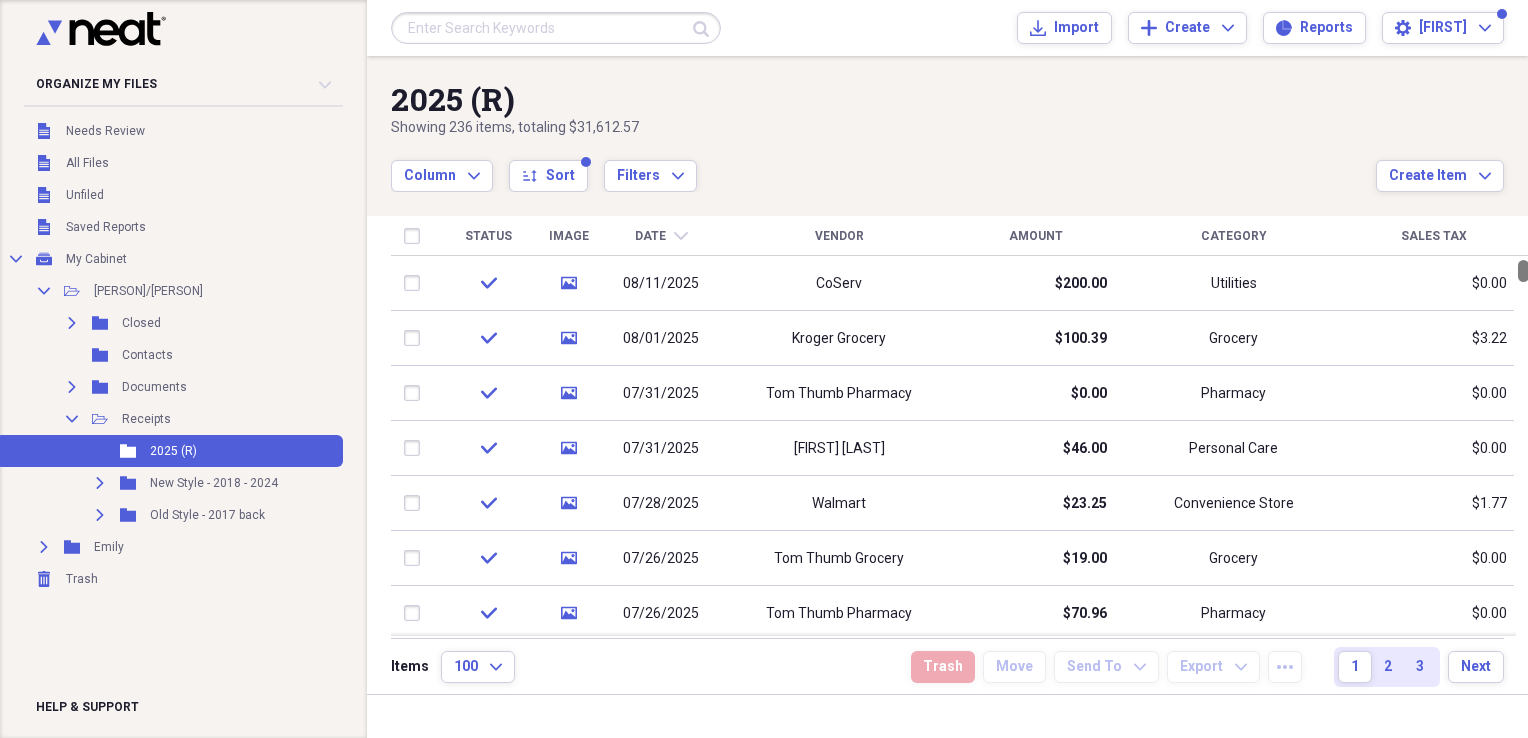 click at bounding box center [1523, 271] 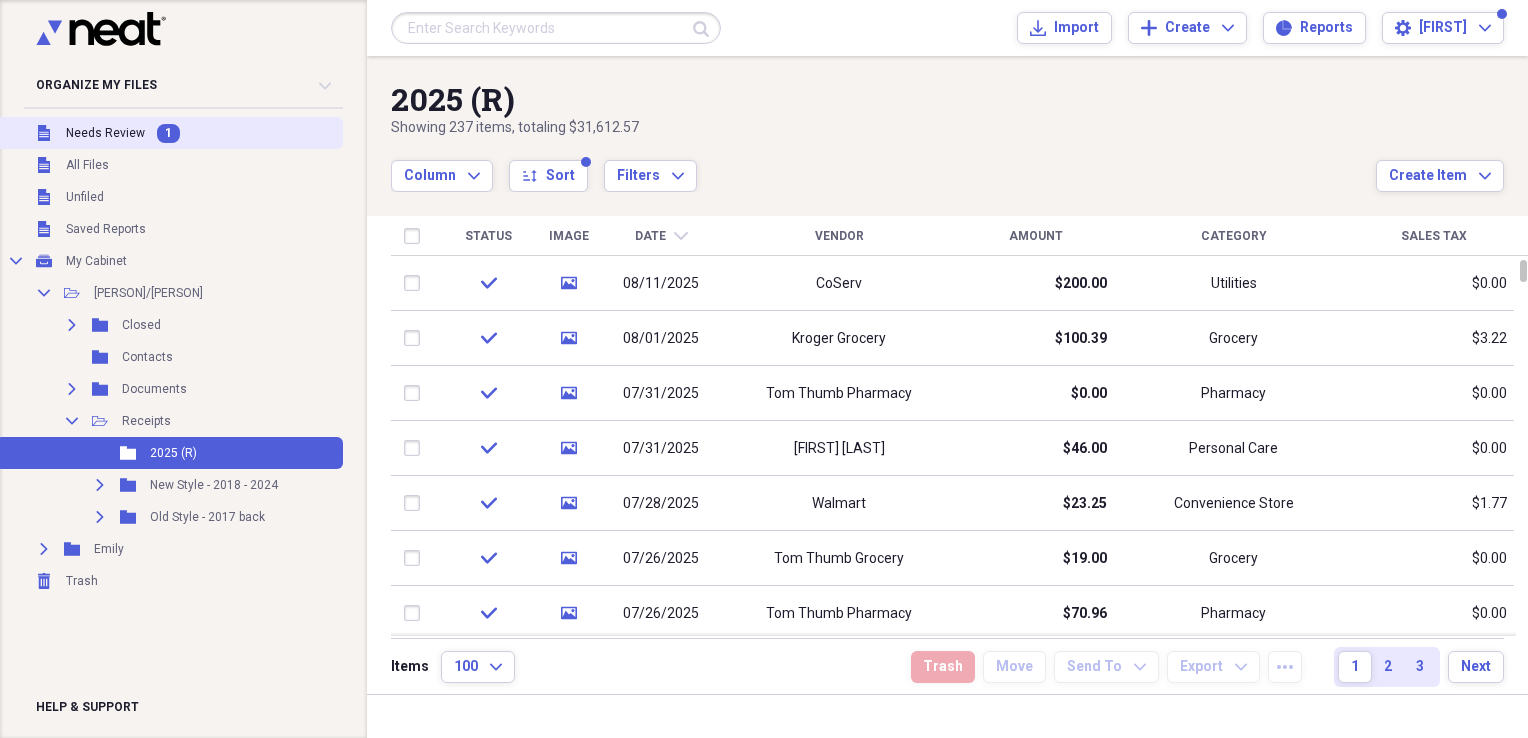 click on "Needs Review" at bounding box center [105, 133] 